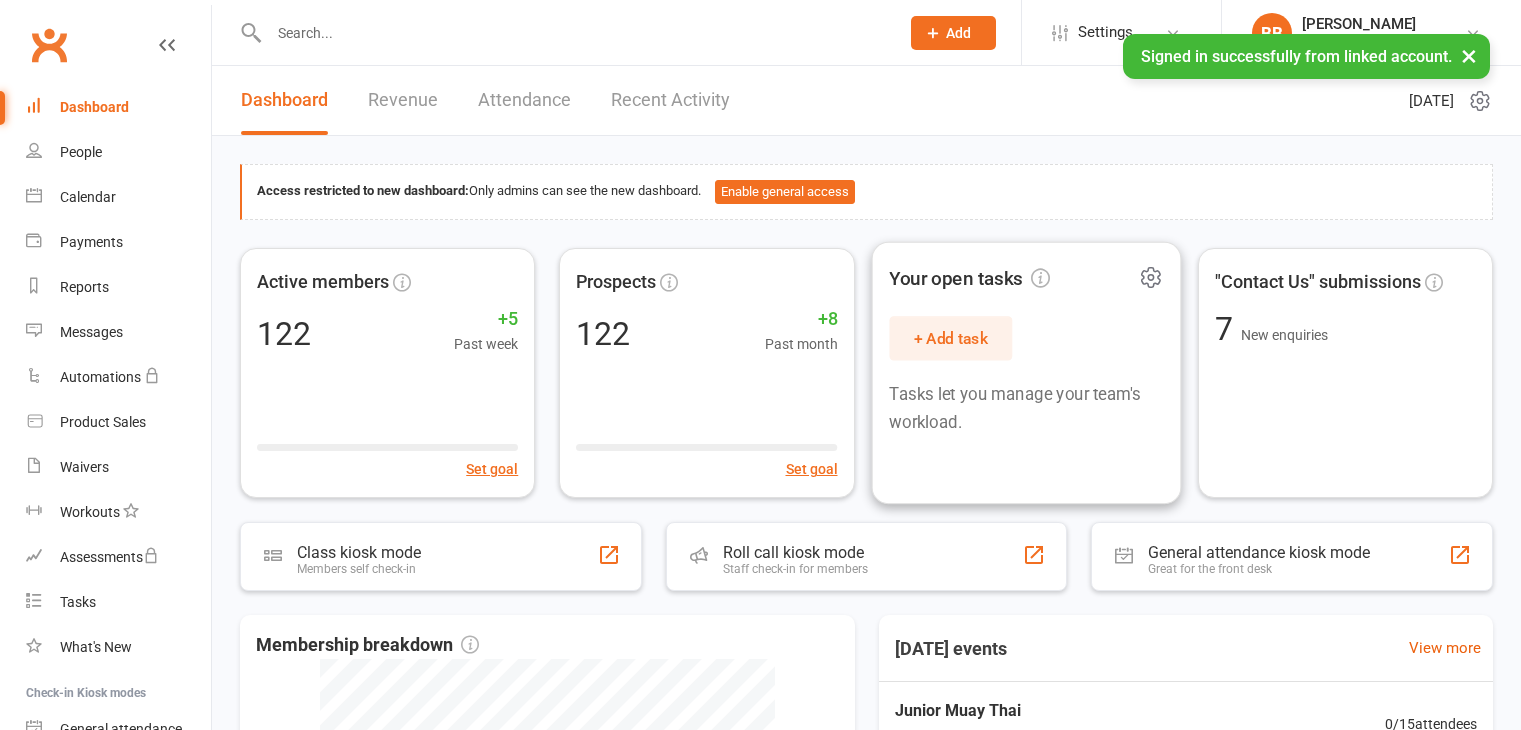 scroll, scrollTop: 0, scrollLeft: 0, axis: both 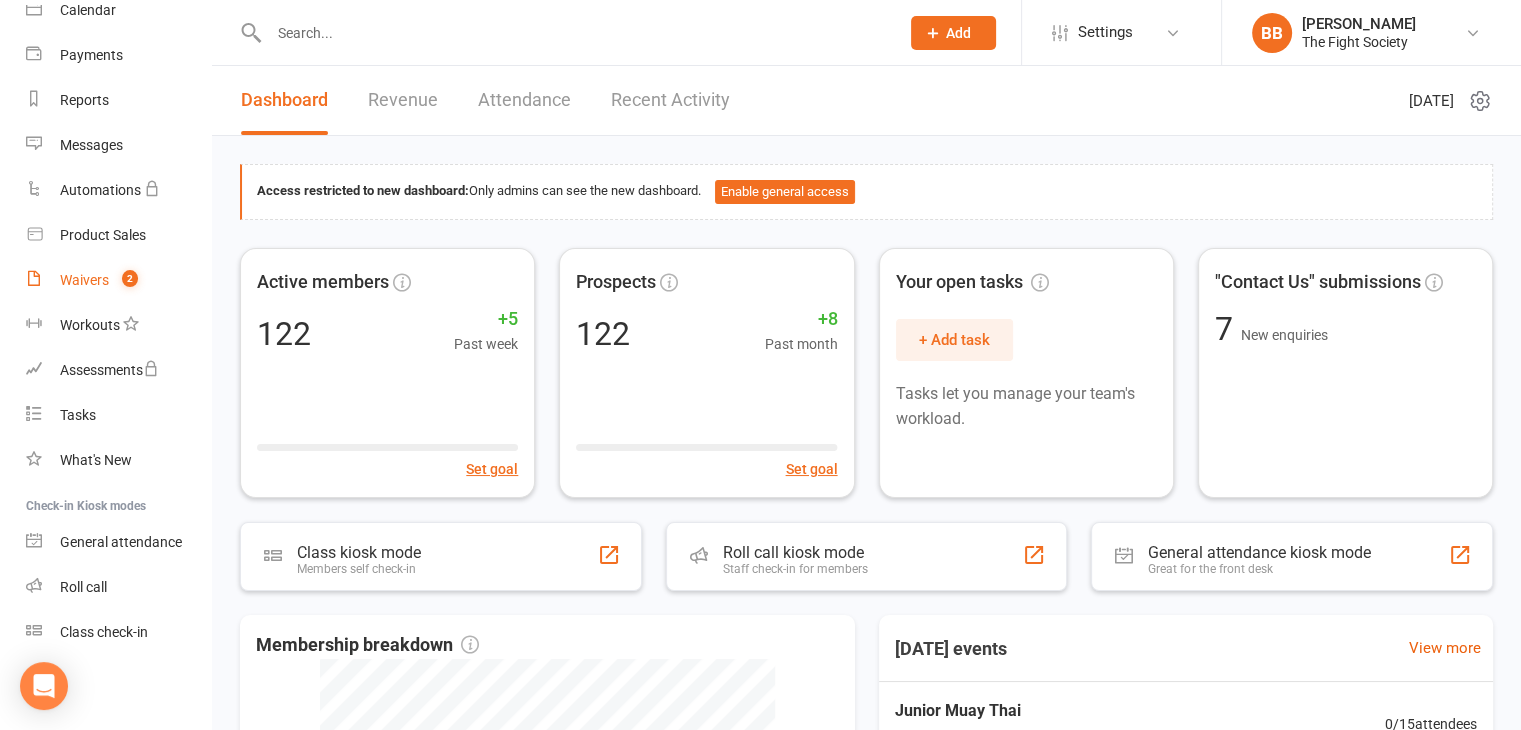 click on "Waivers" at bounding box center [84, 280] 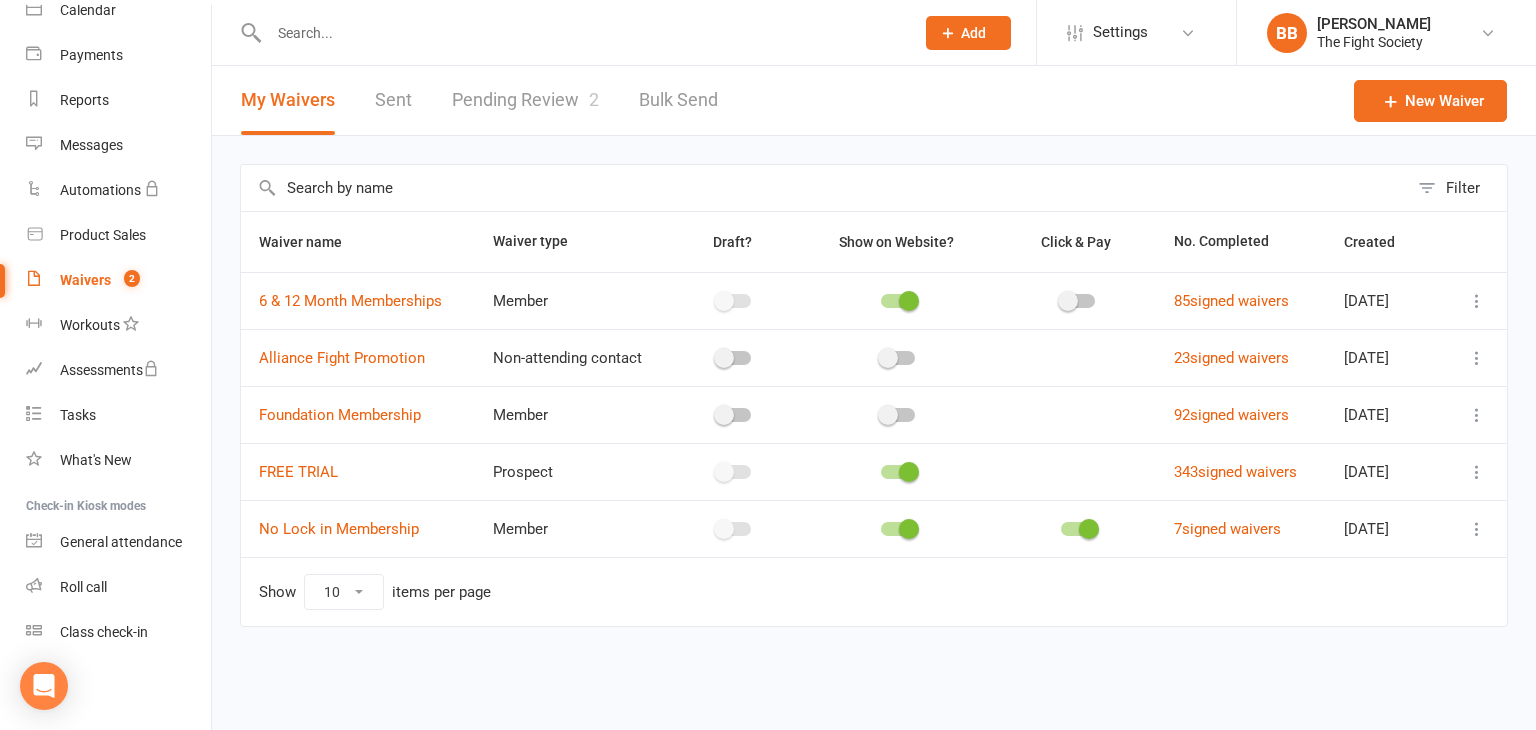 click on "Pending Review 2" at bounding box center (525, 100) 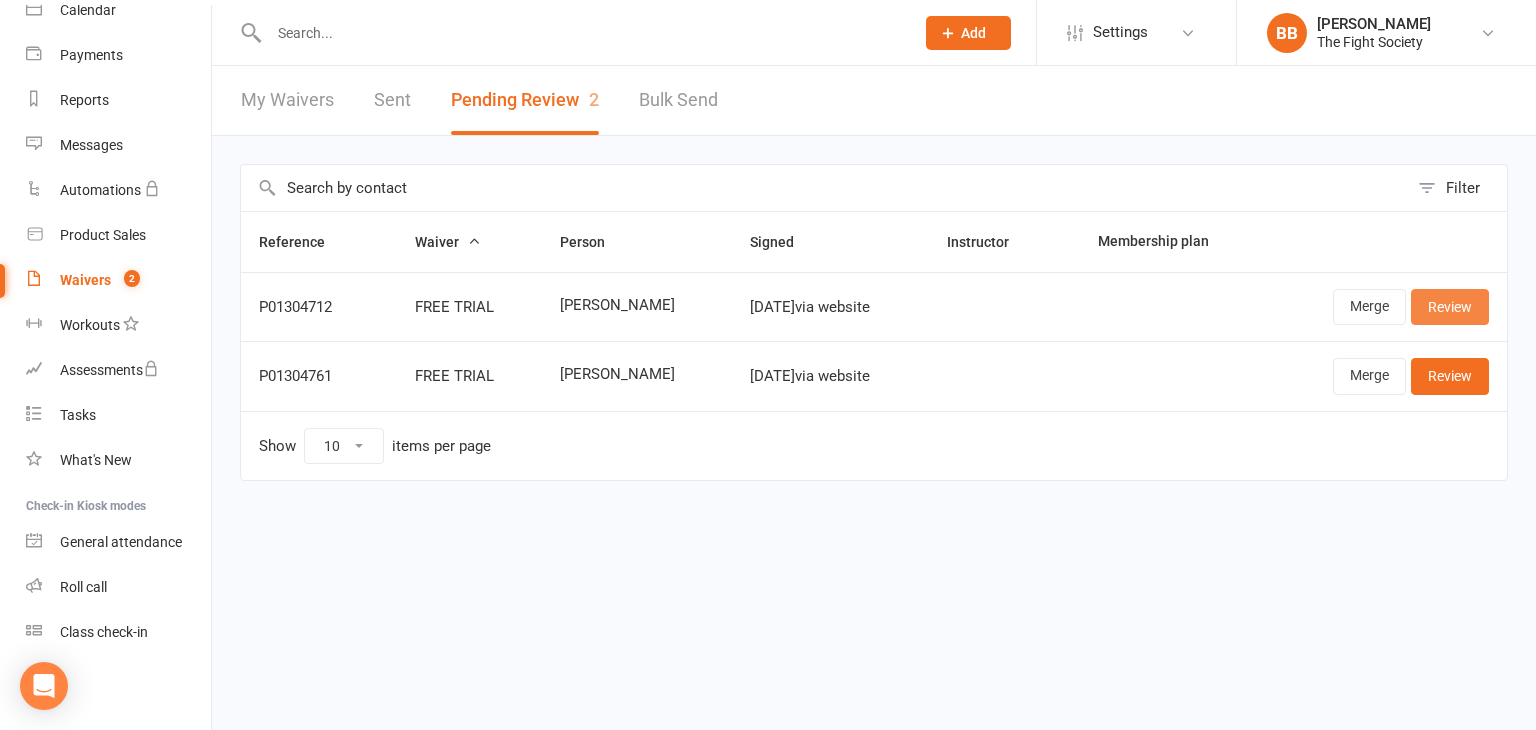 click on "Review" at bounding box center (1450, 307) 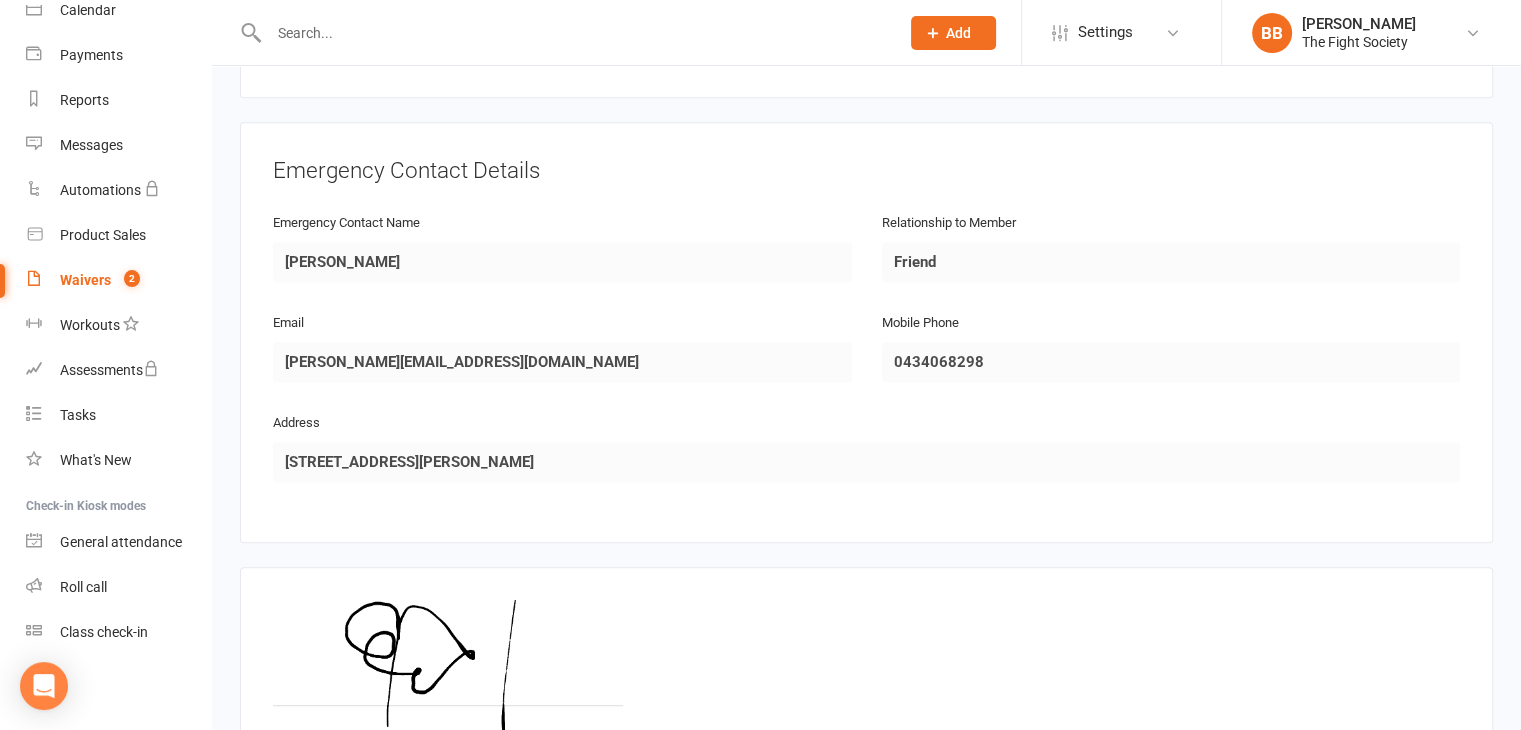 scroll, scrollTop: 1070, scrollLeft: 0, axis: vertical 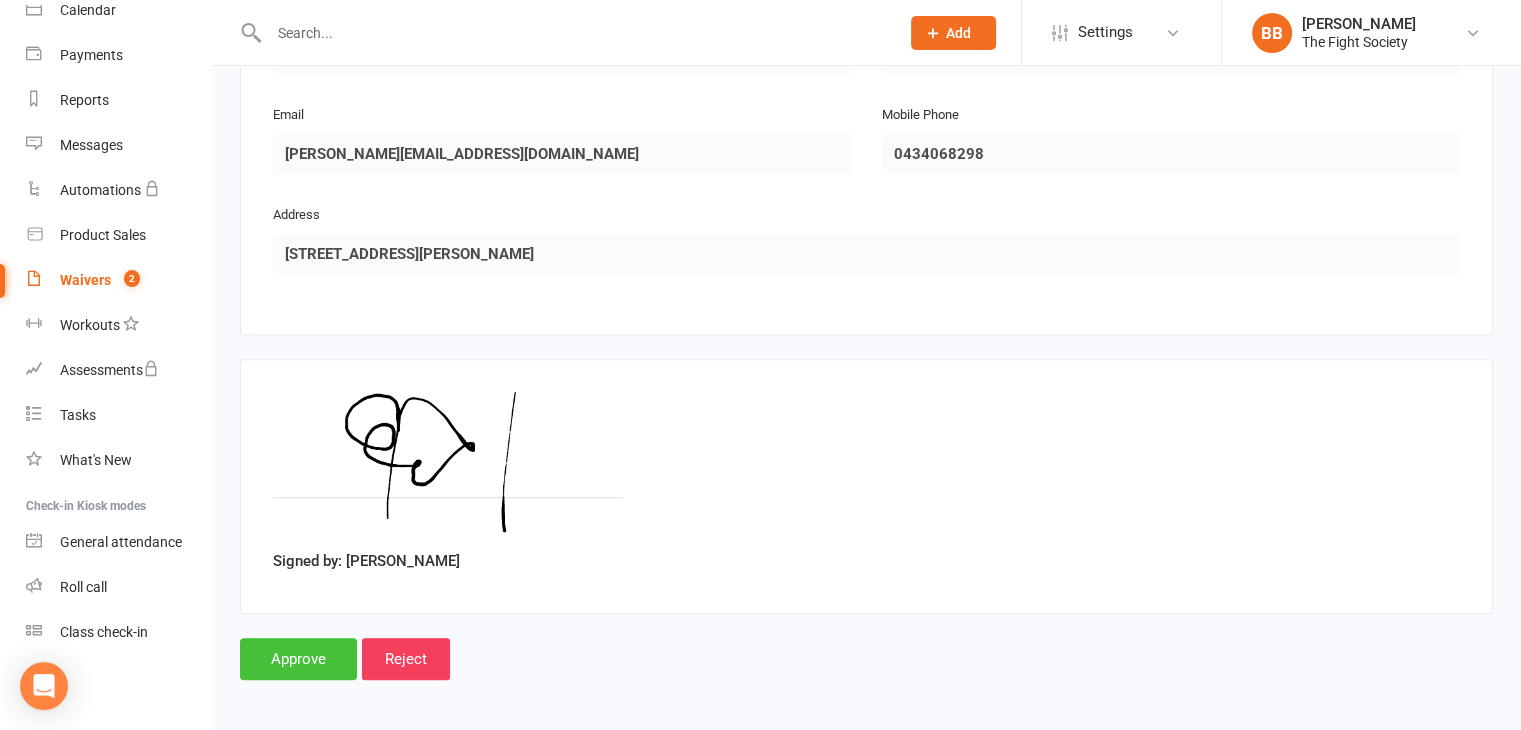 click on "Approve" at bounding box center (298, 659) 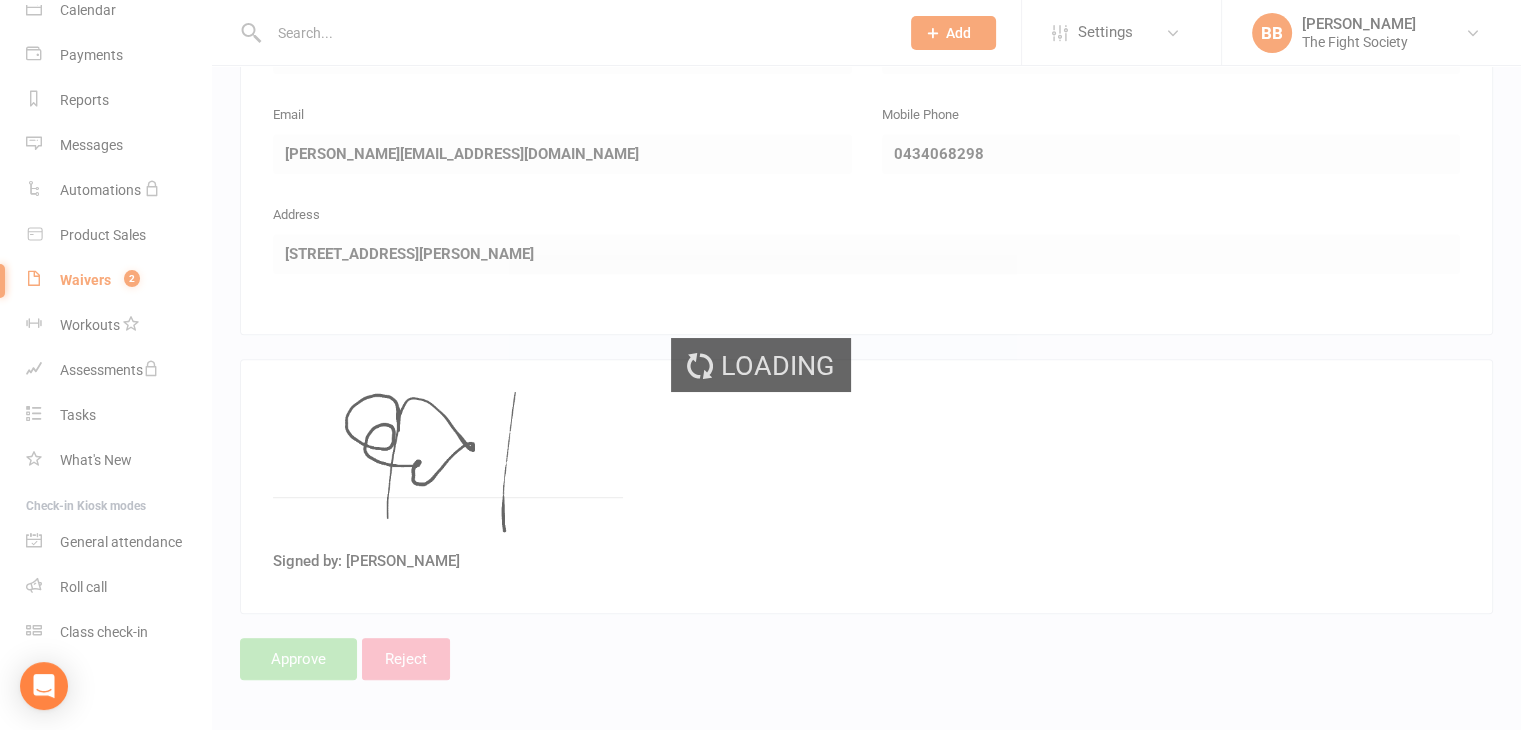 scroll, scrollTop: 0, scrollLeft: 0, axis: both 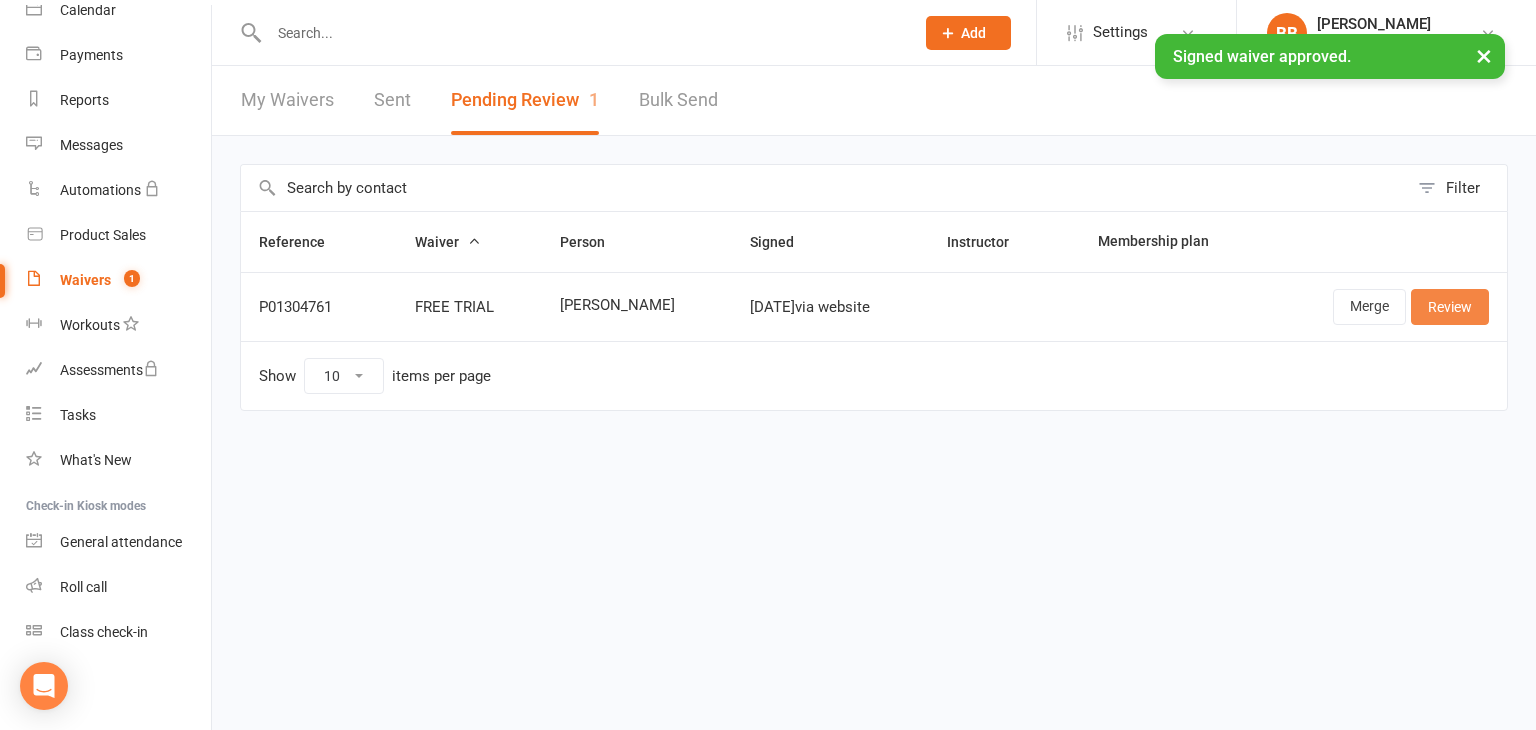 click on "Review" at bounding box center (1450, 307) 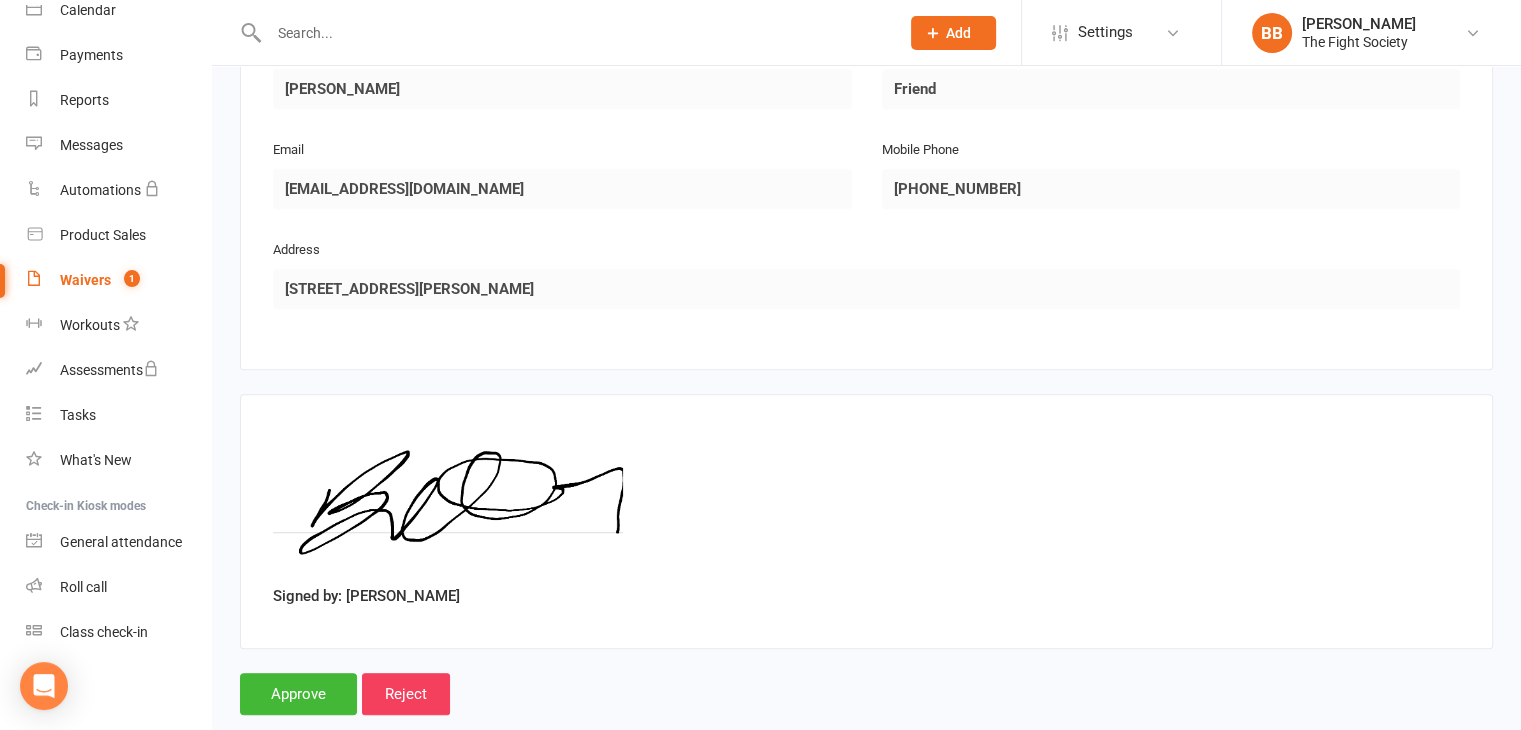scroll, scrollTop: 1053, scrollLeft: 0, axis: vertical 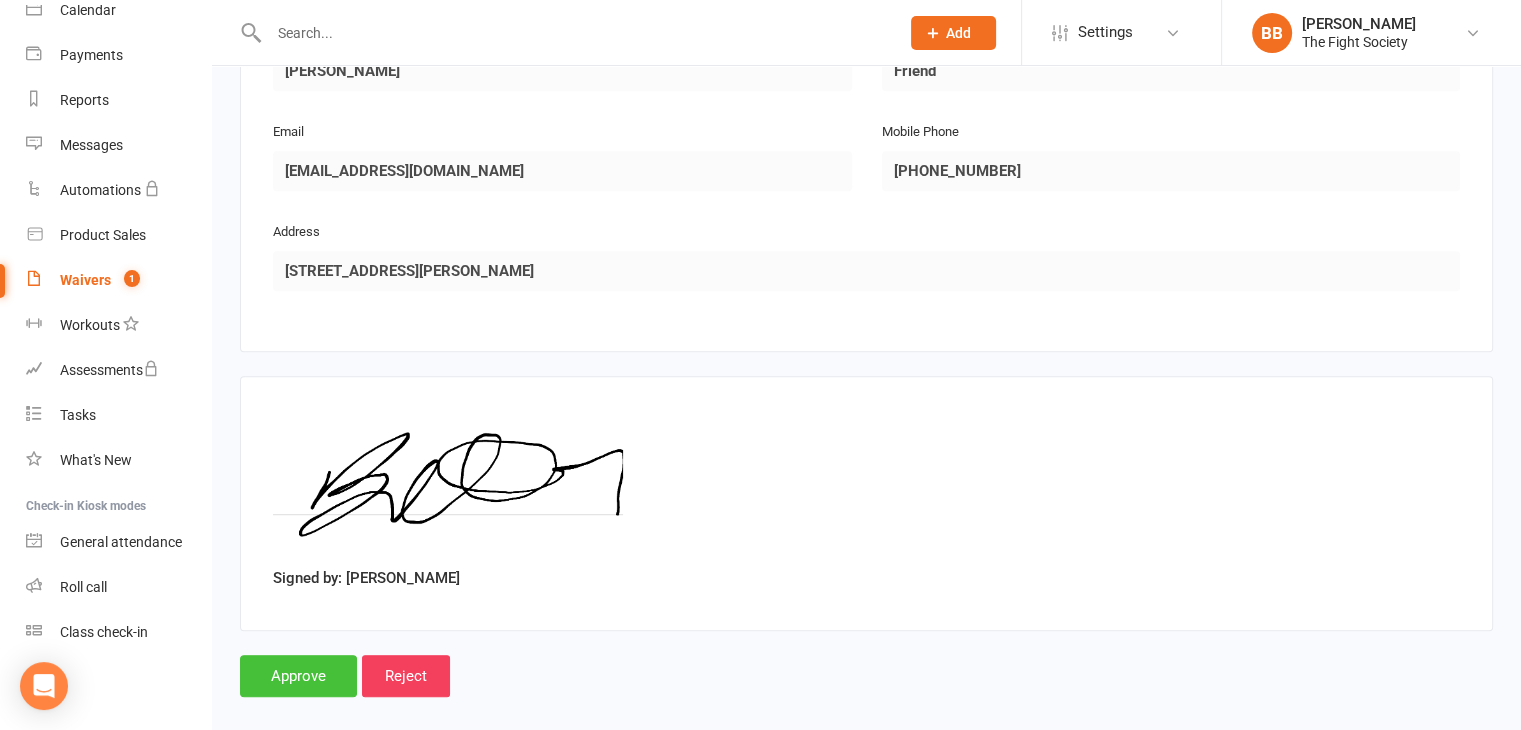 click on "Approve" at bounding box center [298, 676] 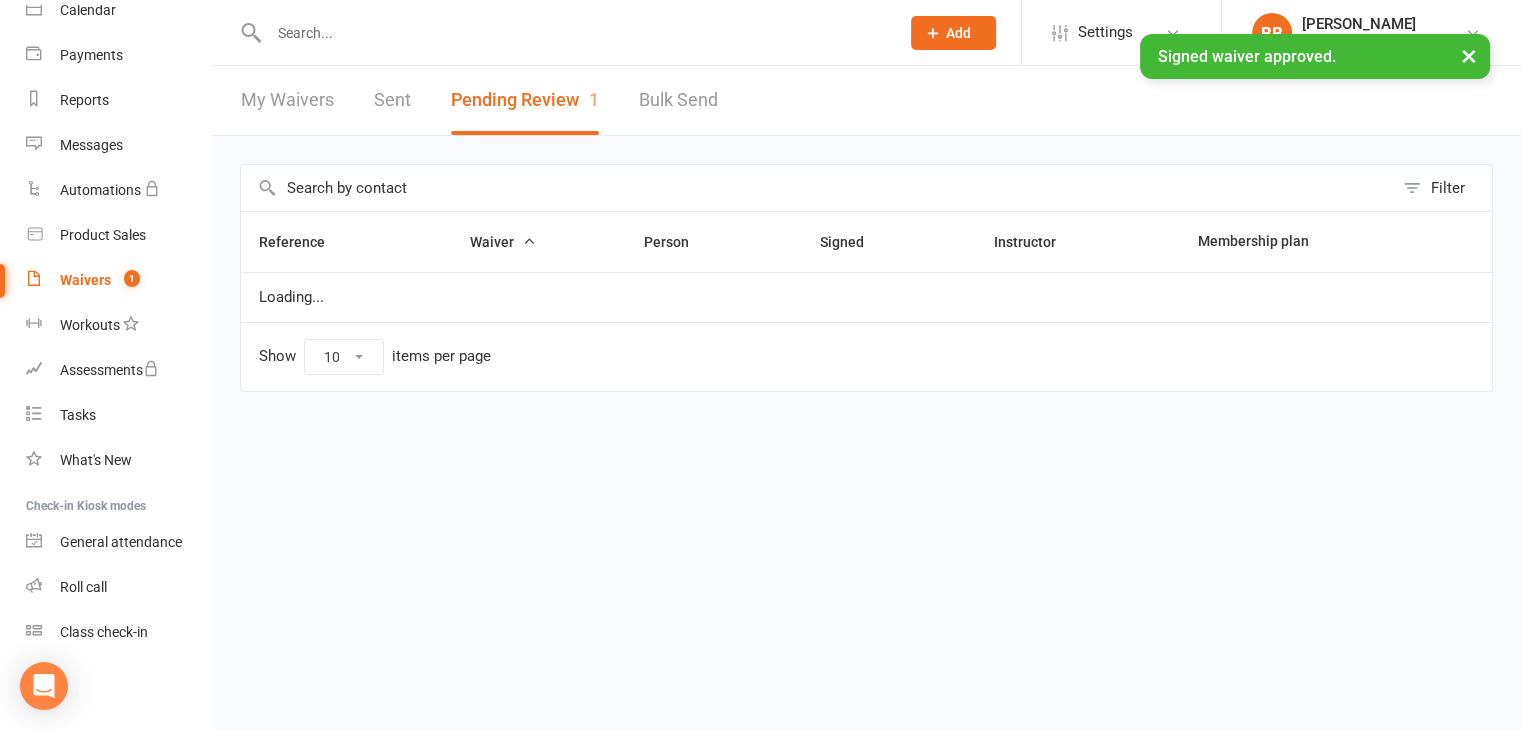 scroll, scrollTop: 0, scrollLeft: 0, axis: both 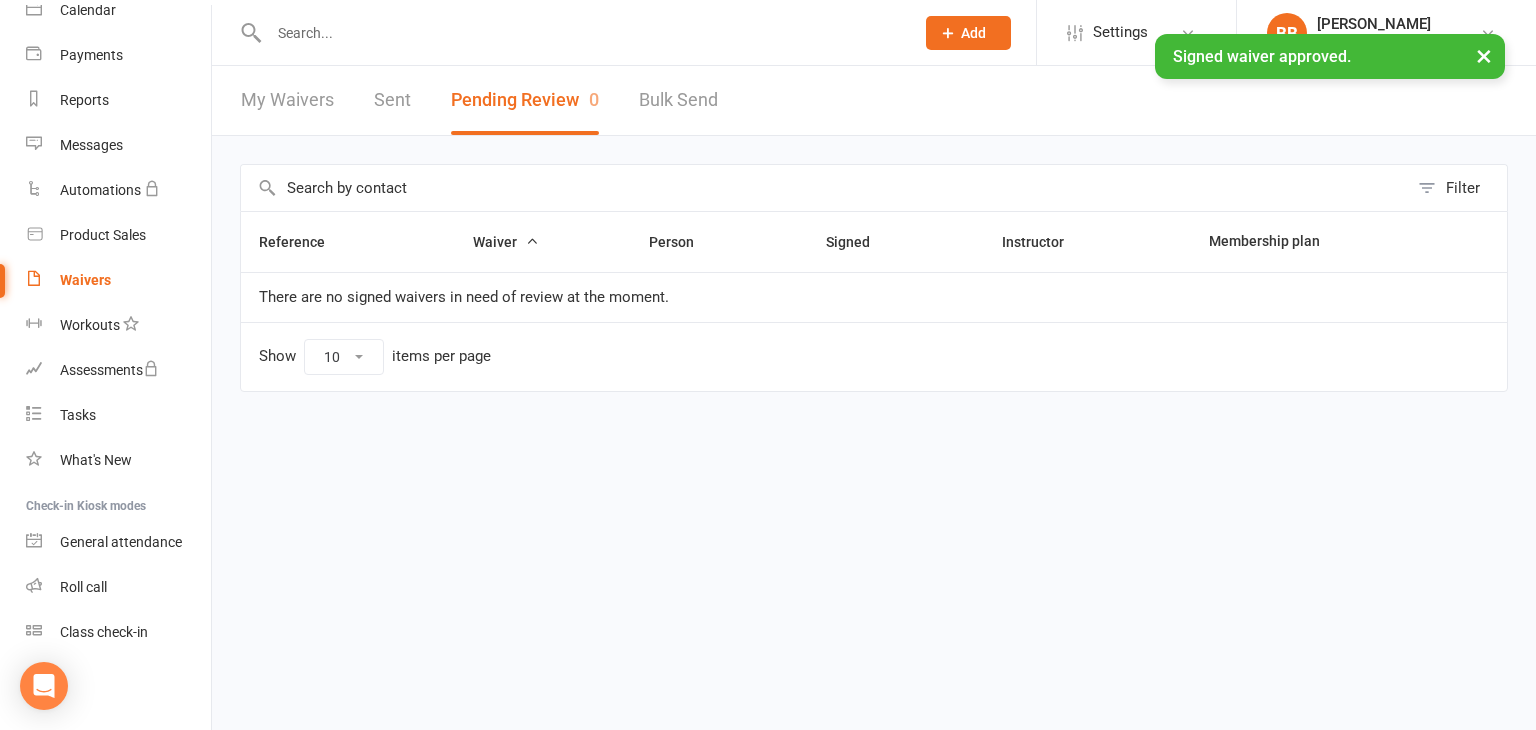 click on "× Signed waiver approved." at bounding box center (755, 34) 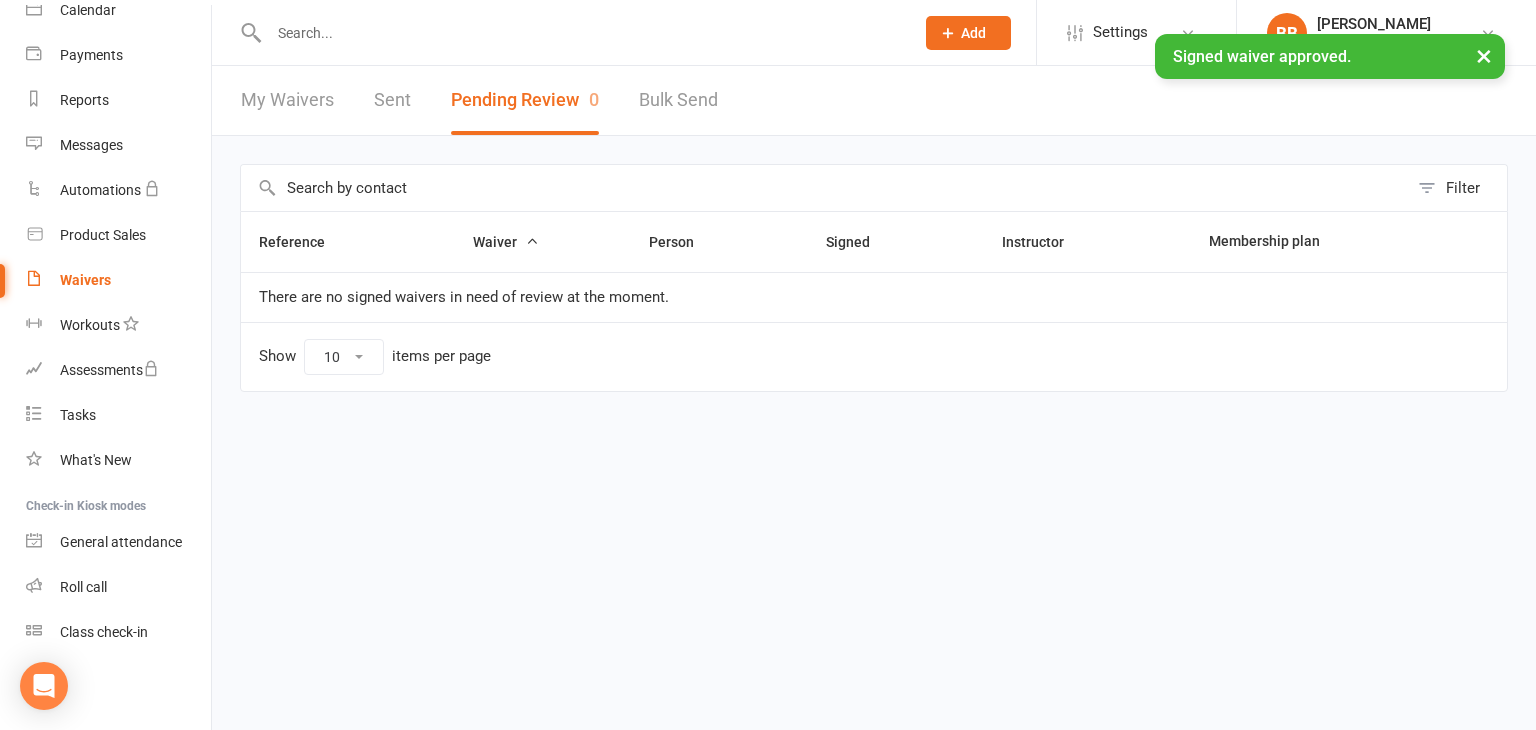 click on "× Signed waiver approved." at bounding box center (755, 34) 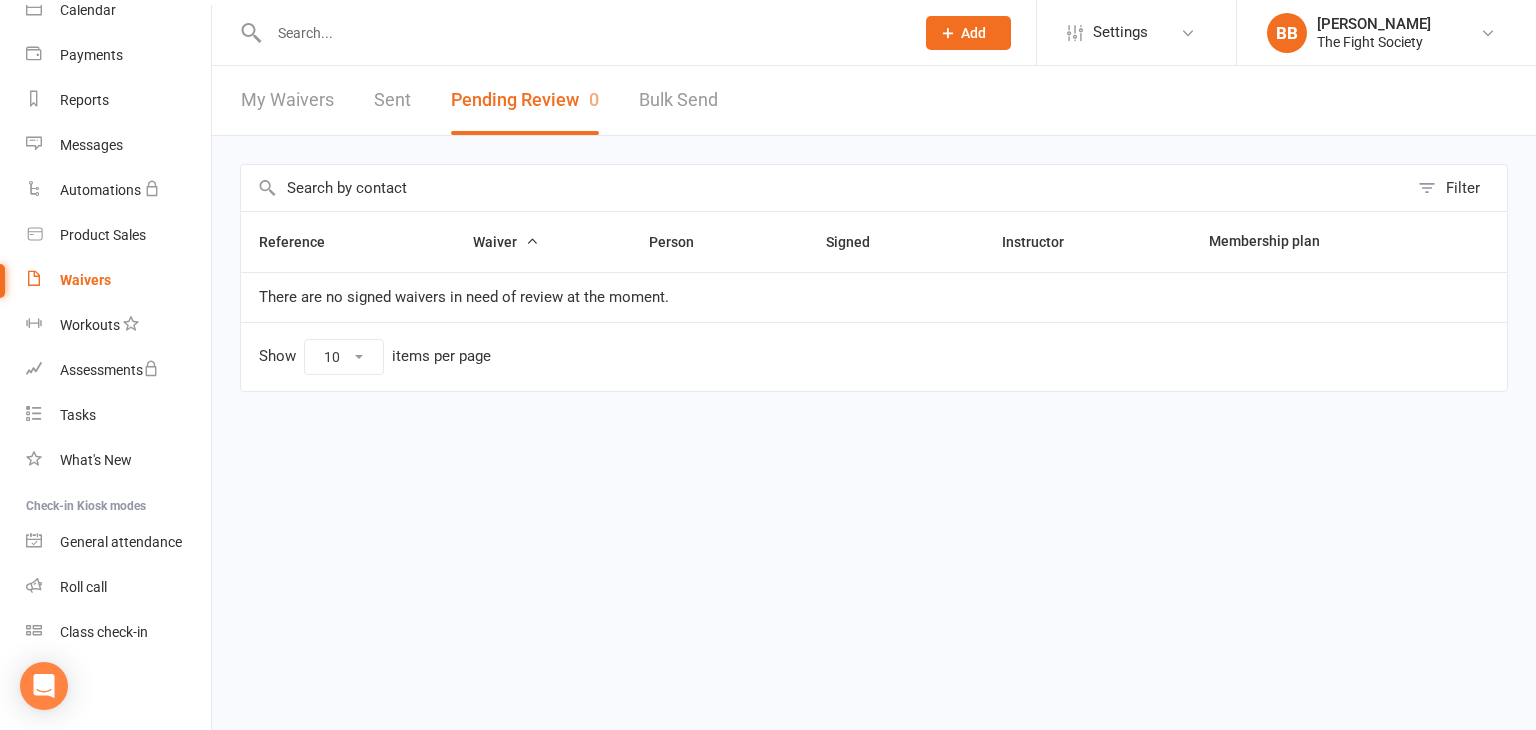 click at bounding box center [581, 33] 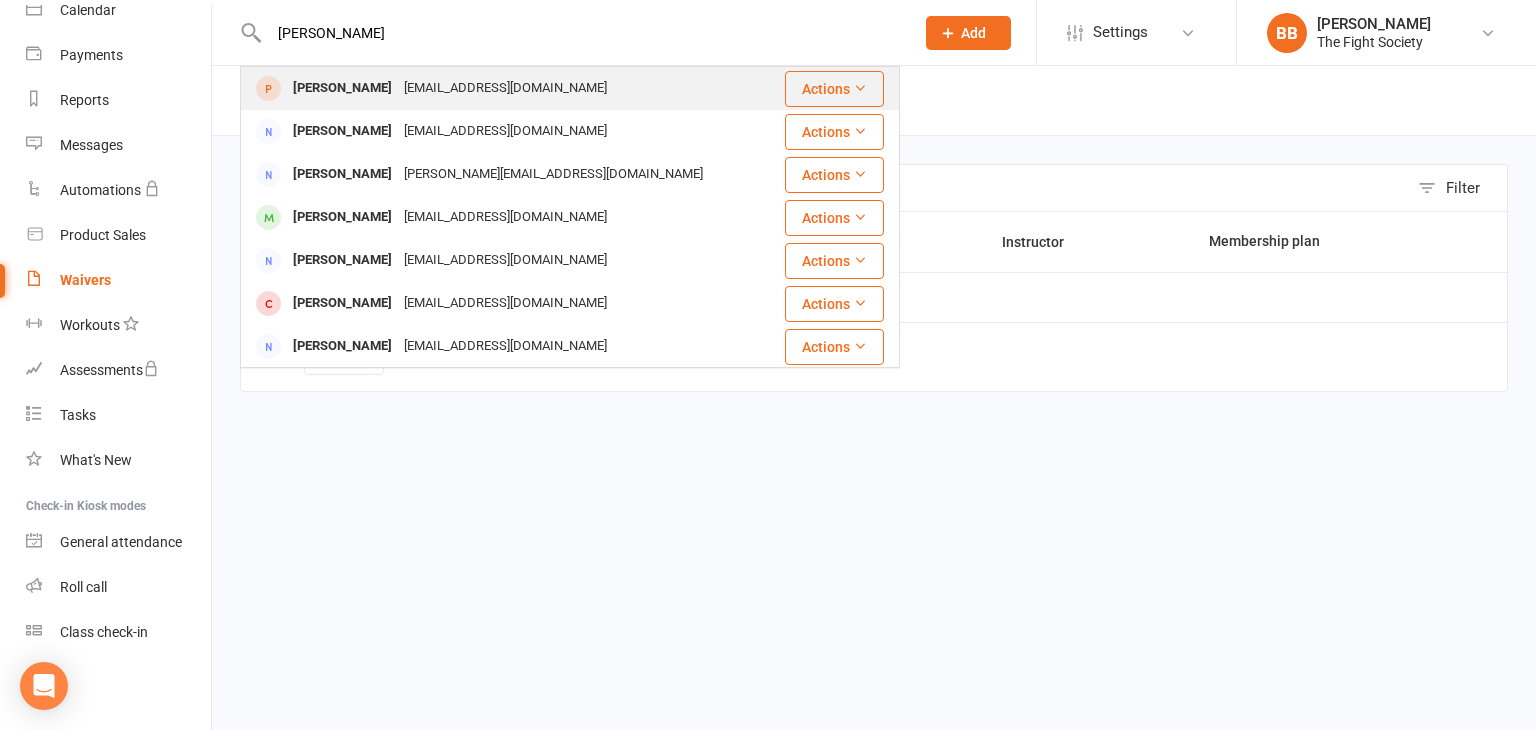 type on "brittney" 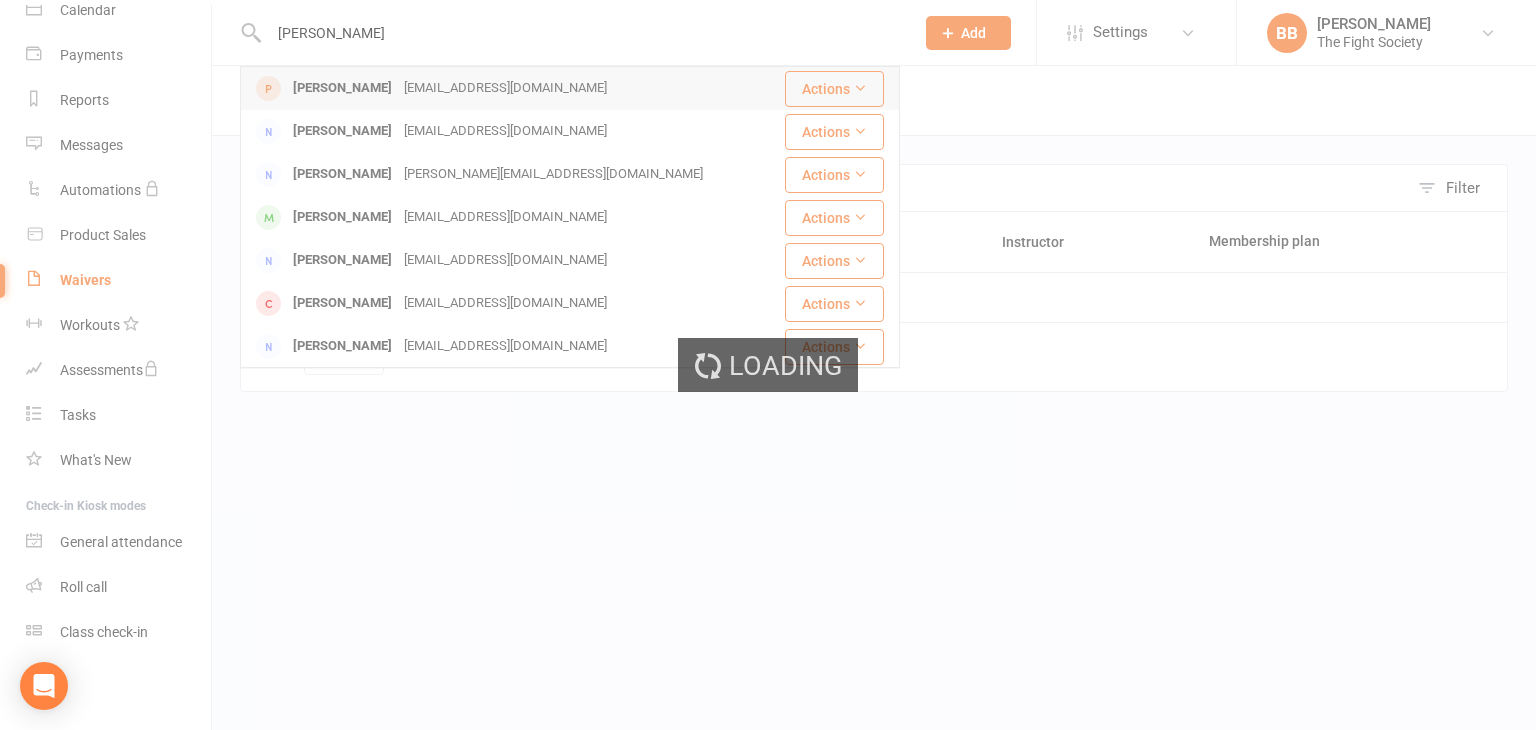 type 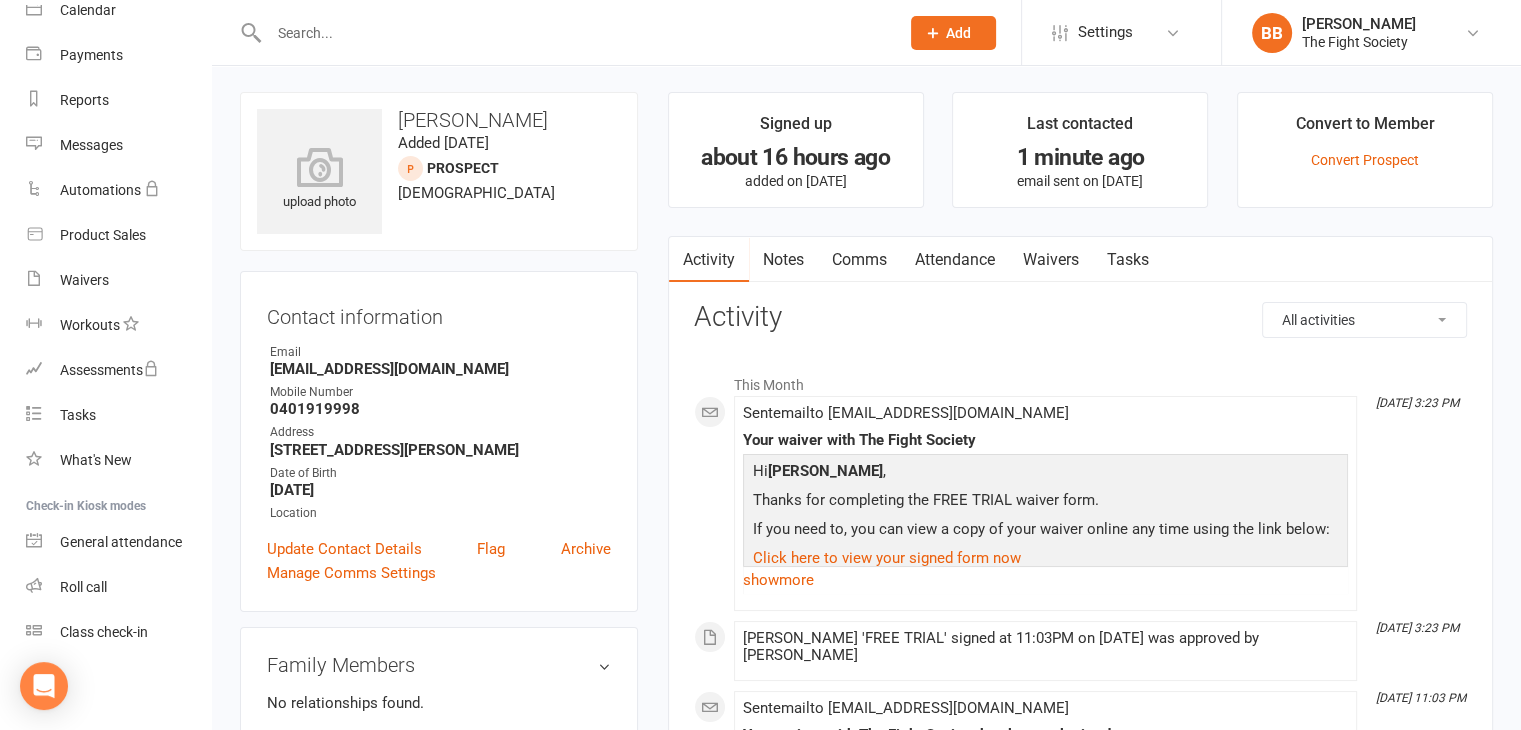 scroll, scrollTop: 0, scrollLeft: 0, axis: both 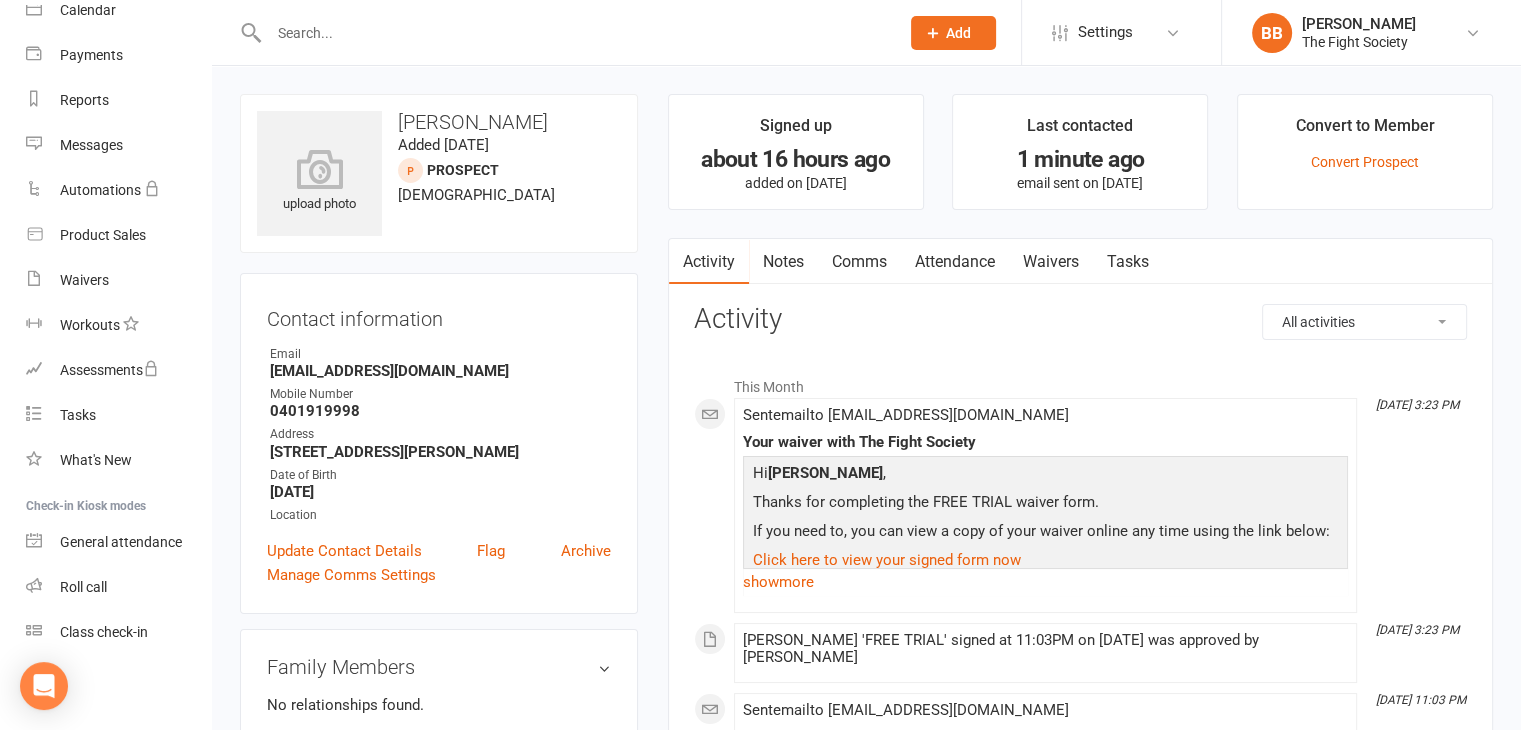 click on "Comms" at bounding box center [859, 262] 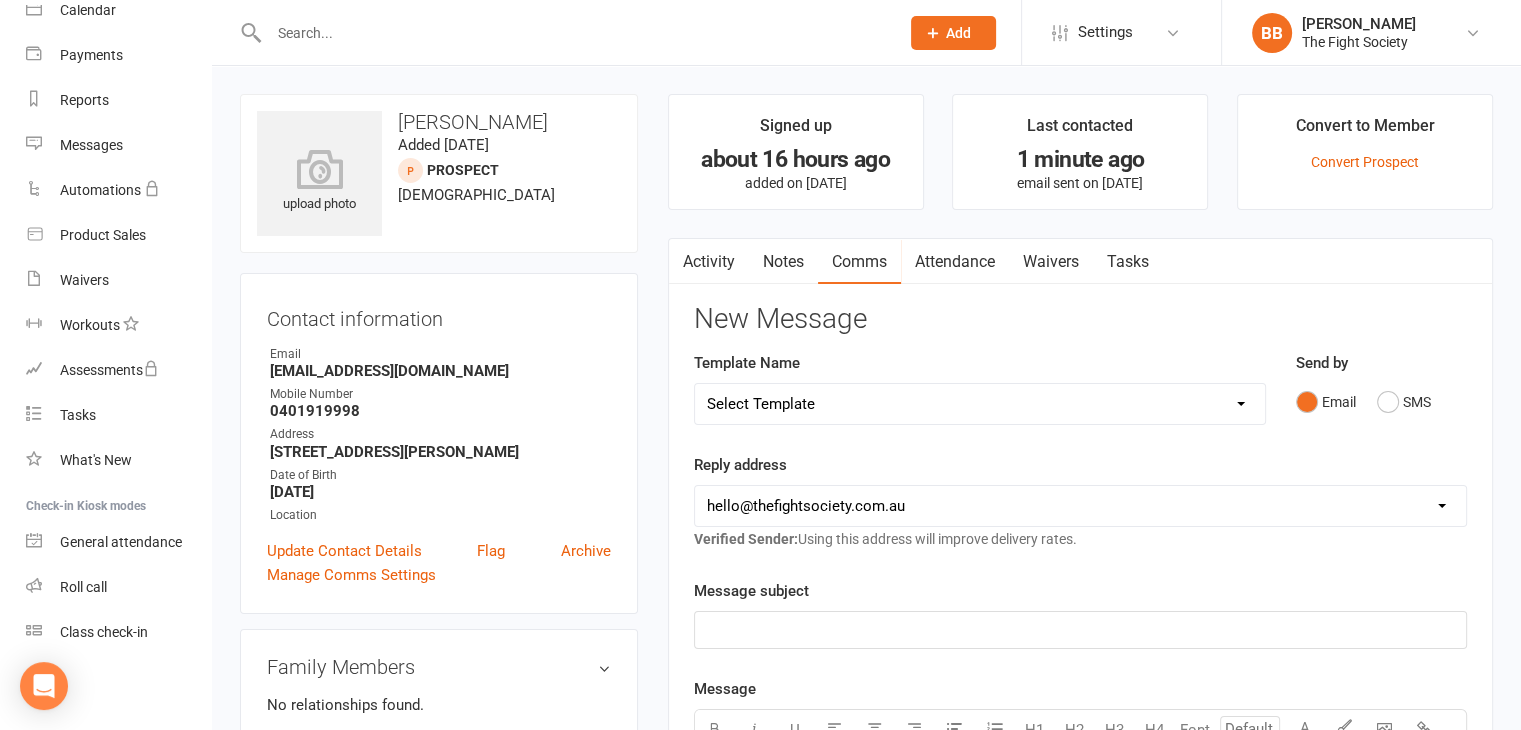 click on "Select Template [Email] FREE WEEK TRIAL [Email] GOOGLE REVIEWS [Email] Foundation Expiring [Email] FOUNDATION MEMBERSHIP APPLICATION [Email] OVERDUE FEES [Email] Trial COMPLETED [Email] Personal Hygiene at the Gym [Email] Free Trial NO SHOW [SMS] [Default template - review before using] Appointment reminder [SMS] [Default template - review before using] Failed payment [SMS] [Default template - review before using] Flash sale [SMS] [Default template - review before using] Follow up from free trial class [SMS] [Default template - review before using] Inactive member [SMS] [Default template - review before using] Initial response to enquiry [SMS] [Default template - review before using] Membership upgrade [SMS] [Default template - review before using] Missed class [SMS] [Default template - review before using] Payment paid [SMS] [Default template - review before using] Referral [SMS] [Default template - review before using] Request for review [SMS] [Default template - review before using] Sign up offer" at bounding box center (980, 404) 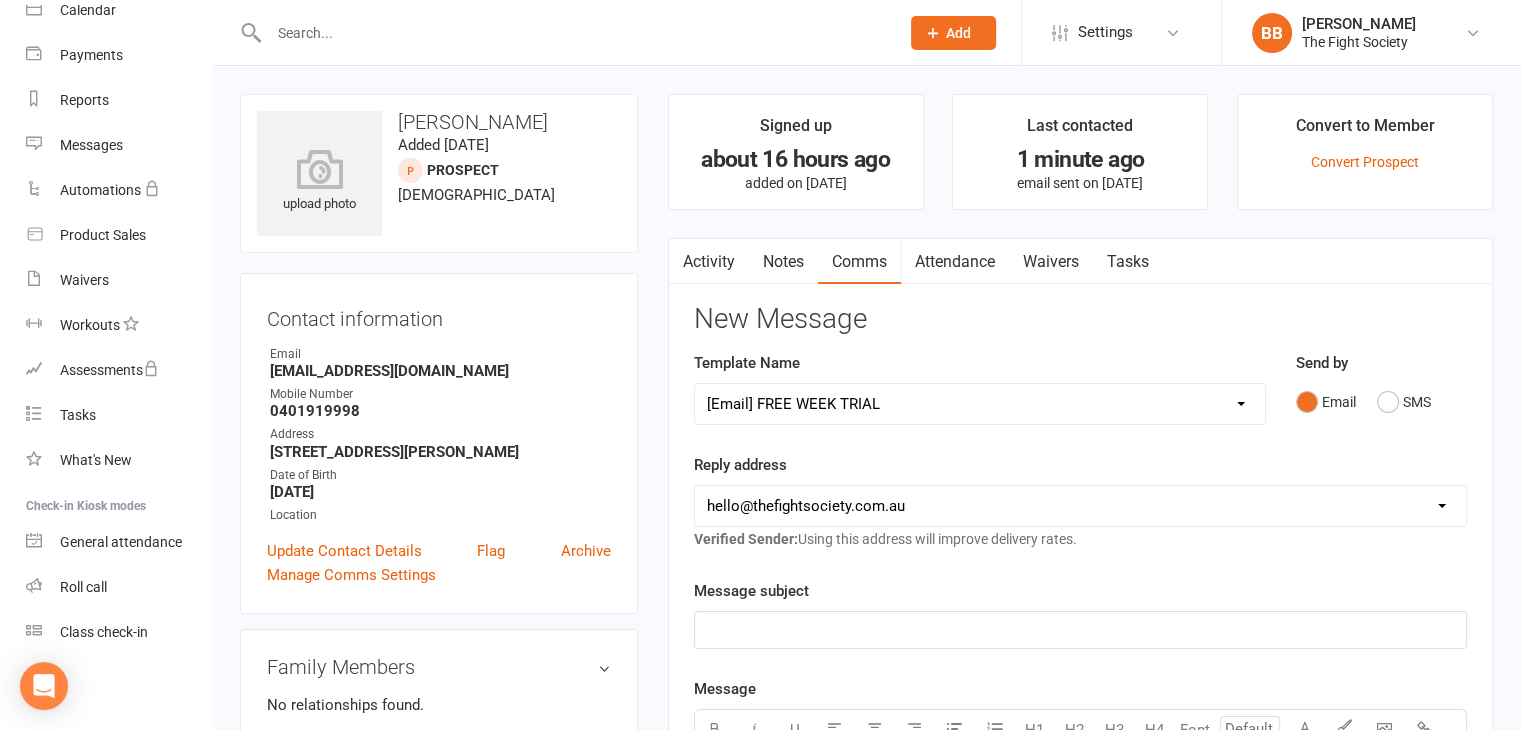click on "Select Template [Email] FREE WEEK TRIAL [Email] GOOGLE REVIEWS [Email] Foundation Expiring [Email] FOUNDATION MEMBERSHIP APPLICATION [Email] OVERDUE FEES [Email] Trial COMPLETED [Email] Personal Hygiene at the Gym [Email] Free Trial NO SHOW [SMS] [Default template - review before using] Appointment reminder [SMS] [Default template - review before using] Failed payment [SMS] [Default template - review before using] Flash sale [SMS] [Default template - review before using] Follow up from free trial class [SMS] [Default template - review before using] Inactive member [SMS] [Default template - review before using] Initial response to enquiry [SMS] [Default template - review before using] Membership upgrade [SMS] [Default template - review before using] Missed class [SMS] [Default template - review before using] Payment paid [SMS] [Default template - review before using] Referral [SMS] [Default template - review before using] Request for review [SMS] [Default template - review before using] Sign up offer" at bounding box center [980, 404] 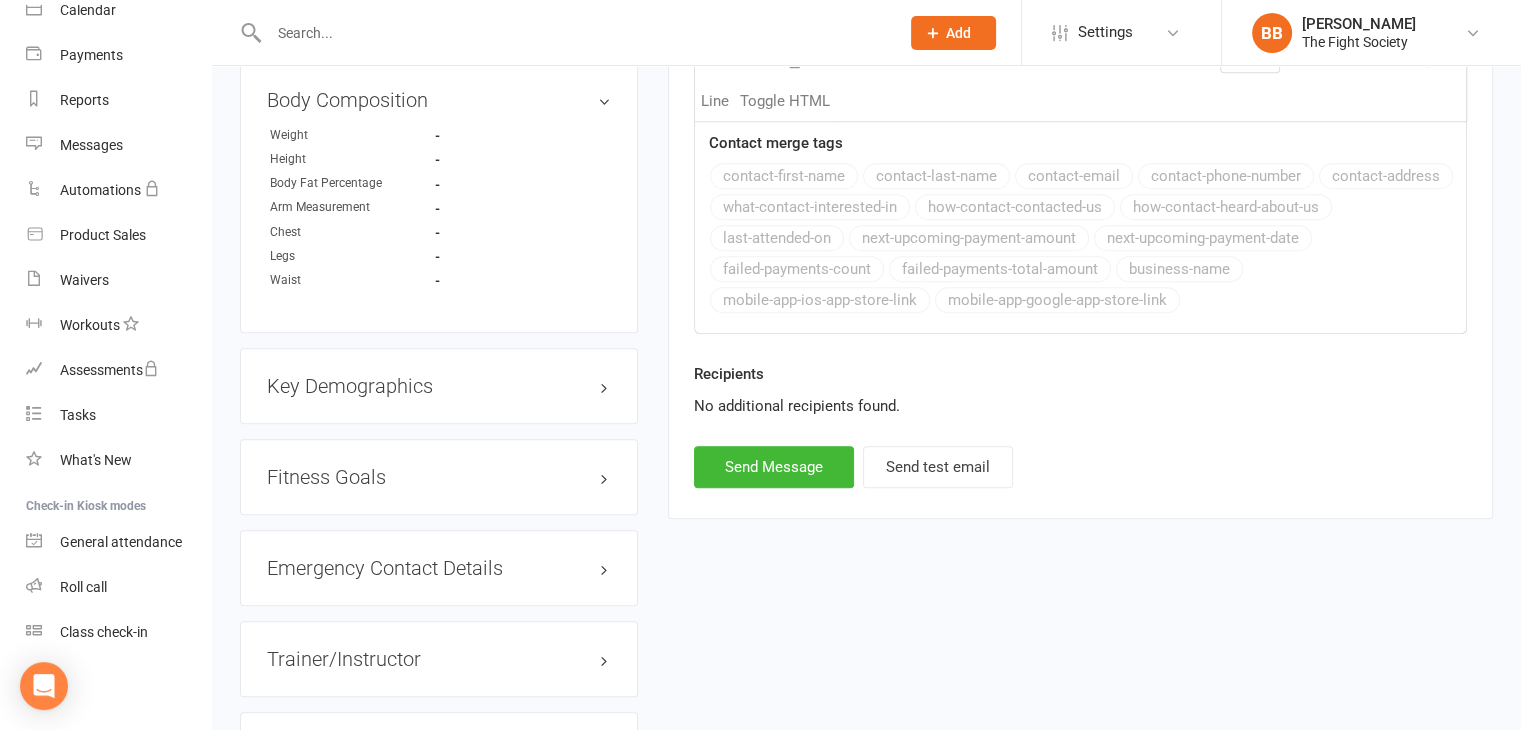 scroll, scrollTop: 1118, scrollLeft: 0, axis: vertical 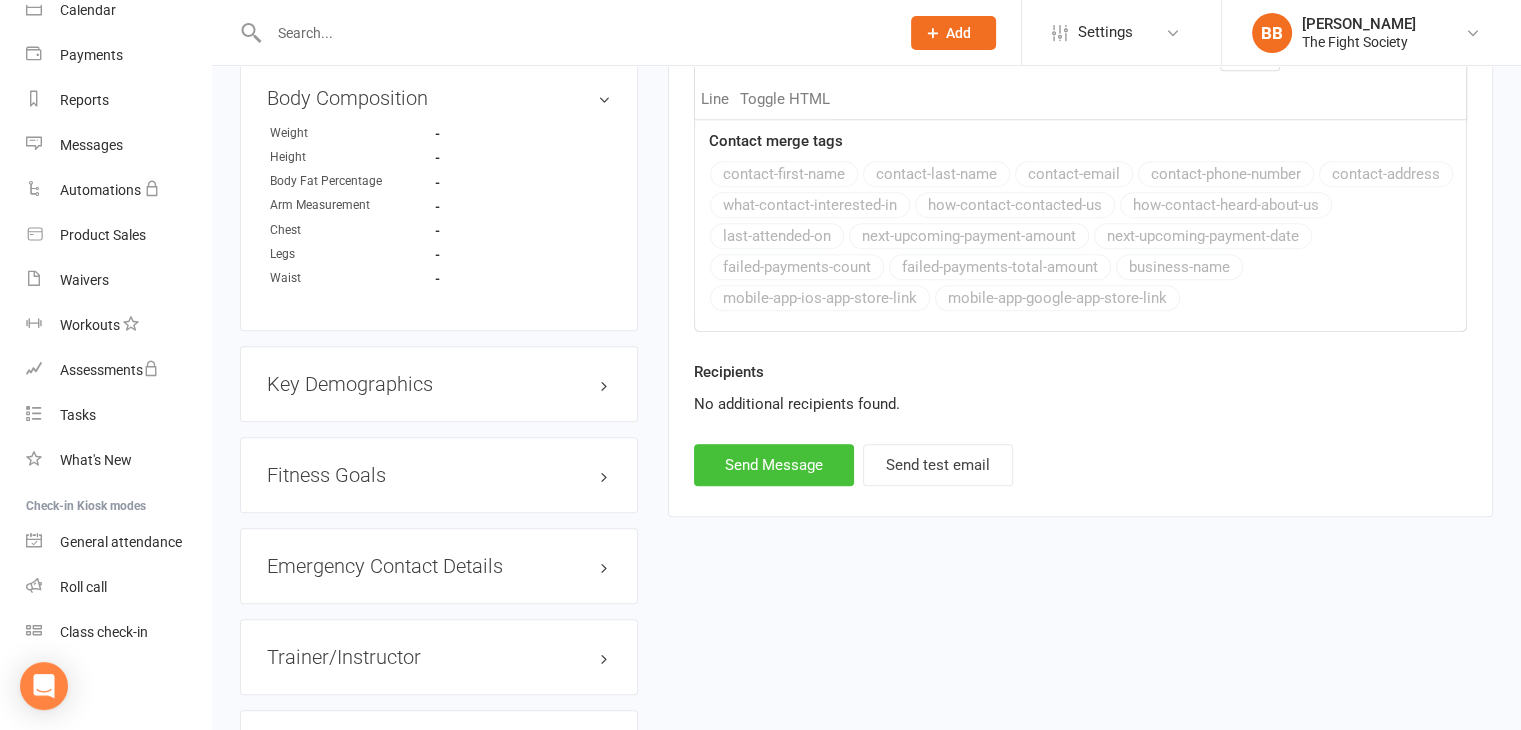 click on "Send Message" at bounding box center [774, 465] 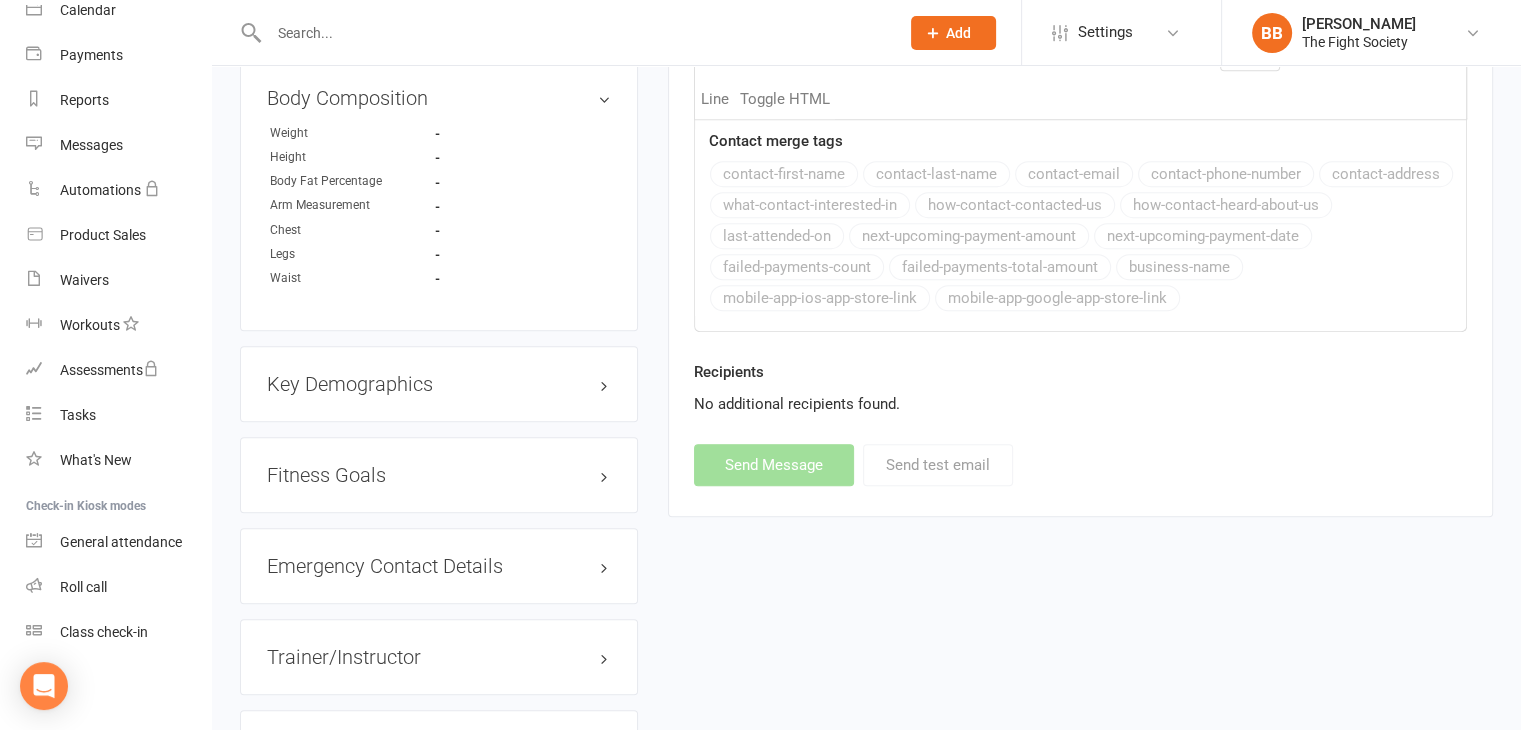 select 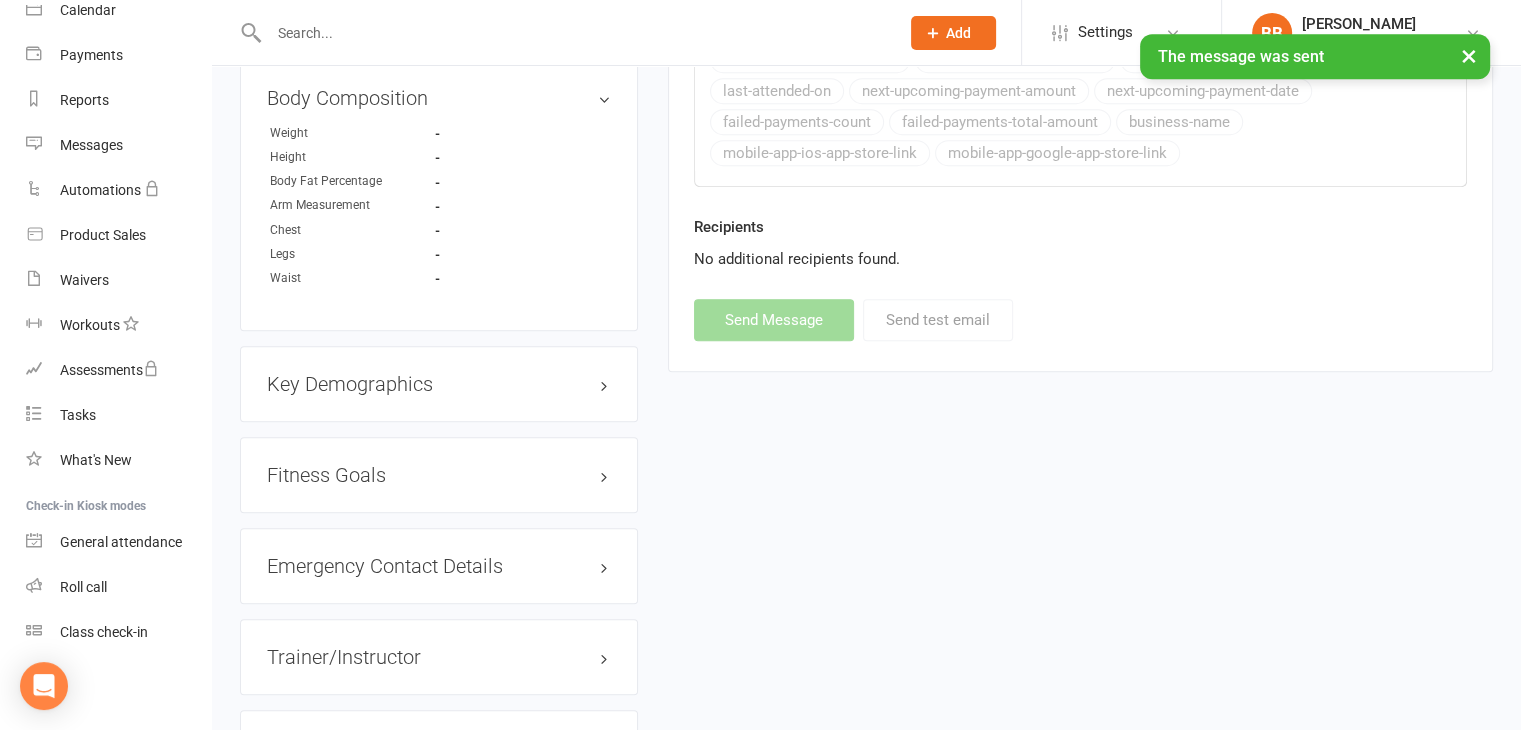click at bounding box center (574, 33) 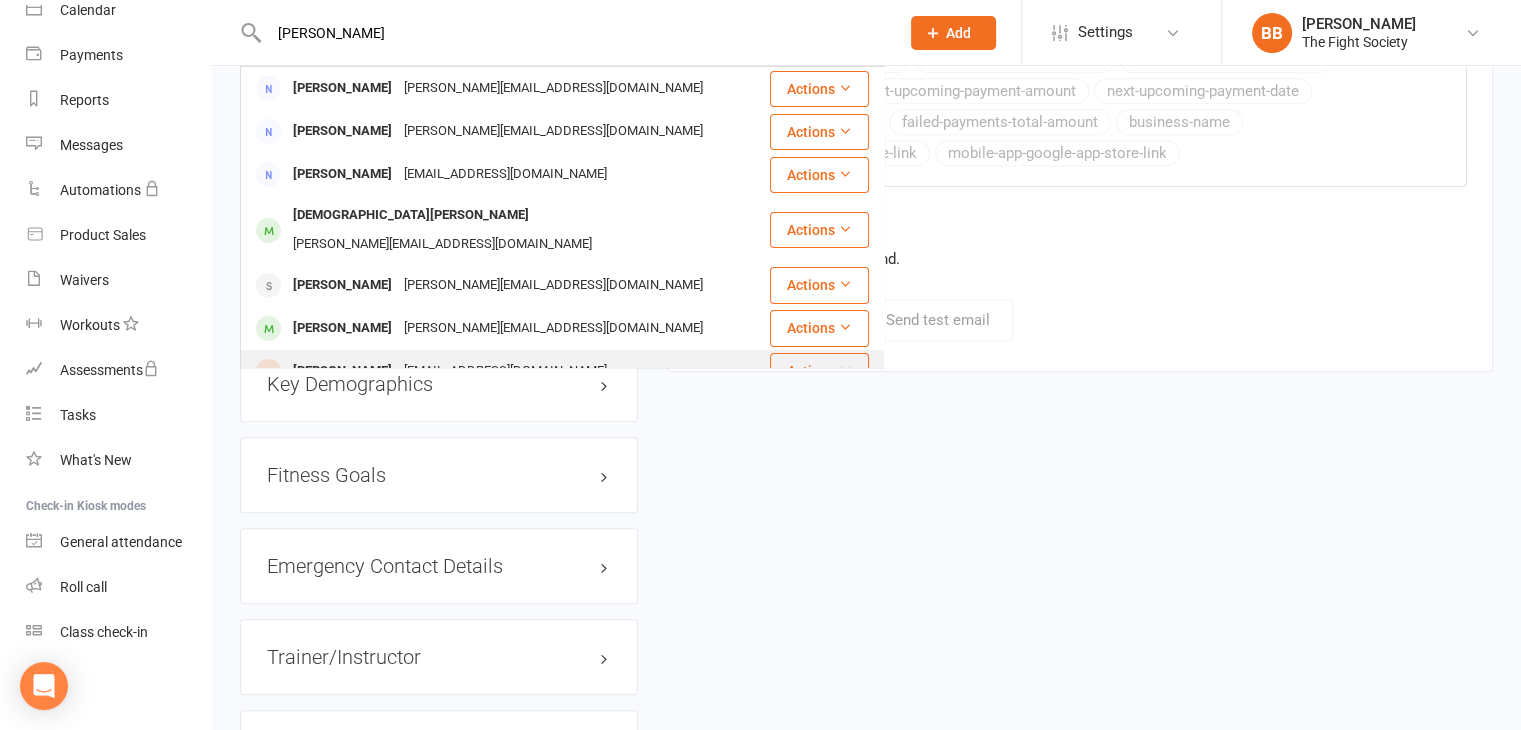 type on "emma" 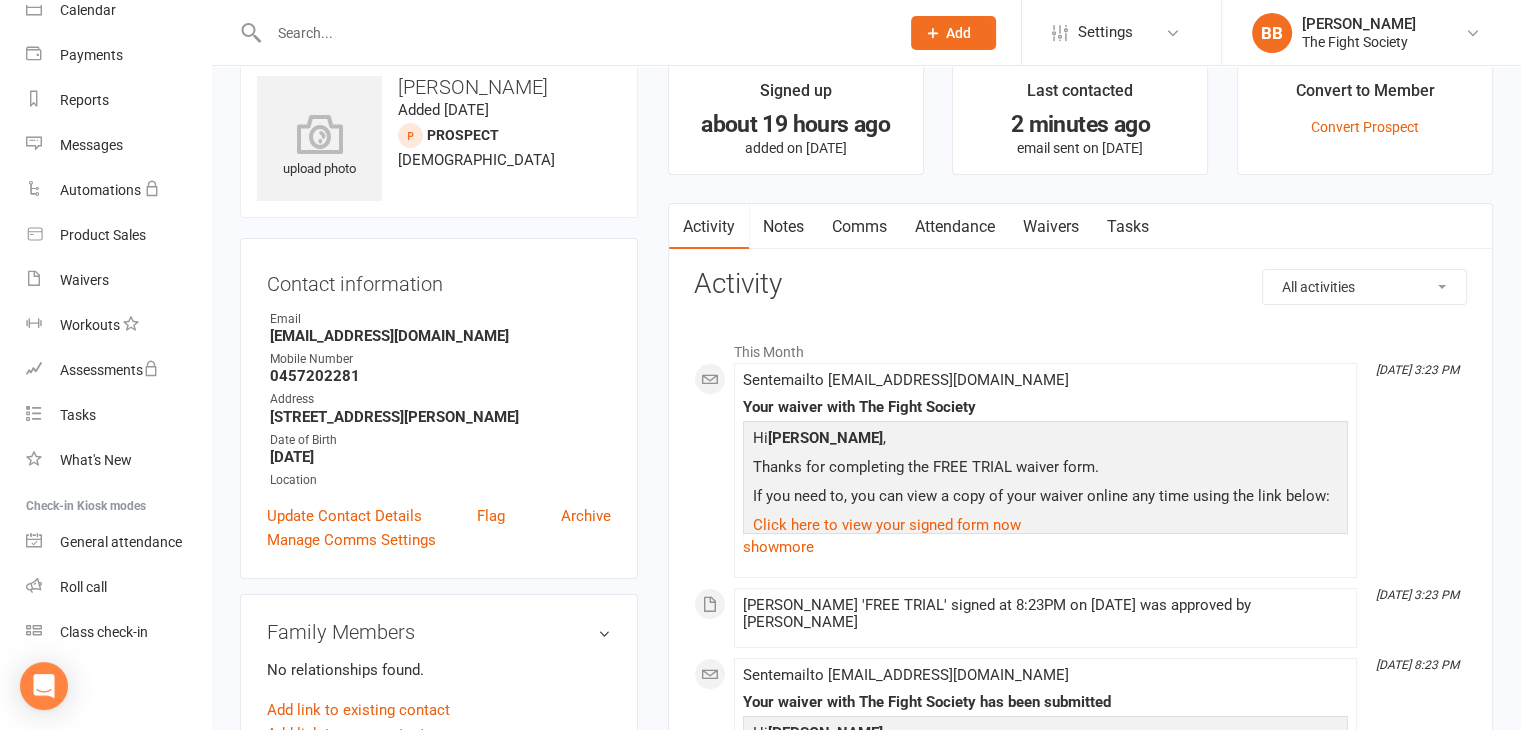scroll, scrollTop: 36, scrollLeft: 0, axis: vertical 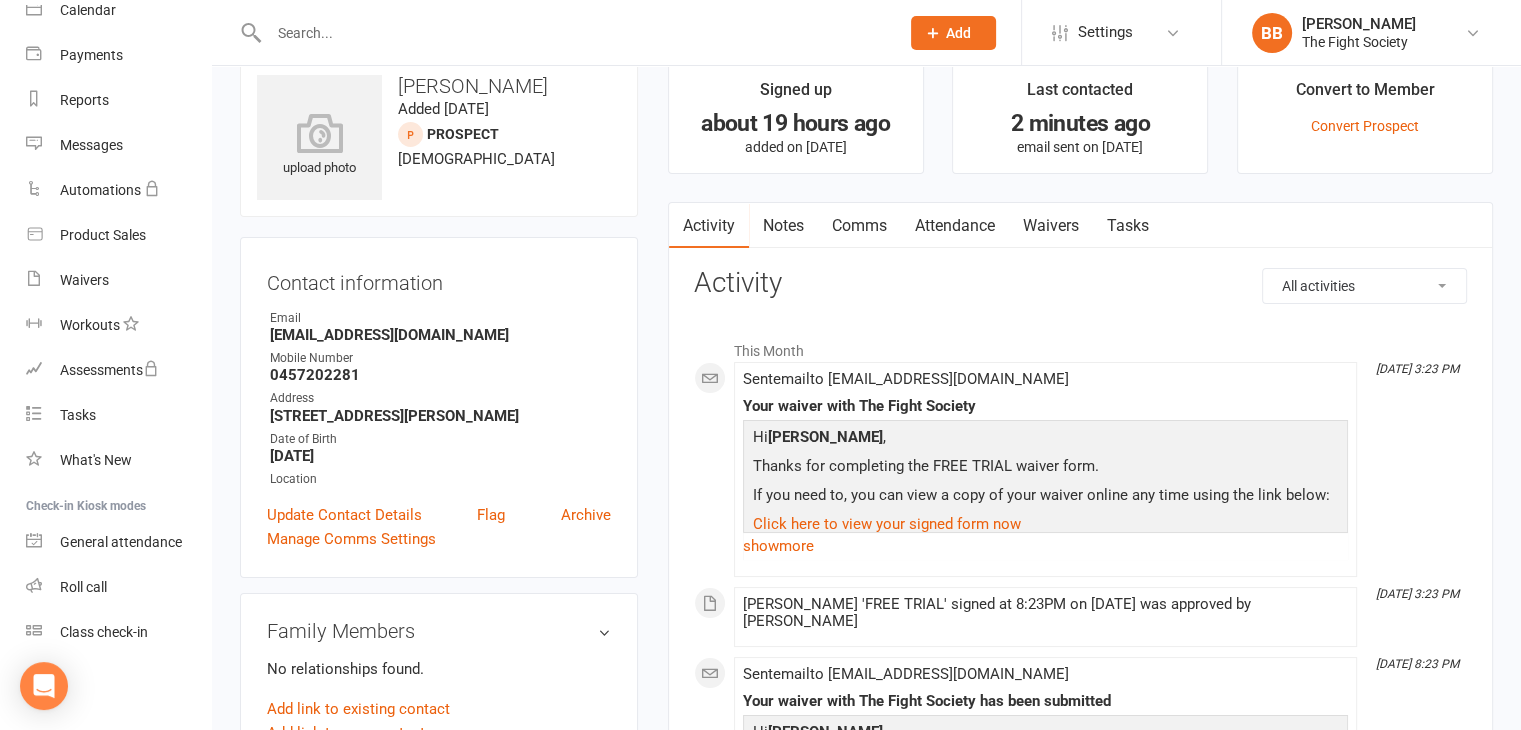 click on "Comms" at bounding box center (859, 226) 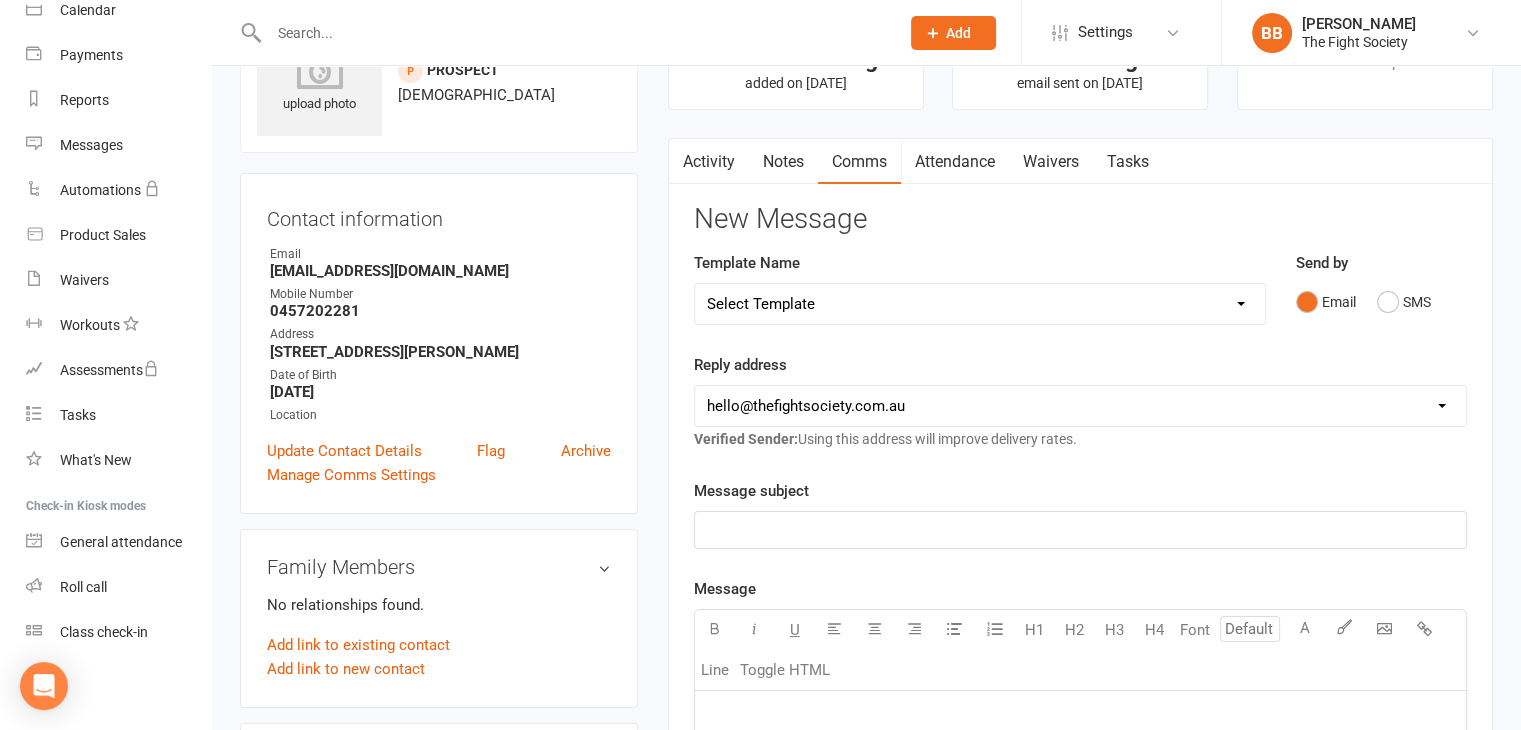 scroll, scrollTop: 88, scrollLeft: 0, axis: vertical 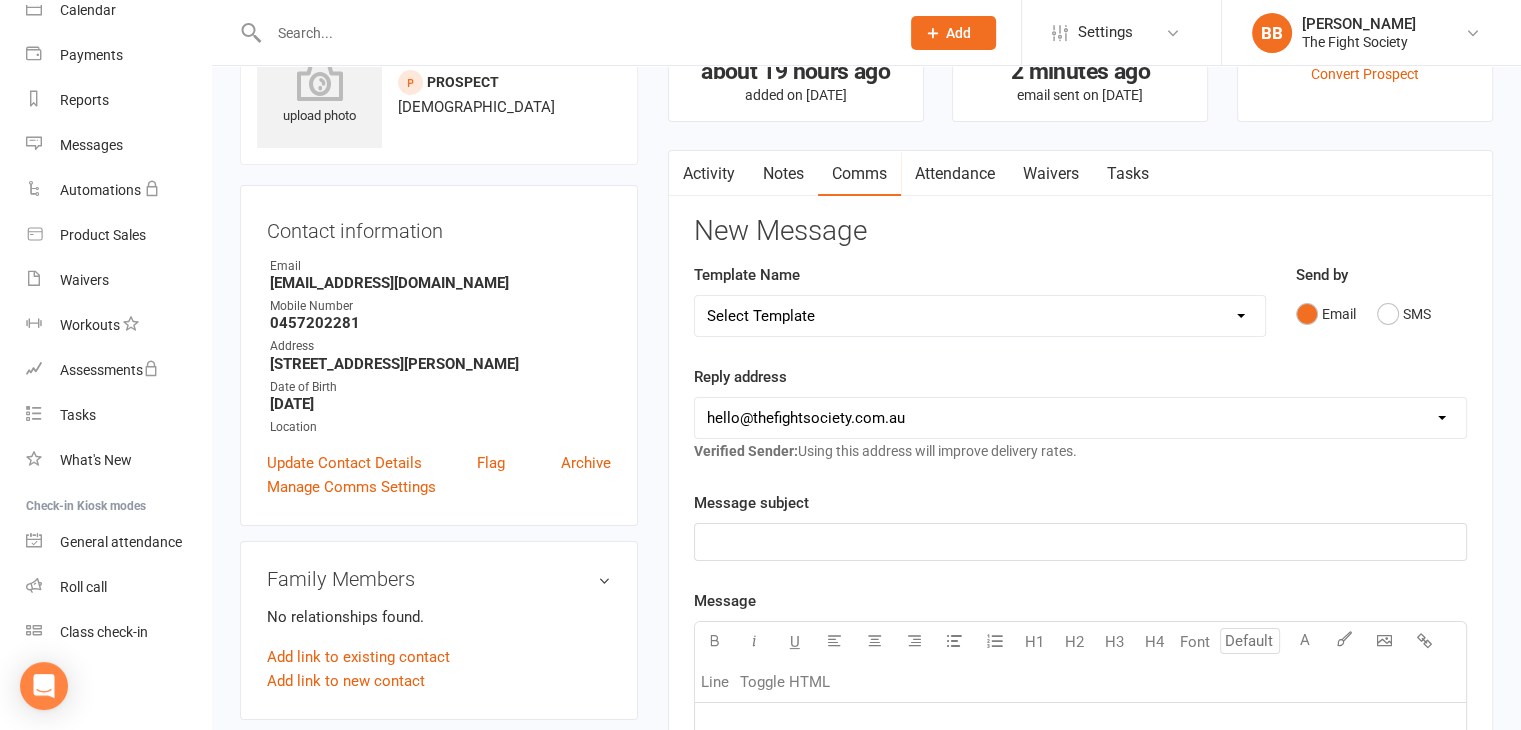 click on "Select Template [Email] FREE WEEK TRIAL [Email] GOOGLE REVIEWS [Email] Foundation Expiring [Email] FOUNDATION MEMBERSHIP APPLICATION [Email] OVERDUE FEES [Email] Trial COMPLETED [Email] Personal Hygiene at the Gym [Email] Free Trial NO SHOW [SMS] [Default template - review before using] Appointment reminder [SMS] [Default template - review before using] Failed payment [SMS] [Default template - review before using] Flash sale [SMS] [Default template - review before using] Follow up from free trial class [SMS] [Default template - review before using] Inactive member [SMS] [Default template - review before using] Initial response to enquiry [SMS] [Default template - review before using] Membership upgrade [SMS] [Default template - review before using] Missed class [SMS] [Default template - review before using] Payment paid [SMS] [Default template - review before using] Referral [SMS] [Default template - review before using] Request for review [SMS] [Default template - review before using] Sign up offer" at bounding box center [980, 316] 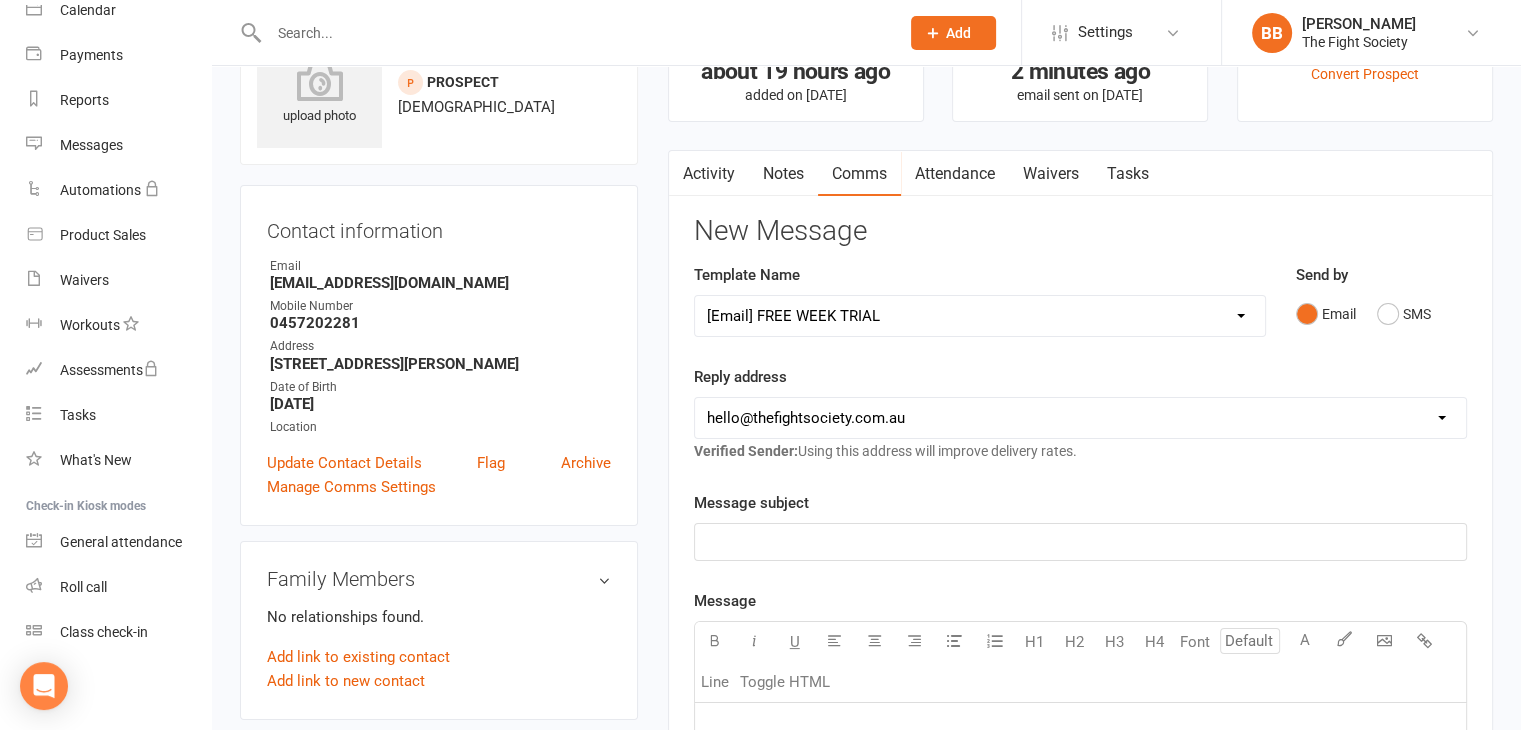 click on "Select Template [Email] FREE WEEK TRIAL [Email] GOOGLE REVIEWS [Email] Foundation Expiring [Email] FOUNDATION MEMBERSHIP APPLICATION [Email] OVERDUE FEES [Email] Trial COMPLETED [Email] Personal Hygiene at the Gym [Email] Free Trial NO SHOW [SMS] [Default template - review before using] Appointment reminder [SMS] [Default template - review before using] Failed payment [SMS] [Default template - review before using] Flash sale [SMS] [Default template - review before using] Follow up from free trial class [SMS] [Default template - review before using] Inactive member [SMS] [Default template - review before using] Initial response to enquiry [SMS] [Default template - review before using] Membership upgrade [SMS] [Default template - review before using] Missed class [SMS] [Default template - review before using] Payment paid [SMS] [Default template - review before using] Referral [SMS] [Default template - review before using] Request for review [SMS] [Default template - review before using] Sign up offer" at bounding box center (980, 316) 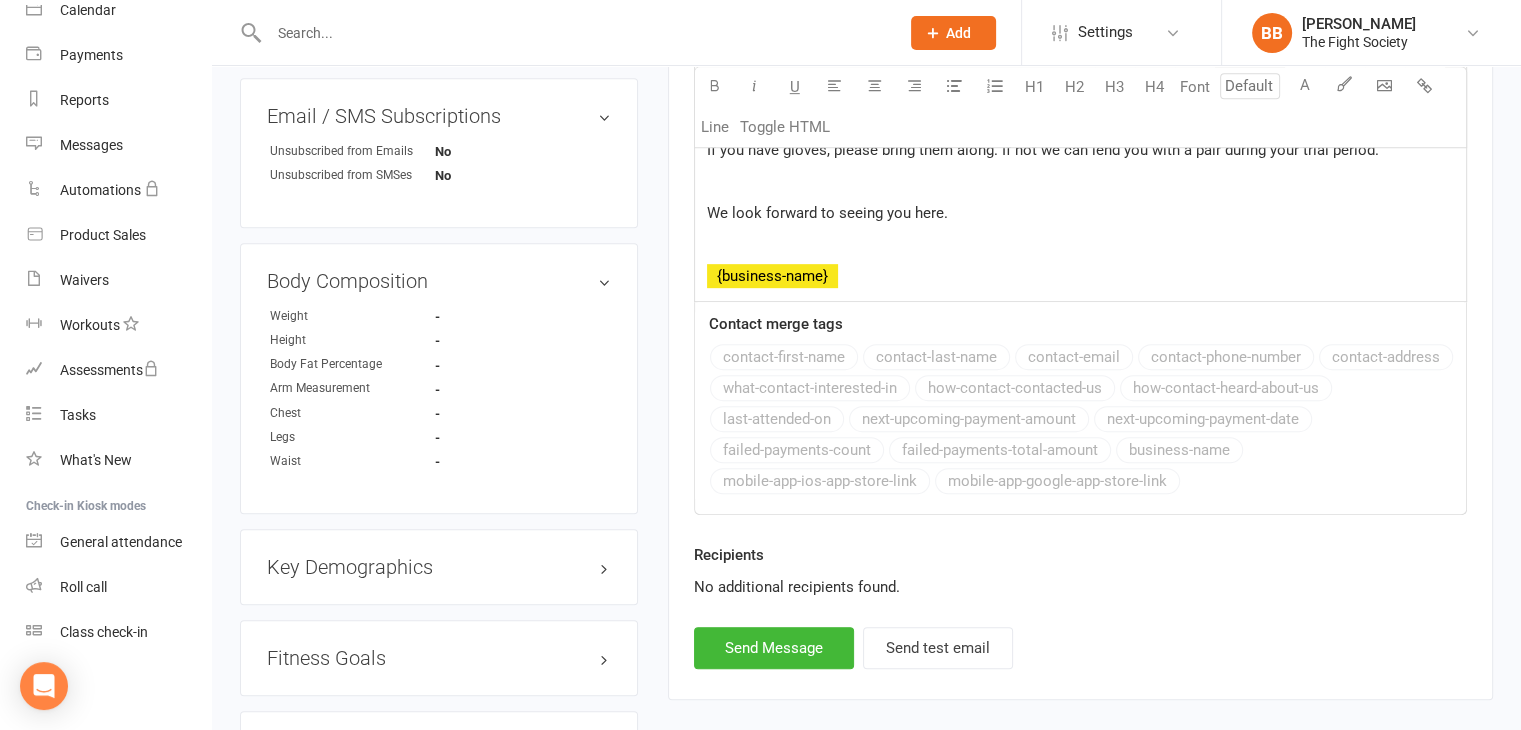 scroll, scrollTop: 936, scrollLeft: 0, axis: vertical 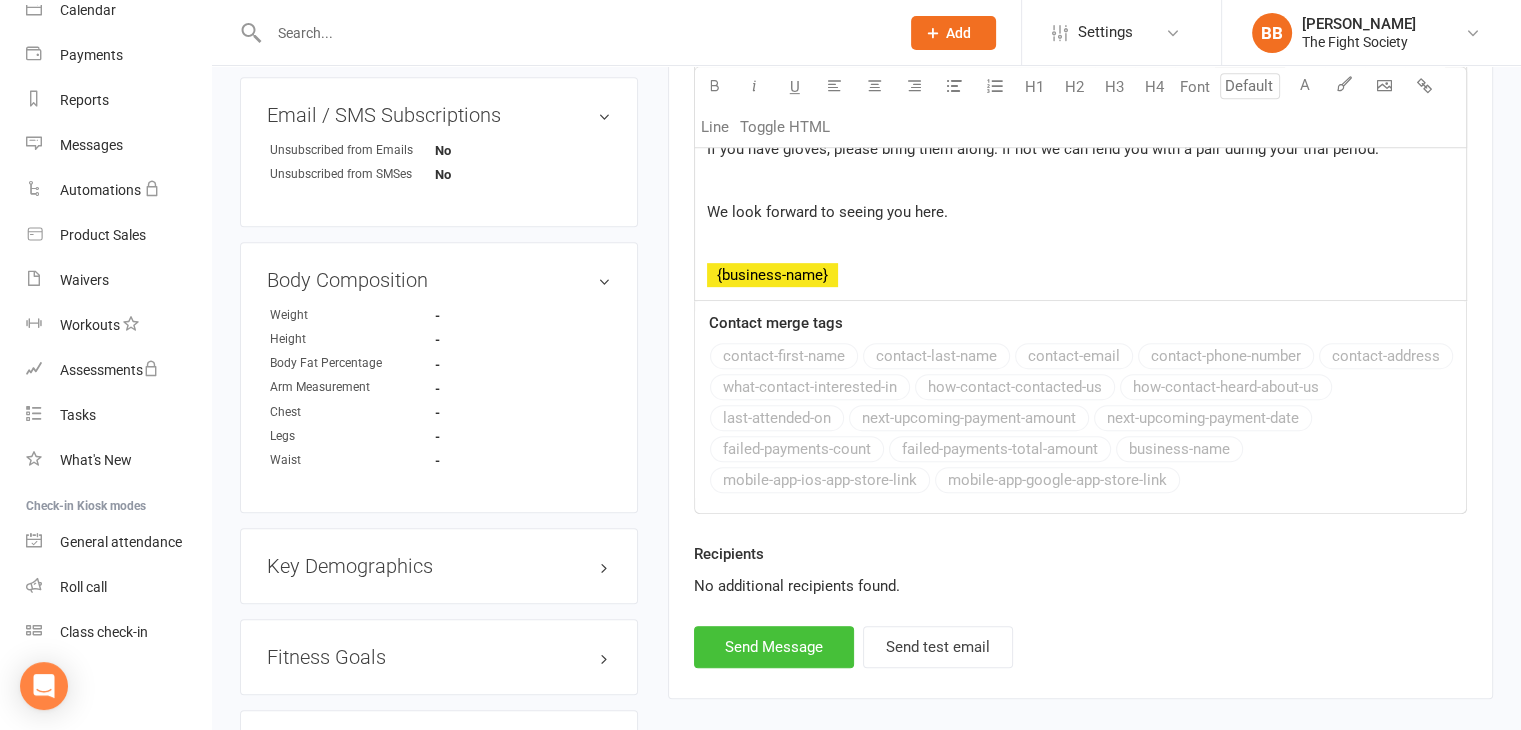 click on "Send Message" at bounding box center [774, 647] 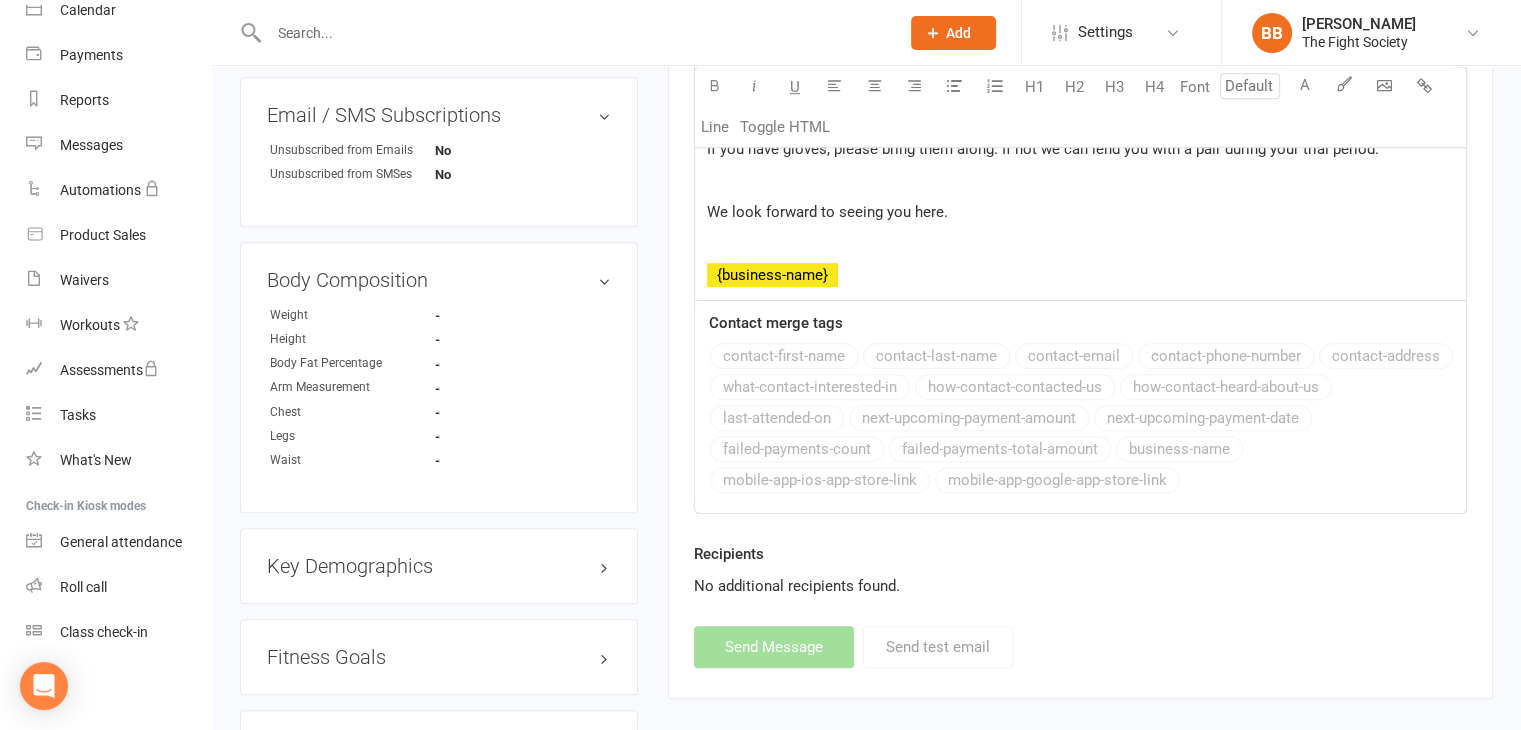 select 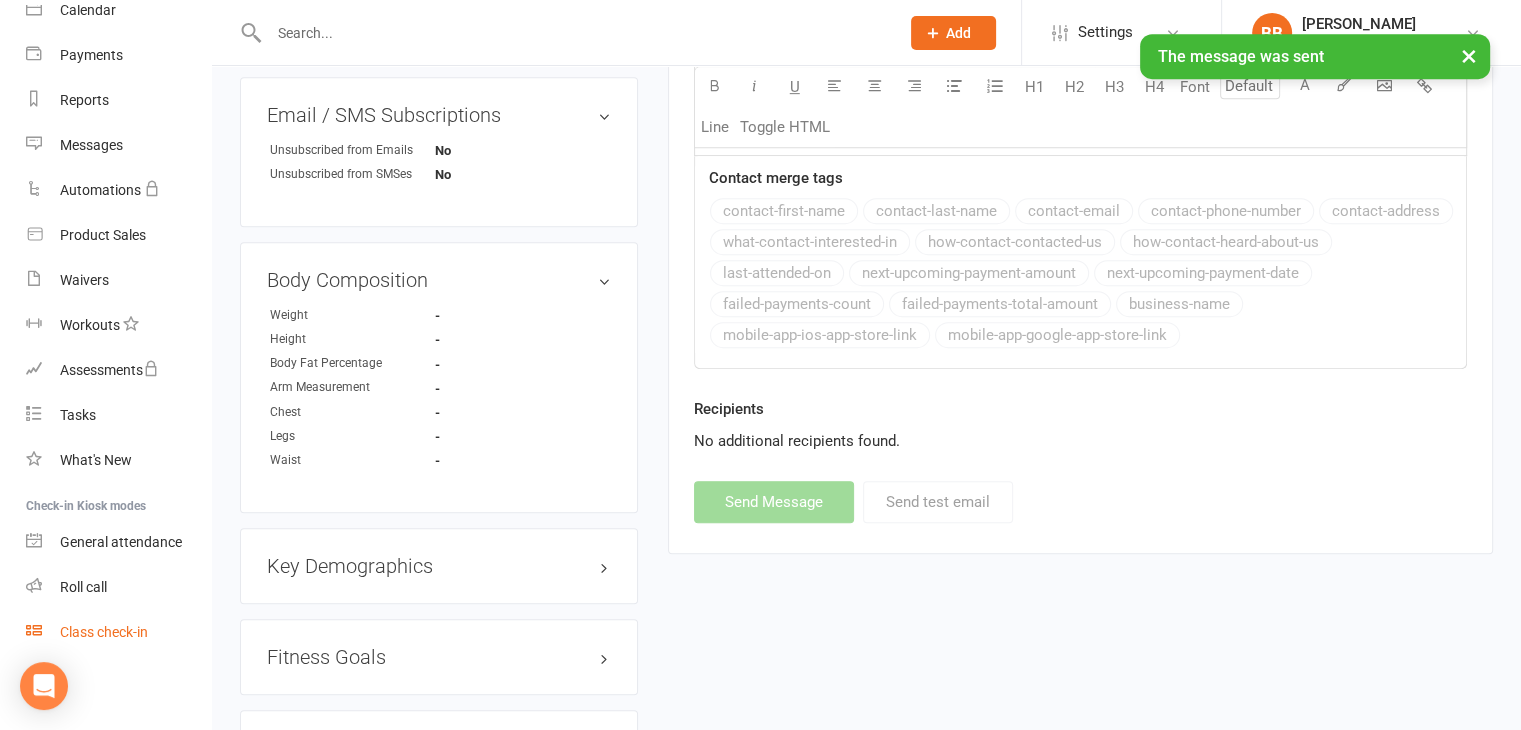 click on "Class check-in" at bounding box center (104, 632) 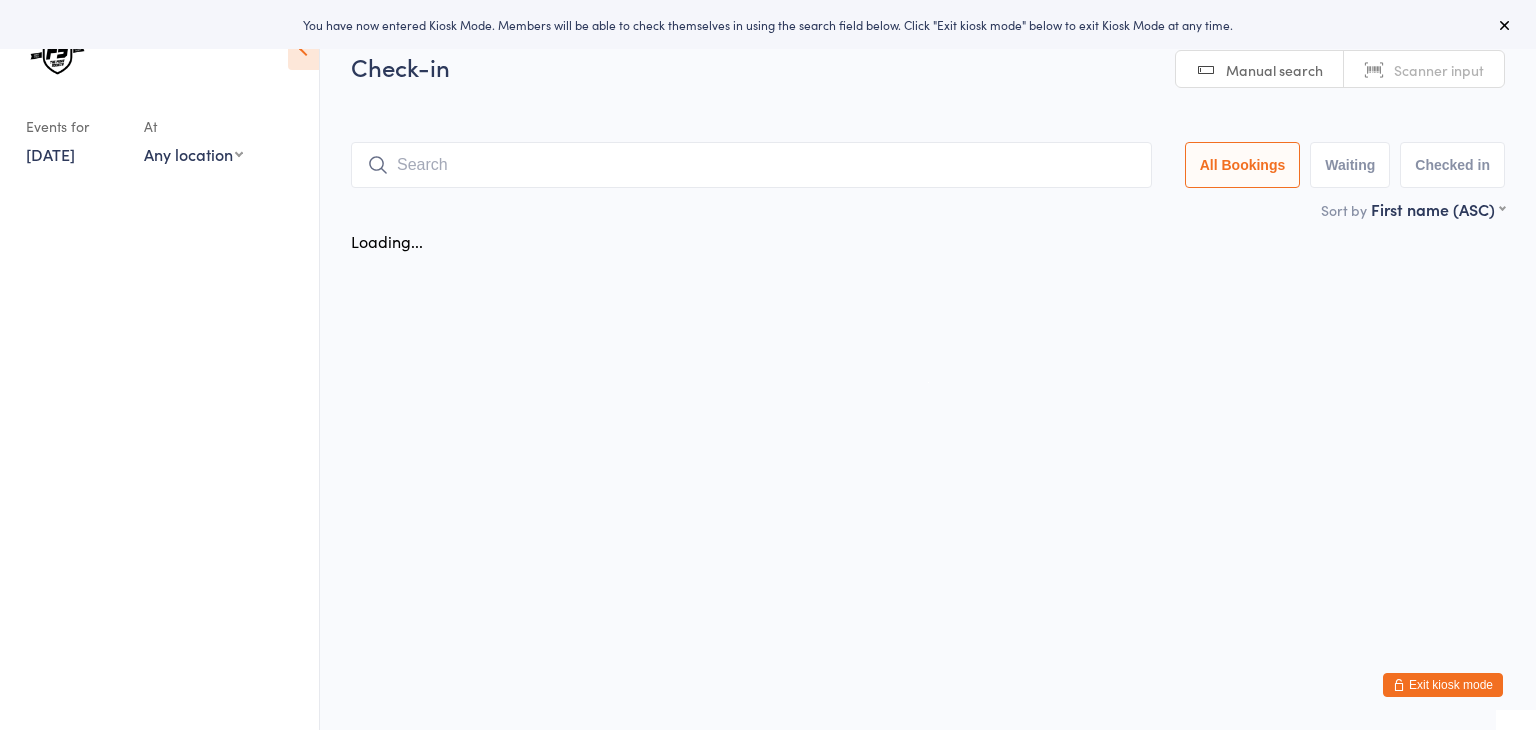 scroll, scrollTop: 0, scrollLeft: 0, axis: both 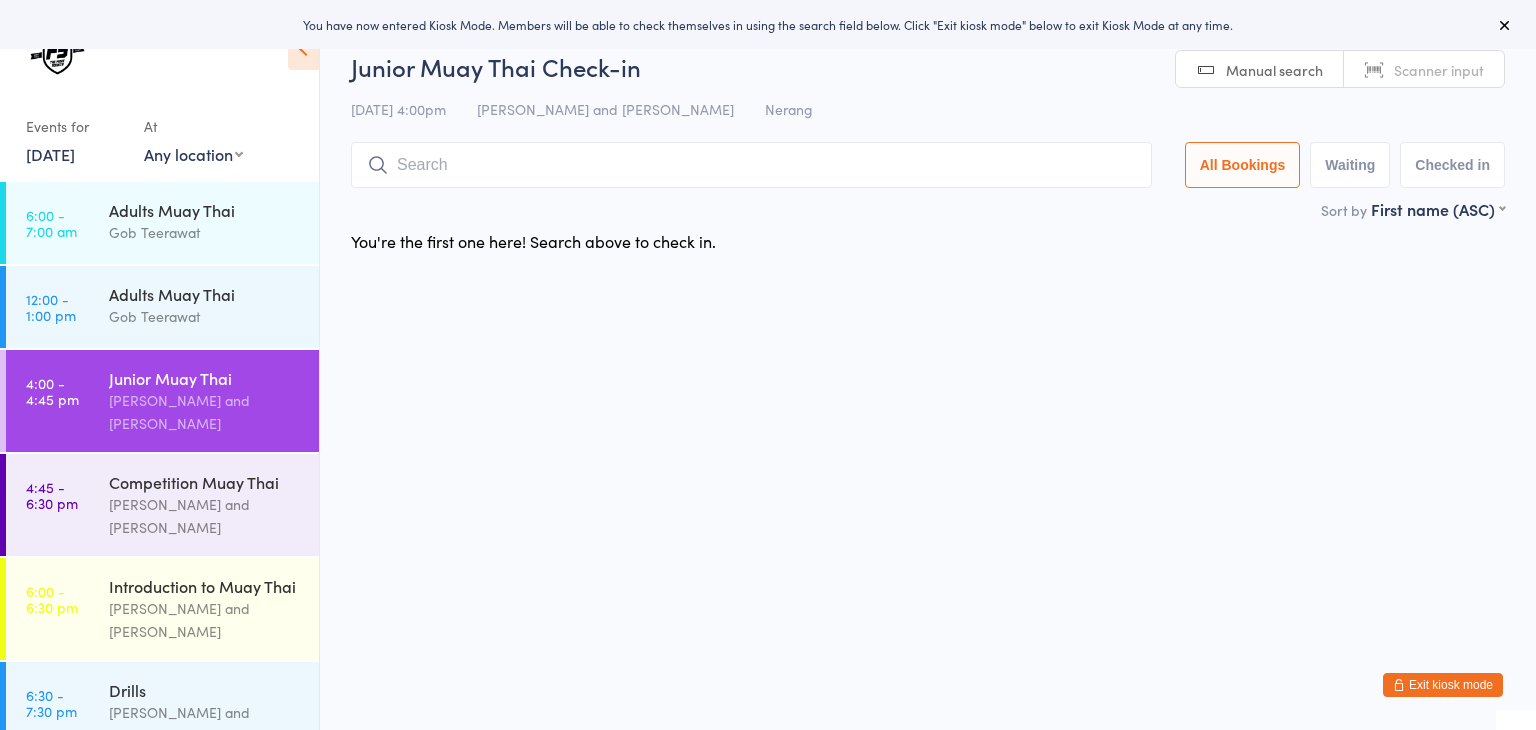 click on "Scanner input" at bounding box center [1439, 70] 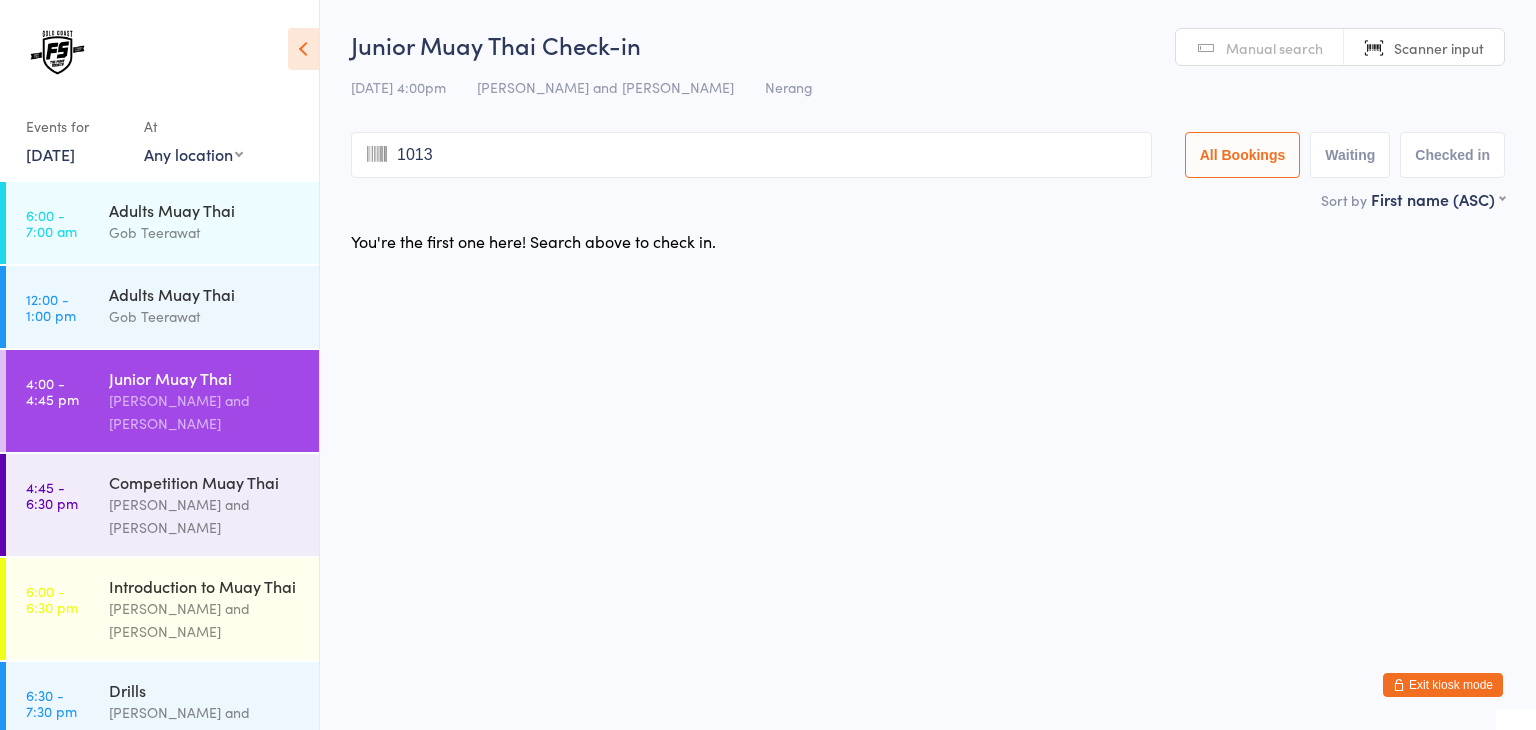type on "1013" 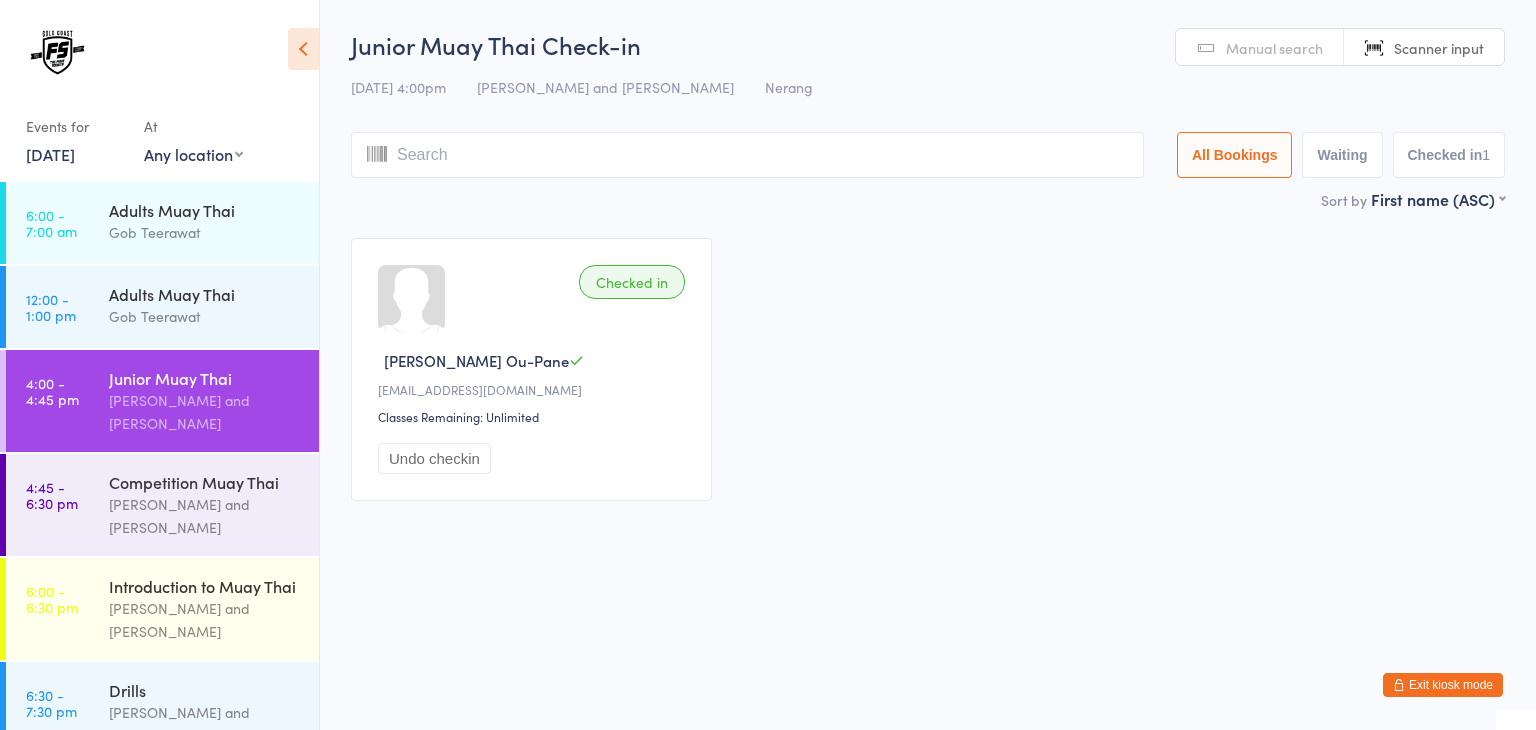 click at bounding box center [747, 155] 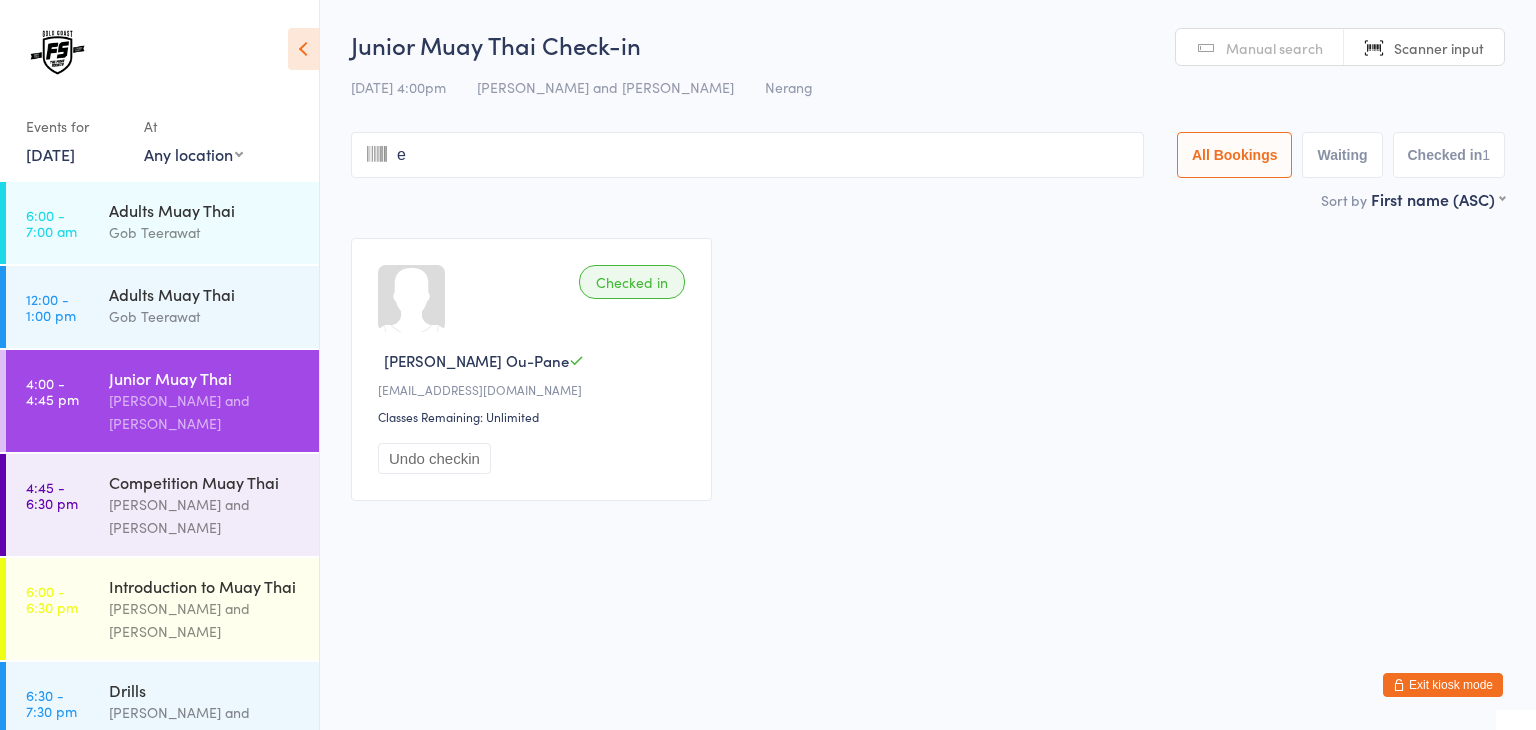 type on "em" 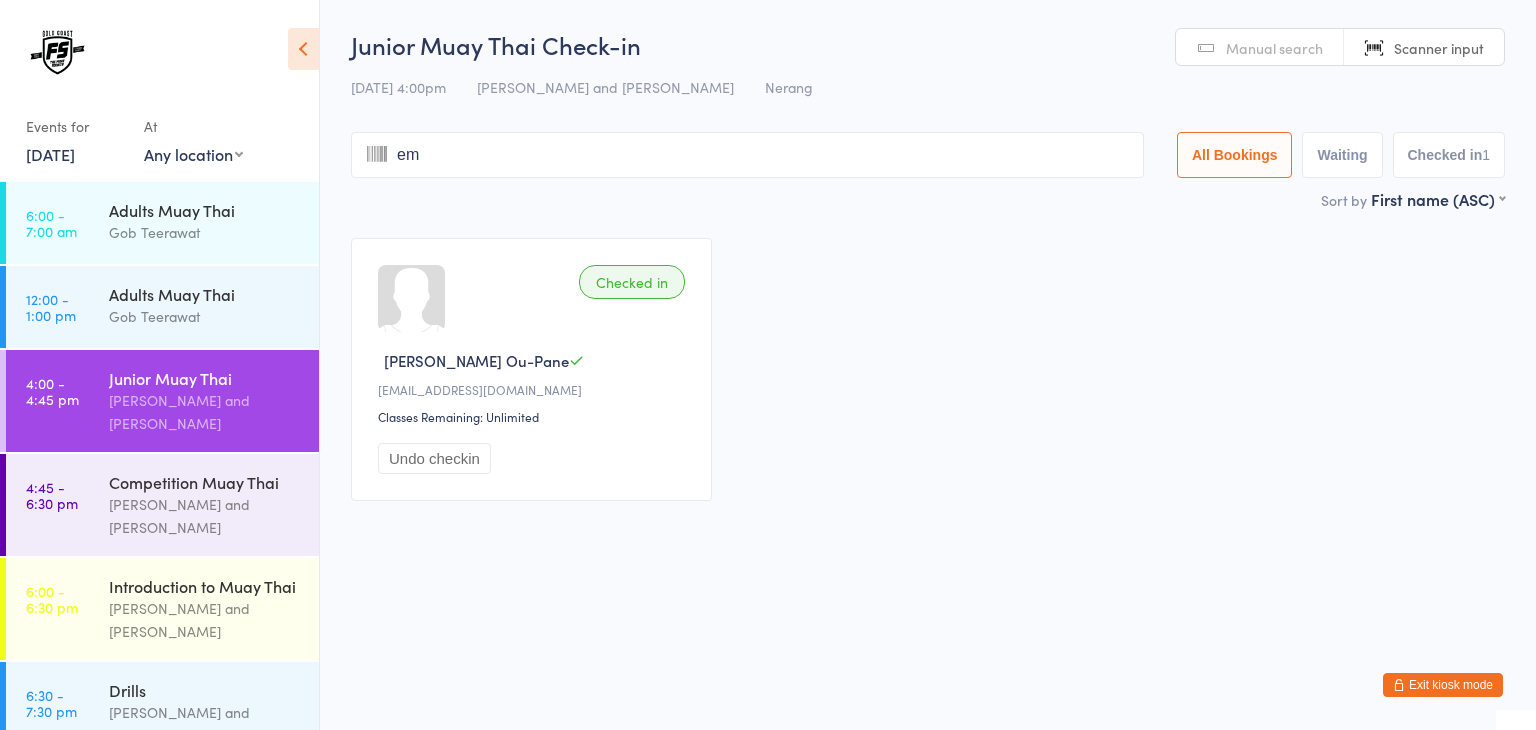 type 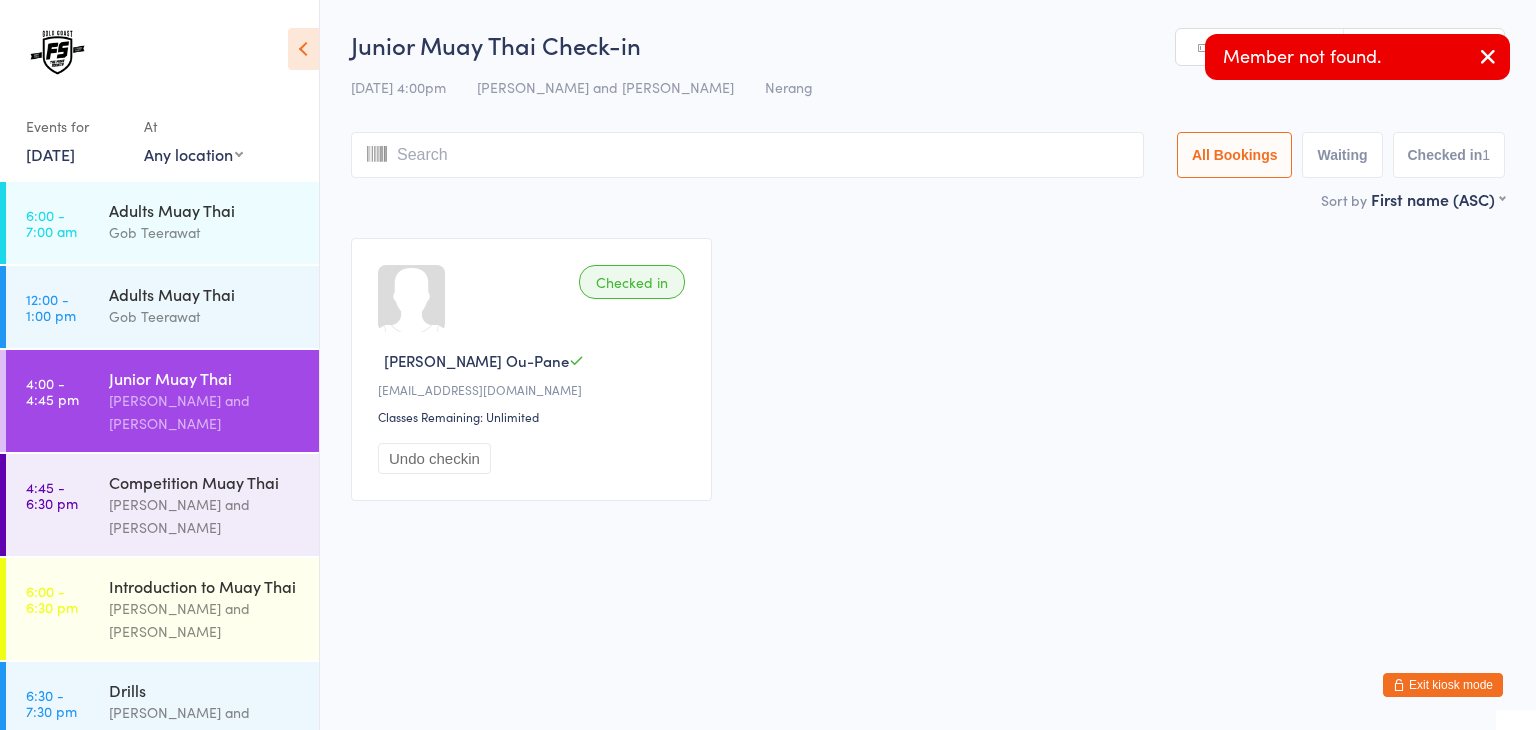 click on "Exit kiosk mode" at bounding box center [1443, 685] 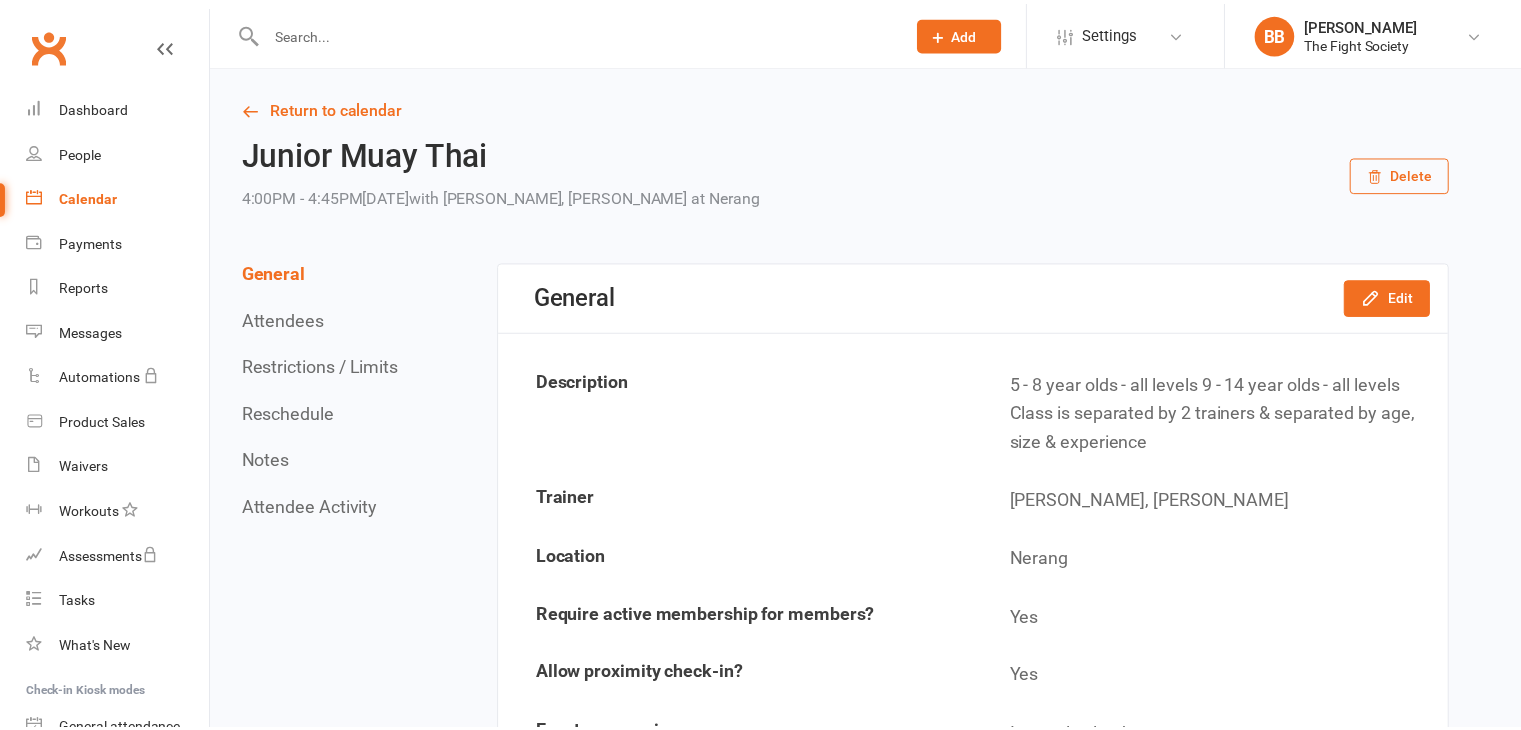 scroll, scrollTop: 0, scrollLeft: 0, axis: both 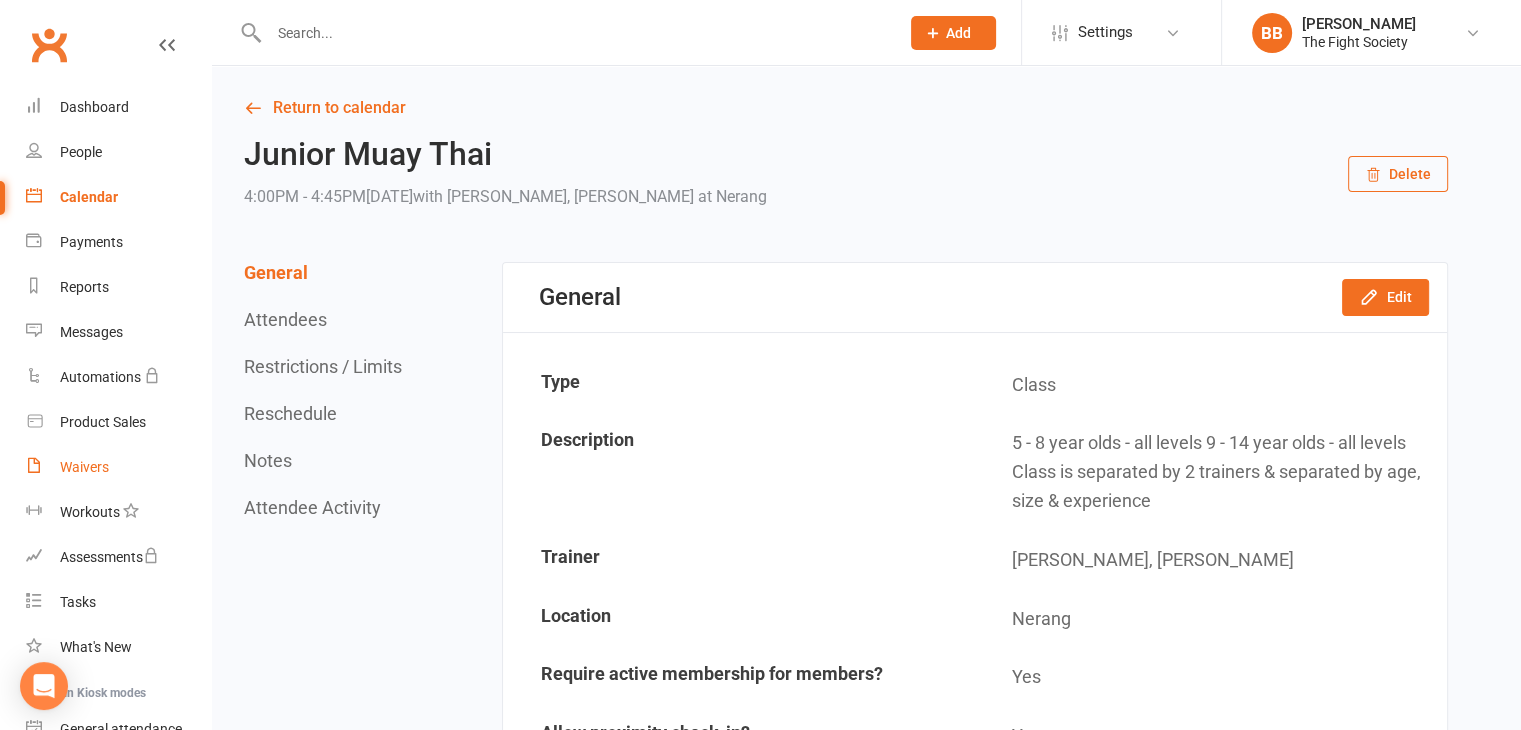 click on "Waivers" at bounding box center [84, 467] 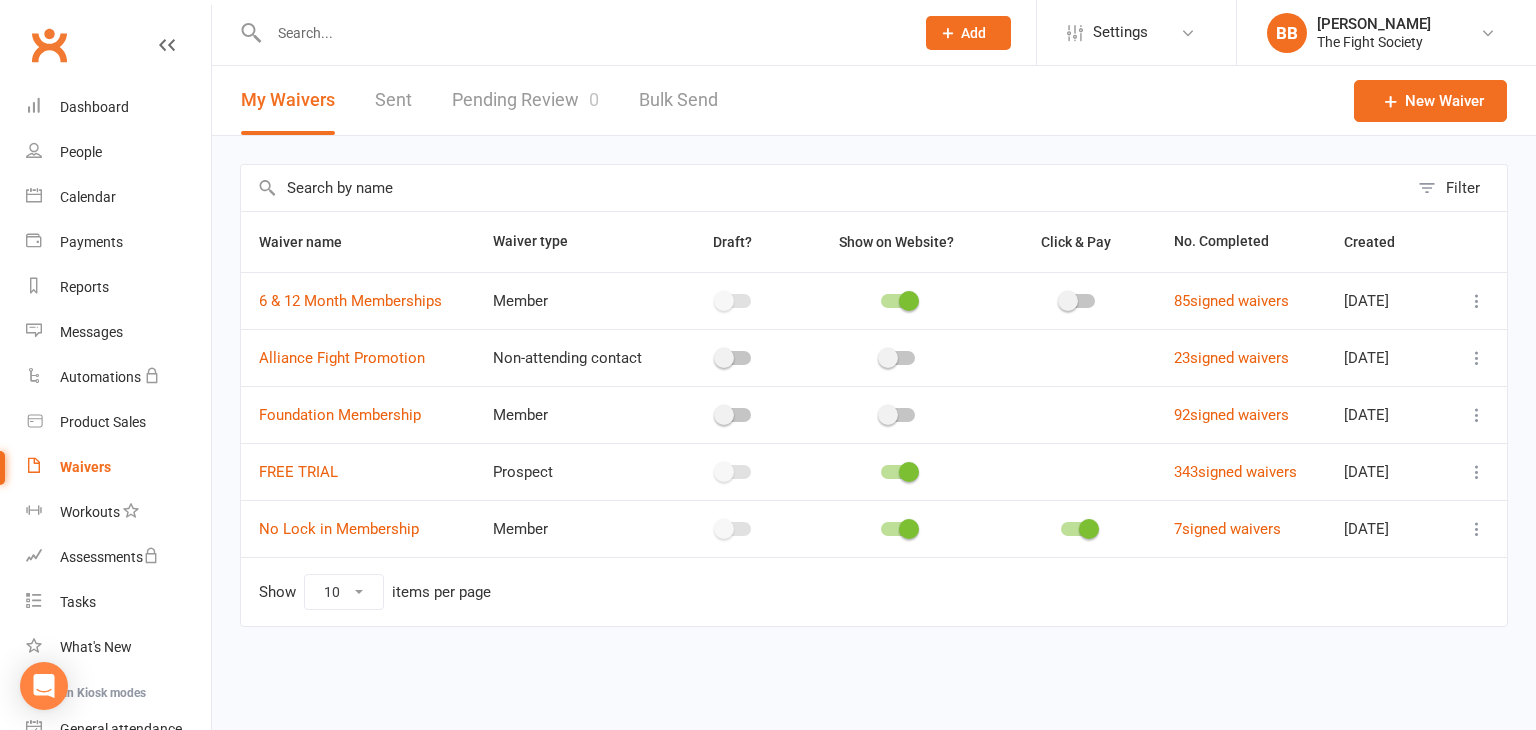 click on "Sent" at bounding box center (393, 100) 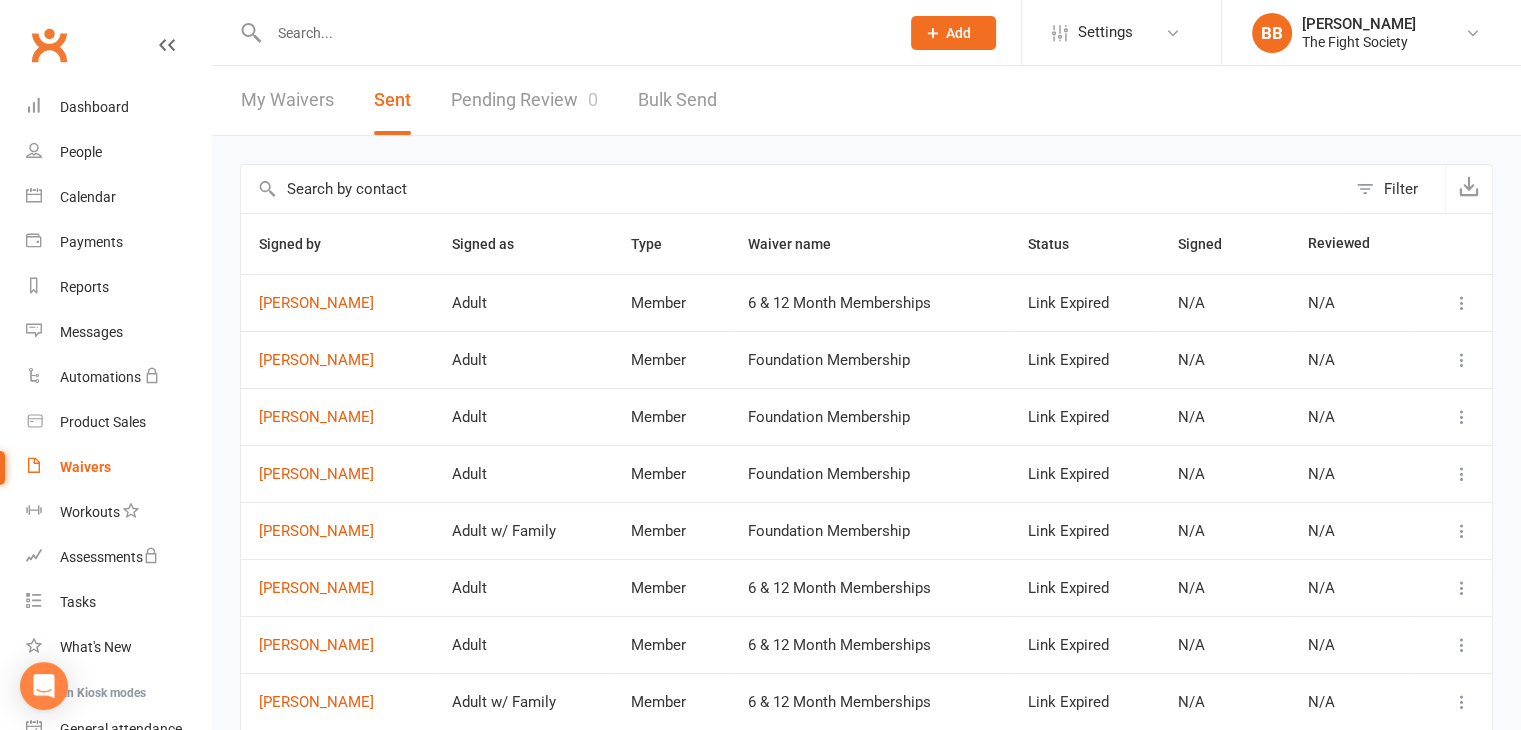 click on "My Waivers" at bounding box center [287, 100] 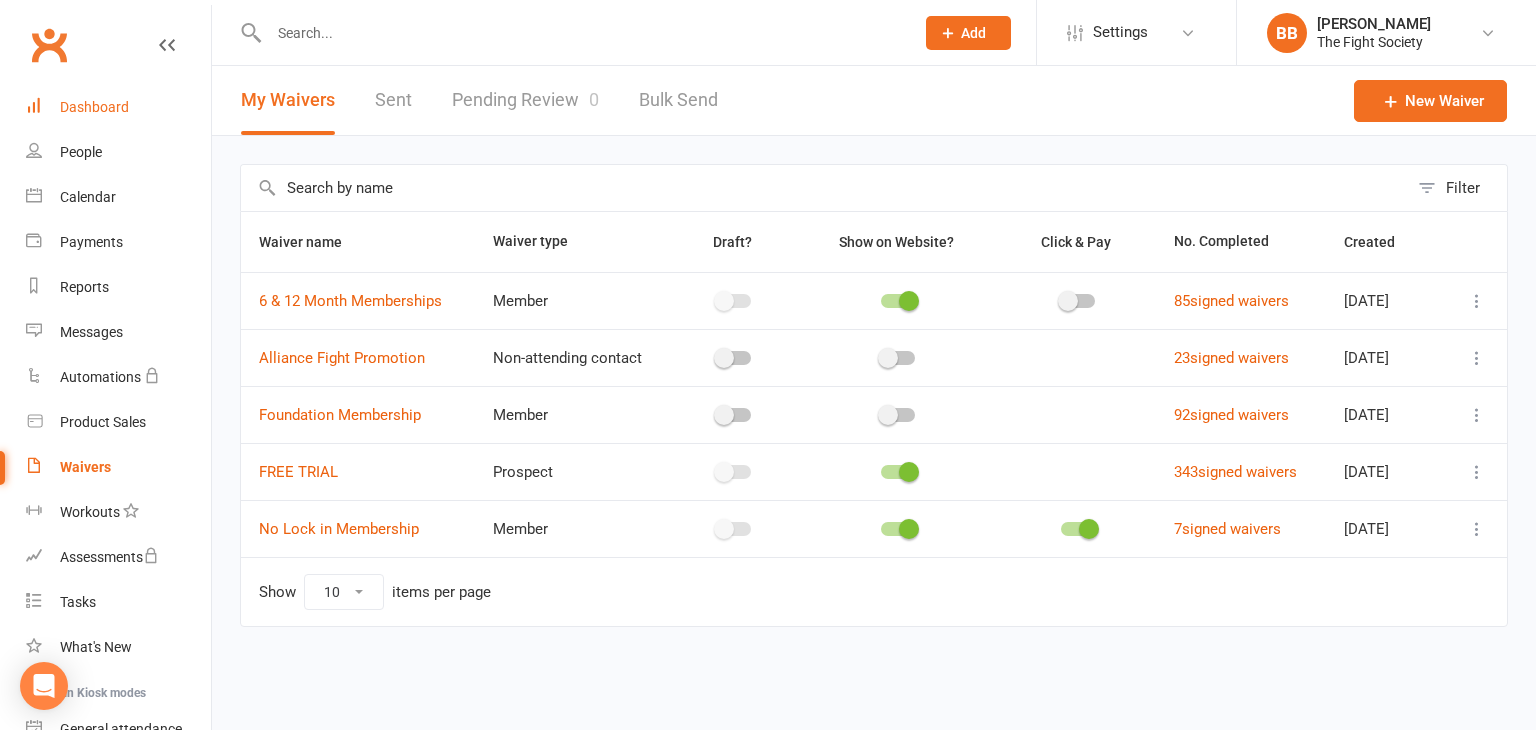 click on "Dashboard" at bounding box center (94, 107) 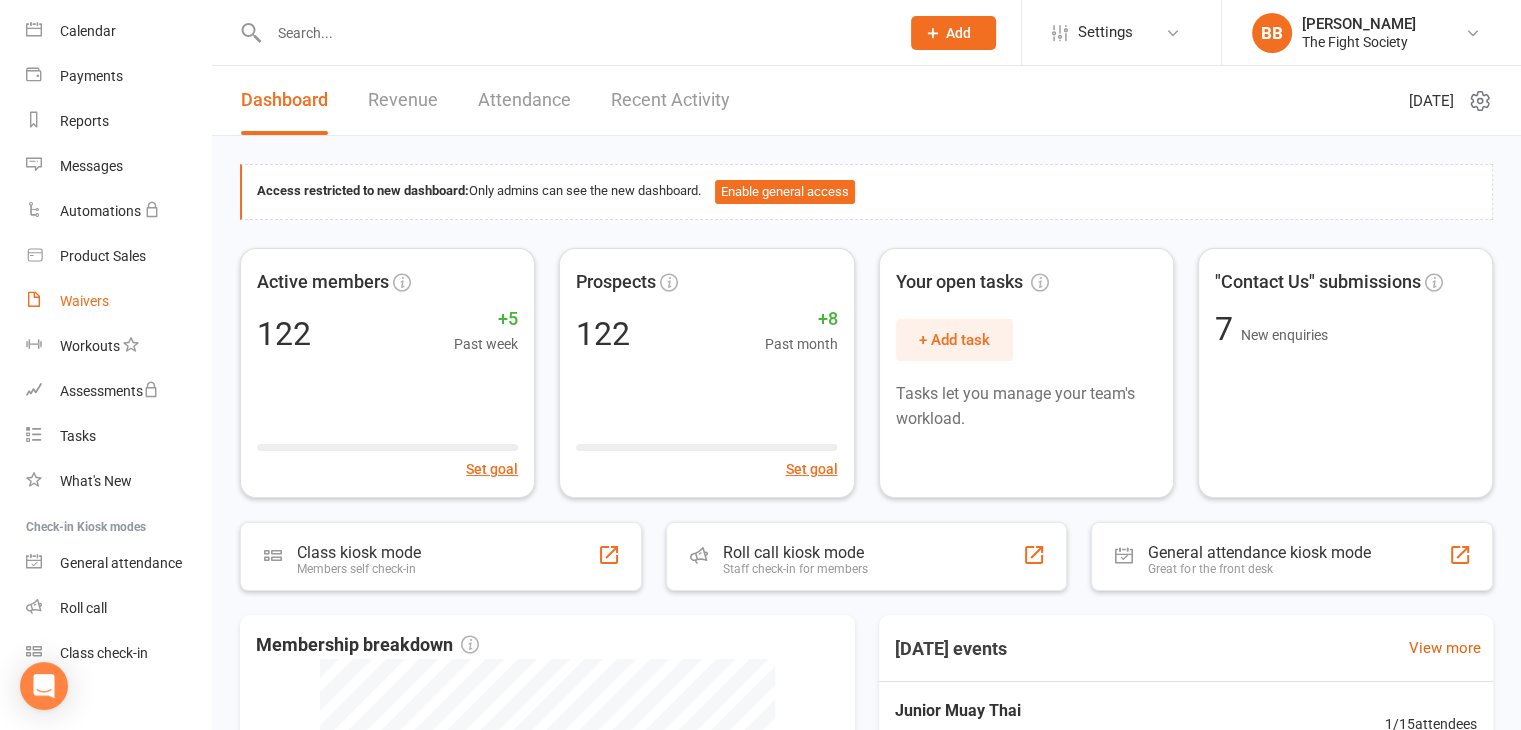 scroll, scrollTop: 187, scrollLeft: 0, axis: vertical 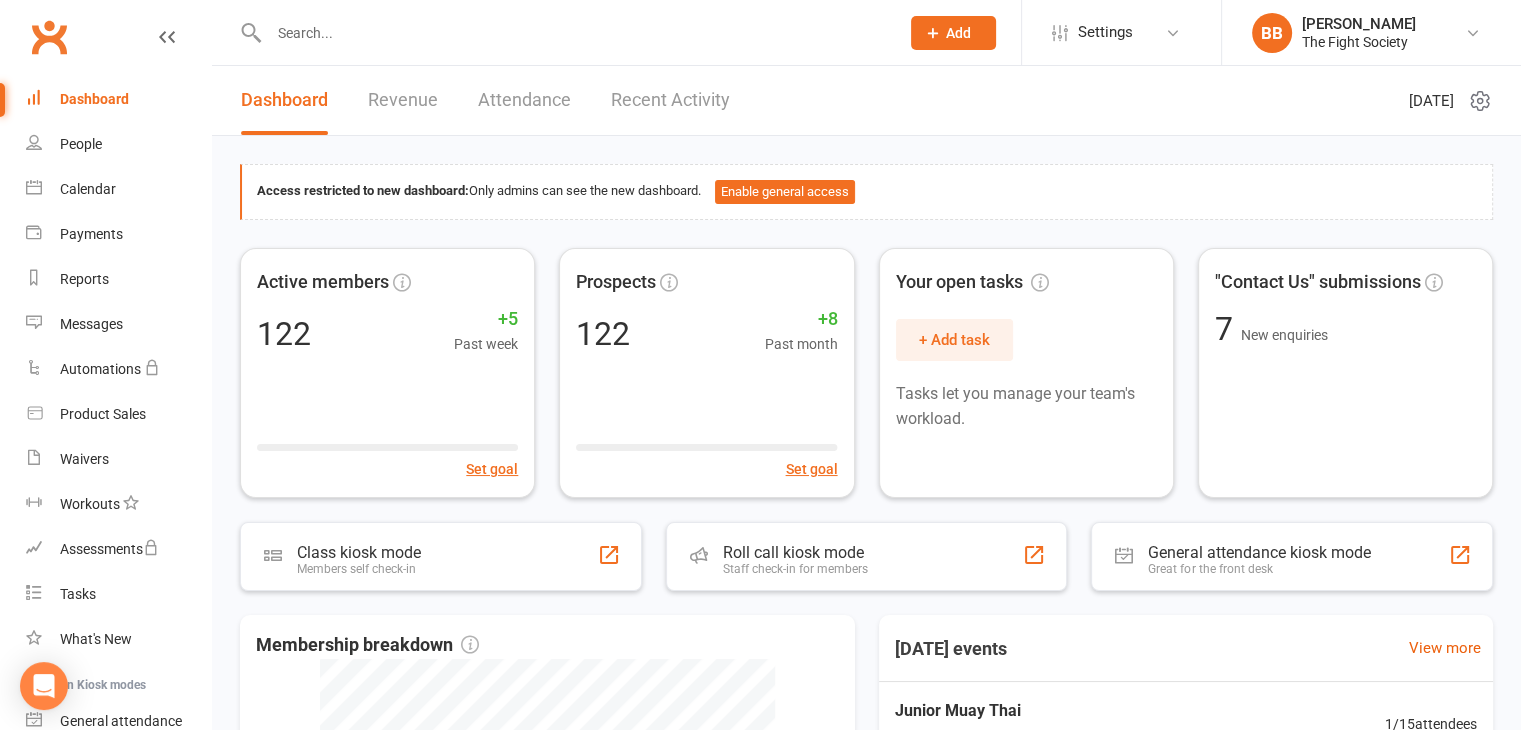 click at bounding box center (574, 33) 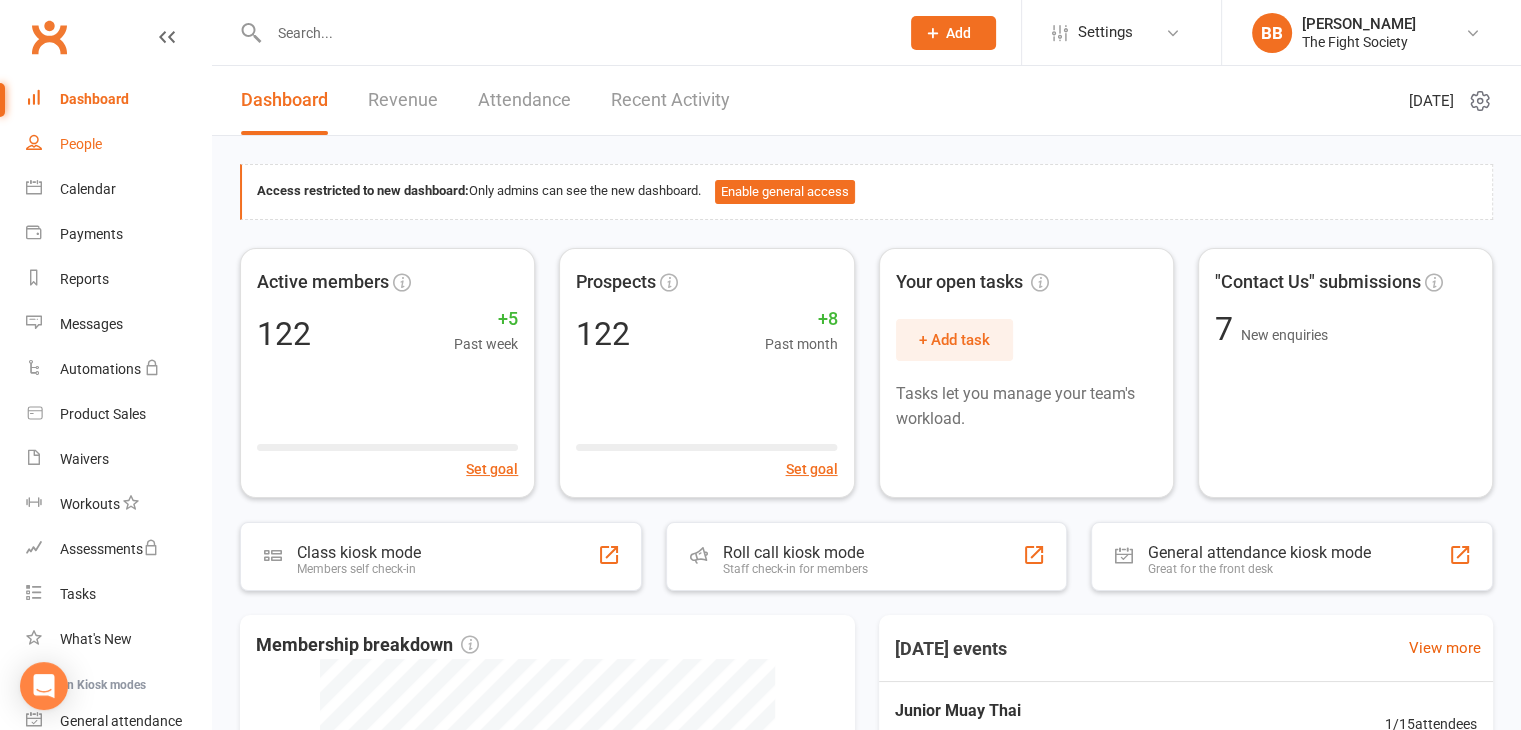 click on "People" at bounding box center [81, 144] 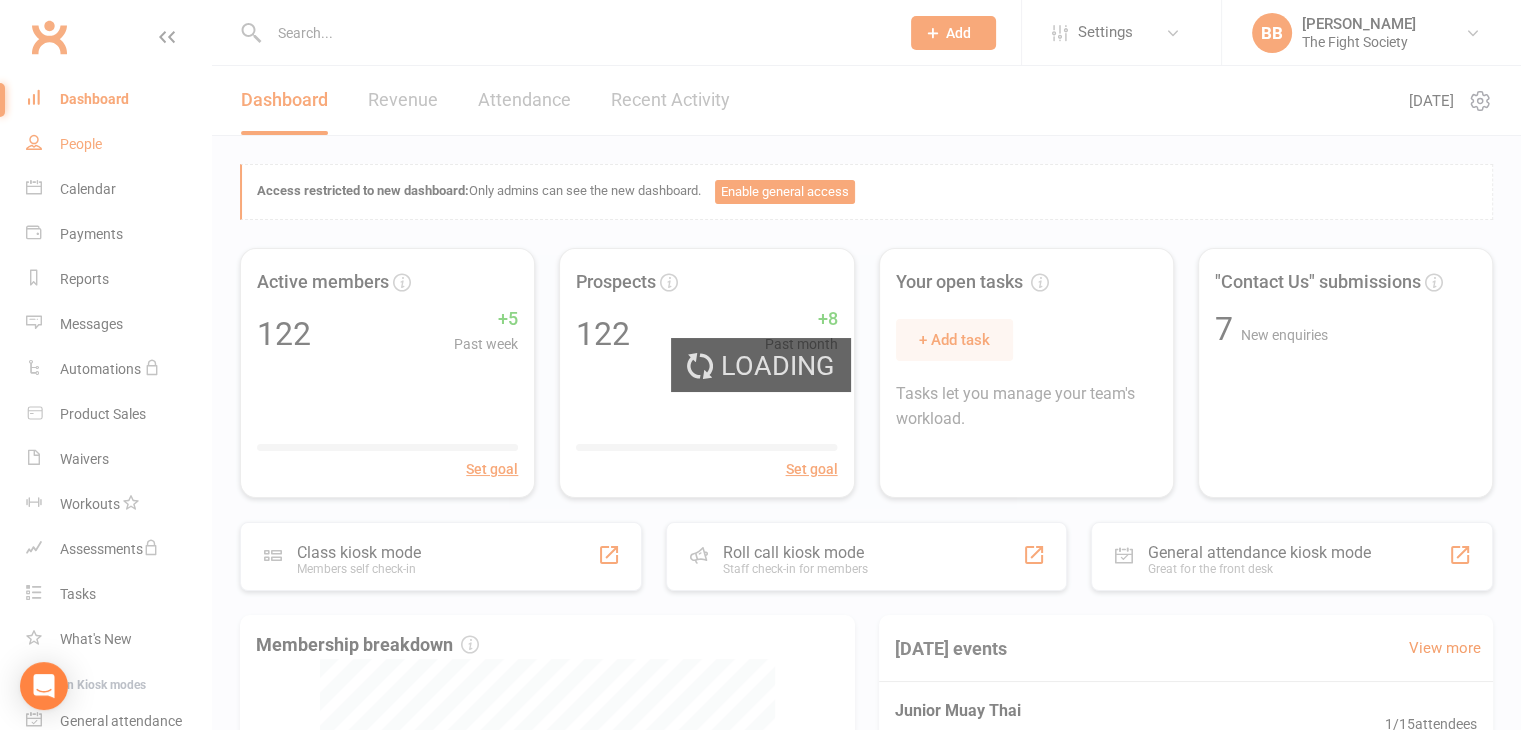 select on "100" 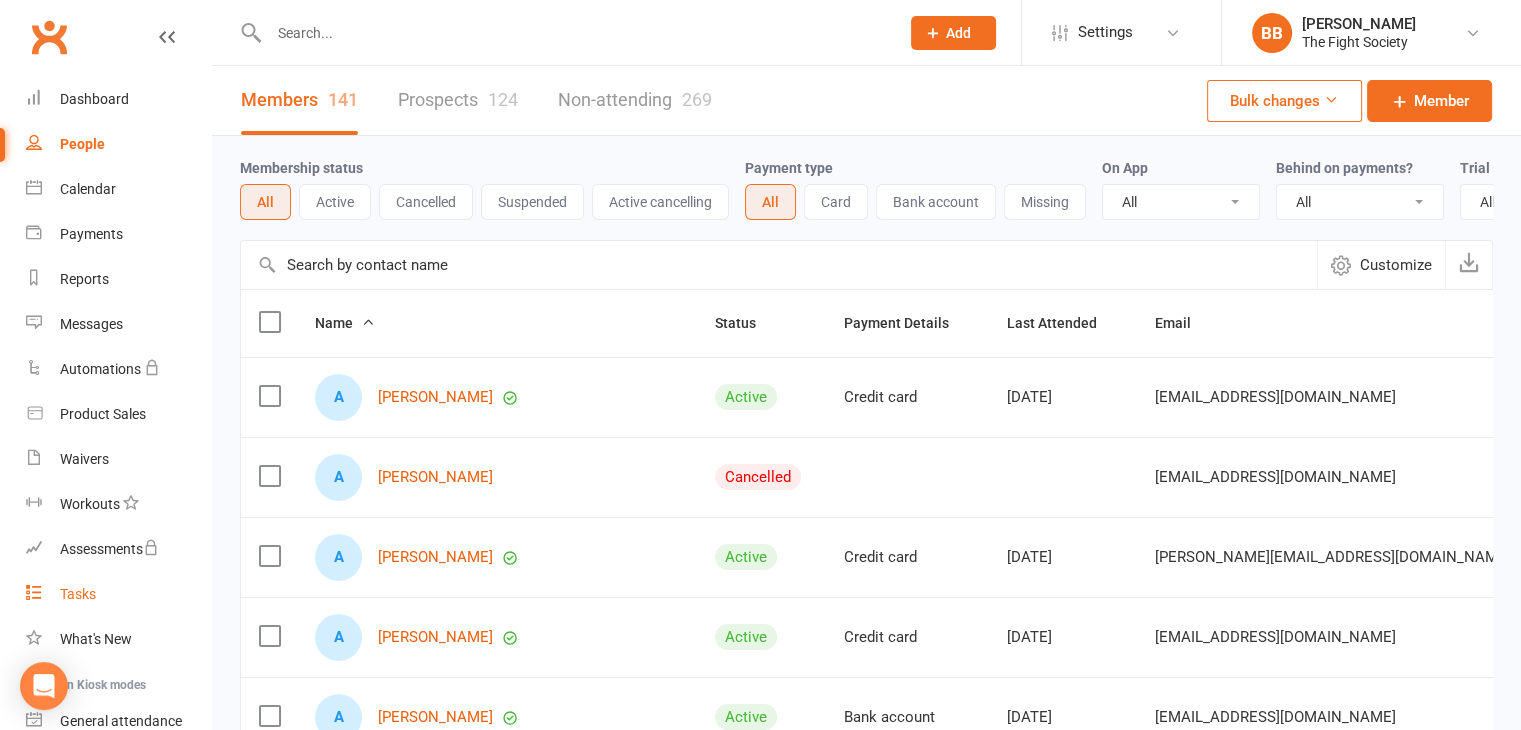 scroll, scrollTop: 187, scrollLeft: 0, axis: vertical 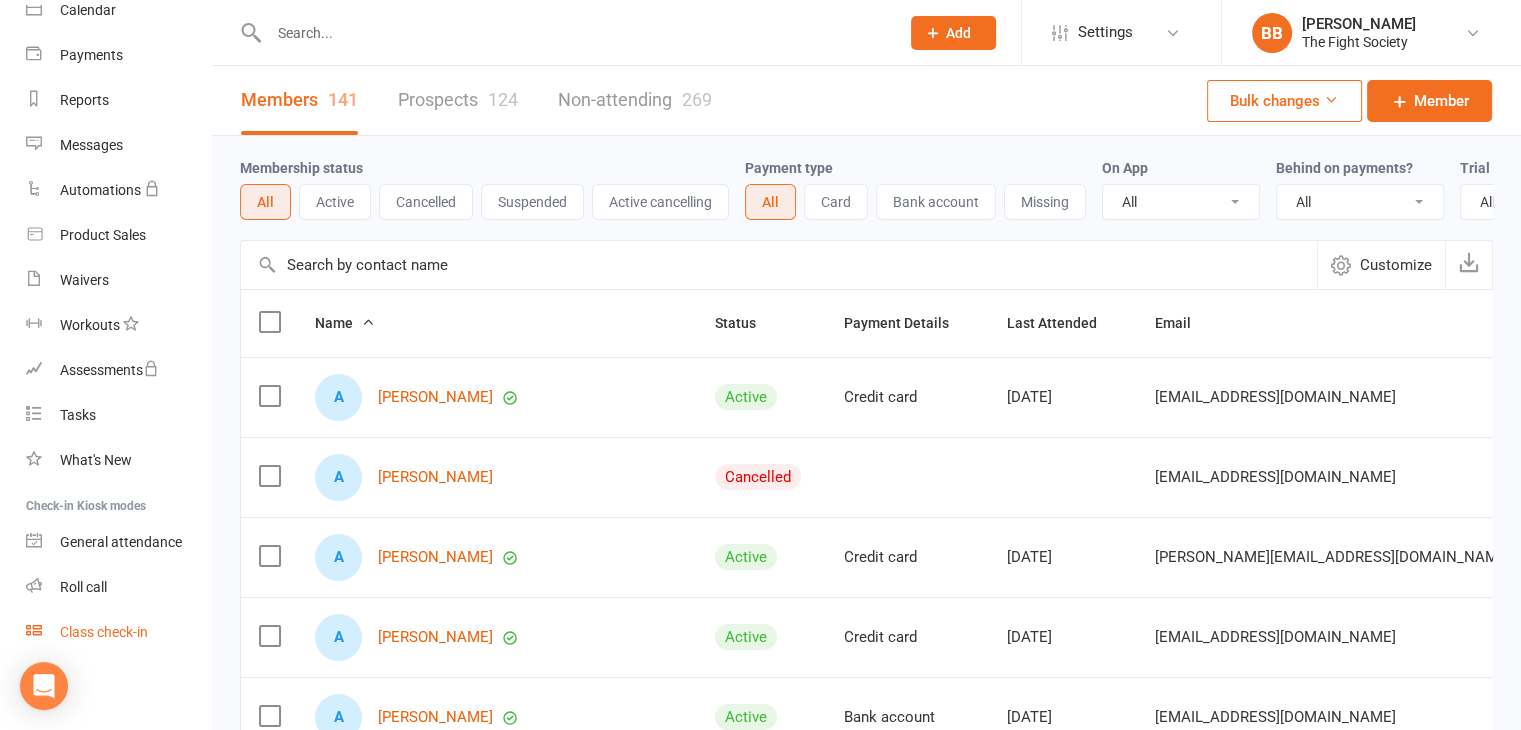 click on "Class check-in" at bounding box center [104, 632] 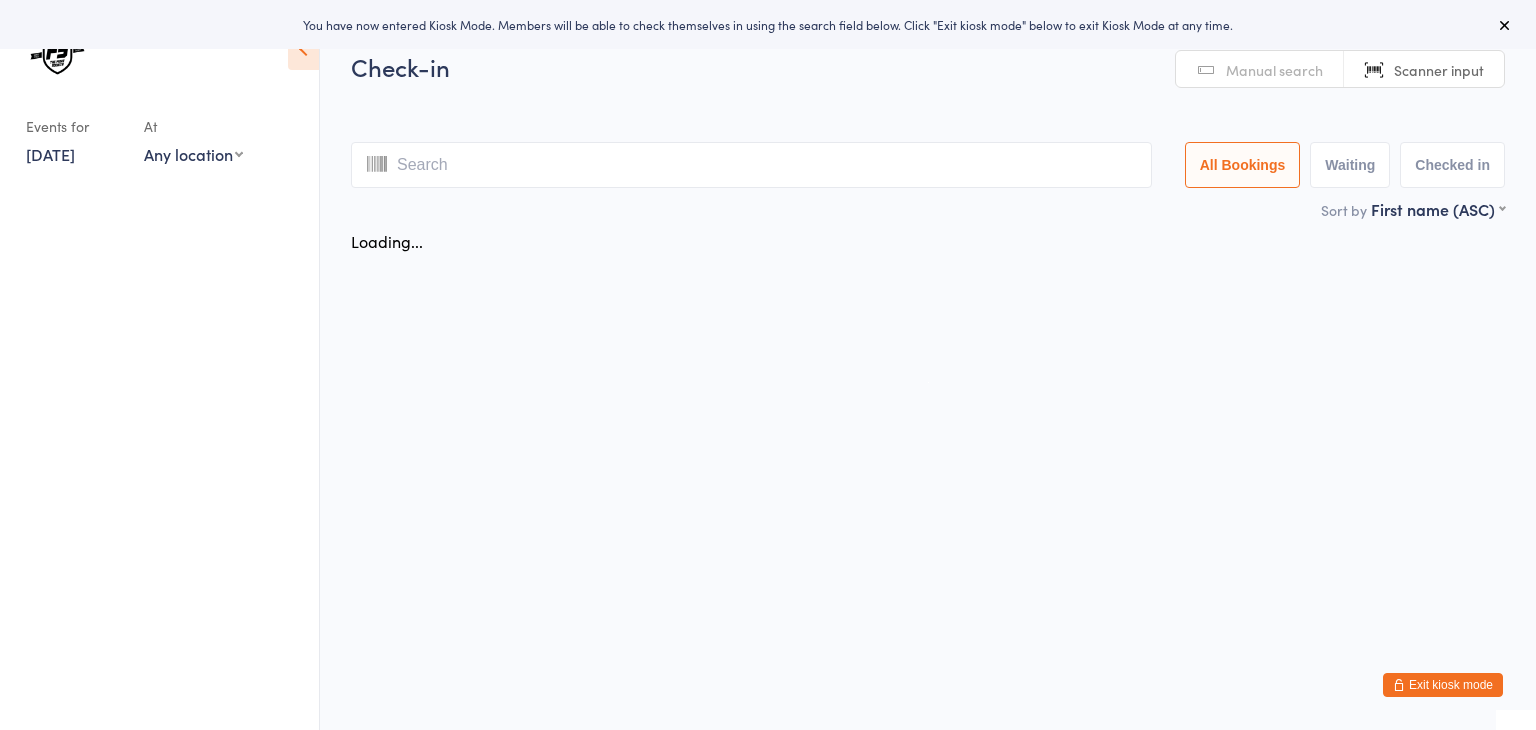 scroll, scrollTop: 0, scrollLeft: 0, axis: both 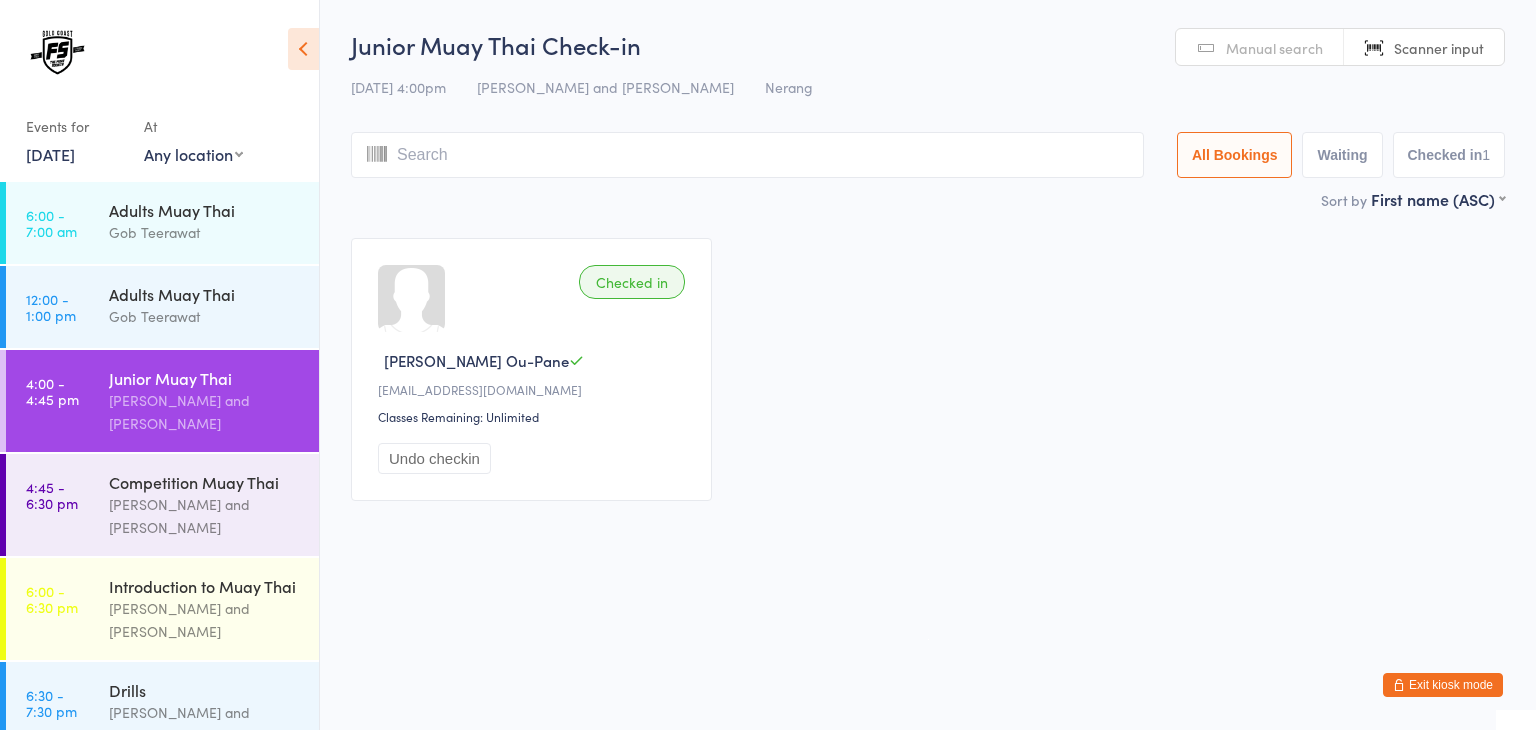 click on "Exit kiosk mode" at bounding box center (1443, 685) 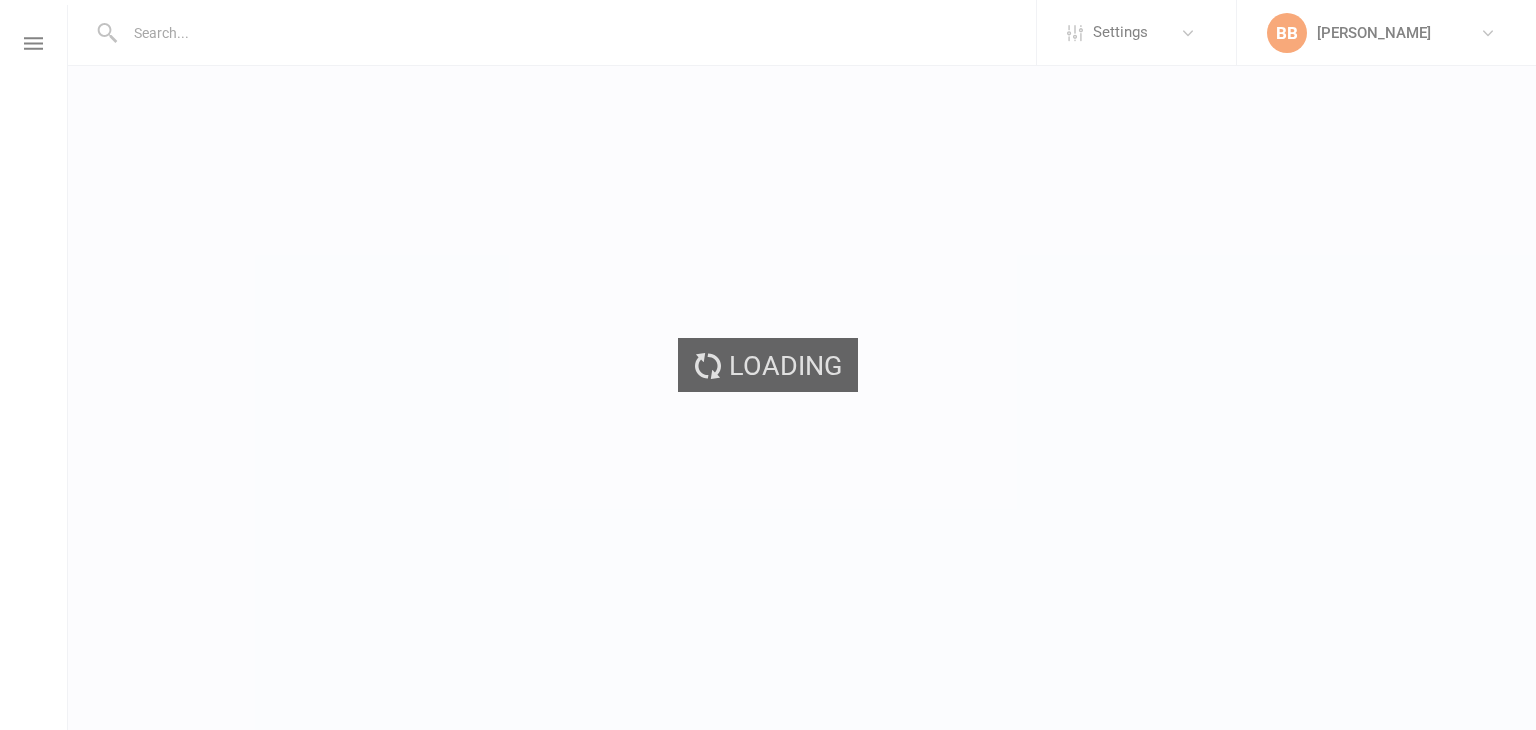 scroll, scrollTop: 0, scrollLeft: 0, axis: both 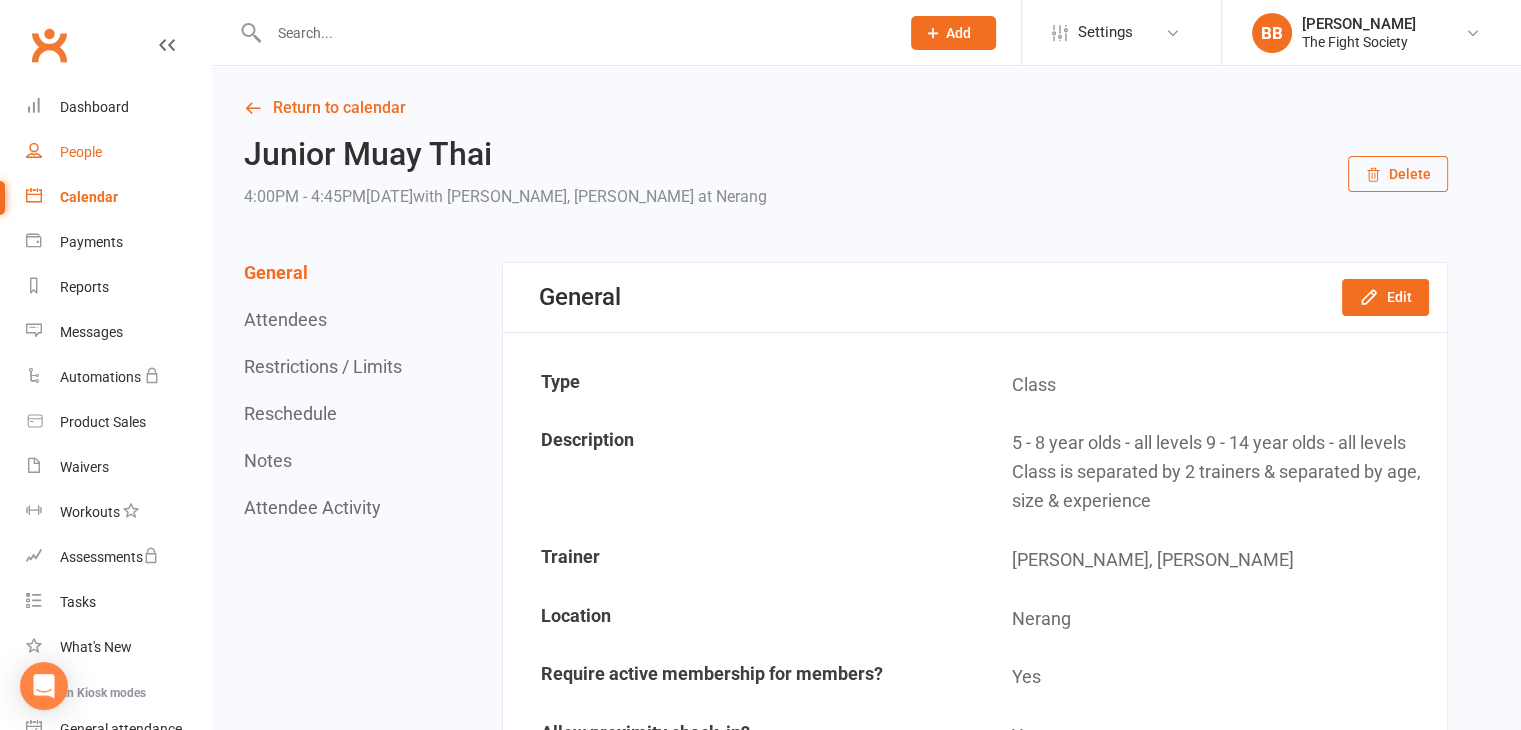 click on "People" at bounding box center [81, 152] 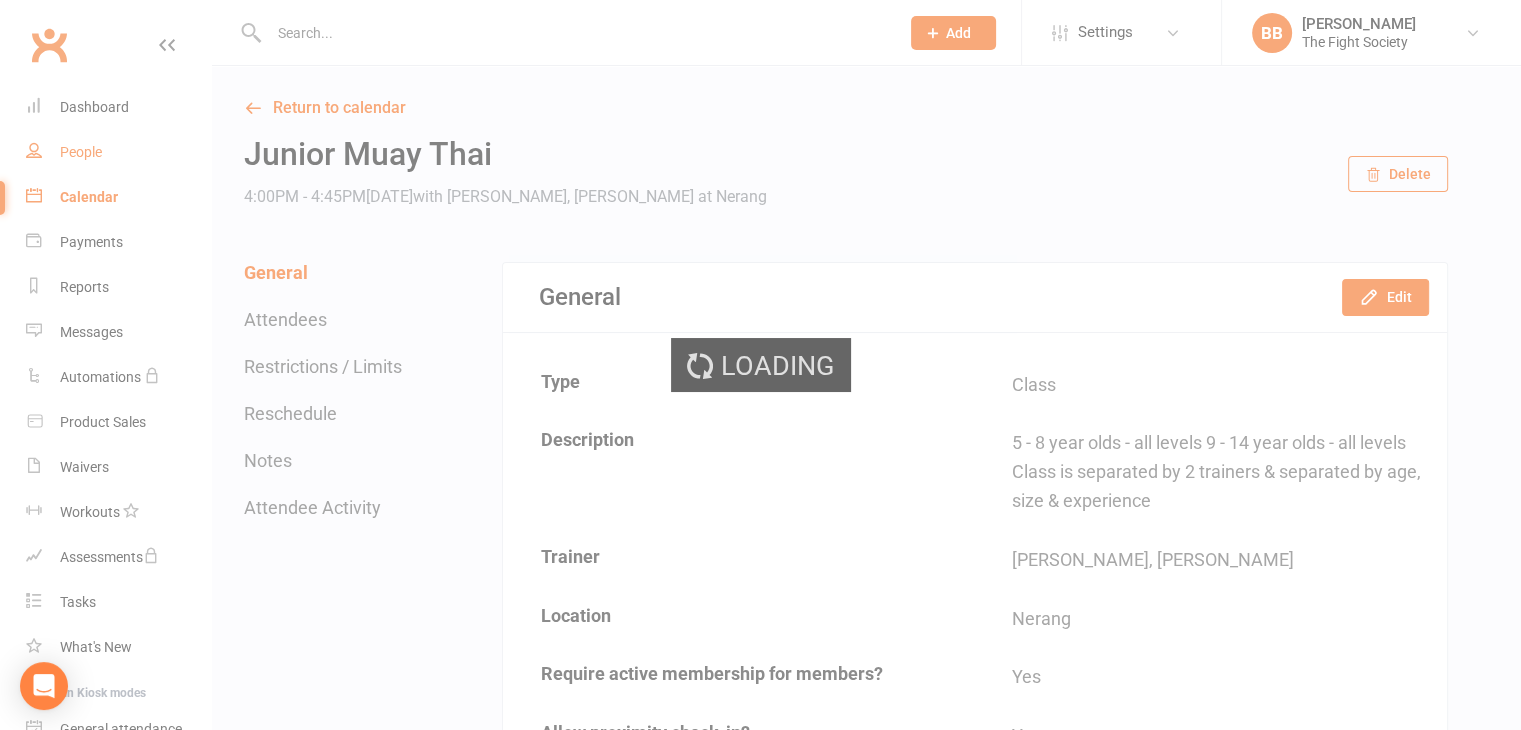 select on "100" 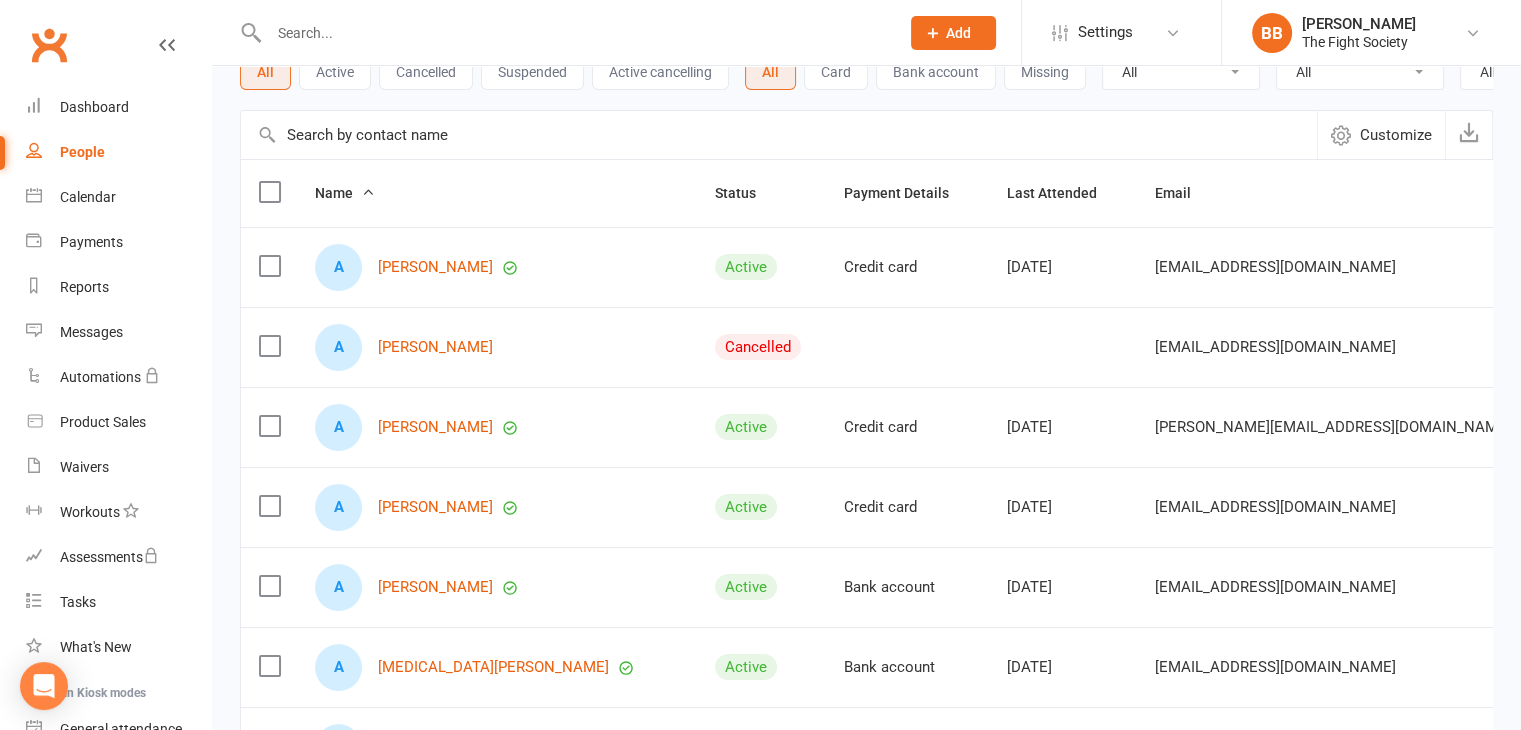 scroll, scrollTop: 0, scrollLeft: 0, axis: both 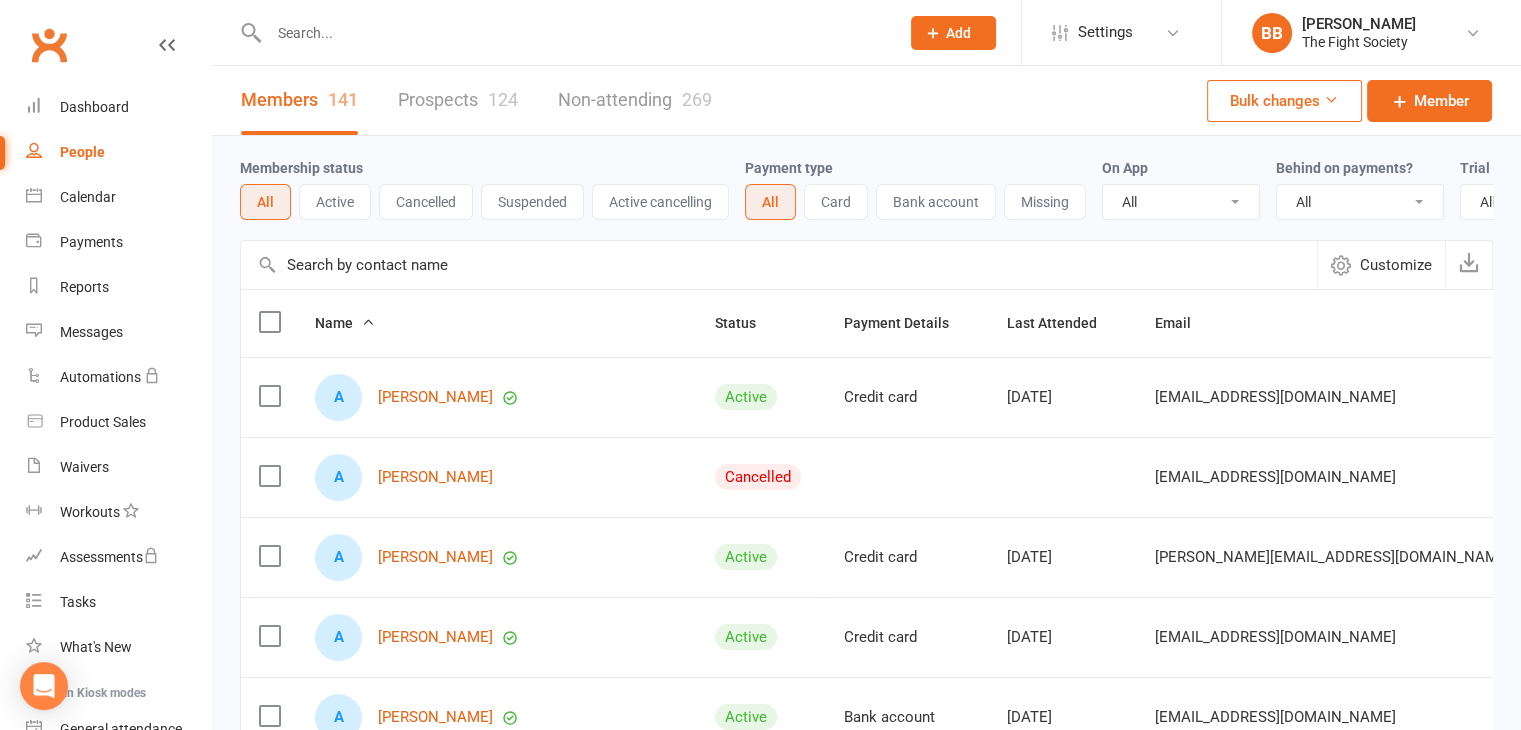 click at bounding box center [574, 33] 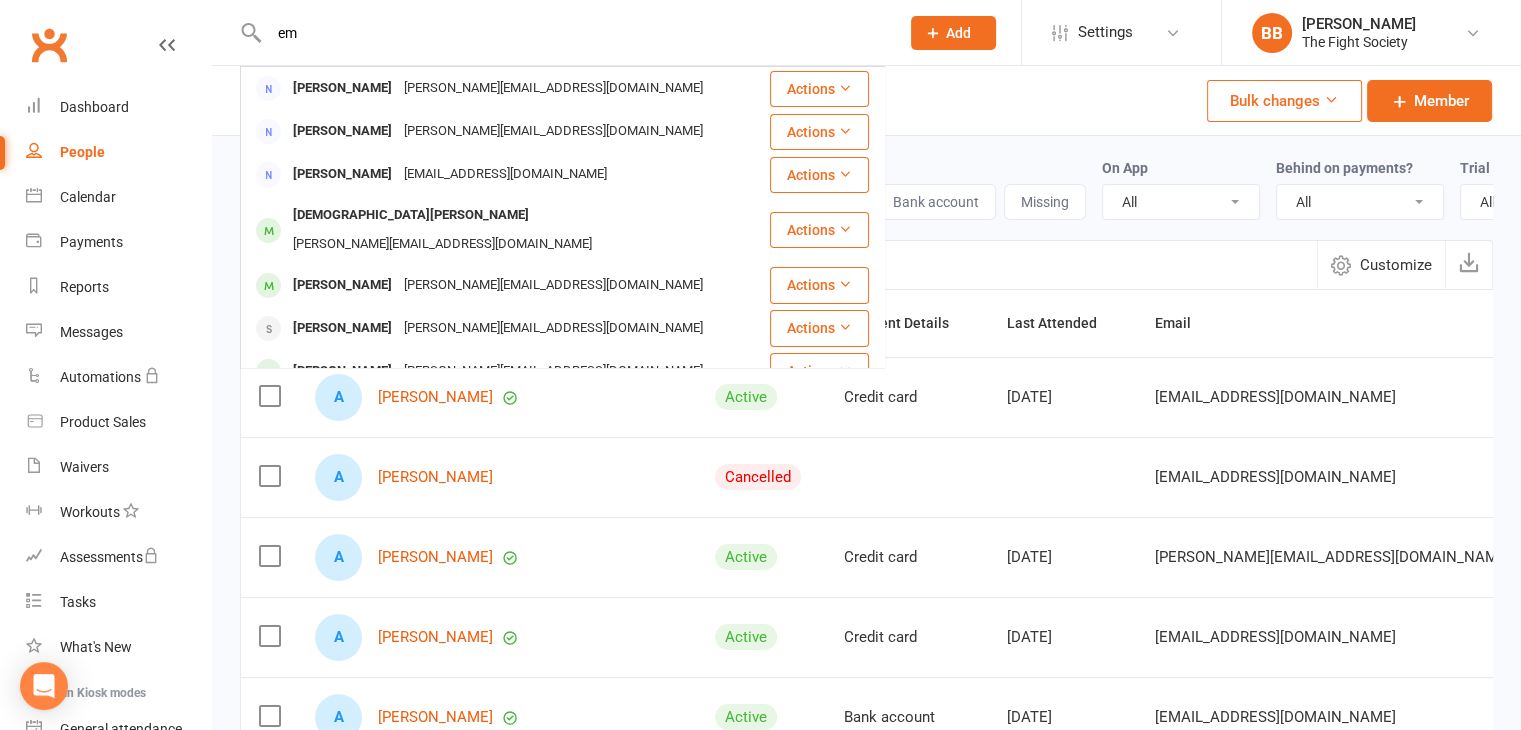type on "e" 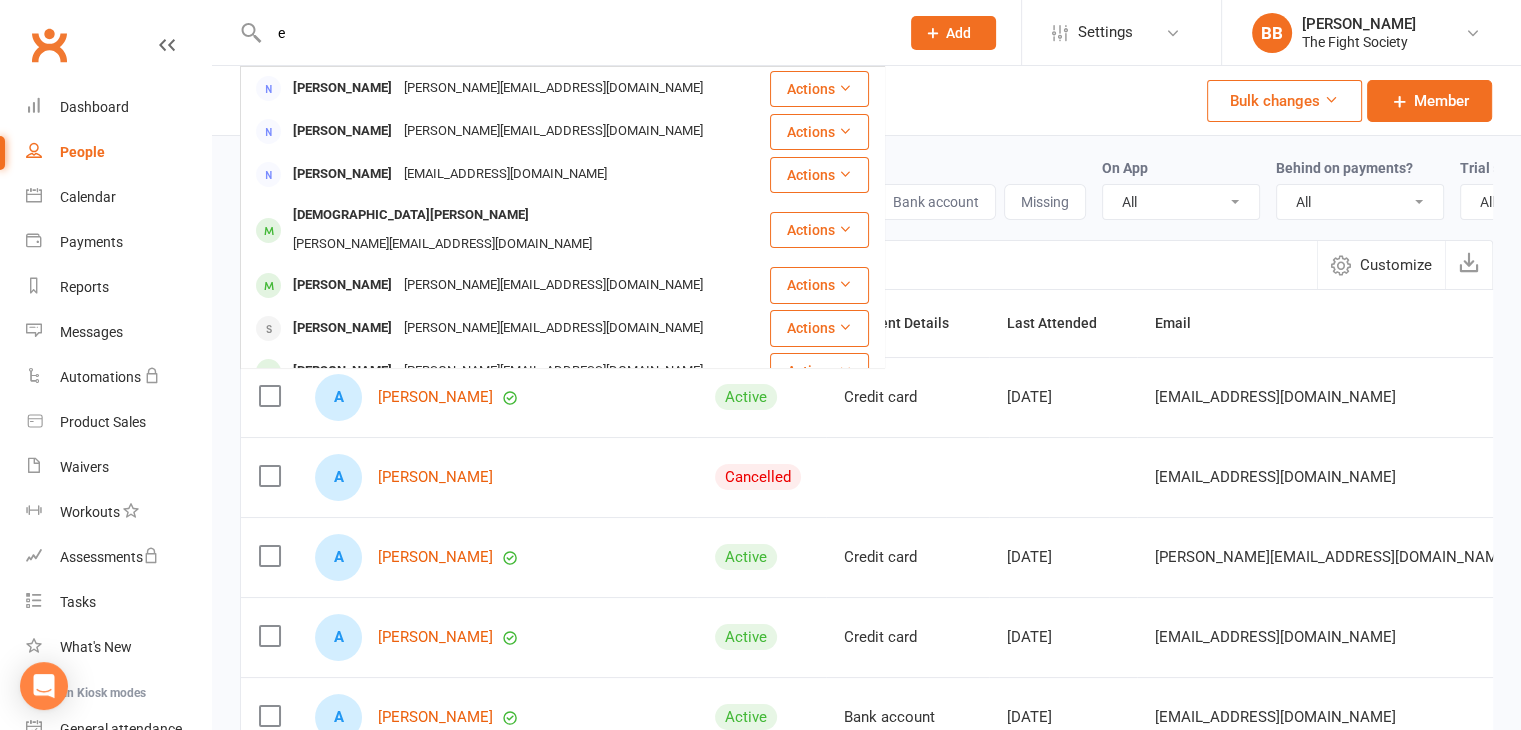 type 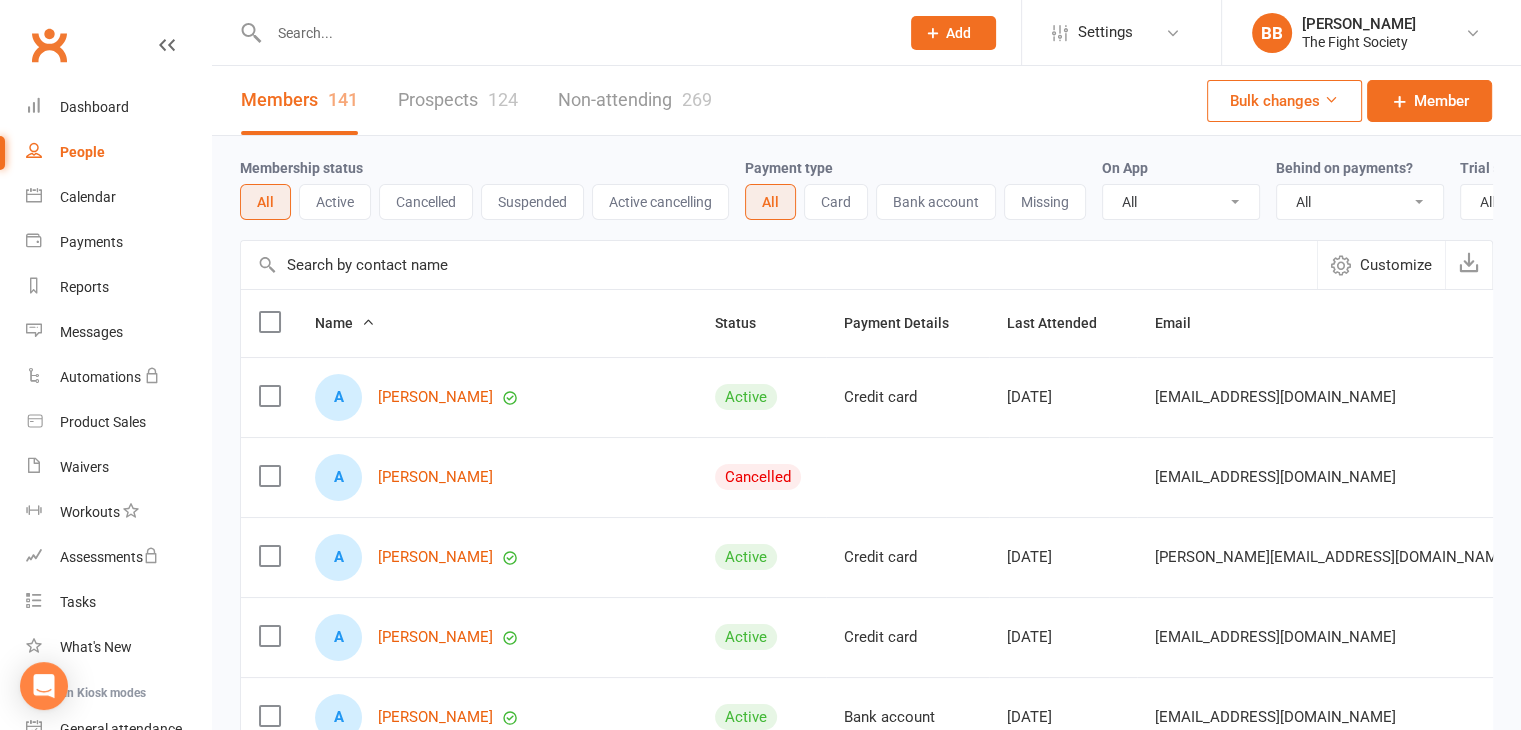 click on "Prospects 124" at bounding box center (458, 100) 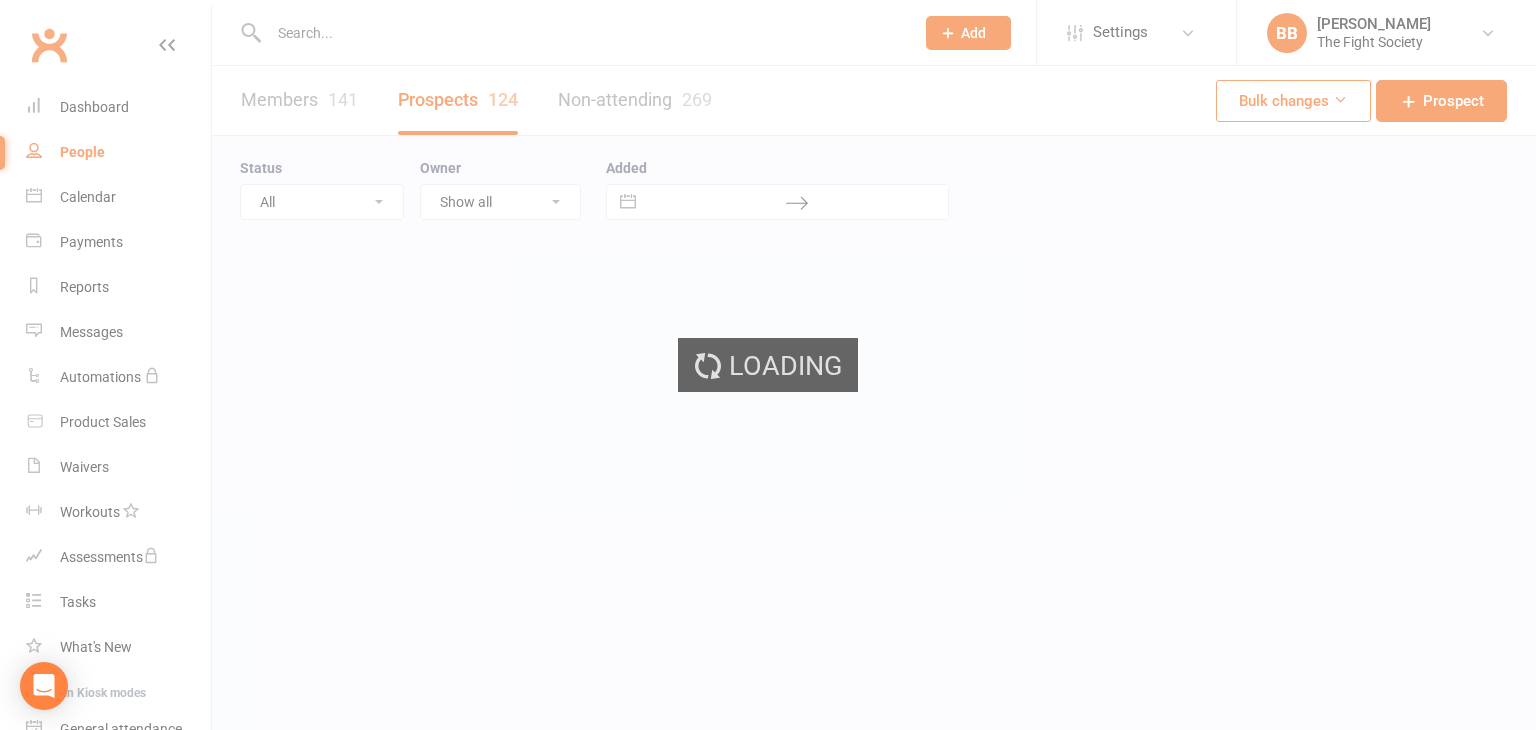 select on "100" 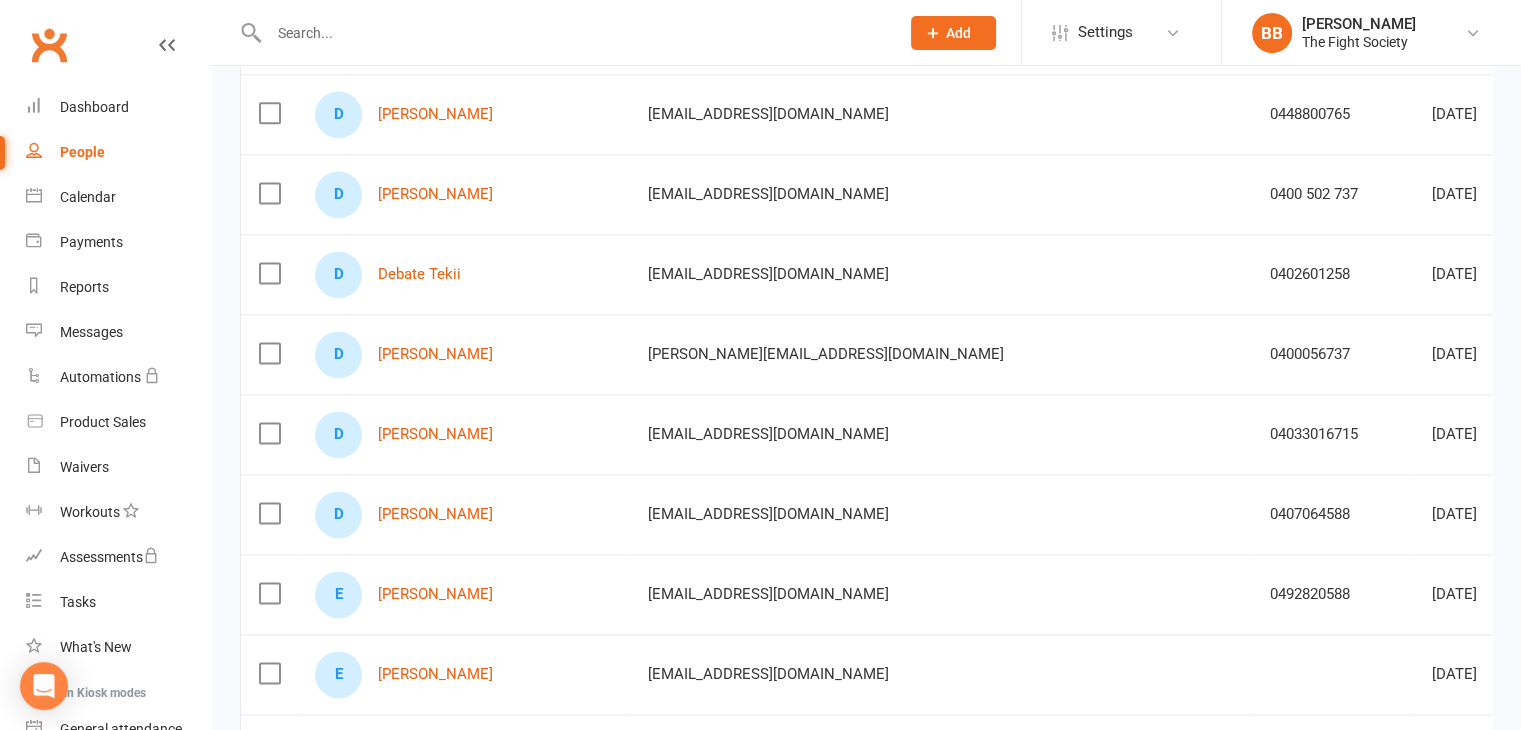 scroll, scrollTop: 2692, scrollLeft: 0, axis: vertical 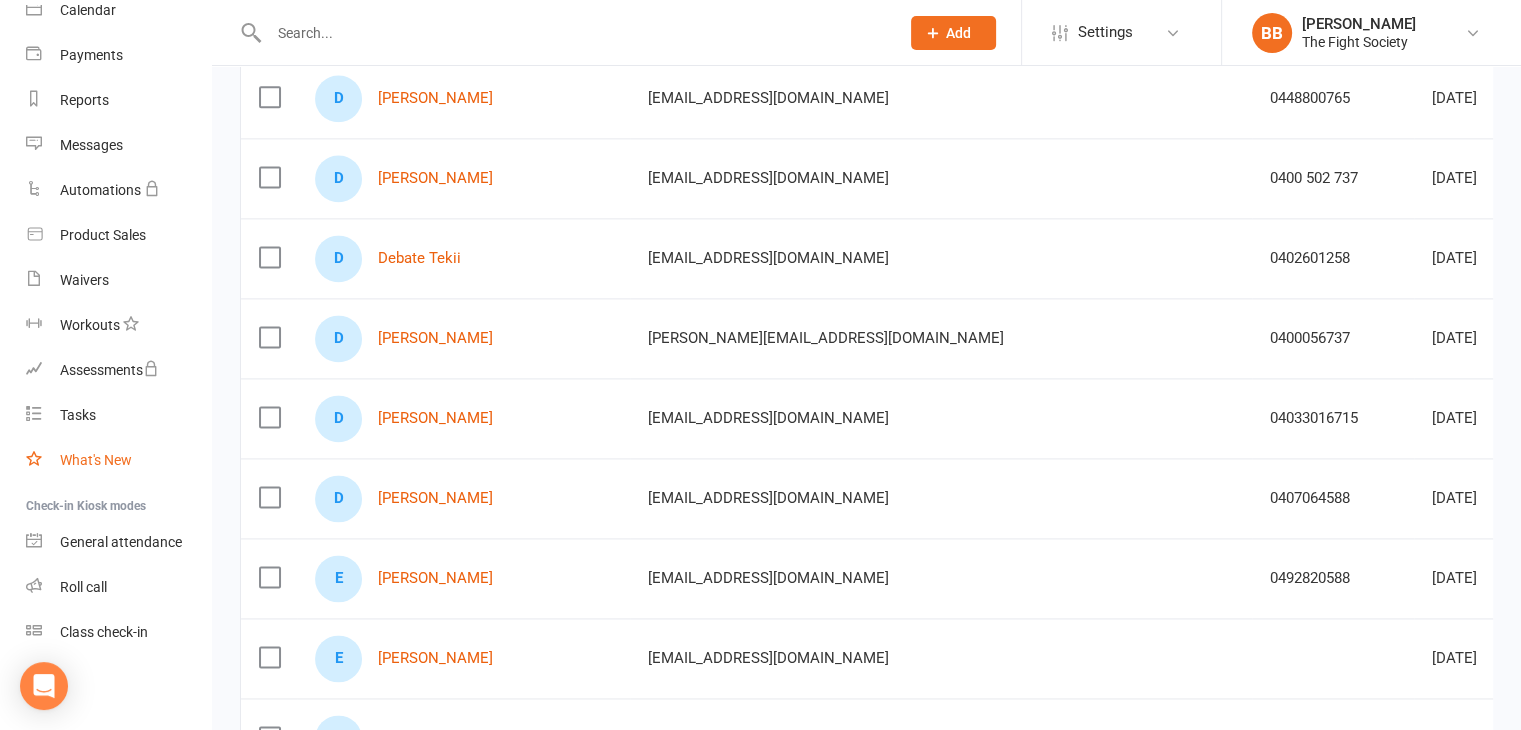click on "What's New" at bounding box center (96, 460) 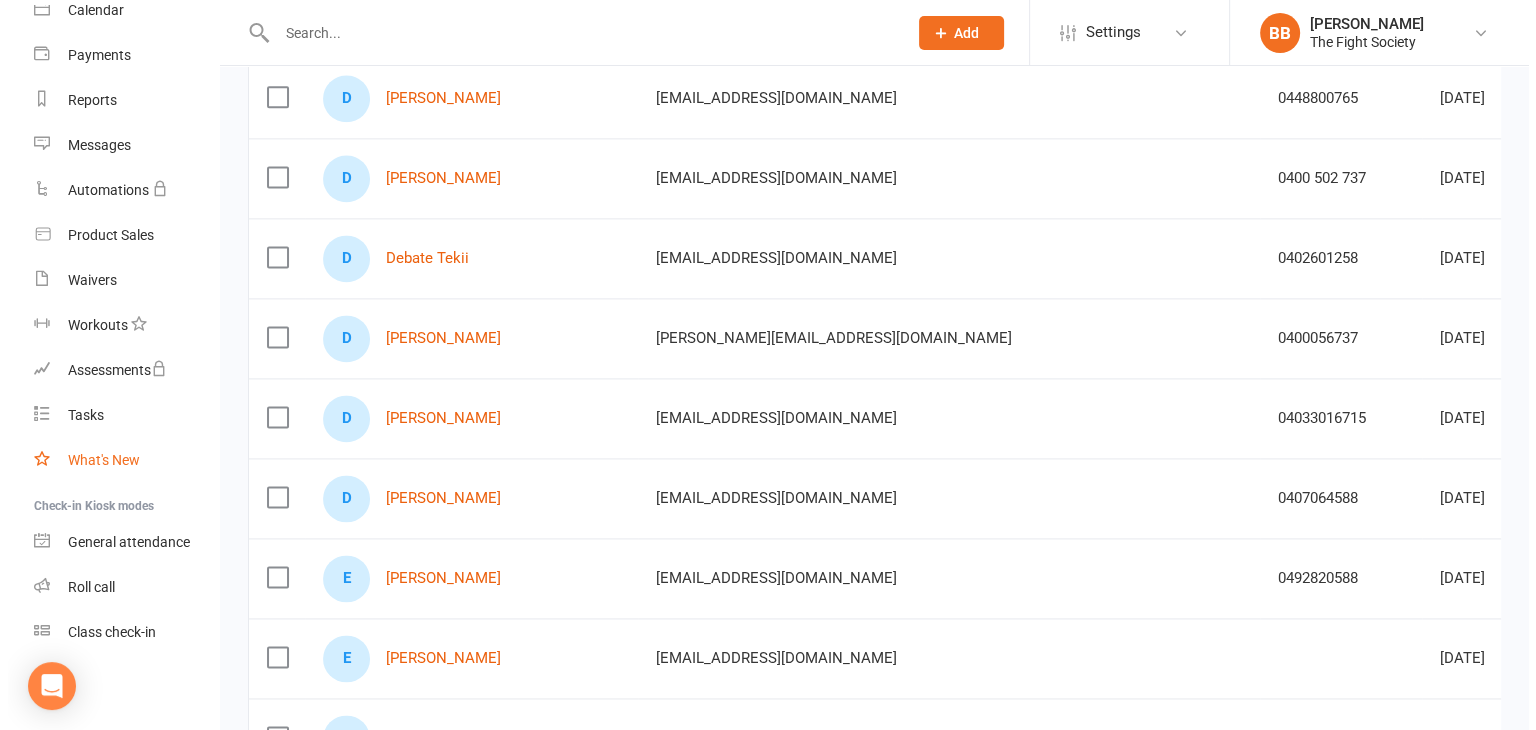 scroll, scrollTop: 0, scrollLeft: 0, axis: both 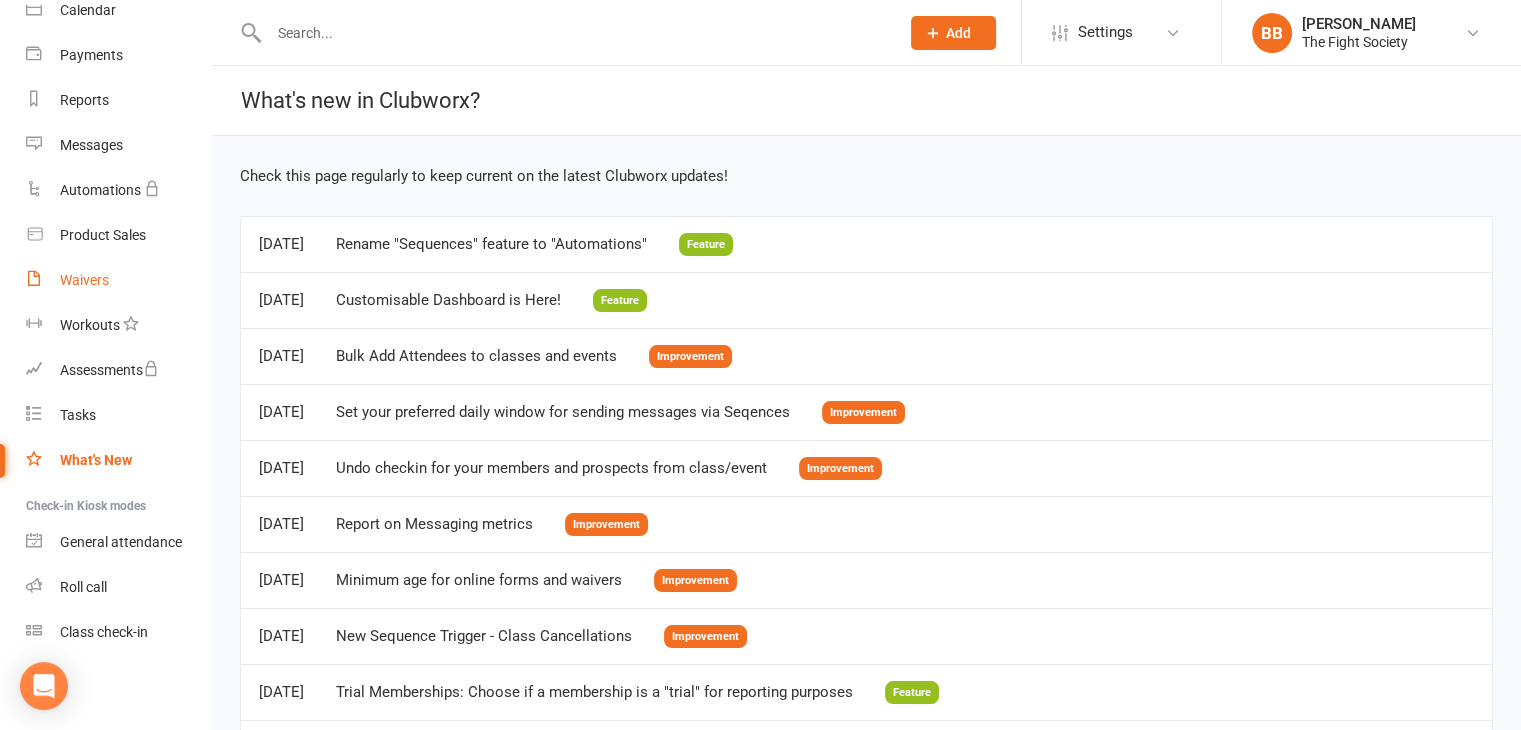 click on "Waivers" at bounding box center (118, 280) 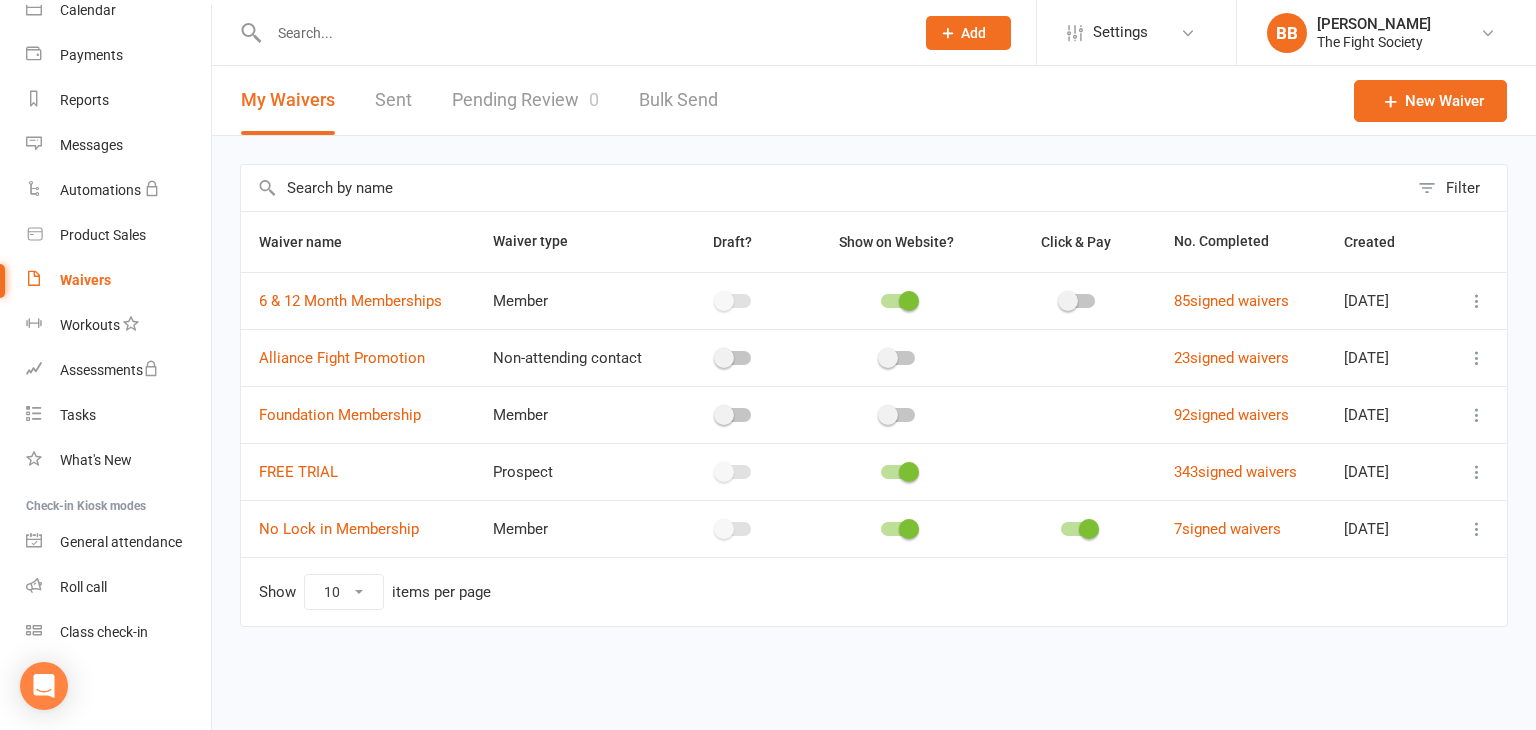 click on "Pending Review 0" at bounding box center (525, 100) 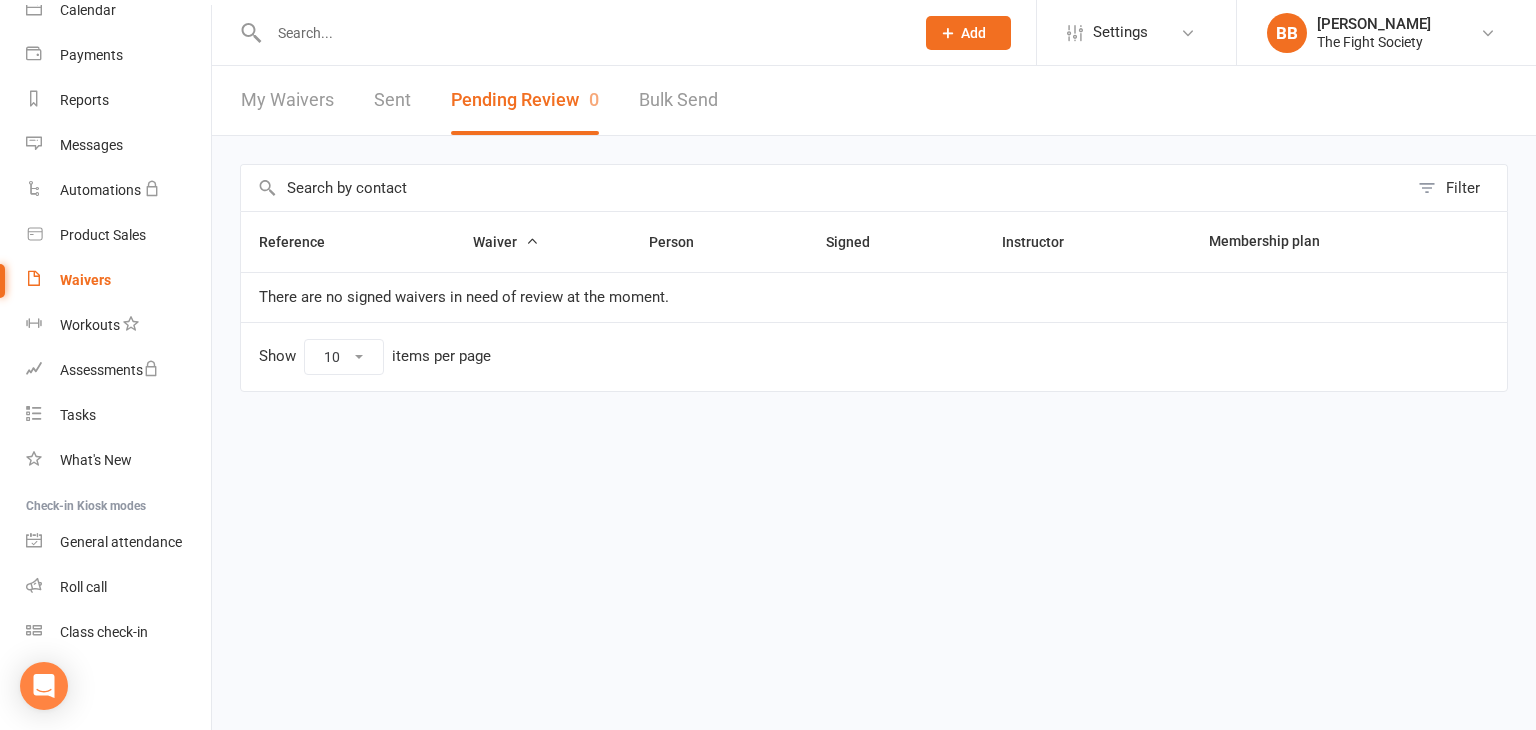 click on "My Waivers" at bounding box center [287, 100] 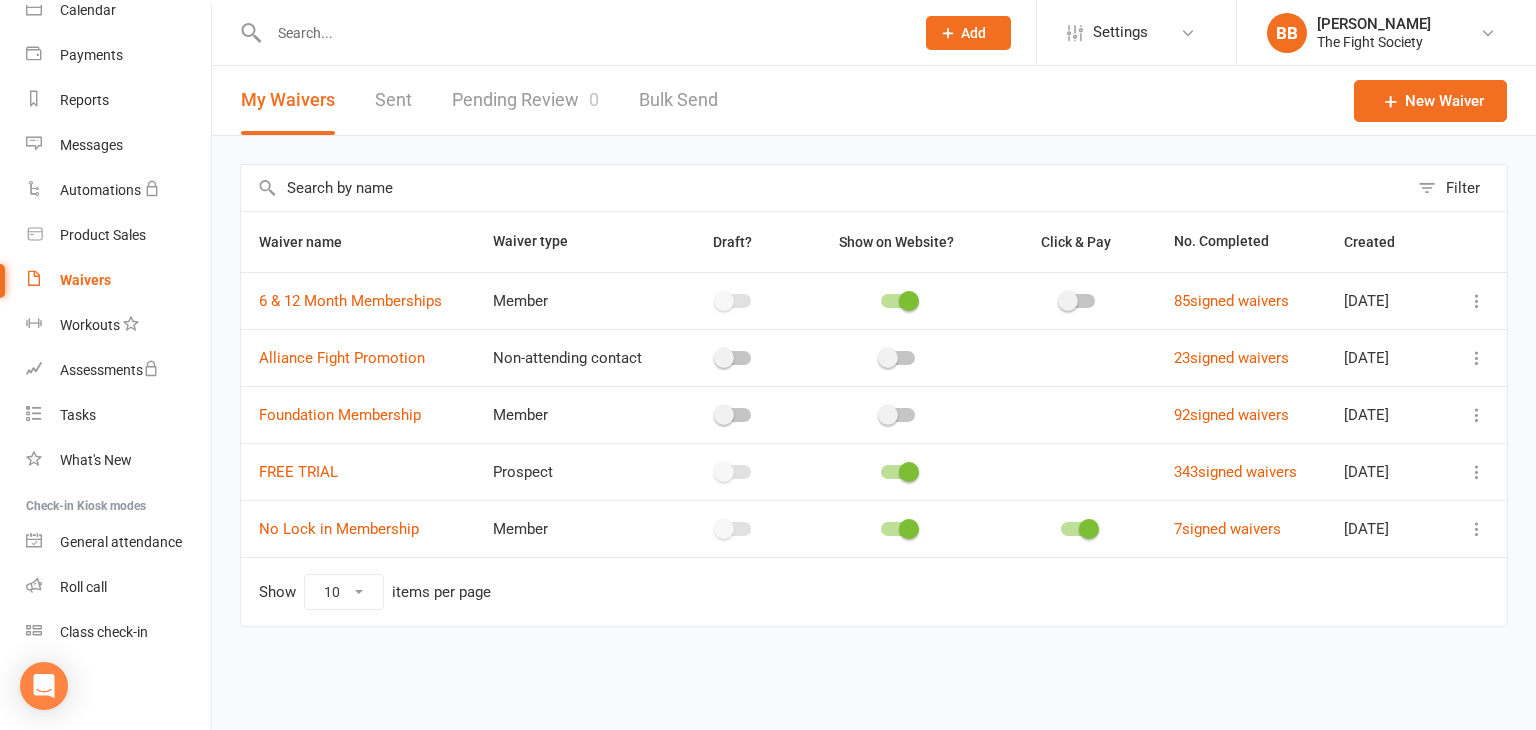 click on "Pending Review 0" at bounding box center [525, 100] 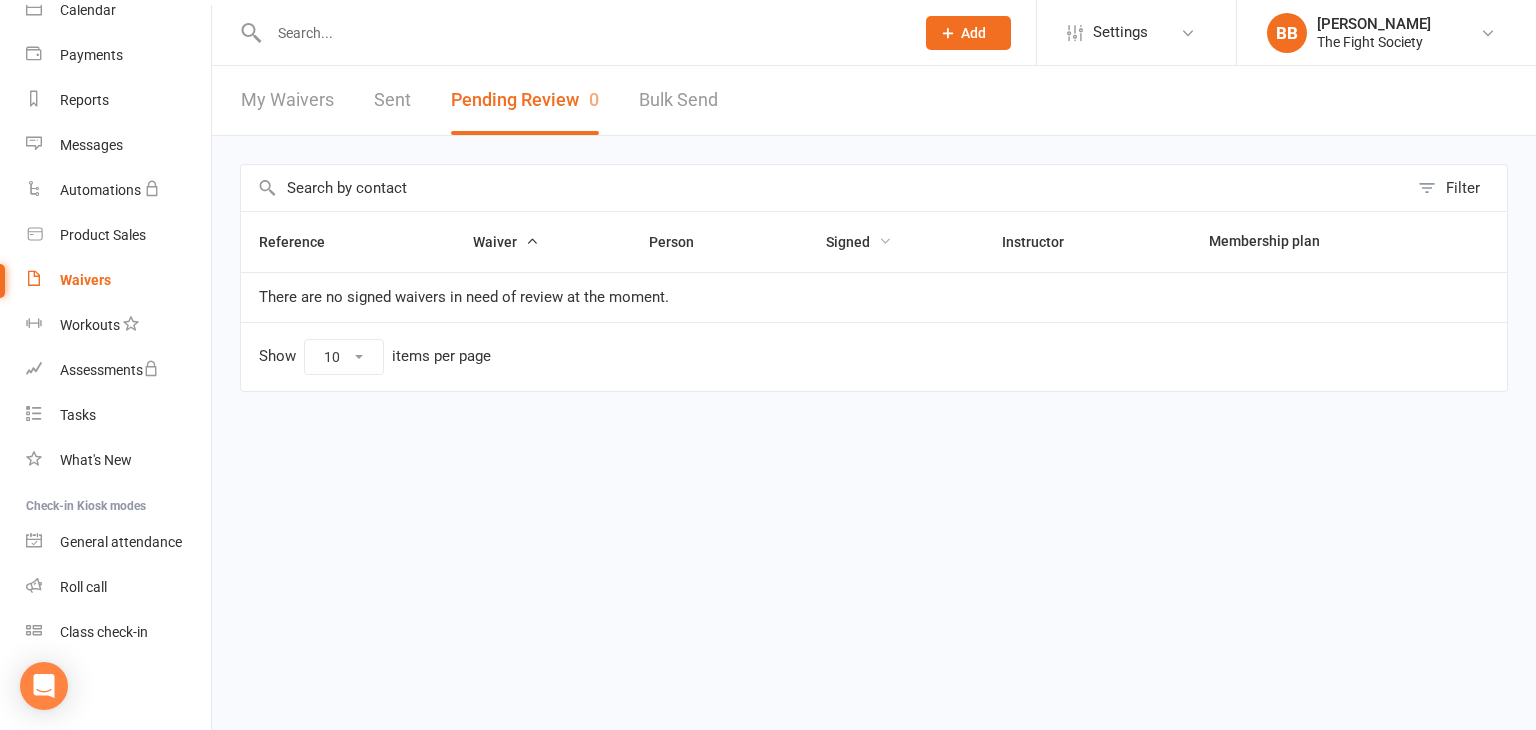 click on "Signed" at bounding box center [859, 242] 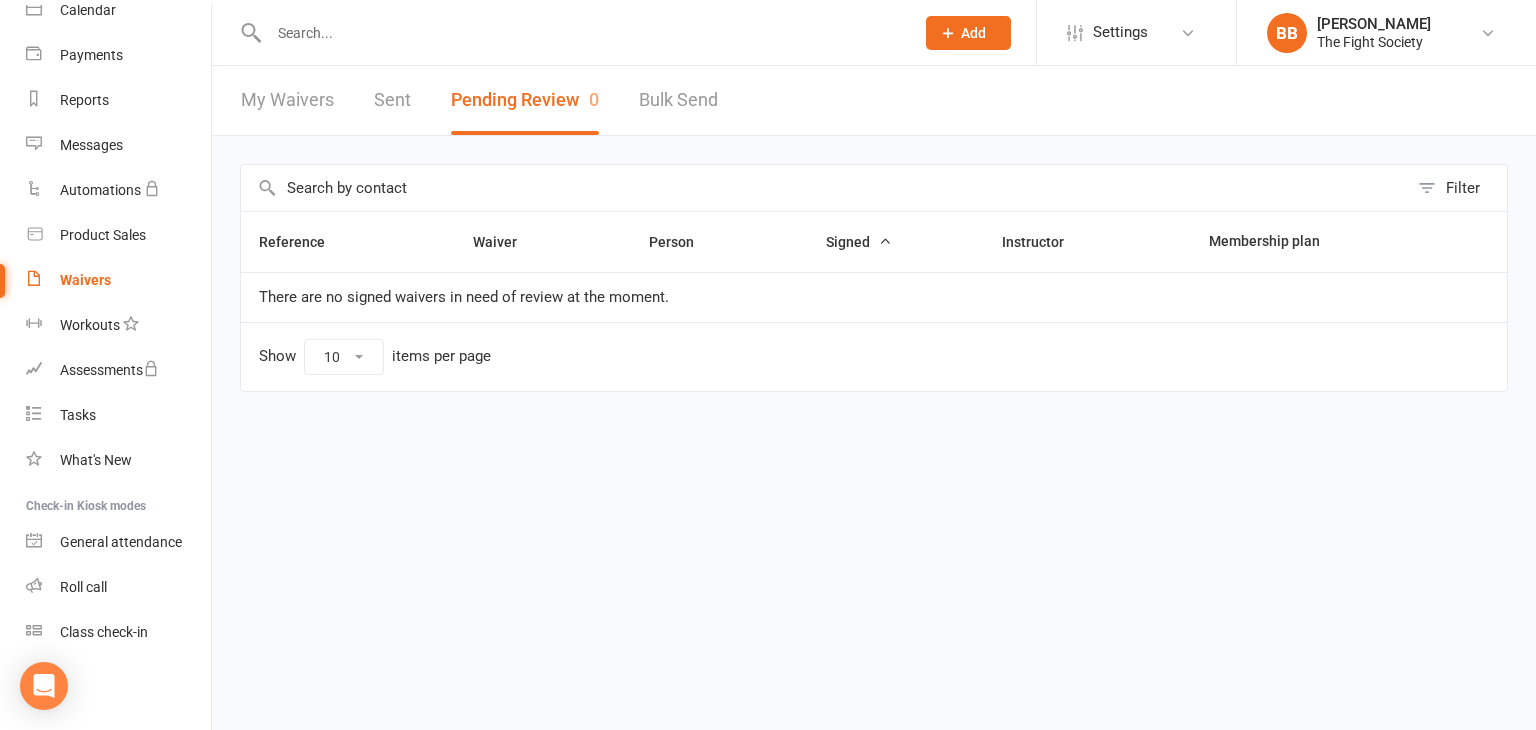 click on "Signed" at bounding box center (859, 242) 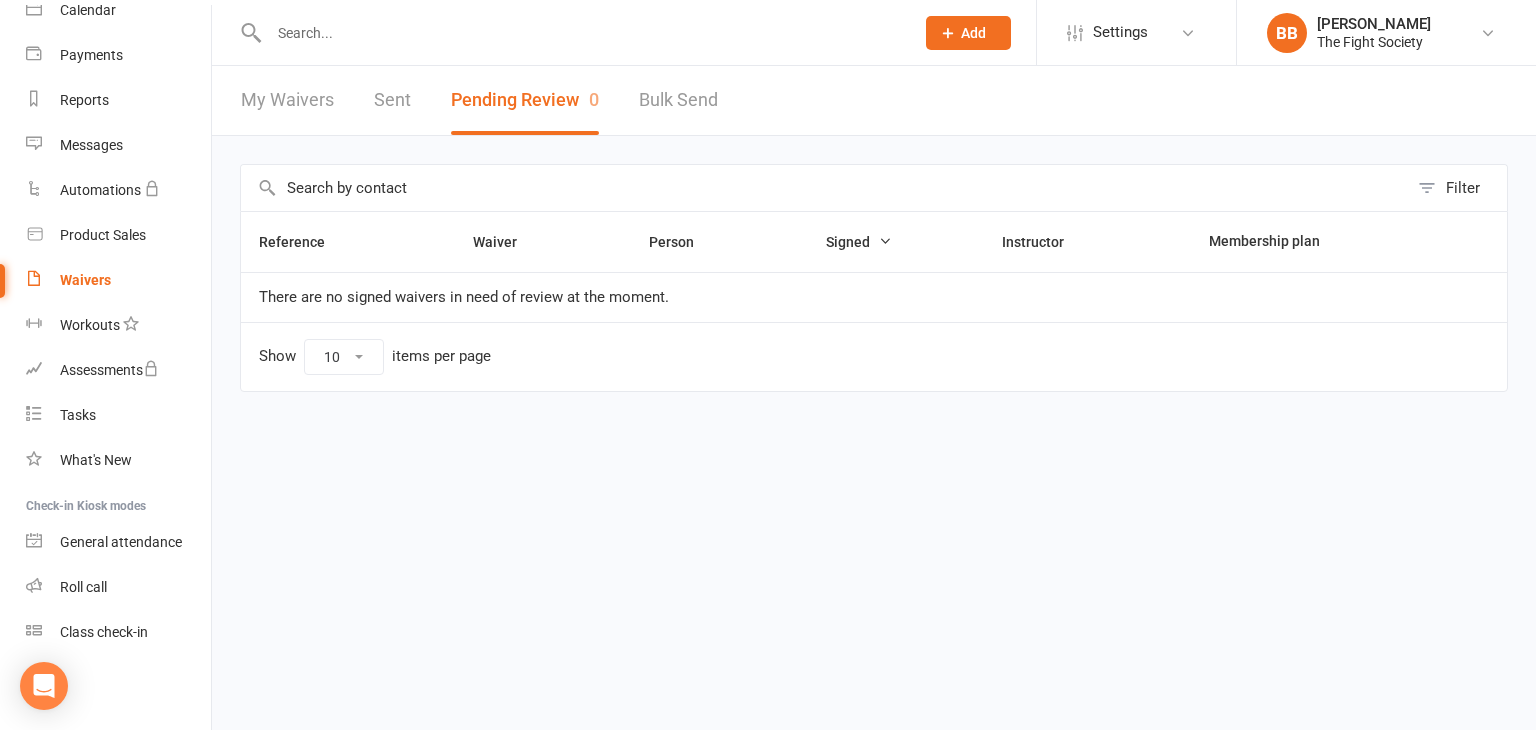 click on "My Waivers" at bounding box center (287, 100) 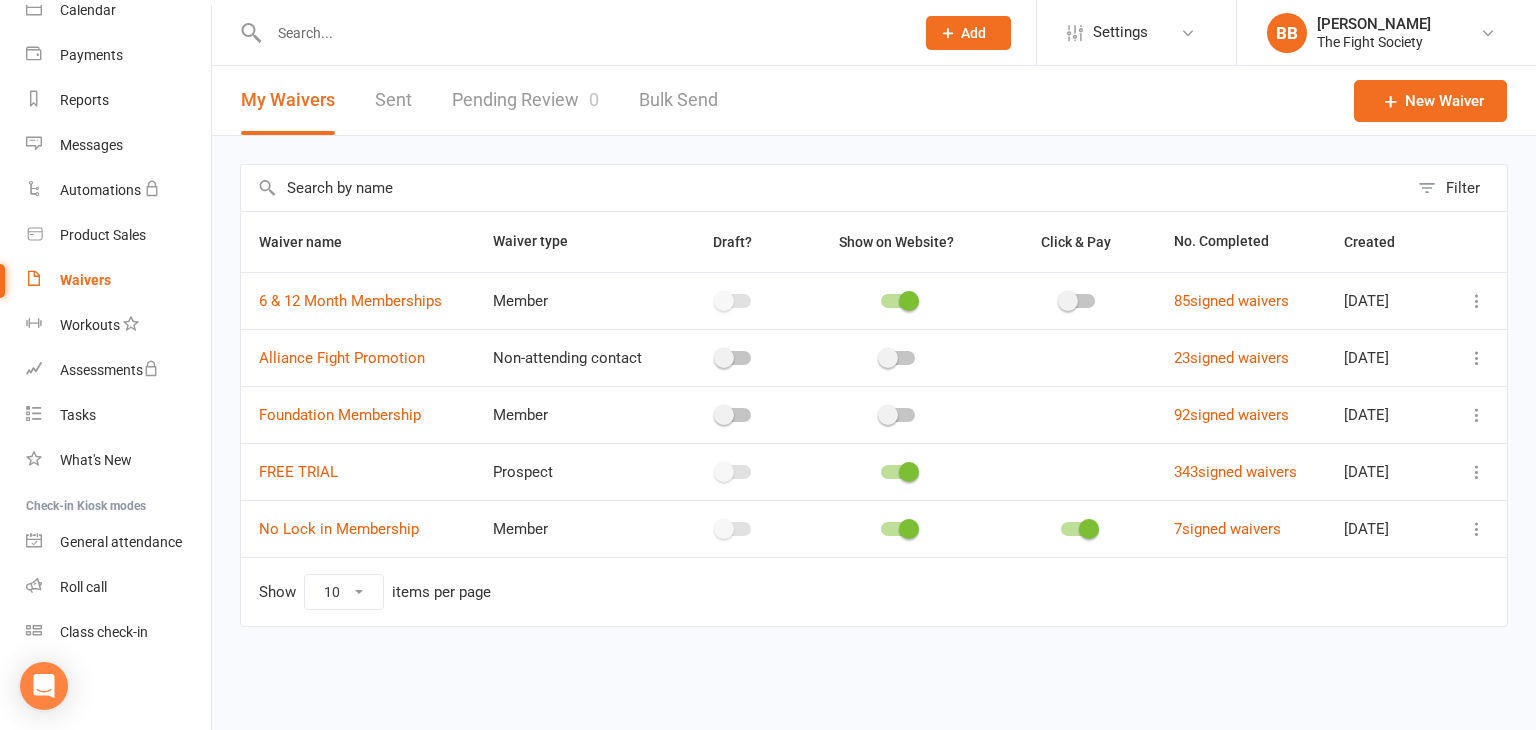 click at bounding box center (251, 33) 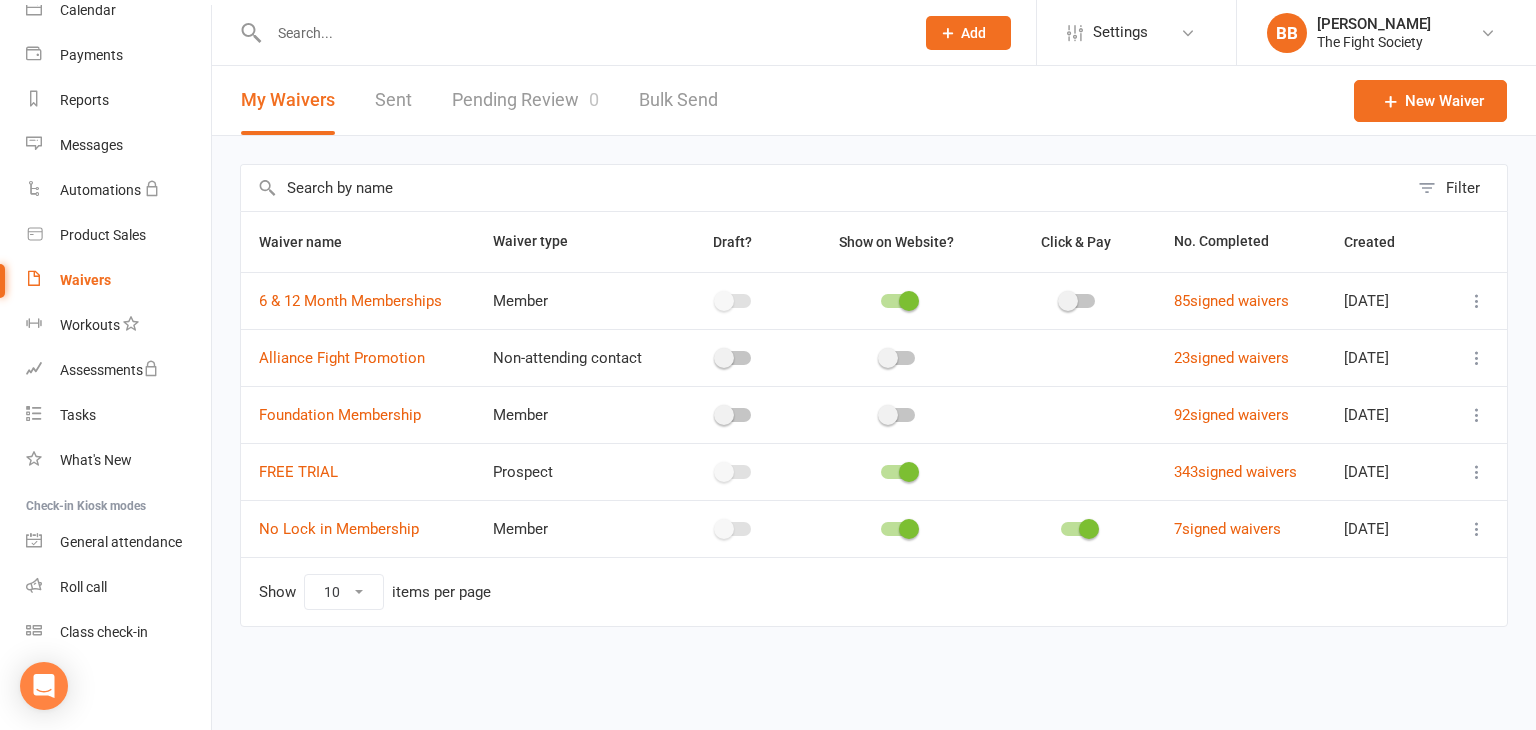 click at bounding box center [581, 33] 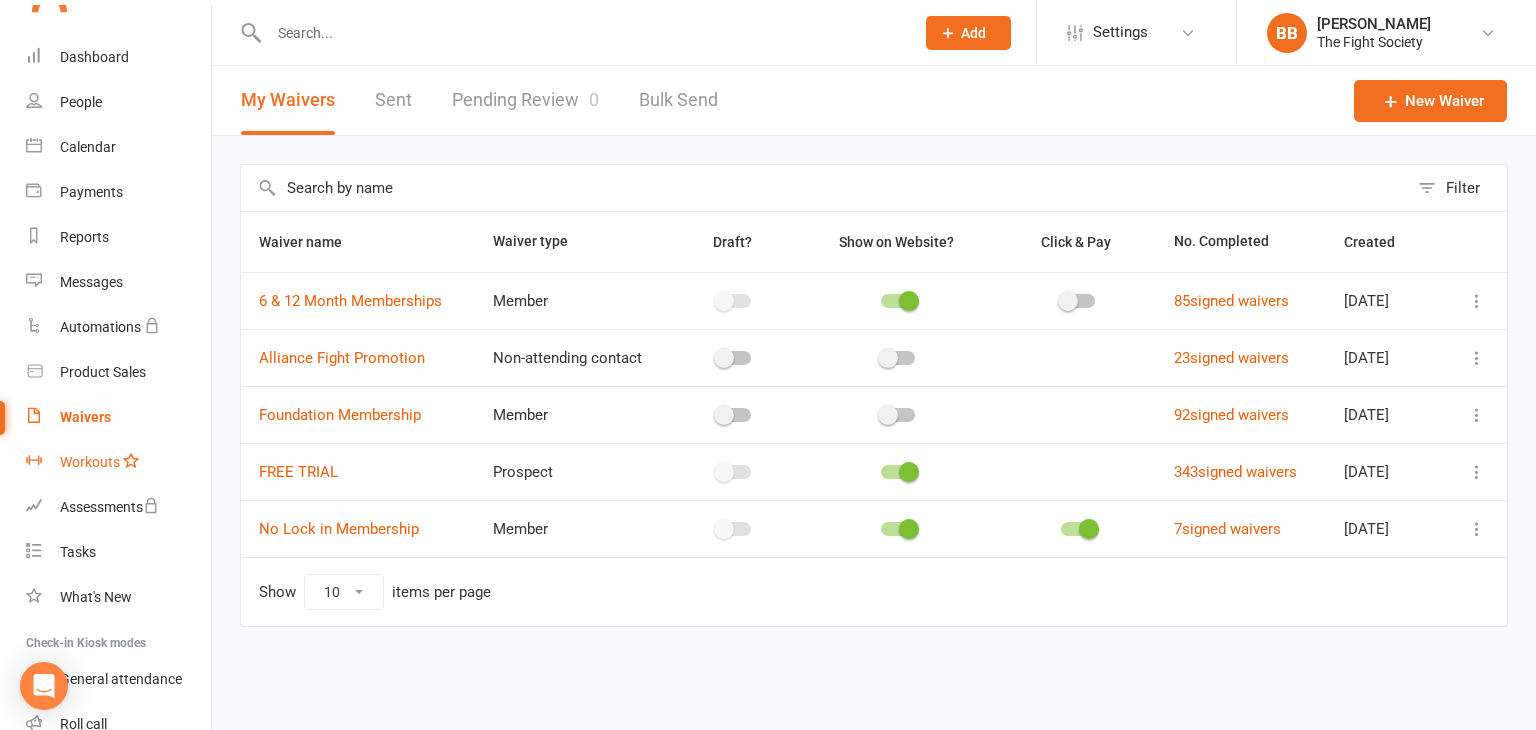 scroll, scrollTop: 0, scrollLeft: 0, axis: both 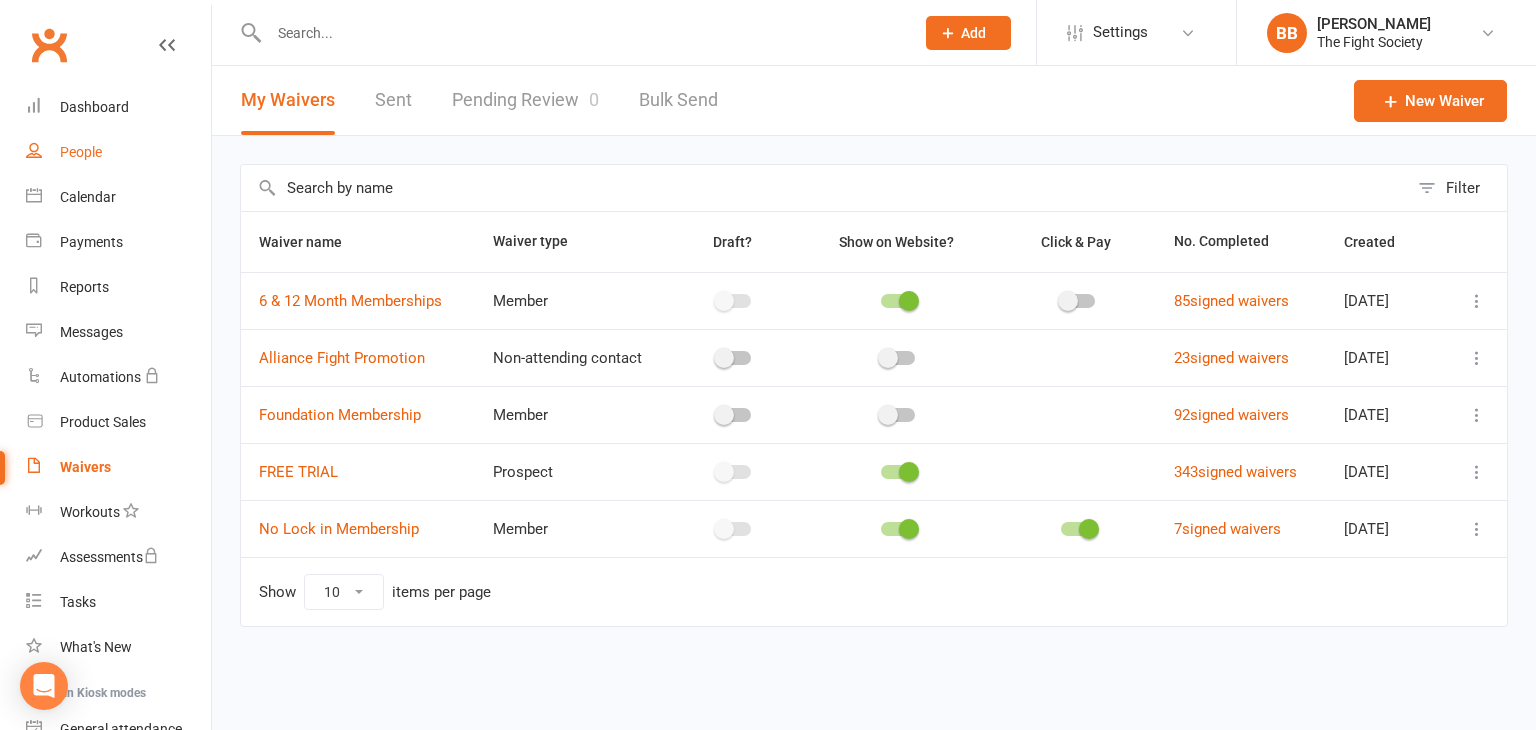 click on "People" at bounding box center (81, 152) 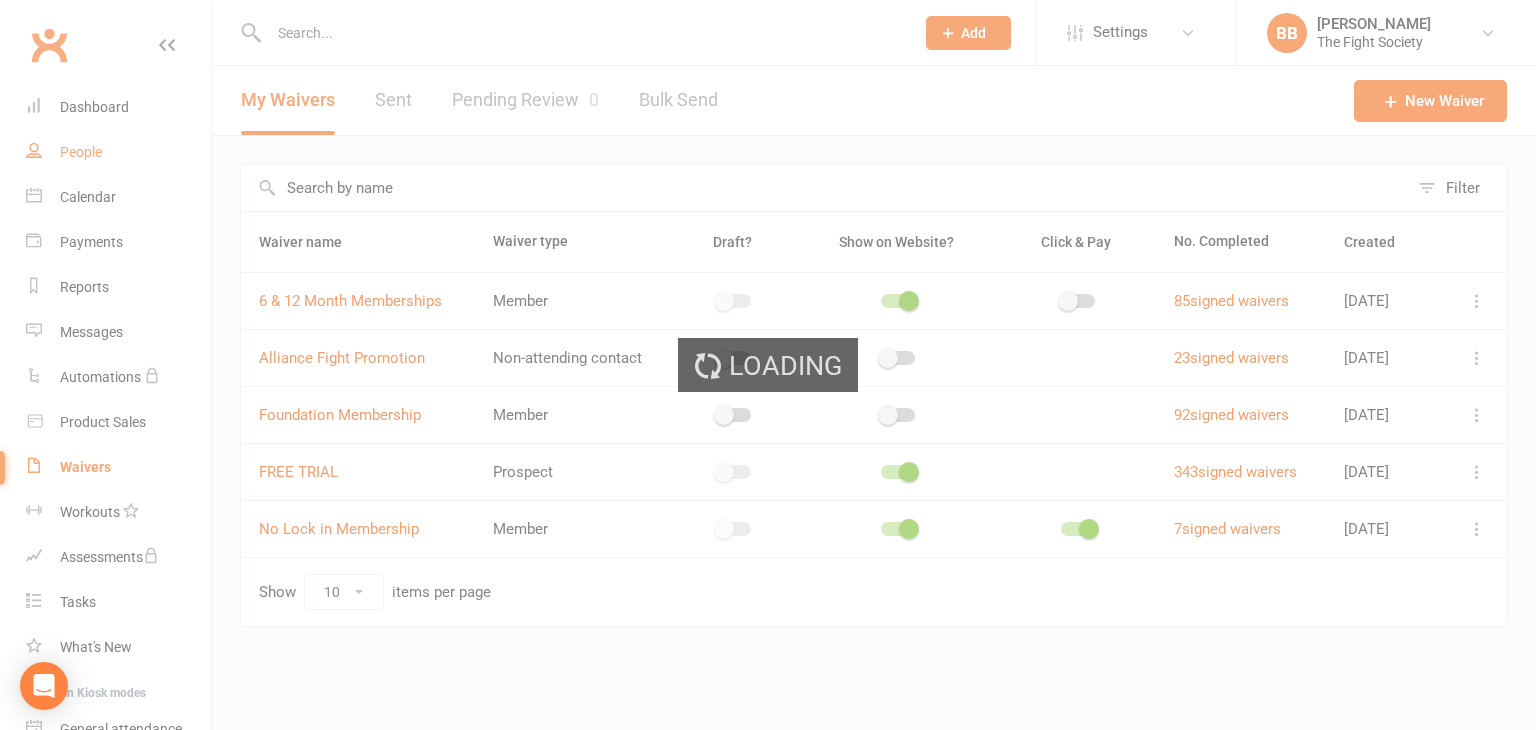 select on "100" 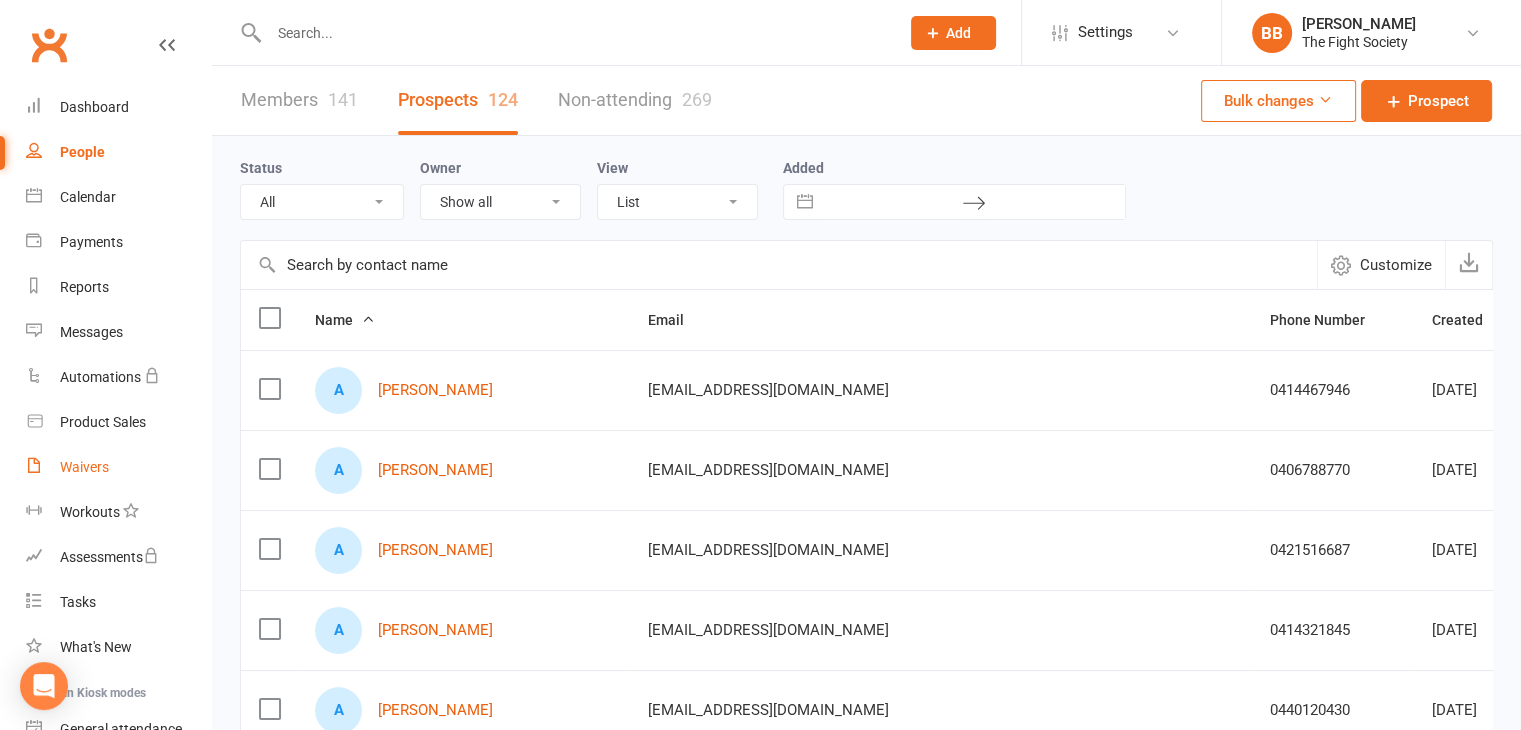 click on "Waivers" at bounding box center [84, 467] 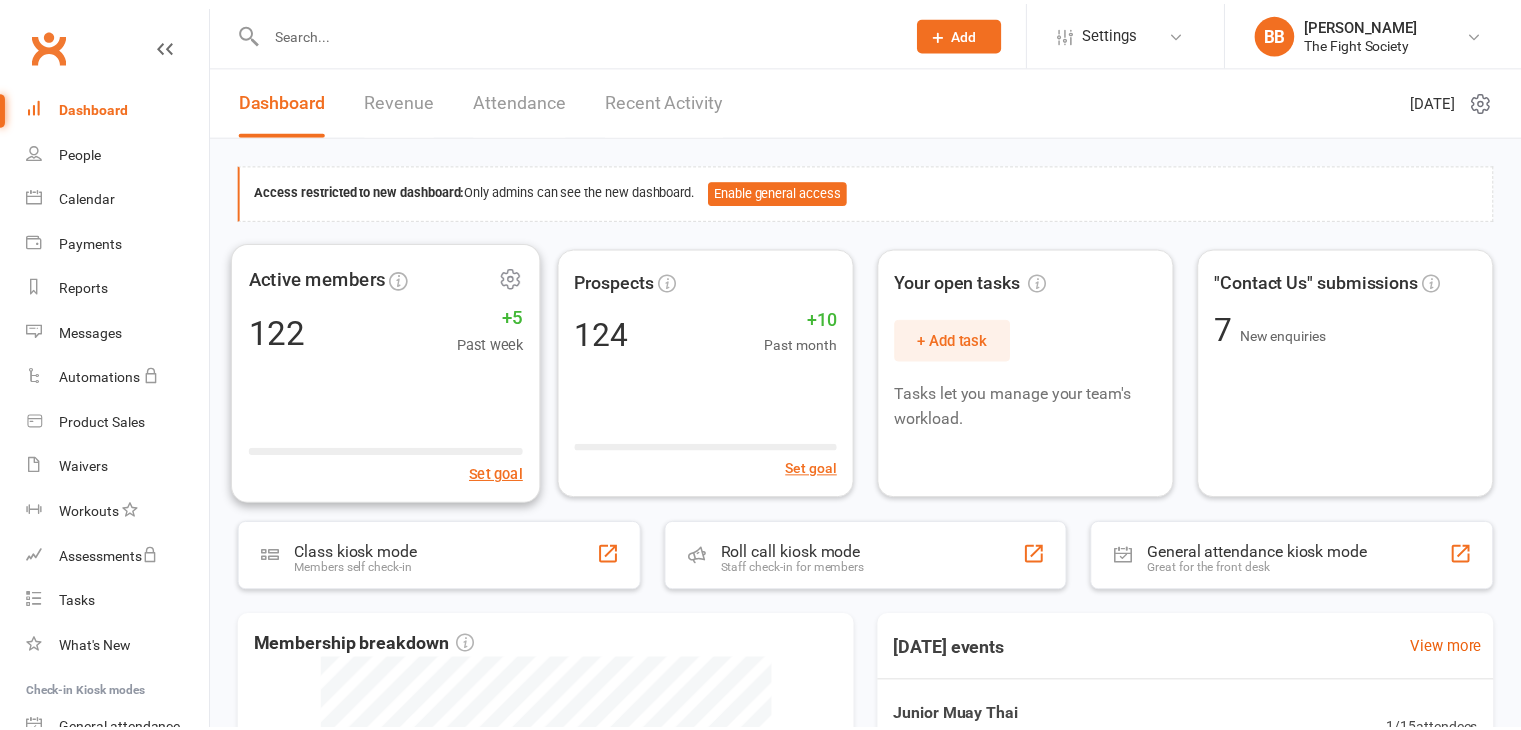 scroll, scrollTop: 0, scrollLeft: 0, axis: both 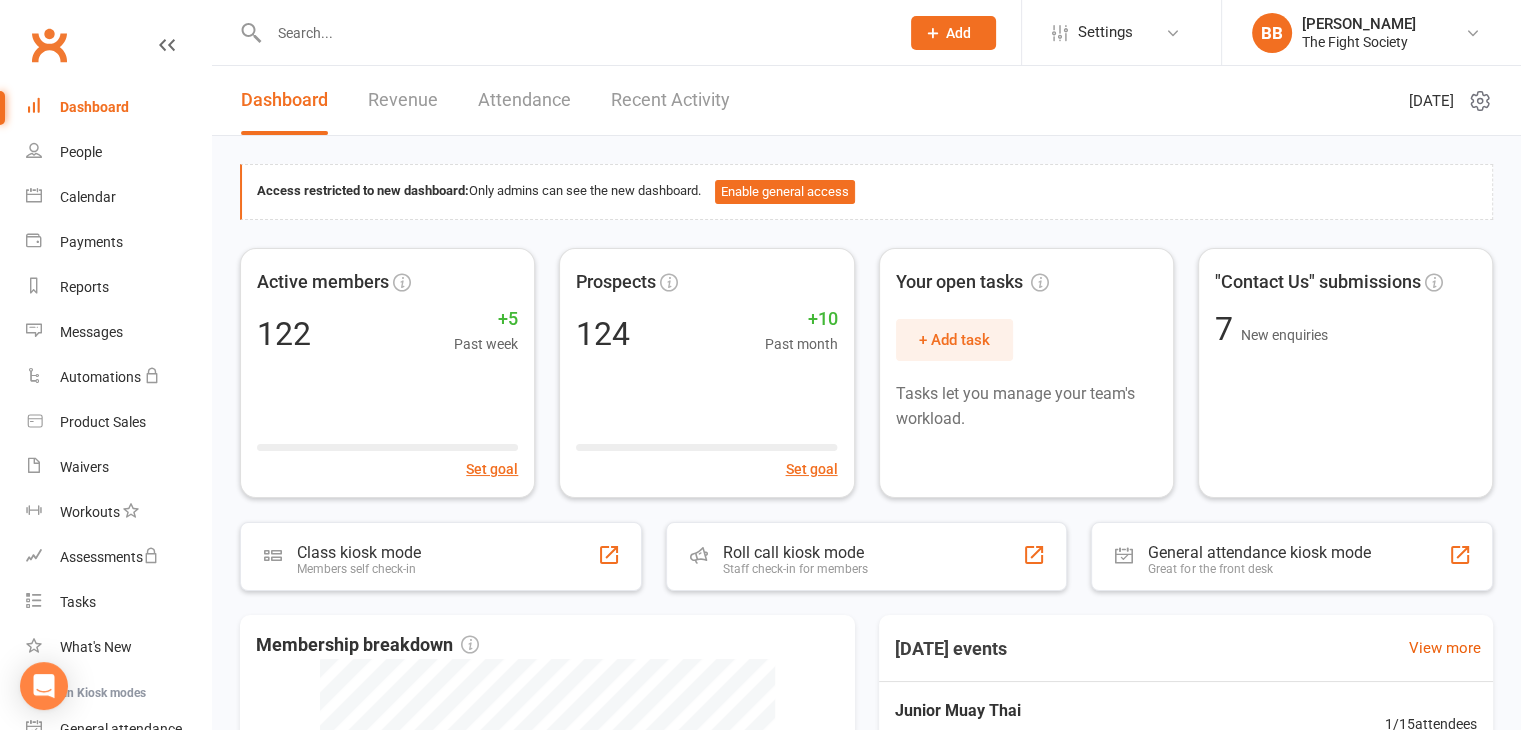 click at bounding box center (574, 33) 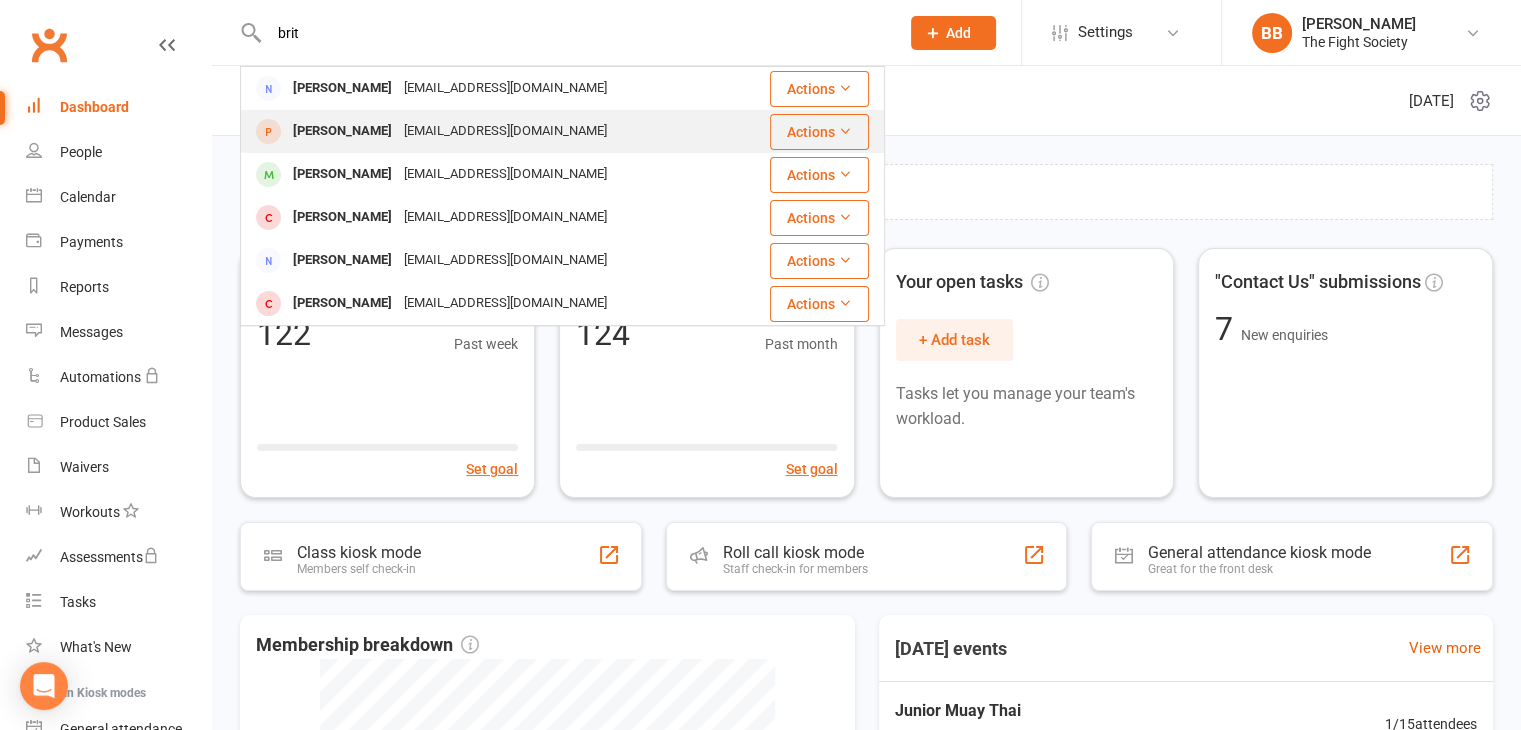 type on "brit" 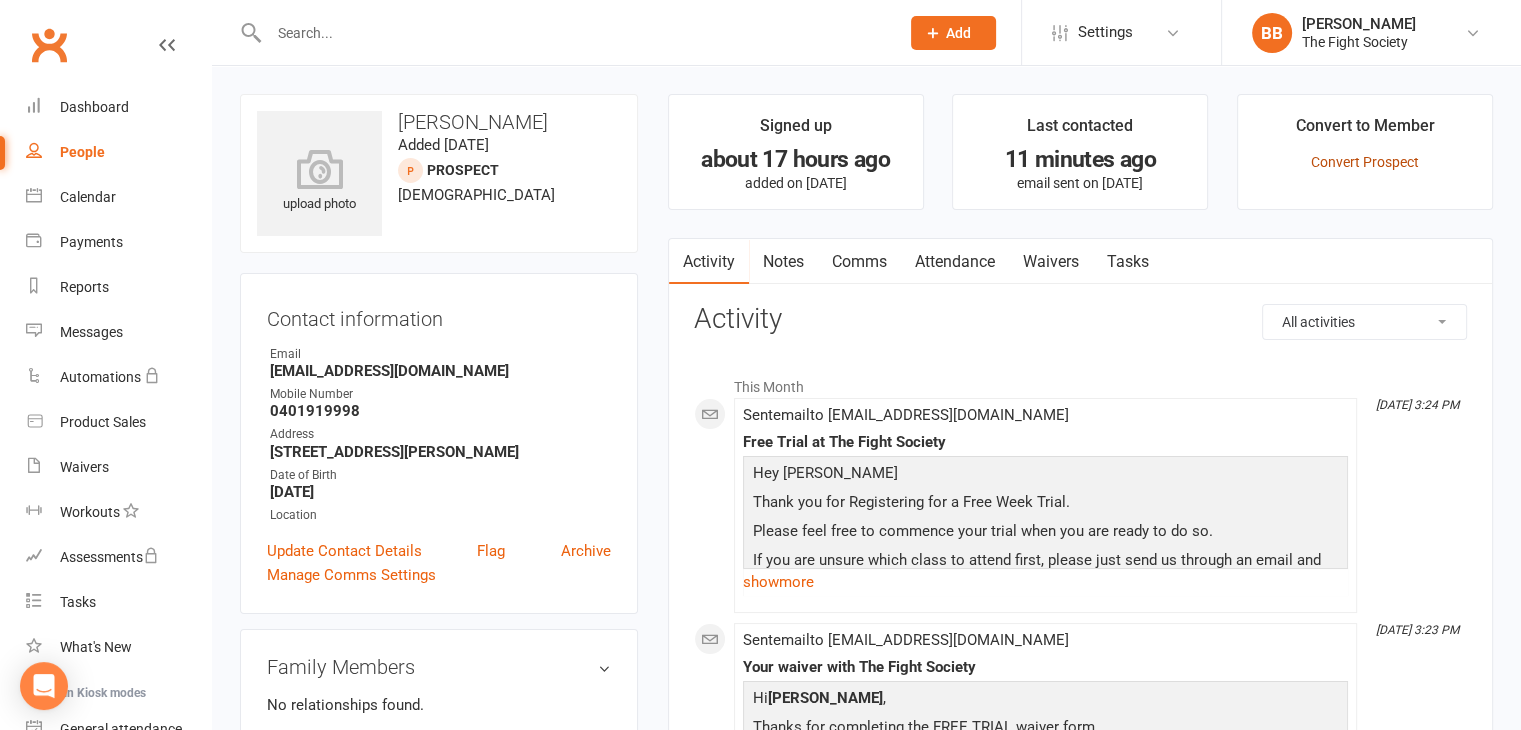 click on "Convert Prospect" at bounding box center (1365, 162) 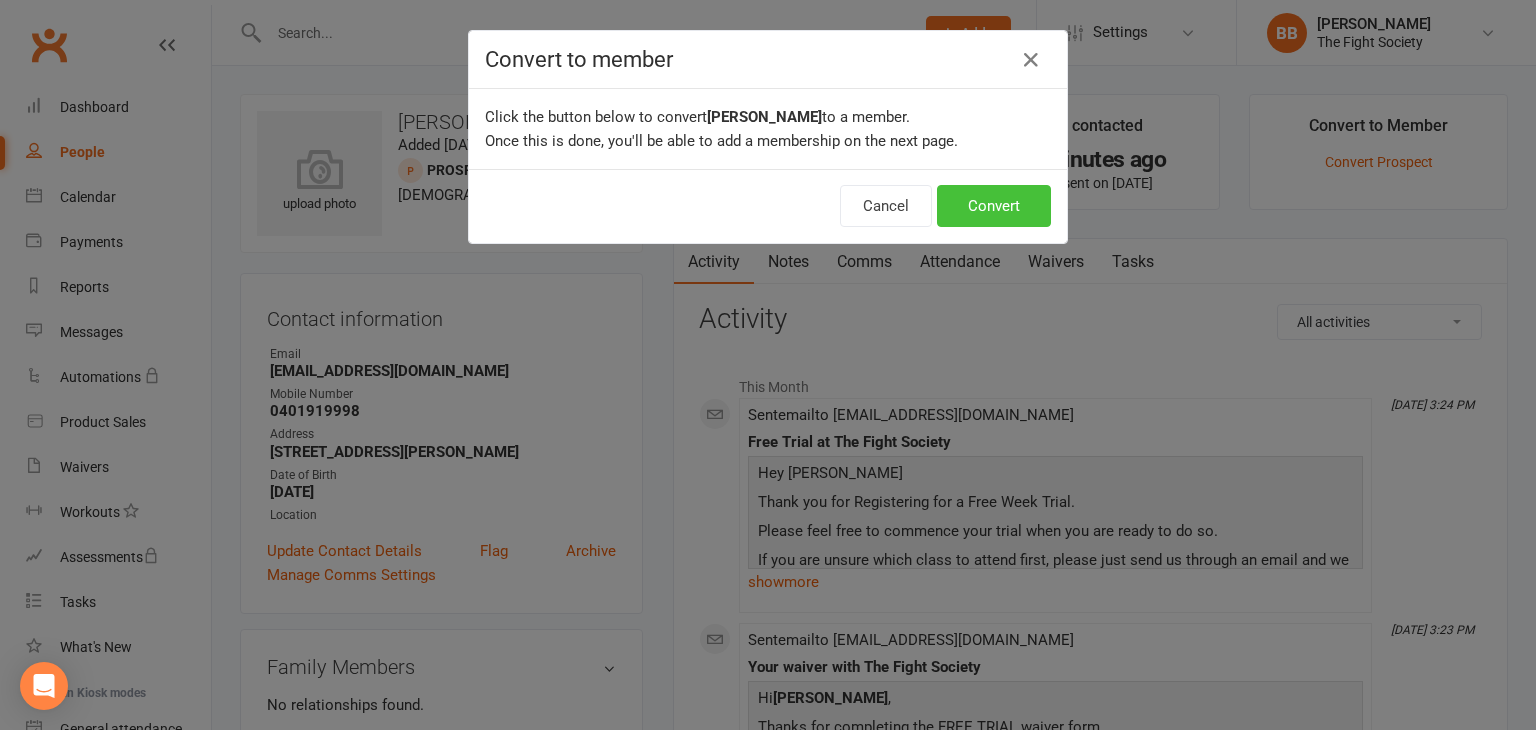 click on "Convert" at bounding box center [994, 206] 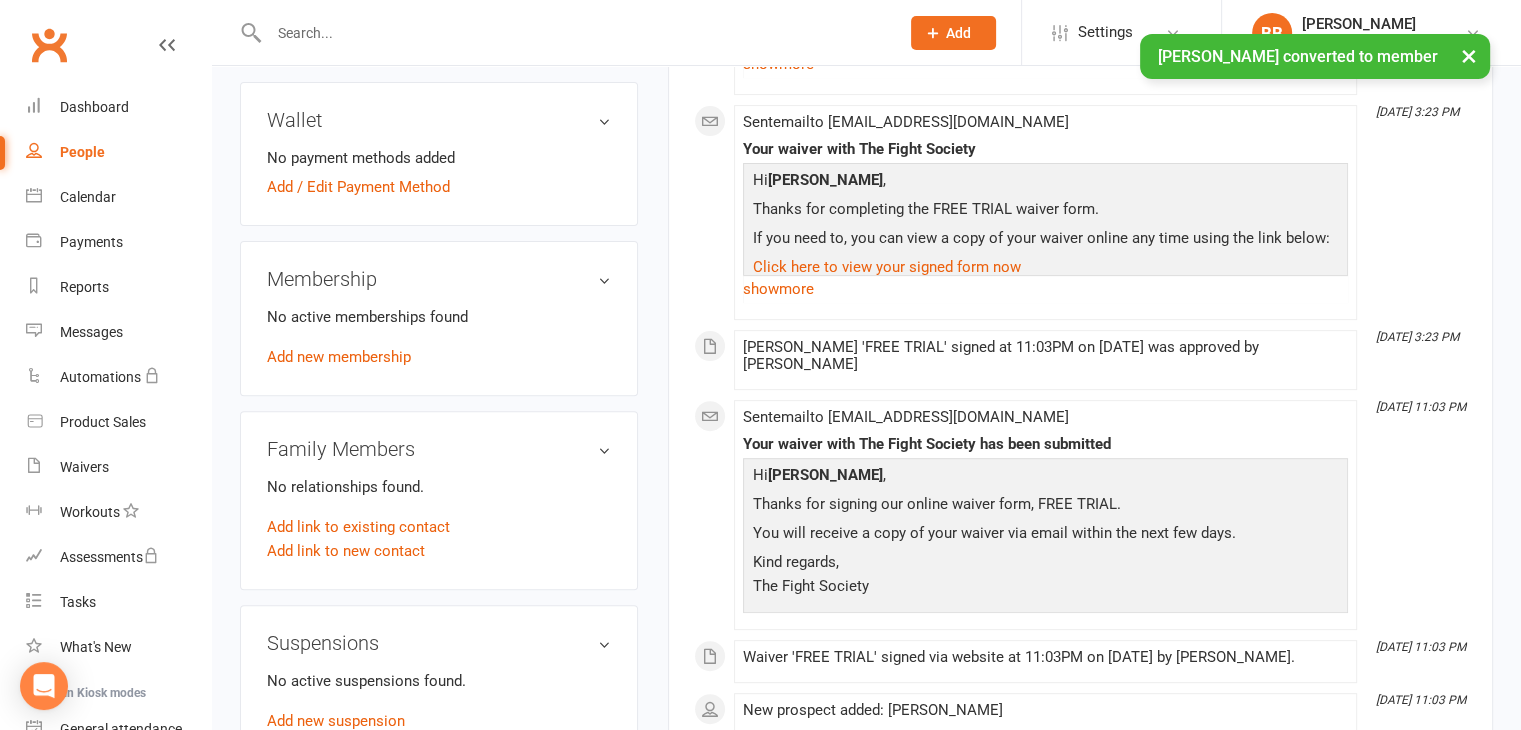 scroll, scrollTop: 588, scrollLeft: 0, axis: vertical 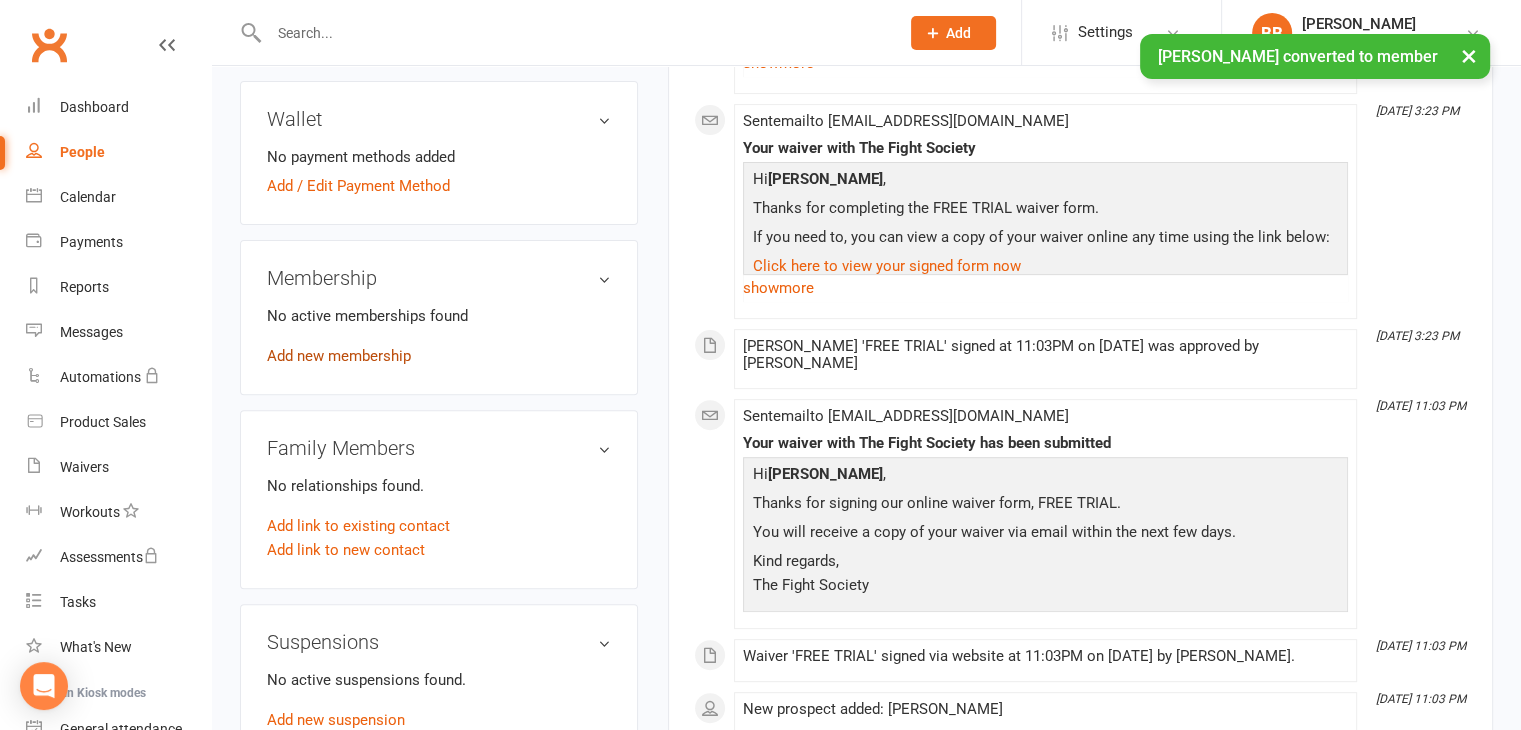 click on "Add new membership" at bounding box center (339, 356) 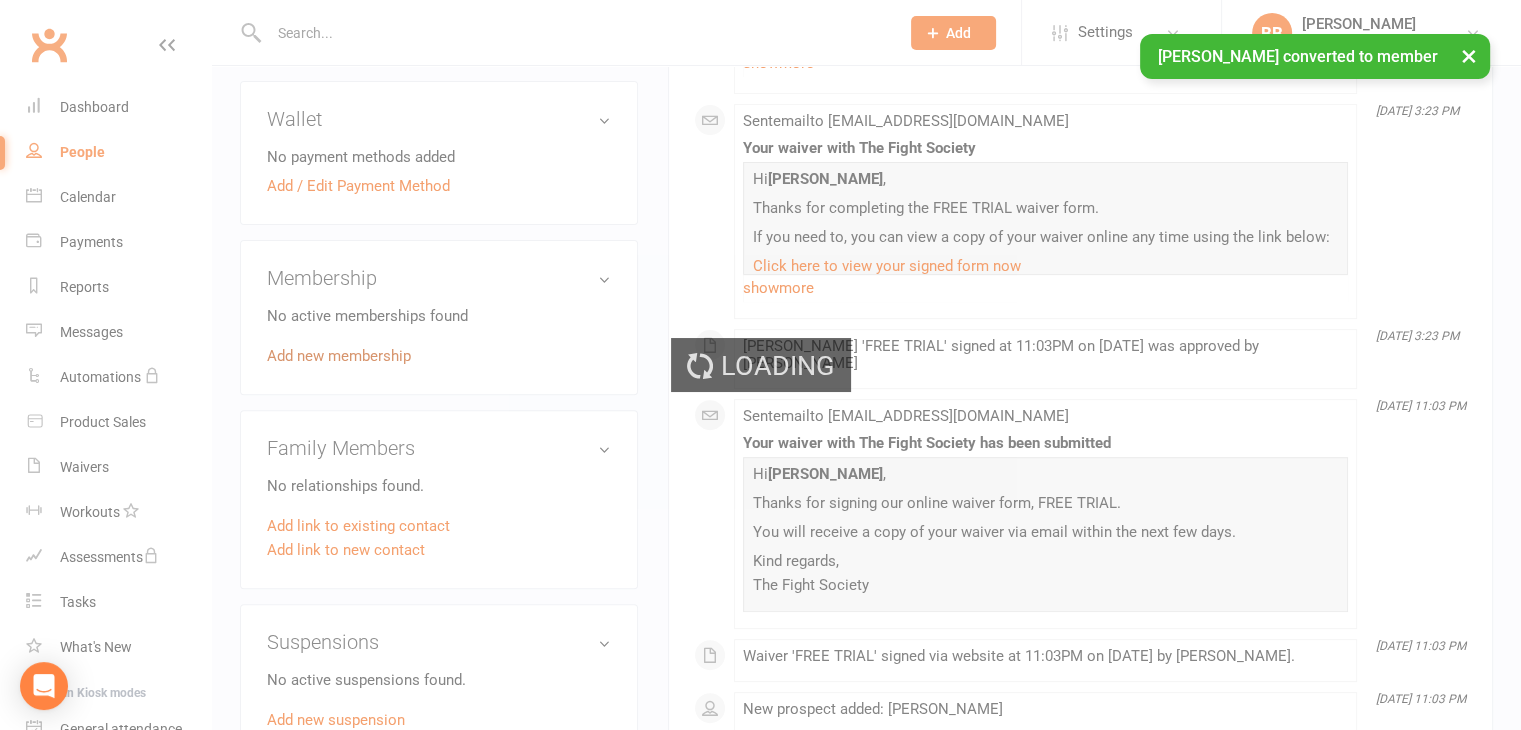 scroll, scrollTop: 0, scrollLeft: 0, axis: both 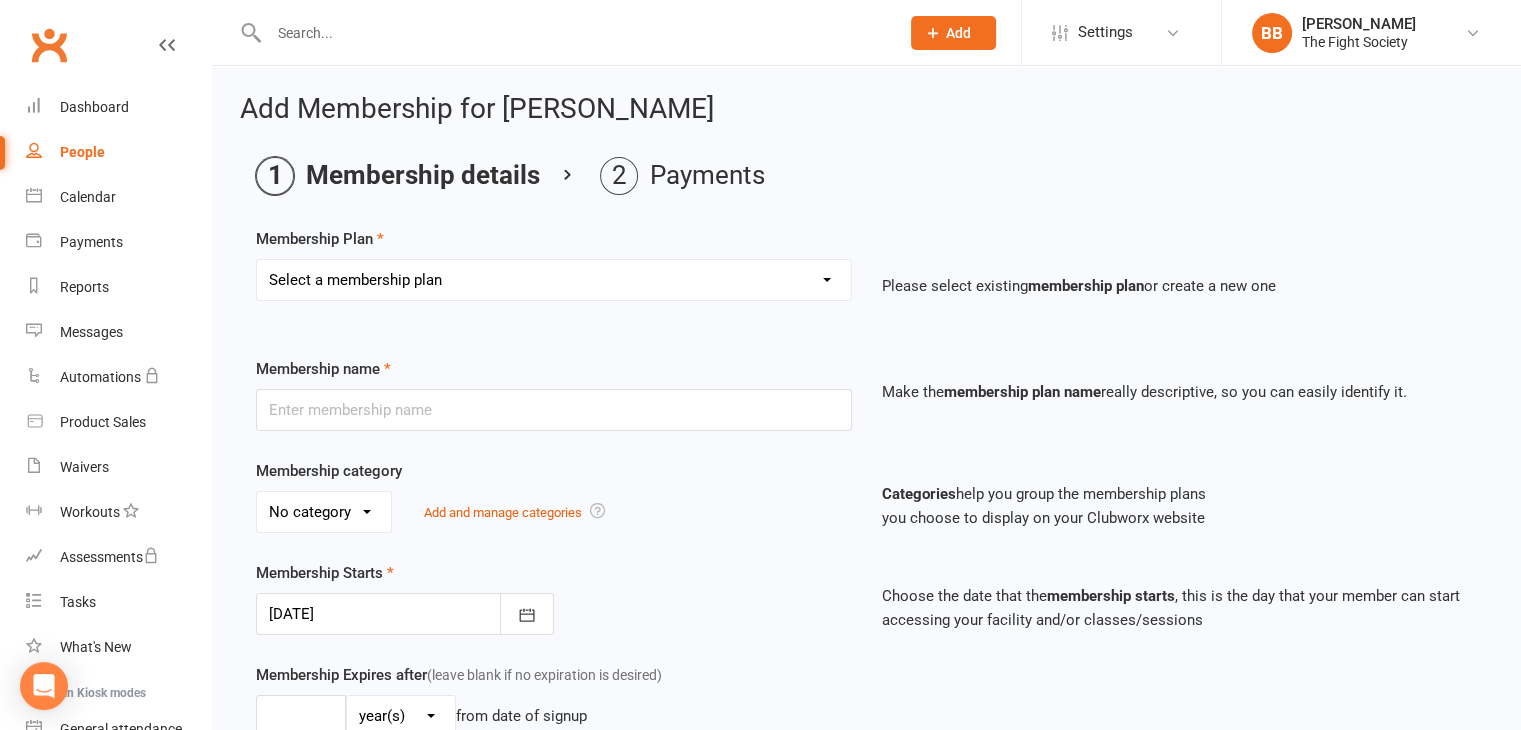 click on "Select a membership plan Create new Membership Plan Free Trial Weekly Foundation Monthly Foundation Upfront Foundation Weekly NO LOCK IN Fortnightly NO LOCK IN CASUAL VISIT 10 Class Pass Monthly 6 Month Term Fortnightly 6 Month Term Weekly 6 Month Term KIDS up to 14yrs WEEKLY KIDS up to 14yrs FORTNIGHTLY KIDS up to 14yrs MONTHLY START JANUARY (Weekly) START JANUARY (Fortnightly) NON PAYING MEMBER Fortnightly Foundation" at bounding box center [554, 280] 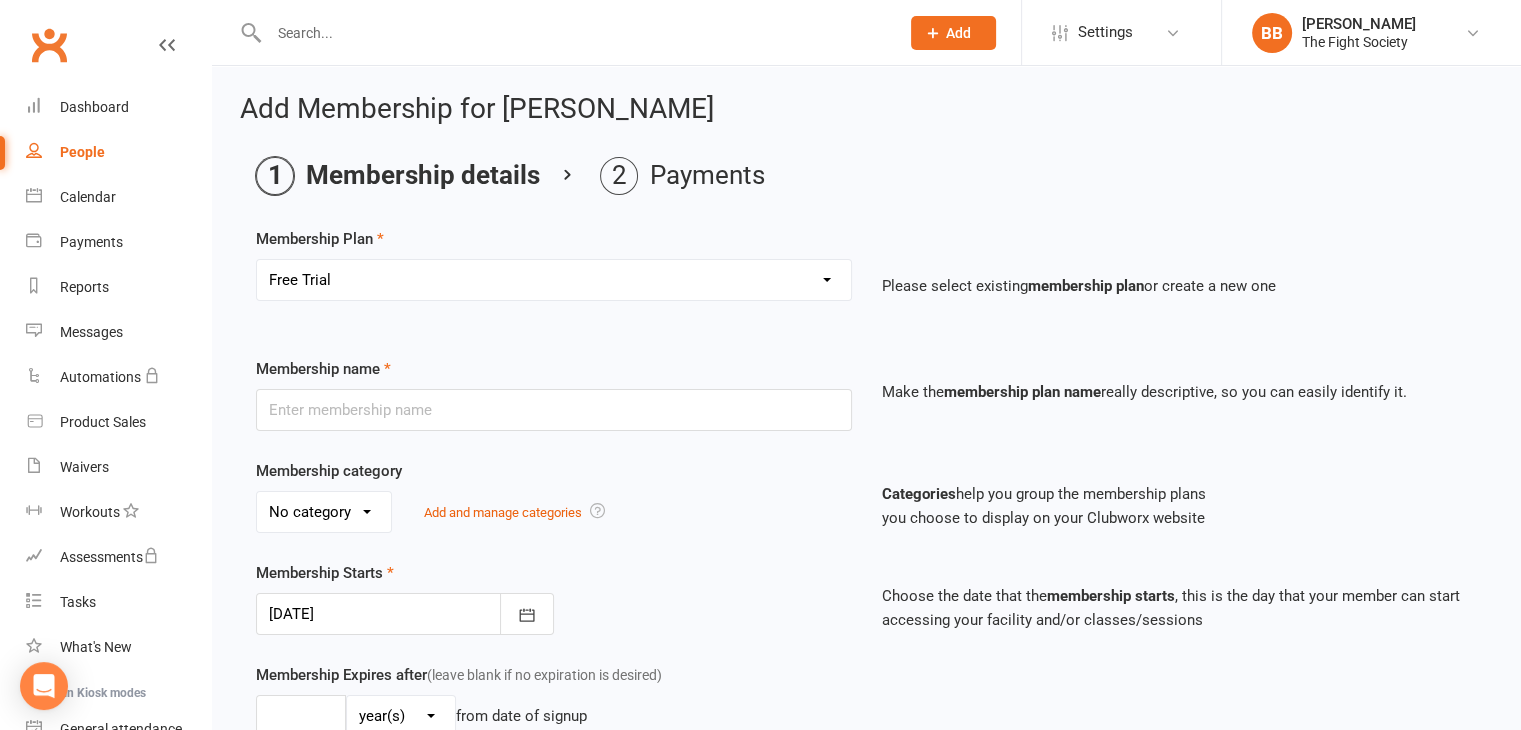 click on "Select a membership plan Create new Membership Plan Free Trial Weekly Foundation Monthly Foundation Upfront Foundation Weekly NO LOCK IN Fortnightly NO LOCK IN CASUAL VISIT 10 Class Pass Monthly 6 Month Term Fortnightly 6 Month Term Weekly 6 Month Term KIDS up to 14yrs WEEKLY KIDS up to 14yrs FORTNIGHTLY KIDS up to 14yrs MONTHLY START JANUARY (Weekly) START JANUARY (Fortnightly) NON PAYING MEMBER Fortnightly Foundation" at bounding box center [554, 280] 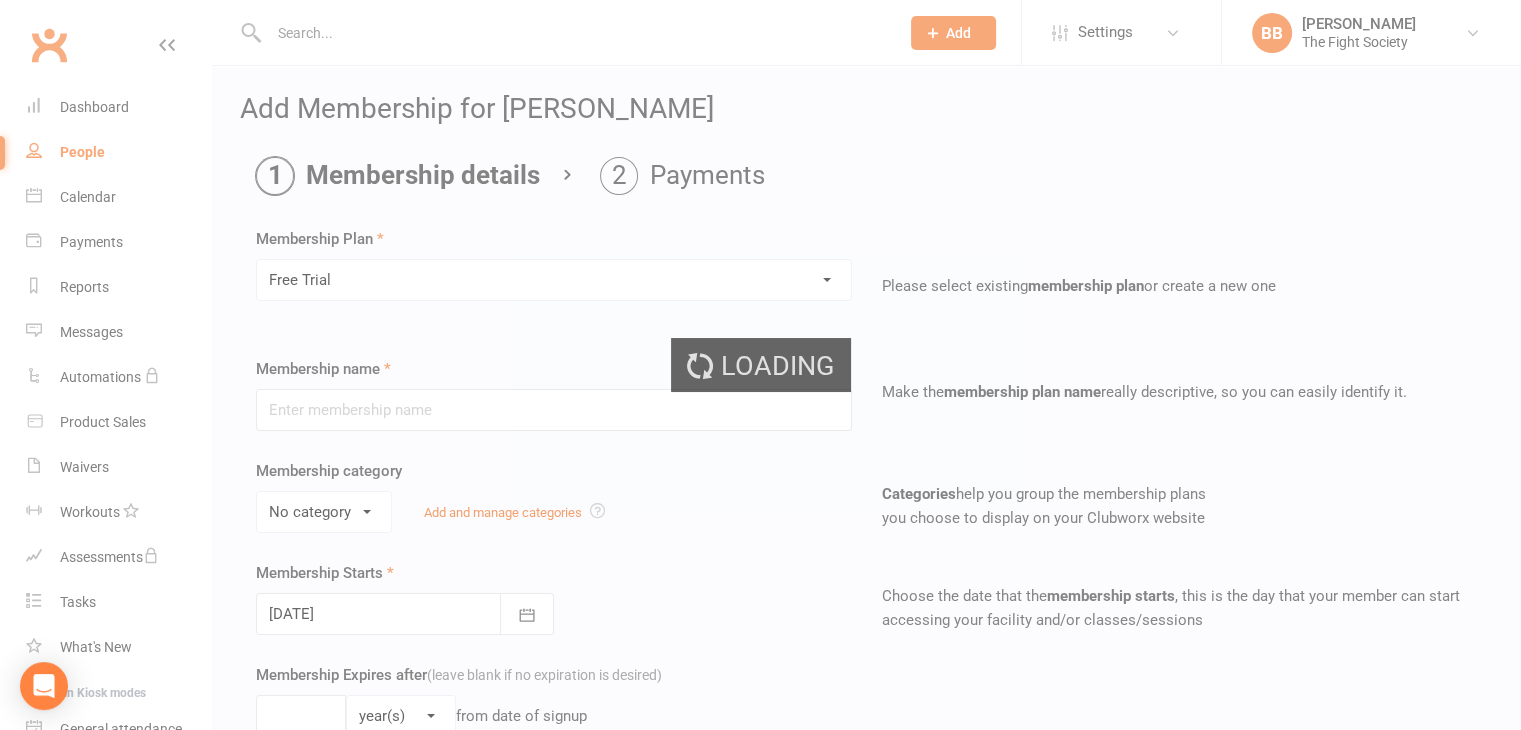 type on "Free Trial" 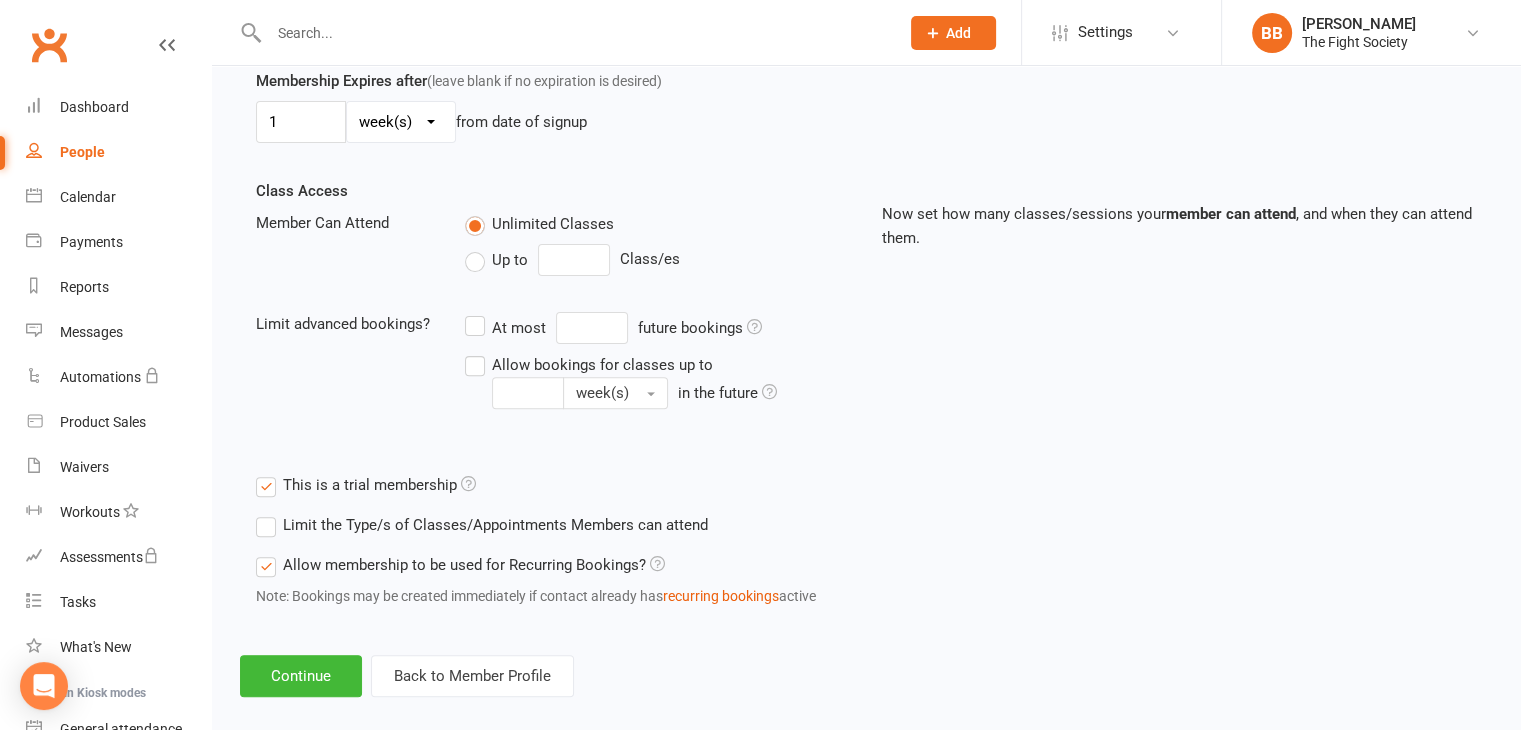 scroll, scrollTop: 615, scrollLeft: 0, axis: vertical 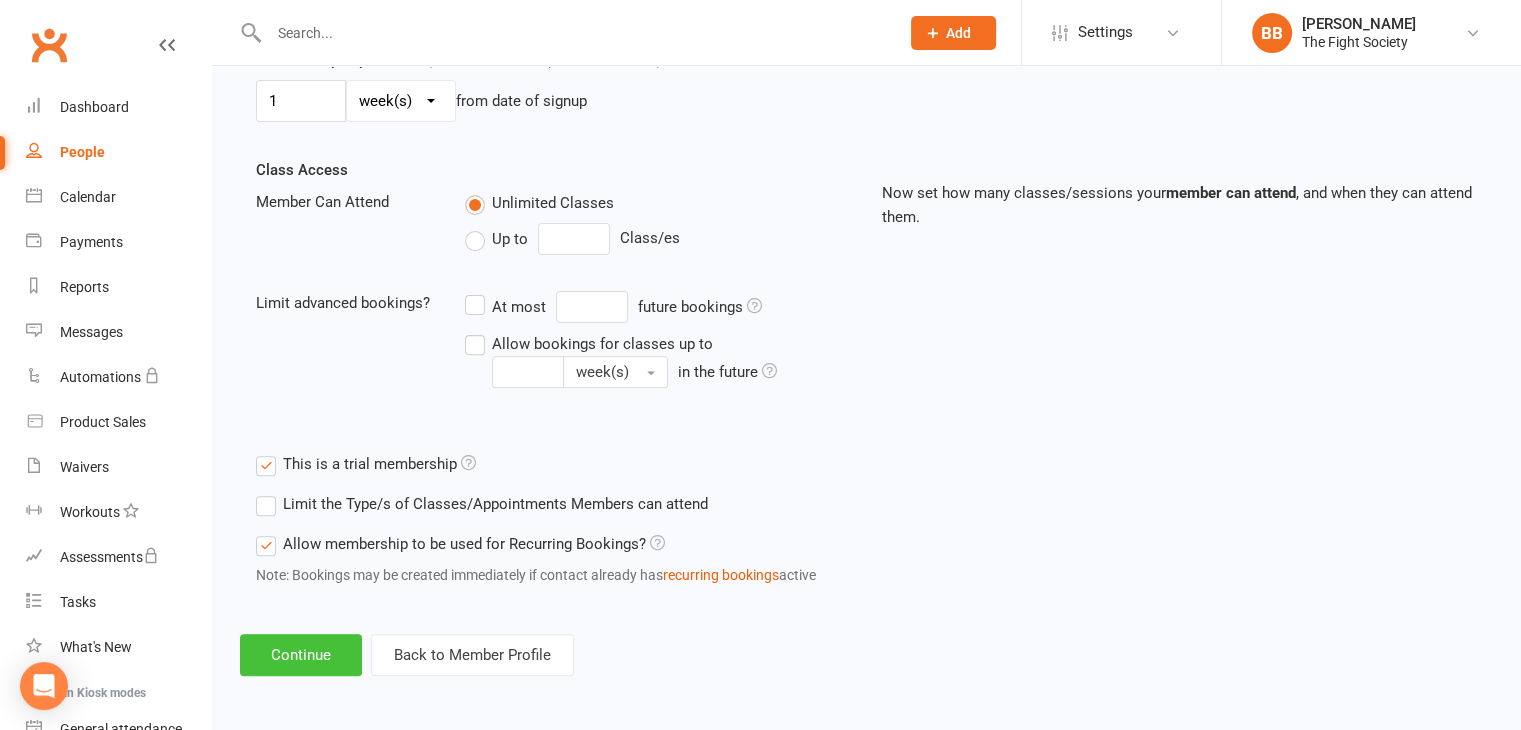 click on "Continue" at bounding box center [301, 655] 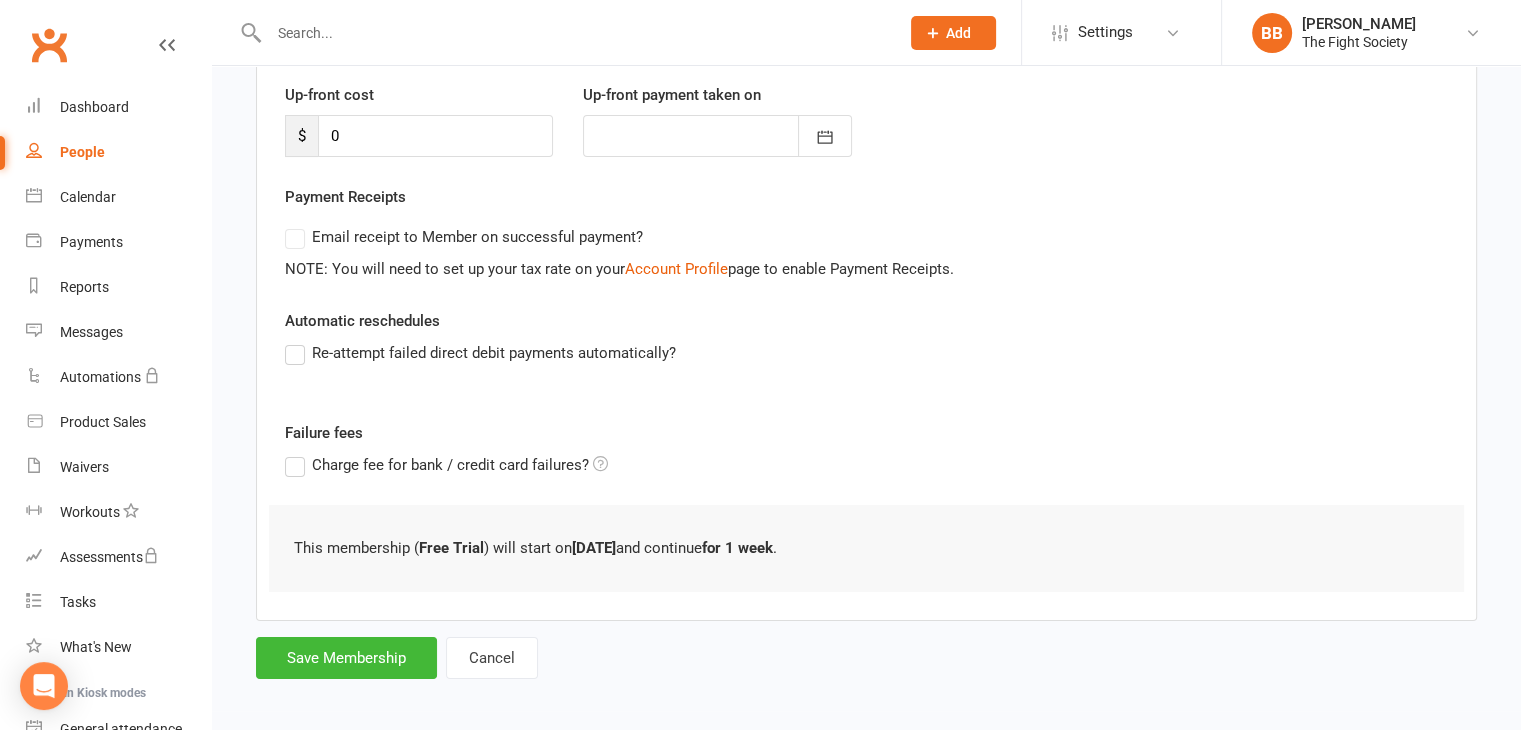 scroll, scrollTop: 270, scrollLeft: 0, axis: vertical 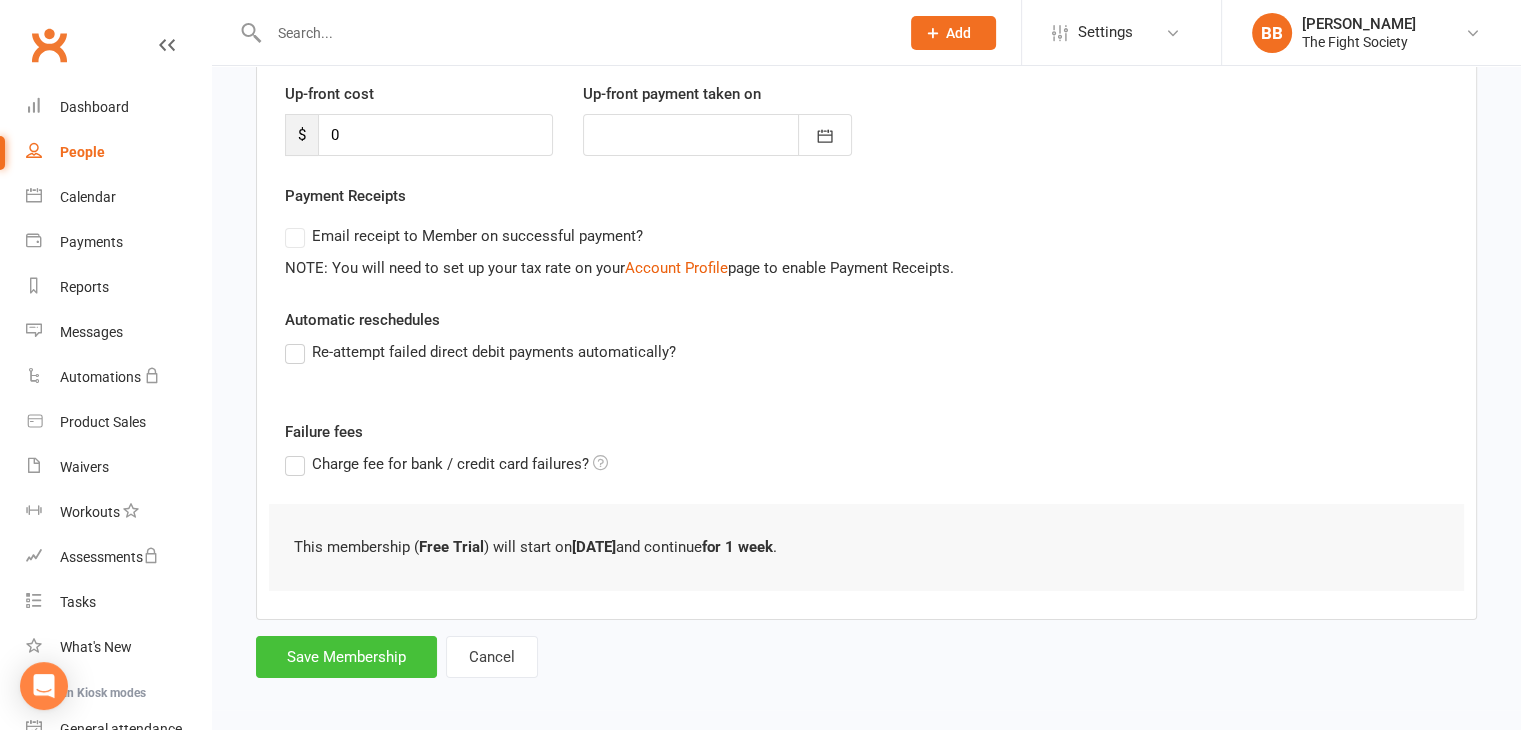 click on "Save Membership" at bounding box center (346, 657) 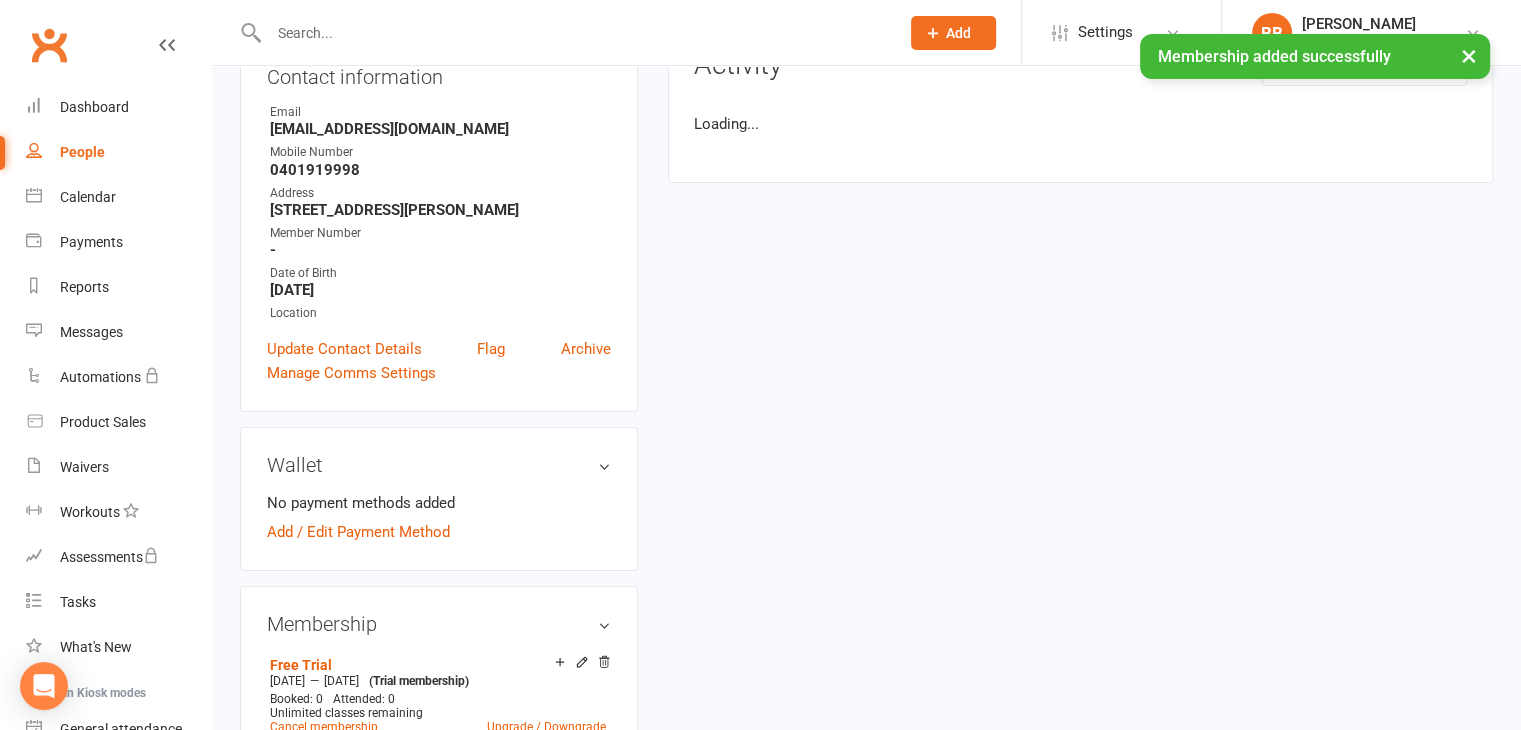 scroll, scrollTop: 0, scrollLeft: 0, axis: both 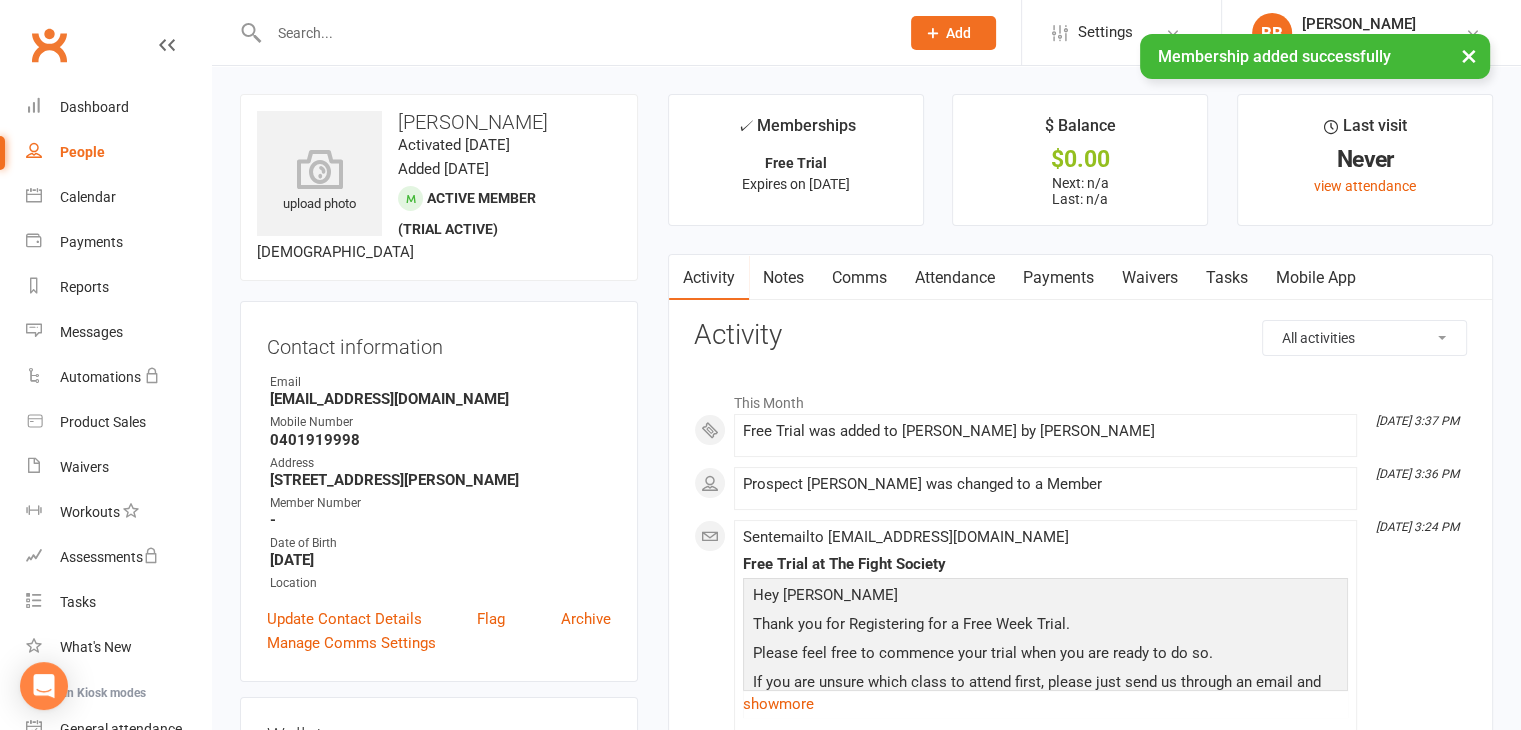 click at bounding box center (574, 33) 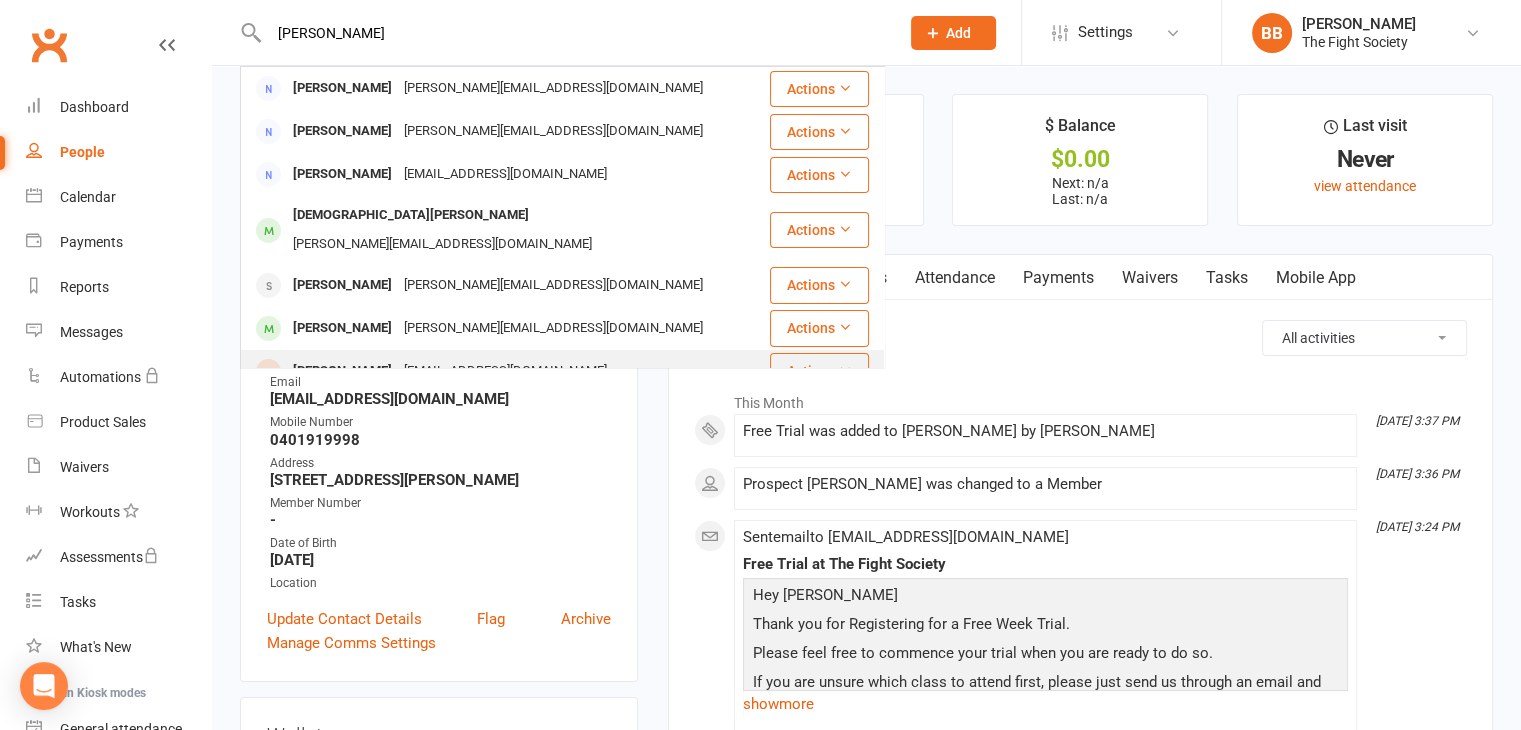 type on "emma" 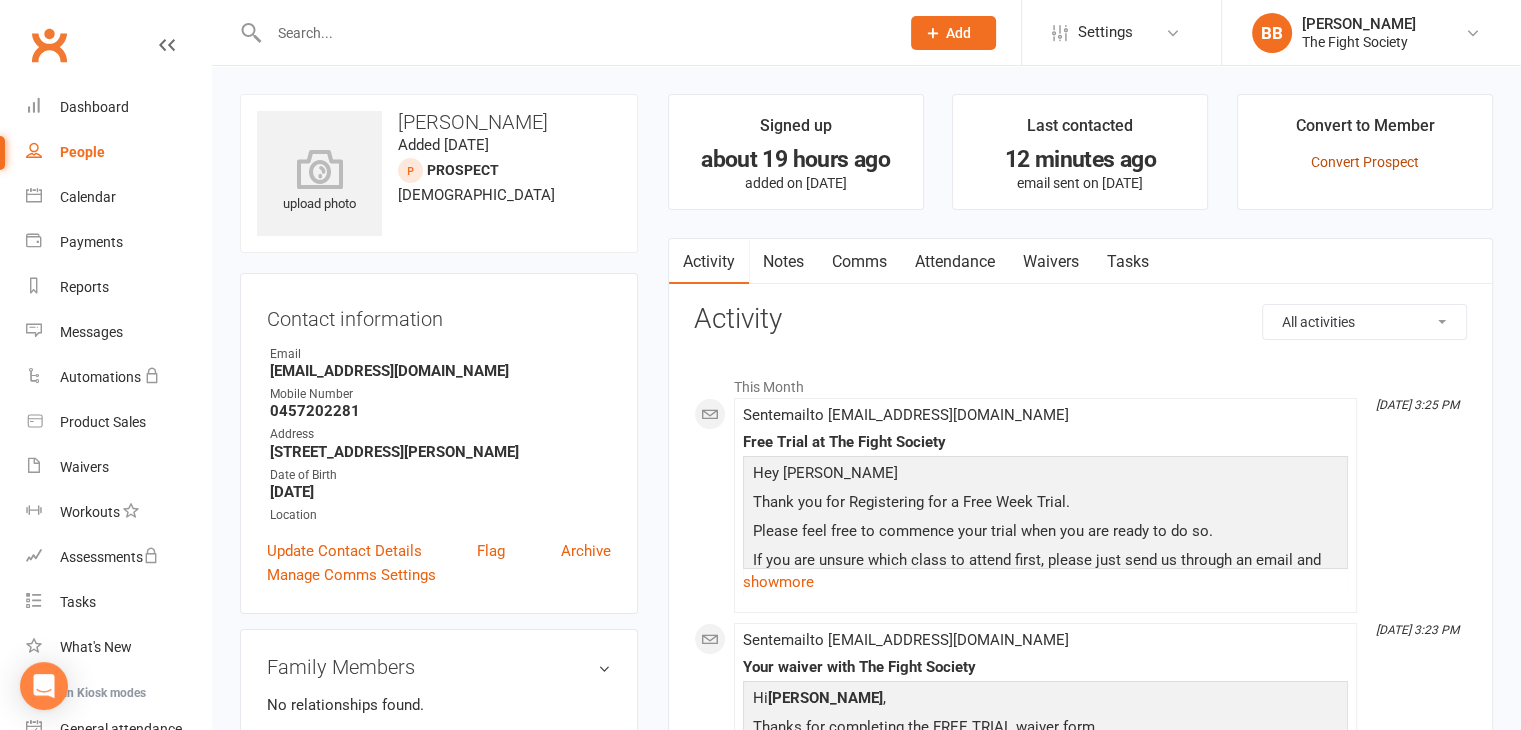 click on "Convert Prospect" at bounding box center [1365, 162] 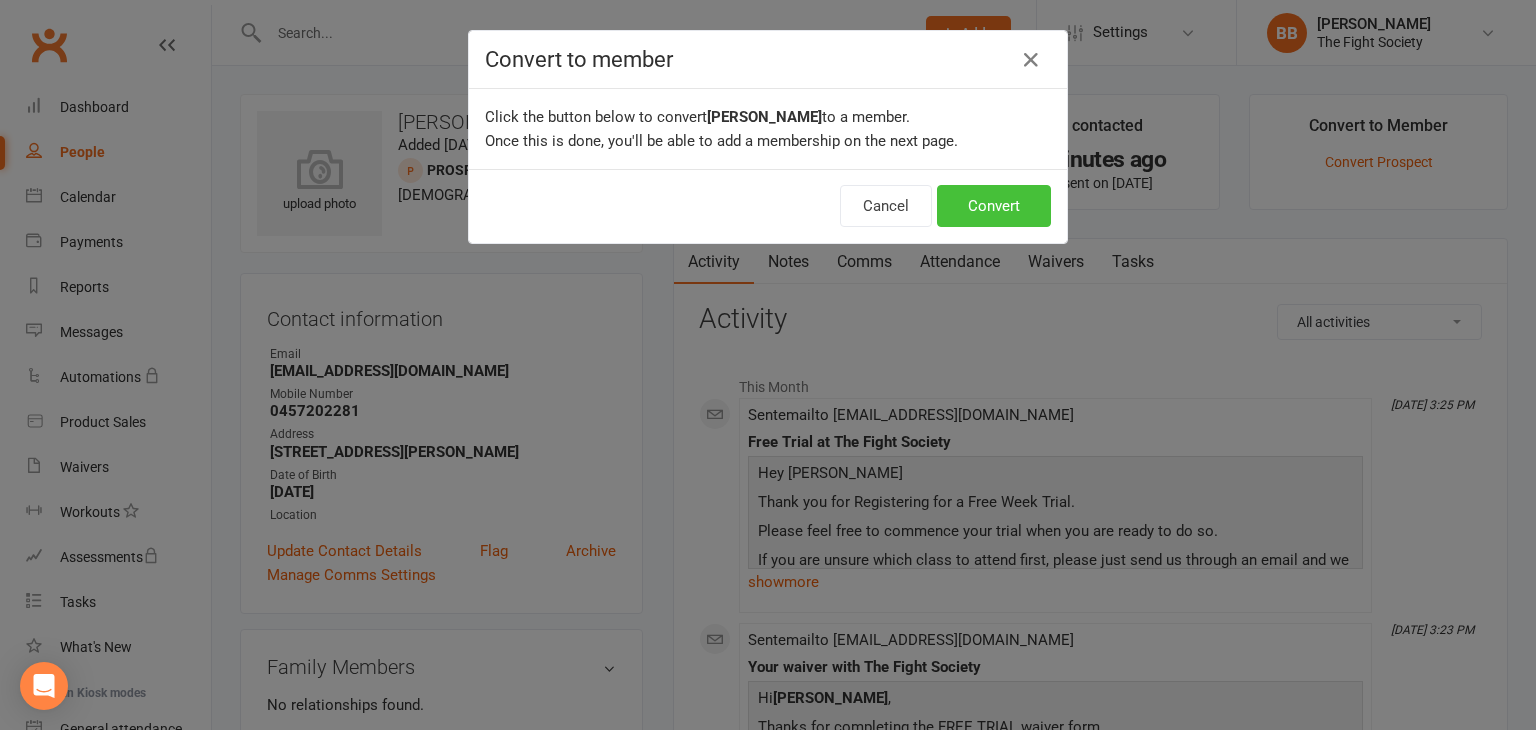 click on "Convert" at bounding box center [994, 206] 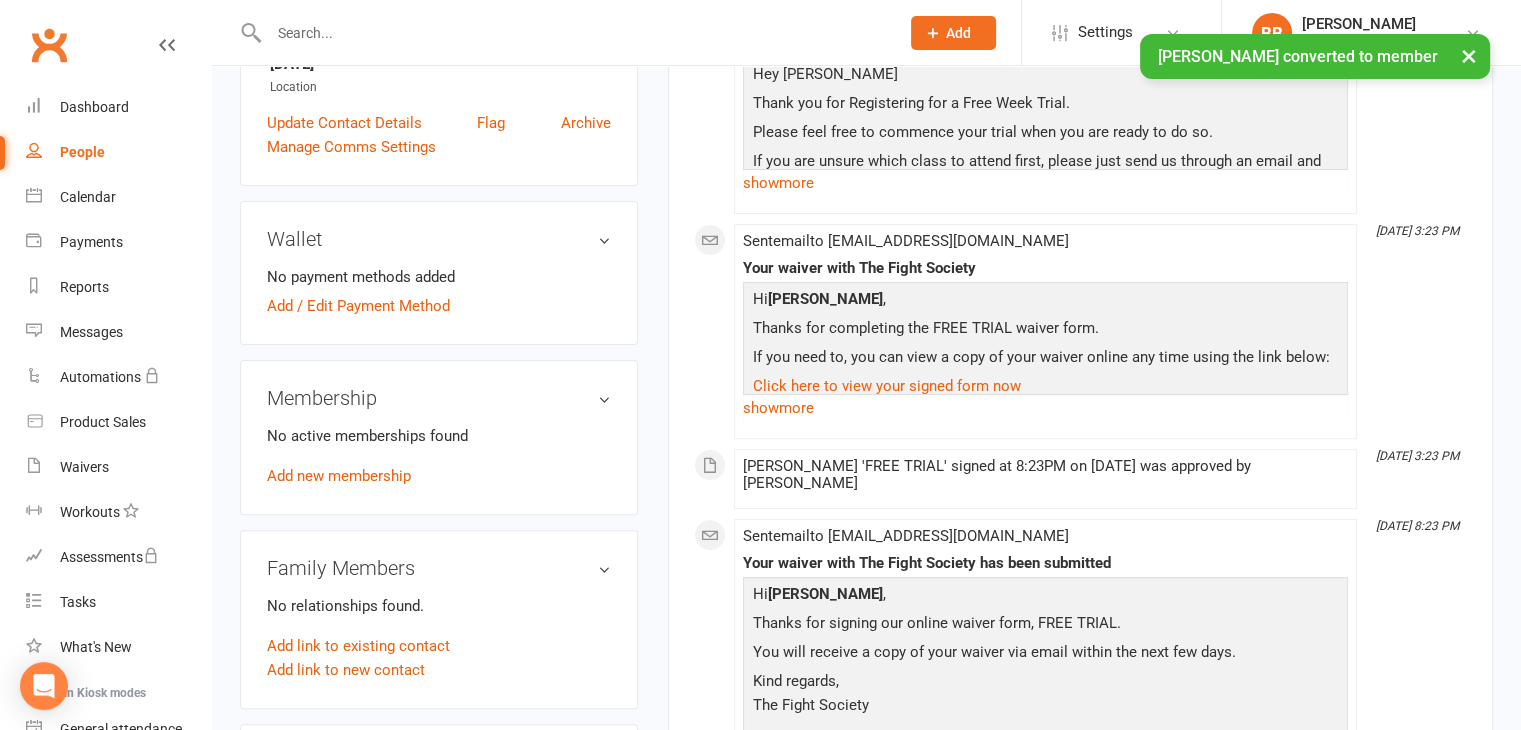 scroll, scrollTop: 520, scrollLeft: 0, axis: vertical 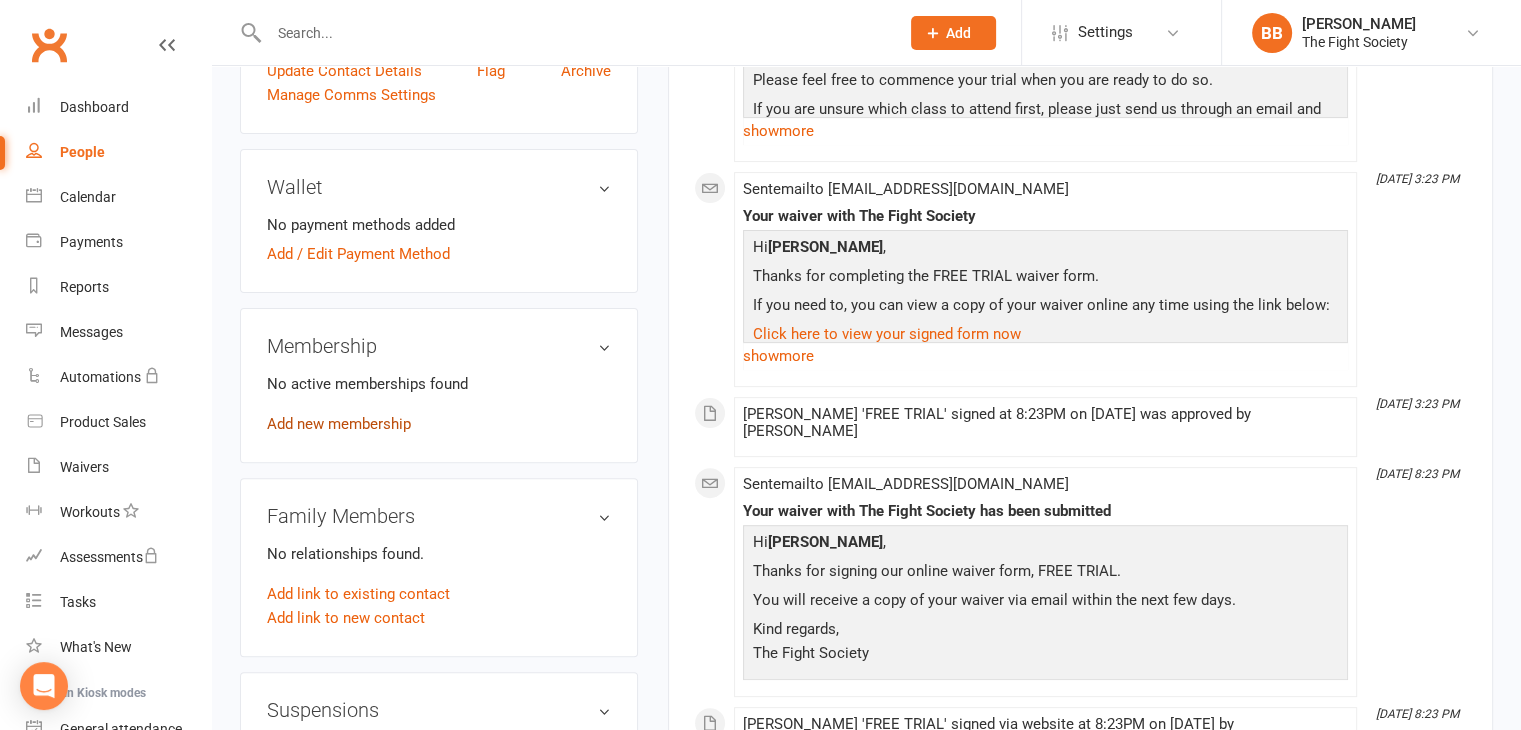 click on "Add new membership" at bounding box center [339, 424] 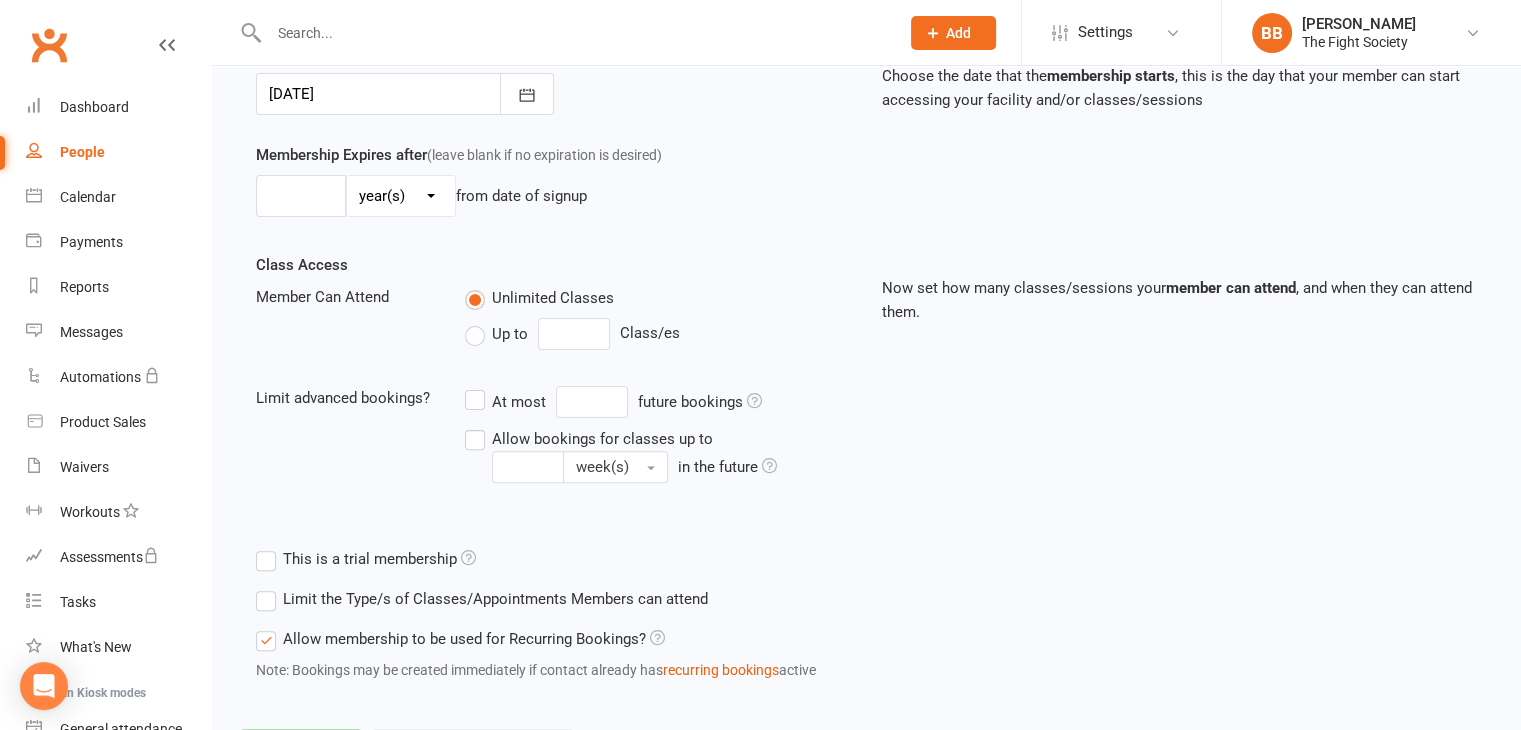 scroll, scrollTop: 0, scrollLeft: 0, axis: both 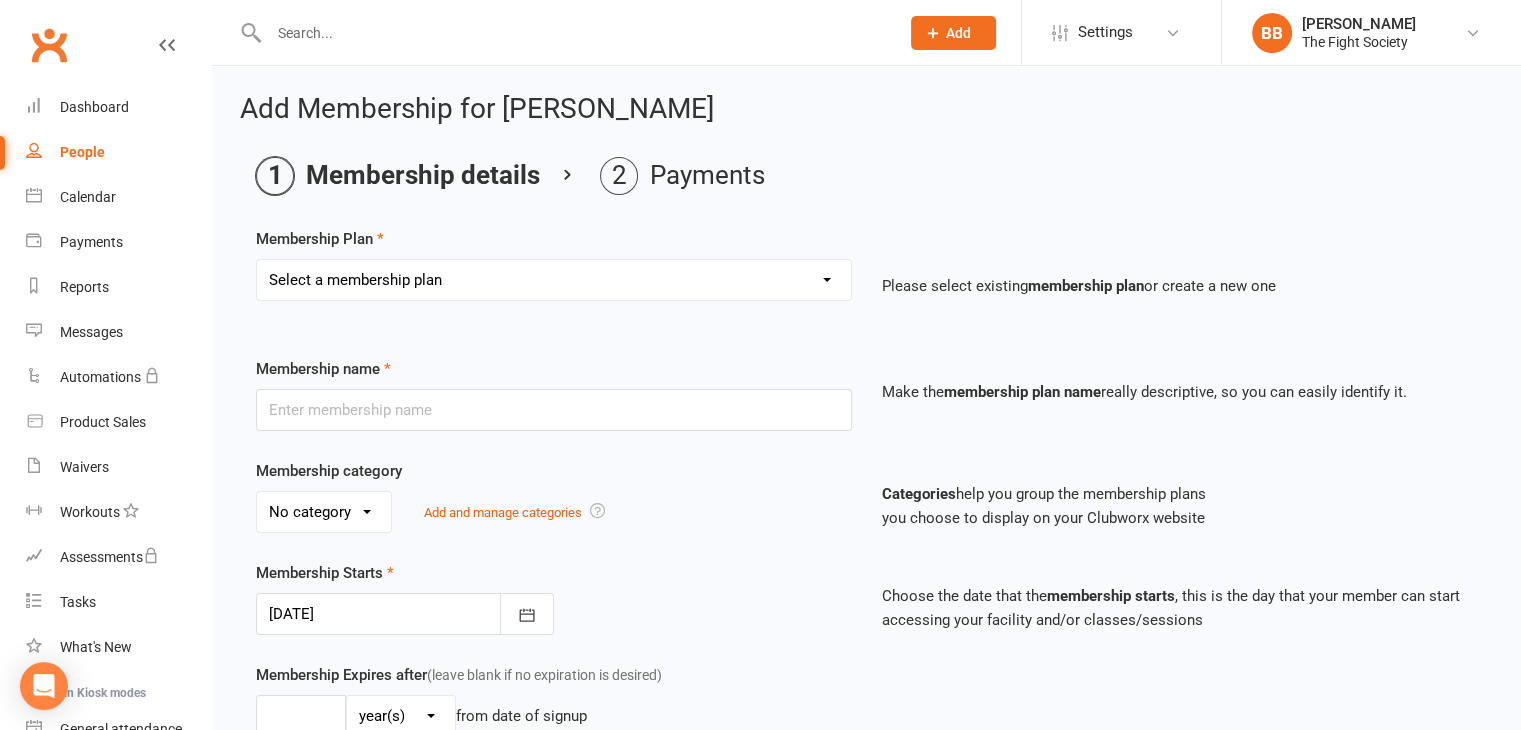 click on "Select a membership plan Create new Membership Plan Free Trial Weekly Foundation Monthly Foundation Upfront Foundation Weekly NO LOCK IN Fortnightly NO LOCK IN CASUAL VISIT 10 Class Pass Monthly 6 Month Term Fortnightly 6 Month Term Weekly 6 Month Term KIDS up to 14yrs WEEKLY KIDS up to 14yrs FORTNIGHTLY KIDS up to 14yrs MONTHLY START JANUARY (Weekly) START JANUARY (Fortnightly) NON PAYING MEMBER Fortnightly Foundation" at bounding box center (554, 280) 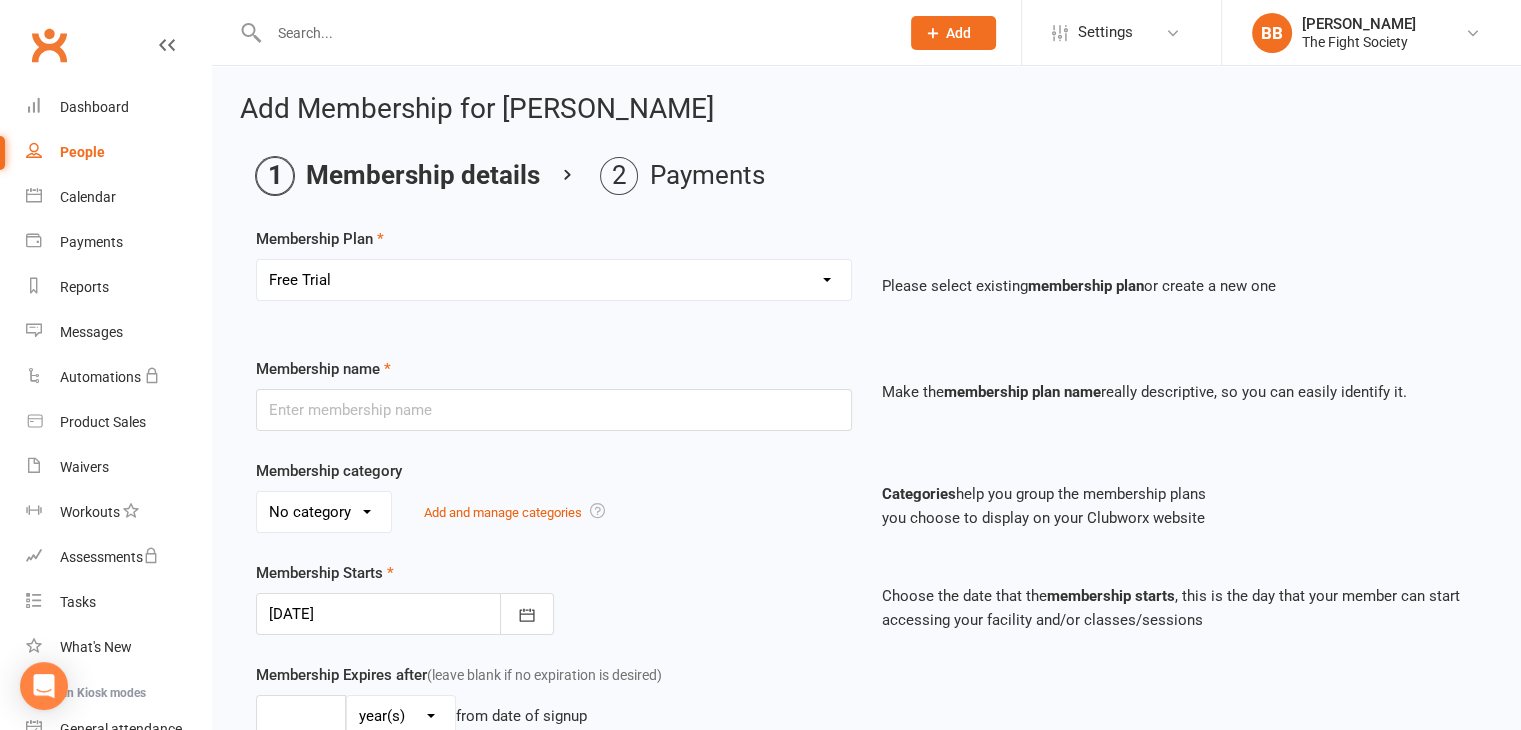 click on "Select a membership plan Create new Membership Plan Free Trial Weekly Foundation Monthly Foundation Upfront Foundation Weekly NO LOCK IN Fortnightly NO LOCK IN CASUAL VISIT 10 Class Pass Monthly 6 Month Term Fortnightly 6 Month Term Weekly 6 Month Term KIDS up to 14yrs WEEKLY KIDS up to 14yrs FORTNIGHTLY KIDS up to 14yrs MONTHLY START JANUARY (Weekly) START JANUARY (Fortnightly) NON PAYING MEMBER Fortnightly Foundation" at bounding box center (554, 280) 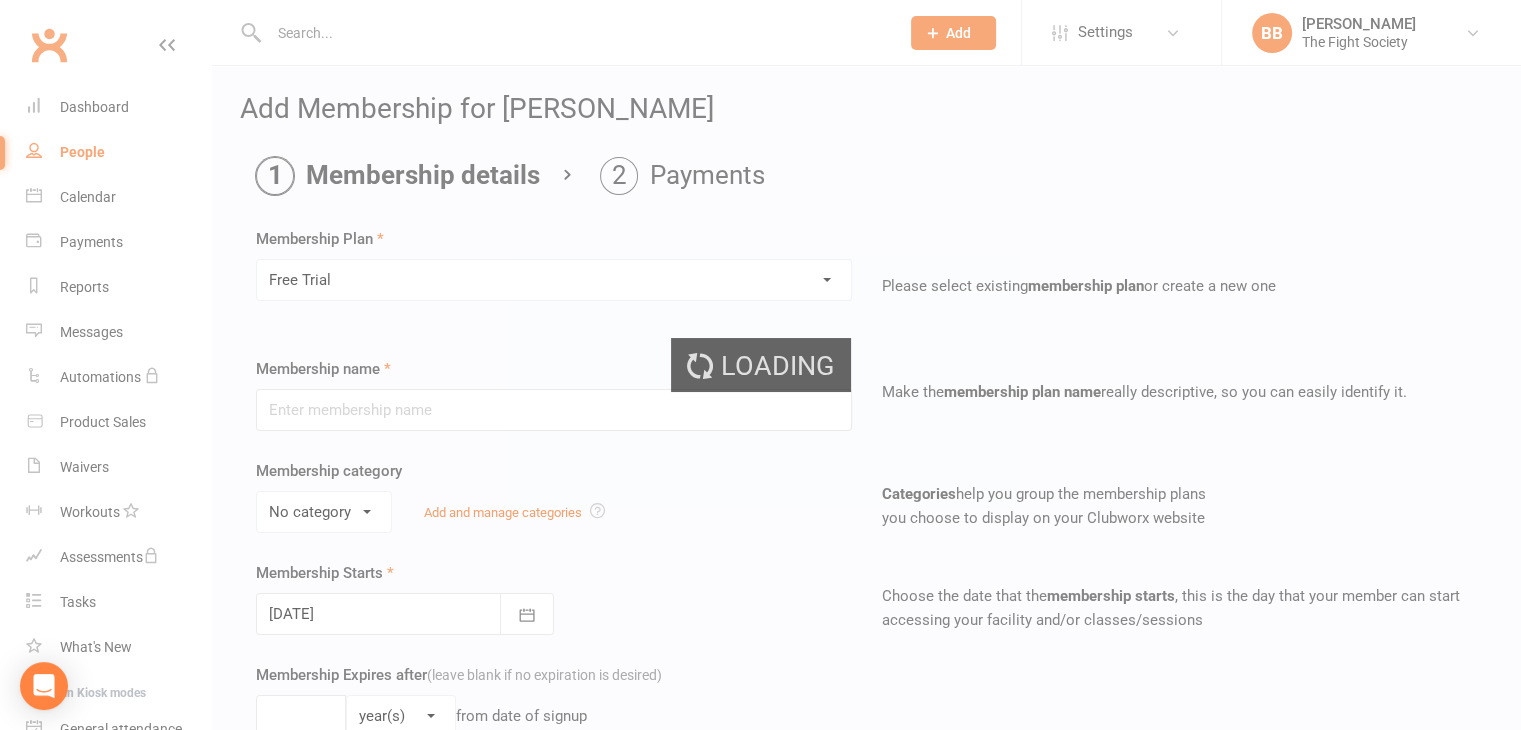 type on "Free Trial" 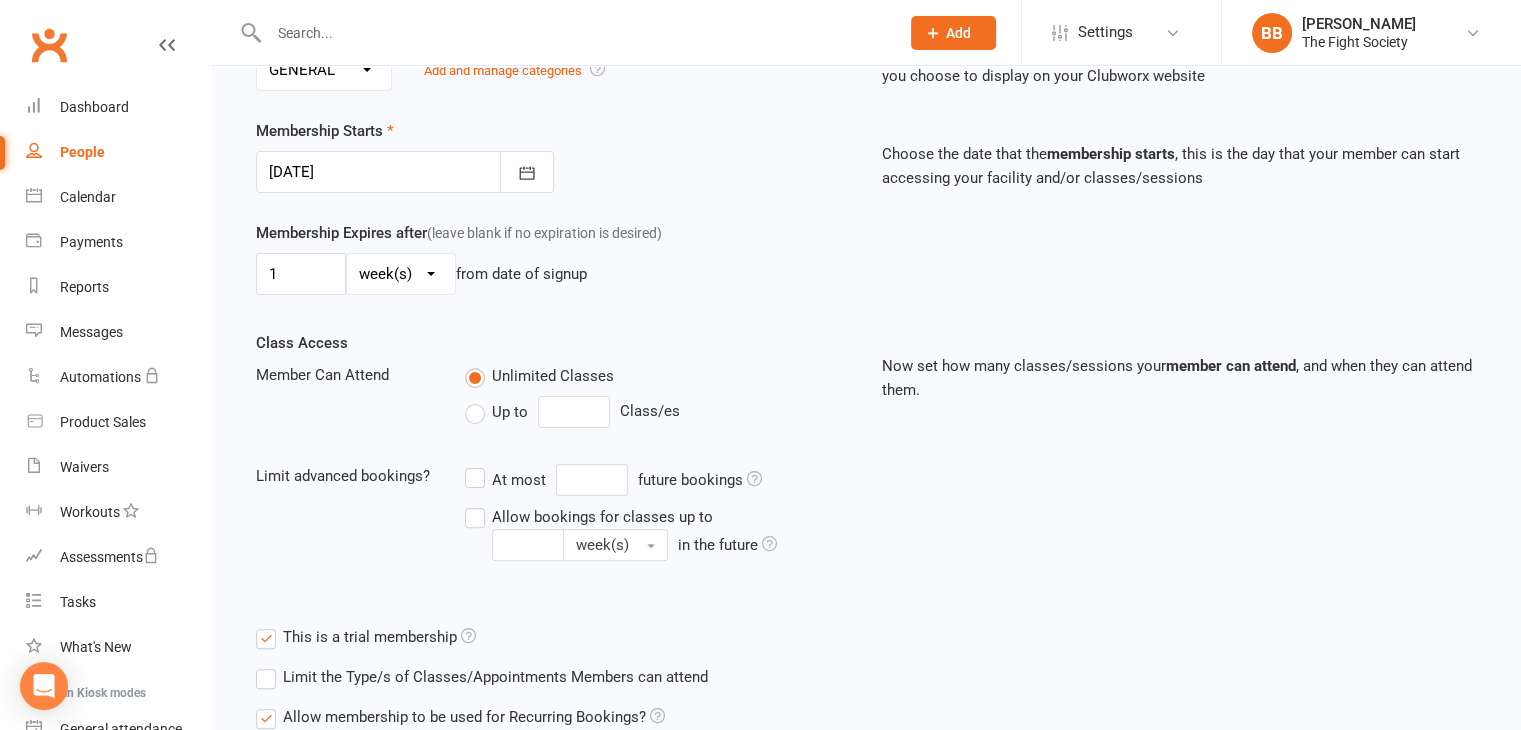 scroll, scrollTop: 615, scrollLeft: 0, axis: vertical 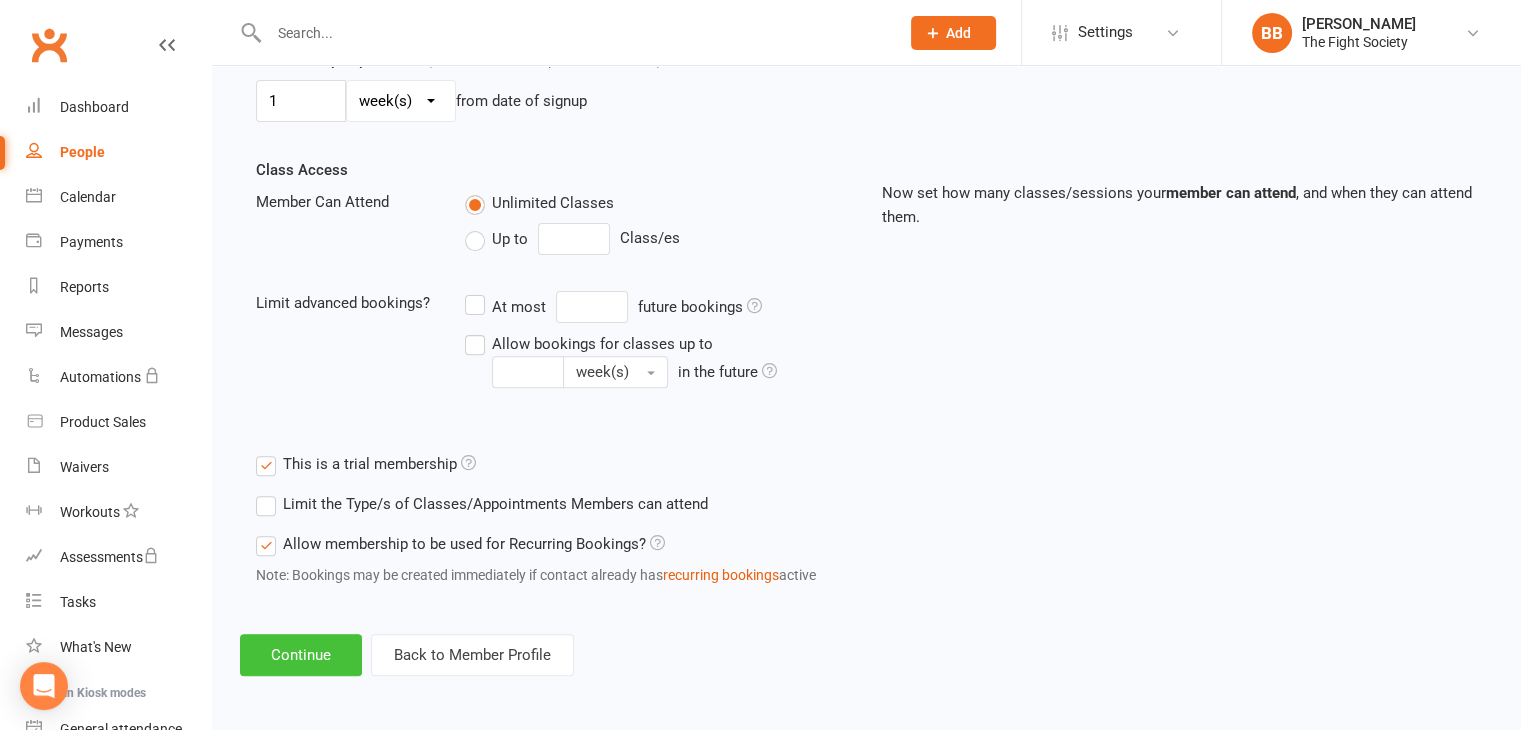 click on "Continue" at bounding box center (301, 655) 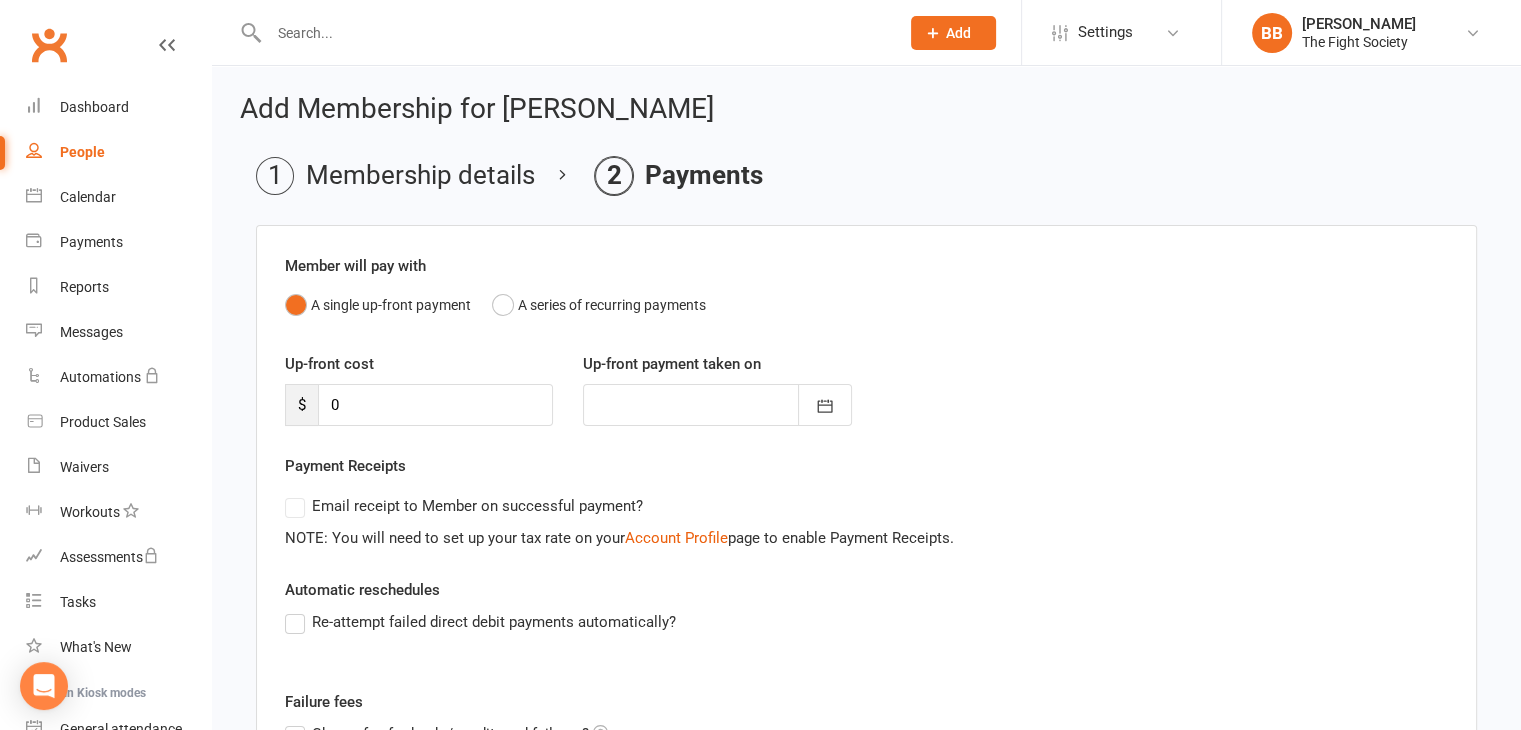 scroll, scrollTop: 278, scrollLeft: 0, axis: vertical 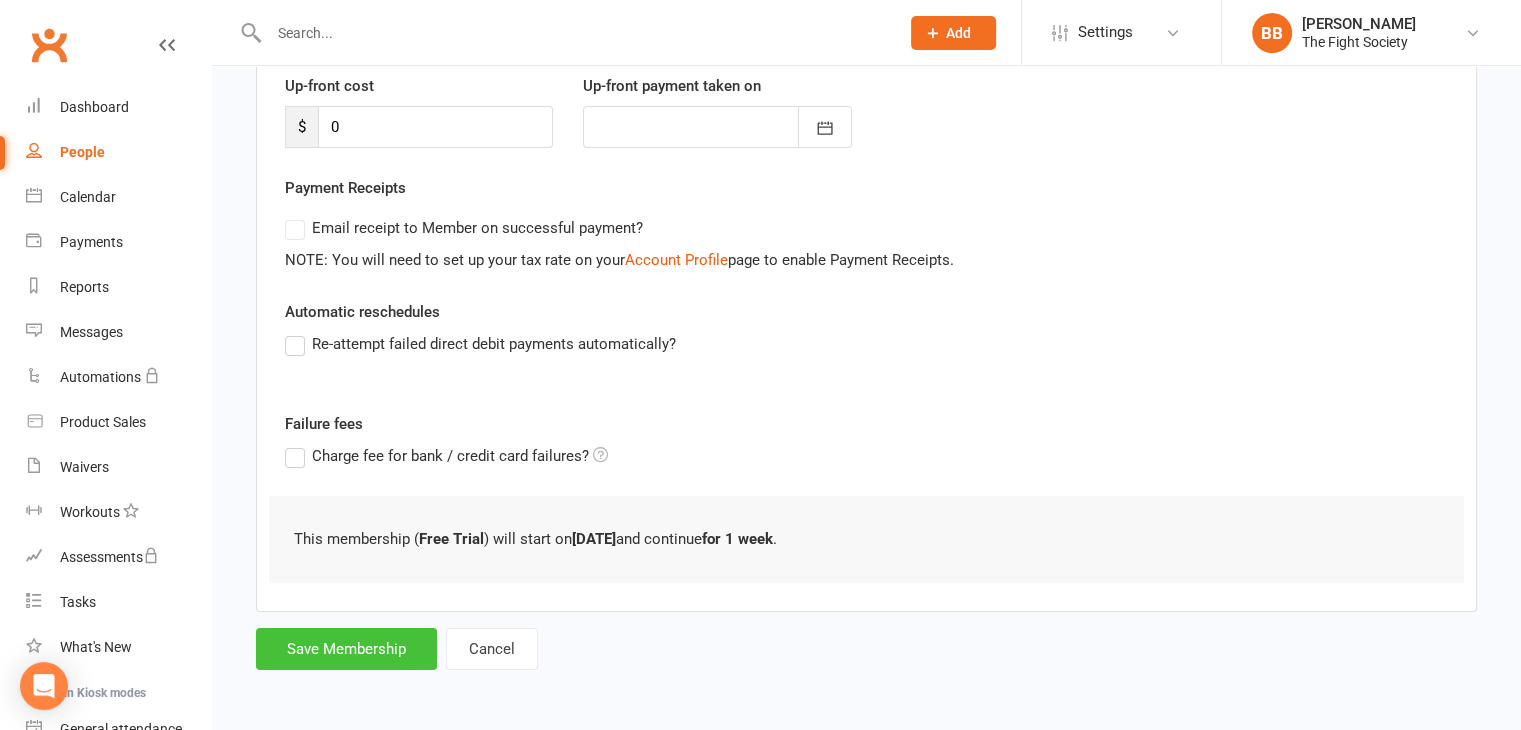 click on "Save Membership" at bounding box center (346, 649) 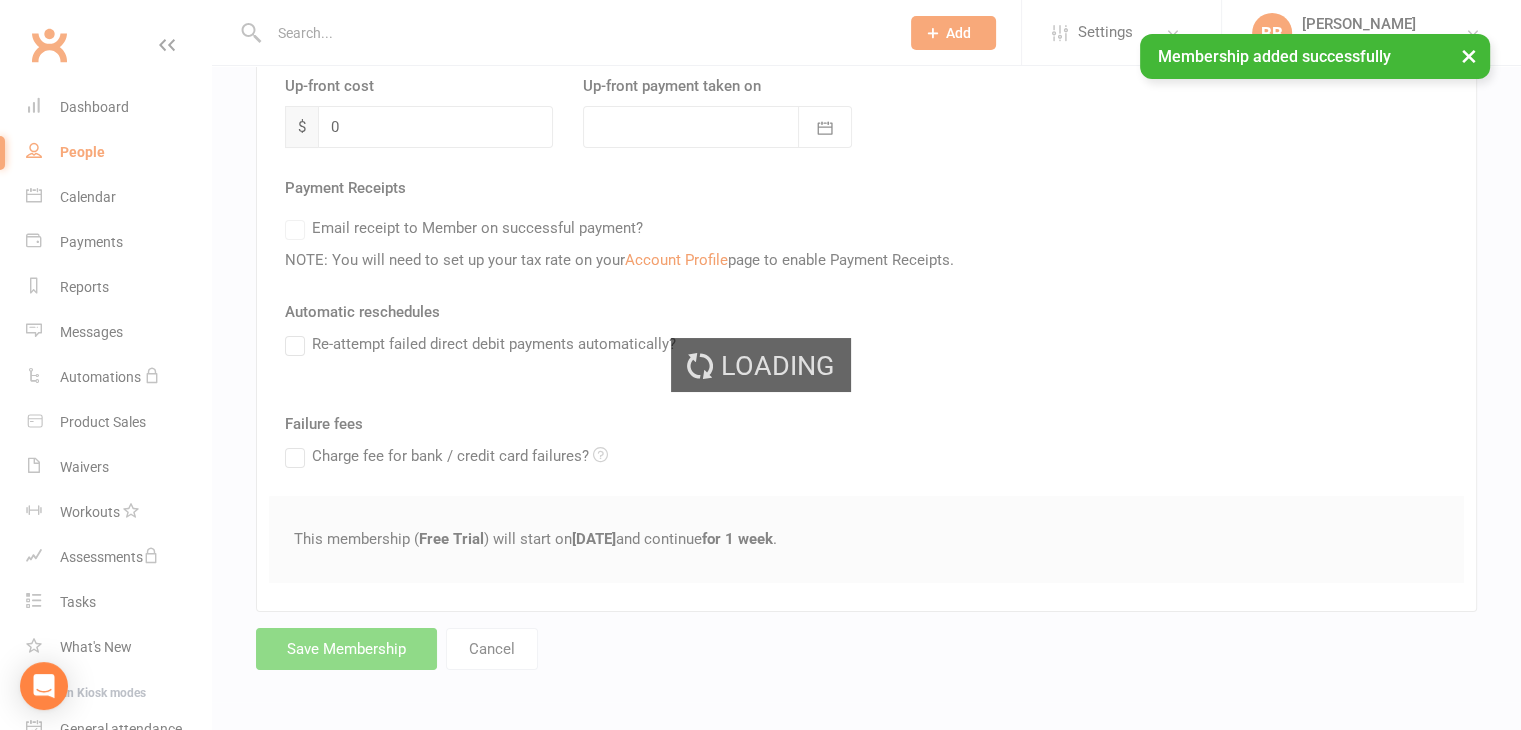 scroll, scrollTop: 0, scrollLeft: 0, axis: both 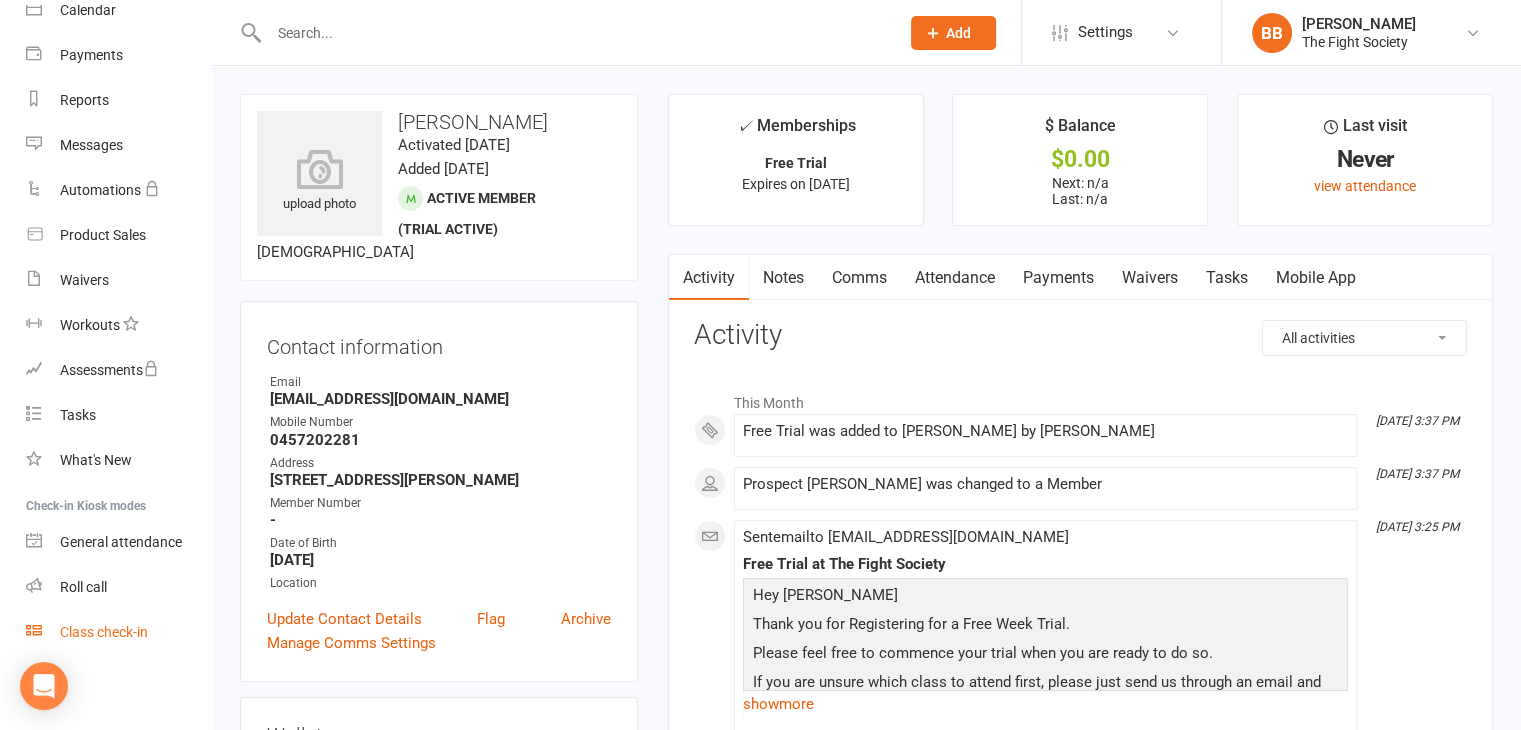 click on "Class check-in" at bounding box center [104, 632] 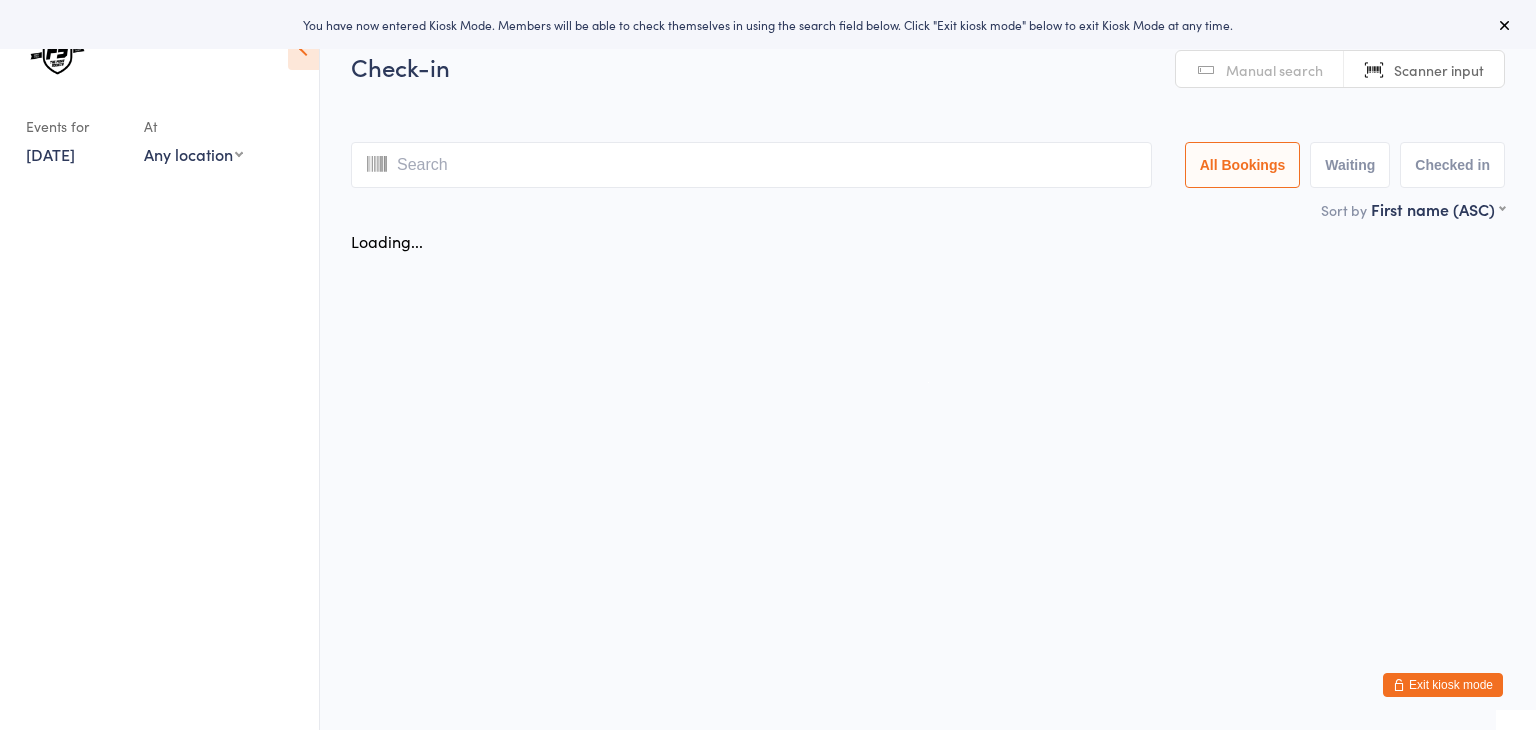 scroll, scrollTop: 0, scrollLeft: 0, axis: both 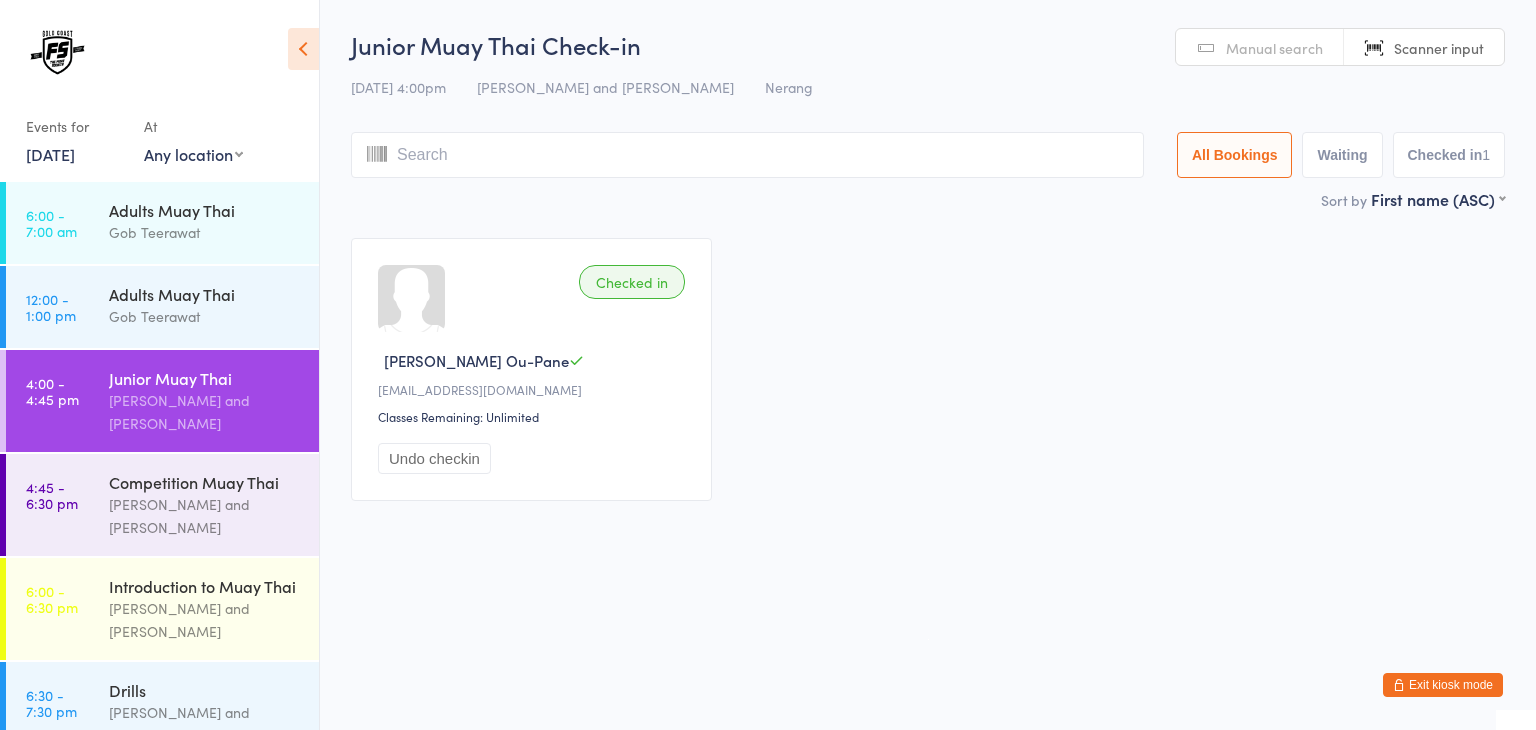 click on "Junior Muay Thai Check-in [DATE] 4:00pm  [PERSON_NAME] and Gob Teerawat  Nerang  Manual search Scanner input All Bookings Waiting  Checked in  1 Sort by   First name (ASC) First name (ASC) First name (DESC) Last name (ASC) Last name (DESC) Check in time (ASC) Check in time (DESC) Checked in [PERSON_NAME] Ou-Pane  [EMAIL_ADDRESS][DOMAIN_NAME] Classes Remaining: Unlimited   Undo checkin" at bounding box center [928, 273] 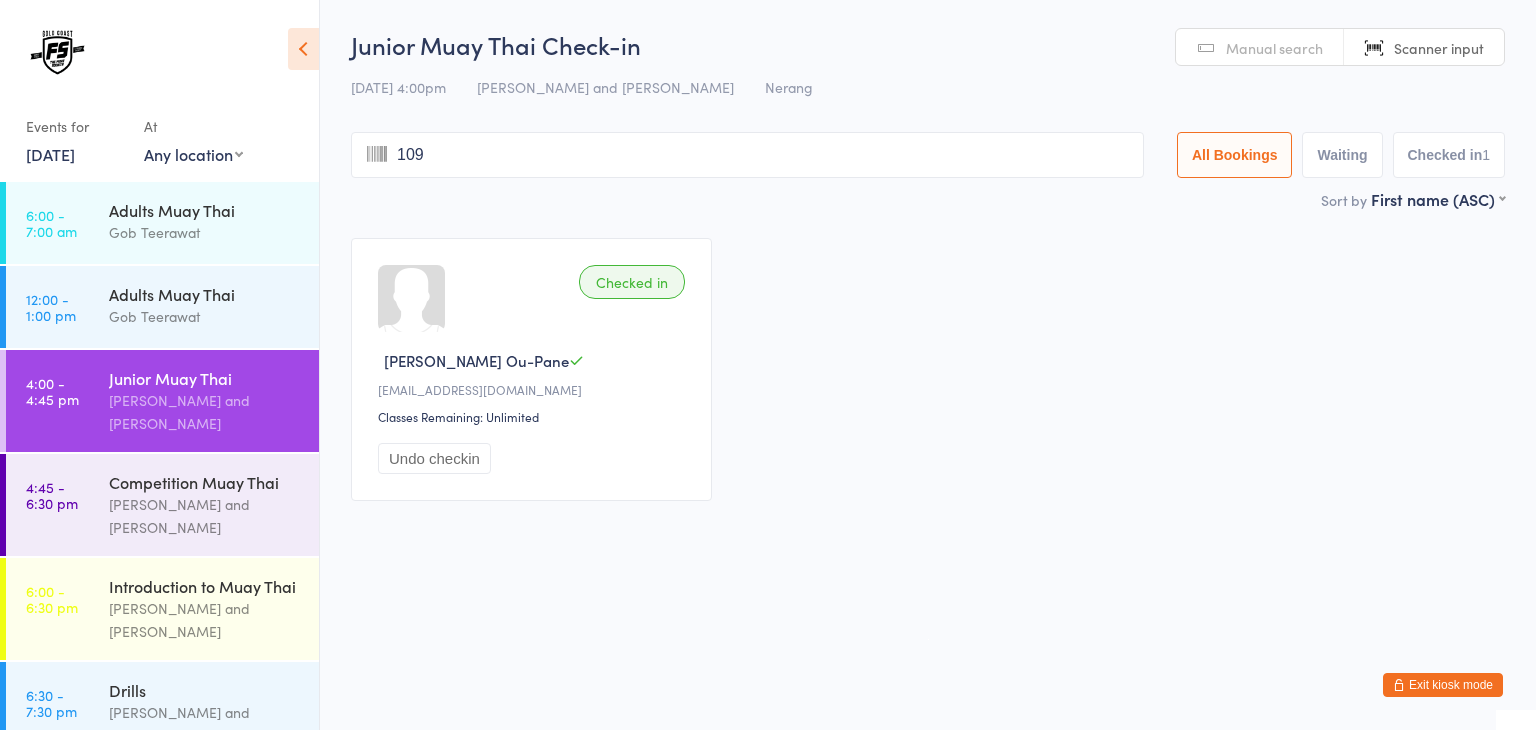 type on "1097" 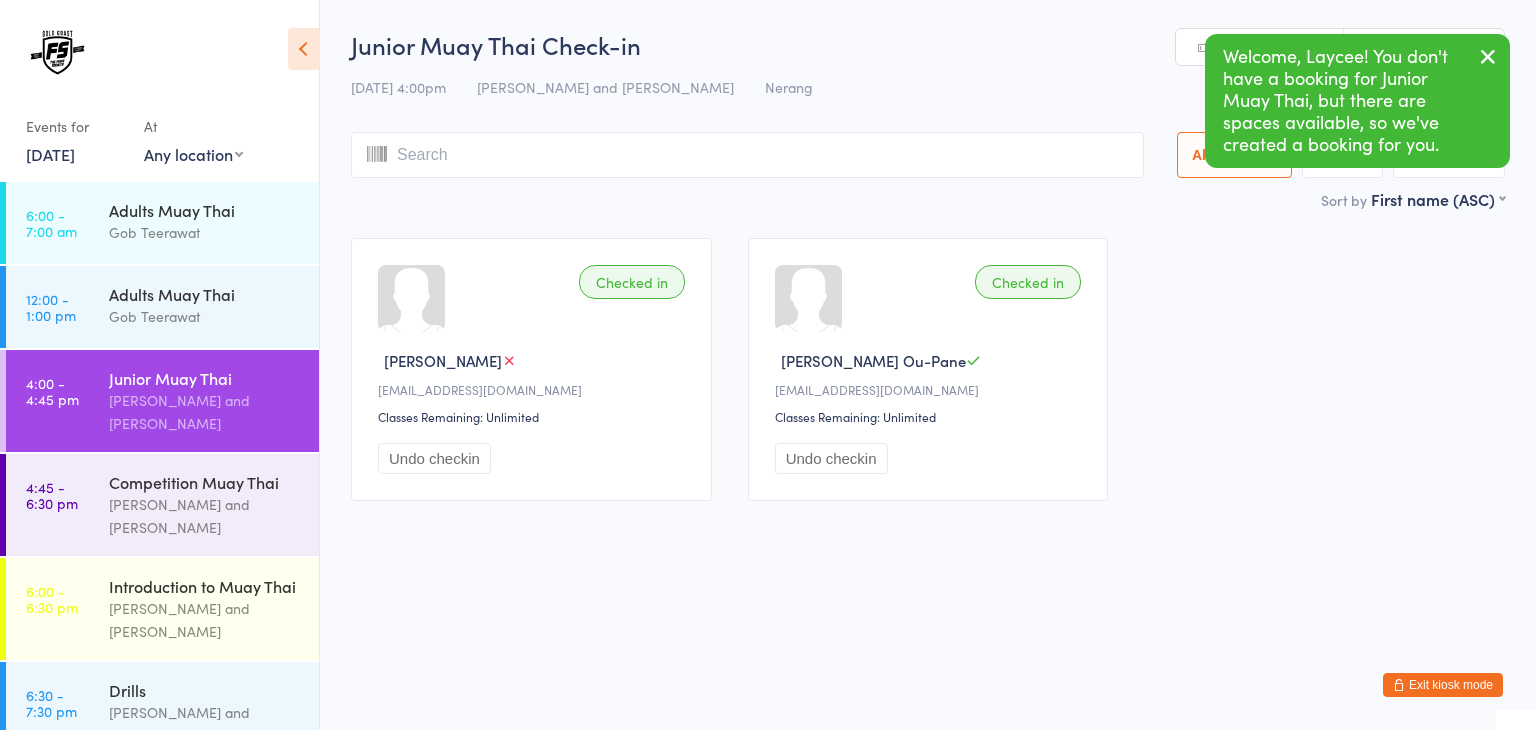 click at bounding box center [747, 155] 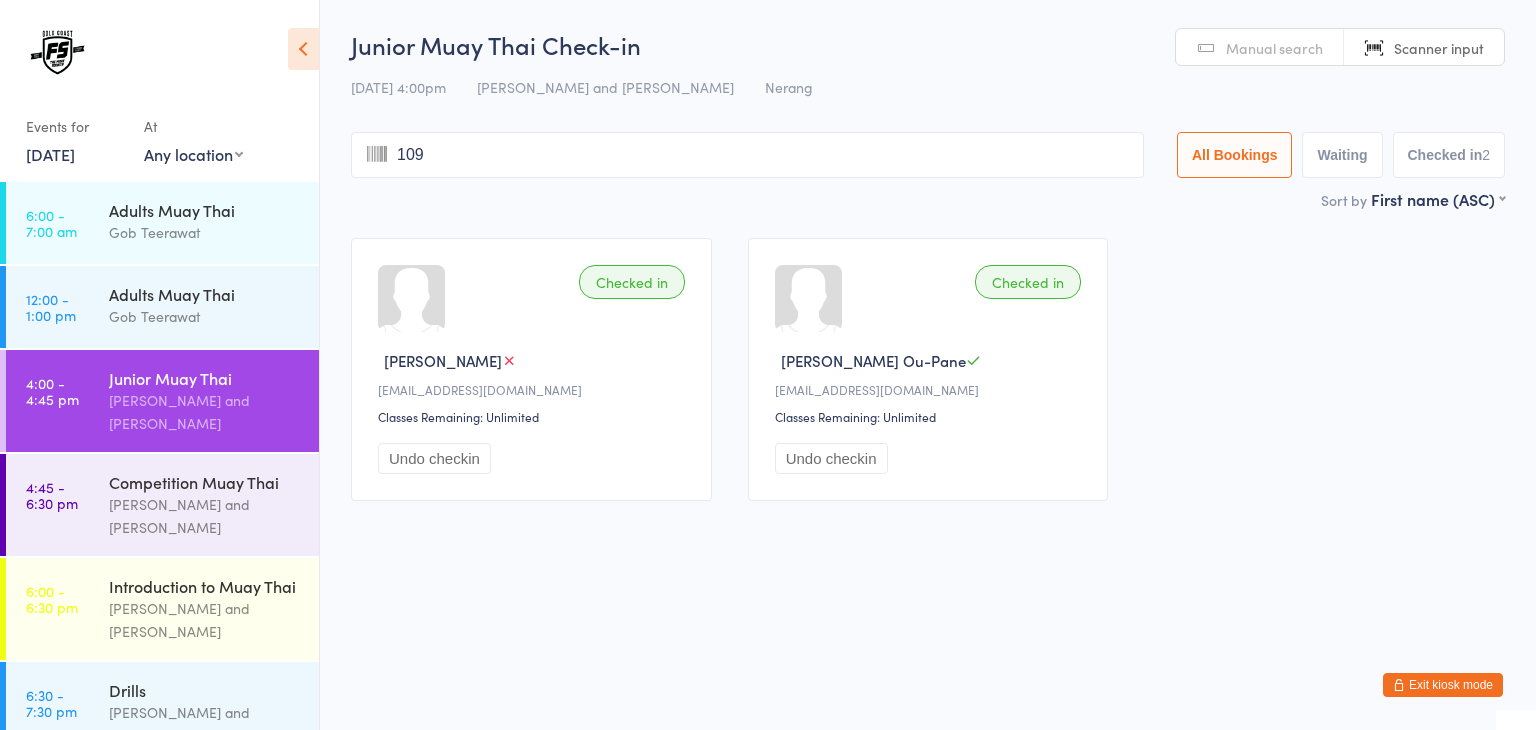 type on "1098" 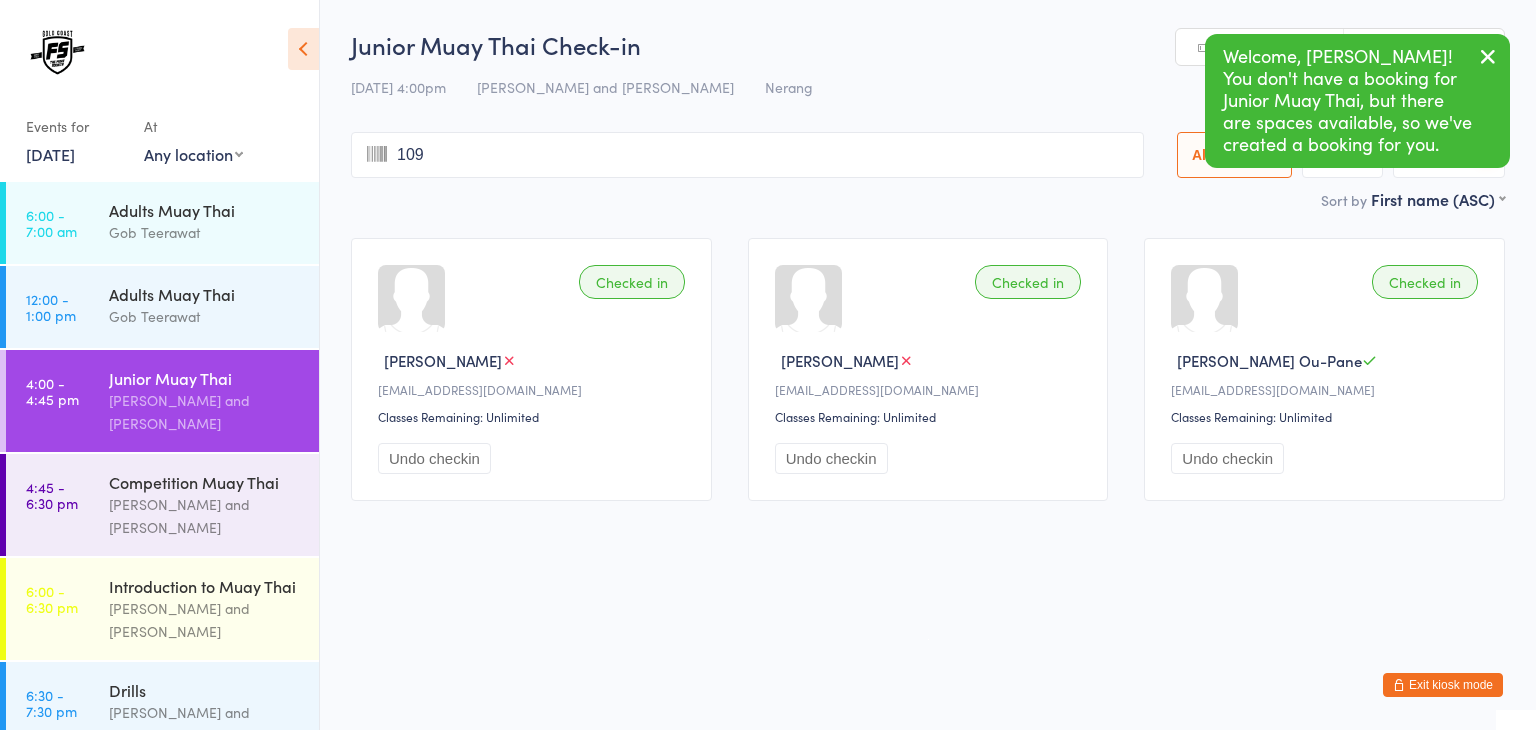 type on "1098" 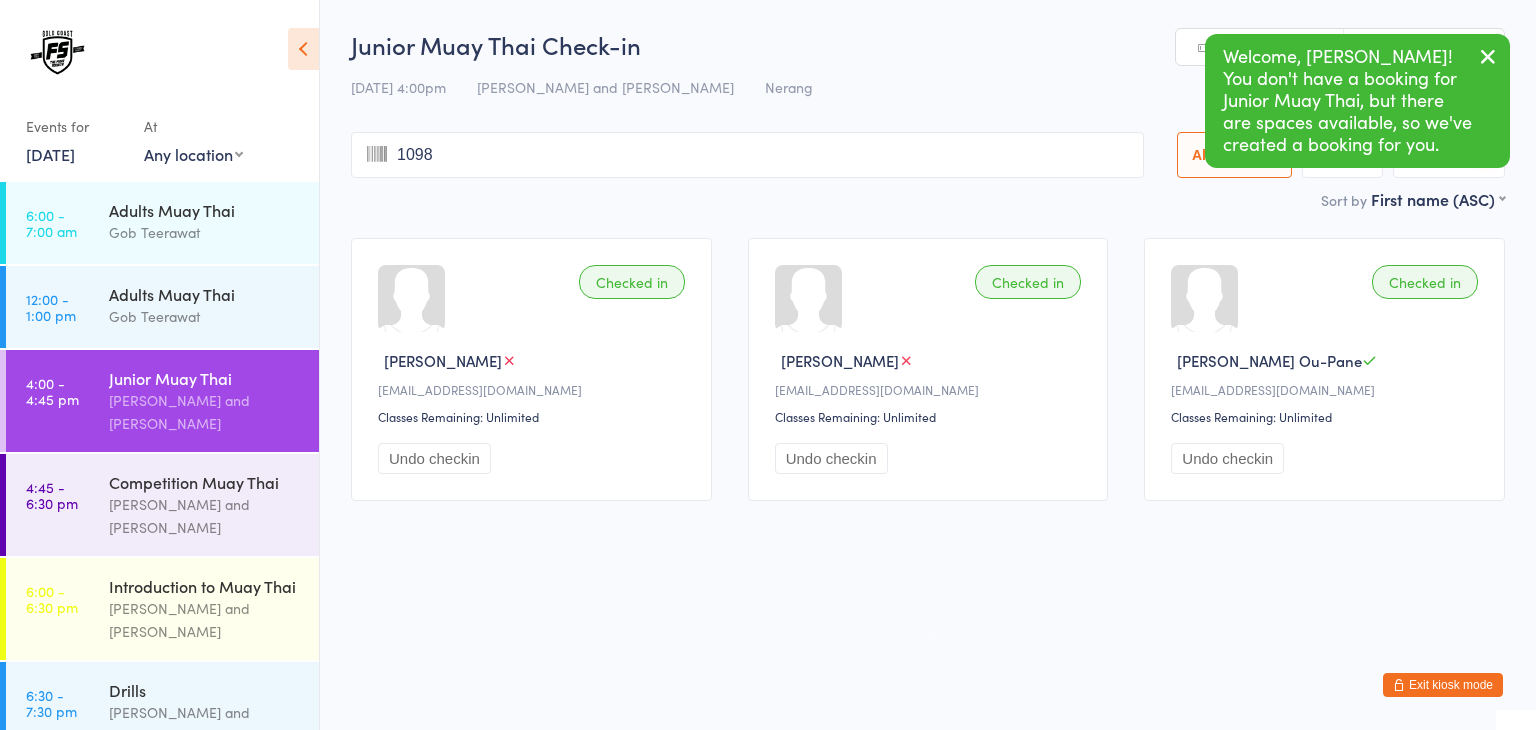type 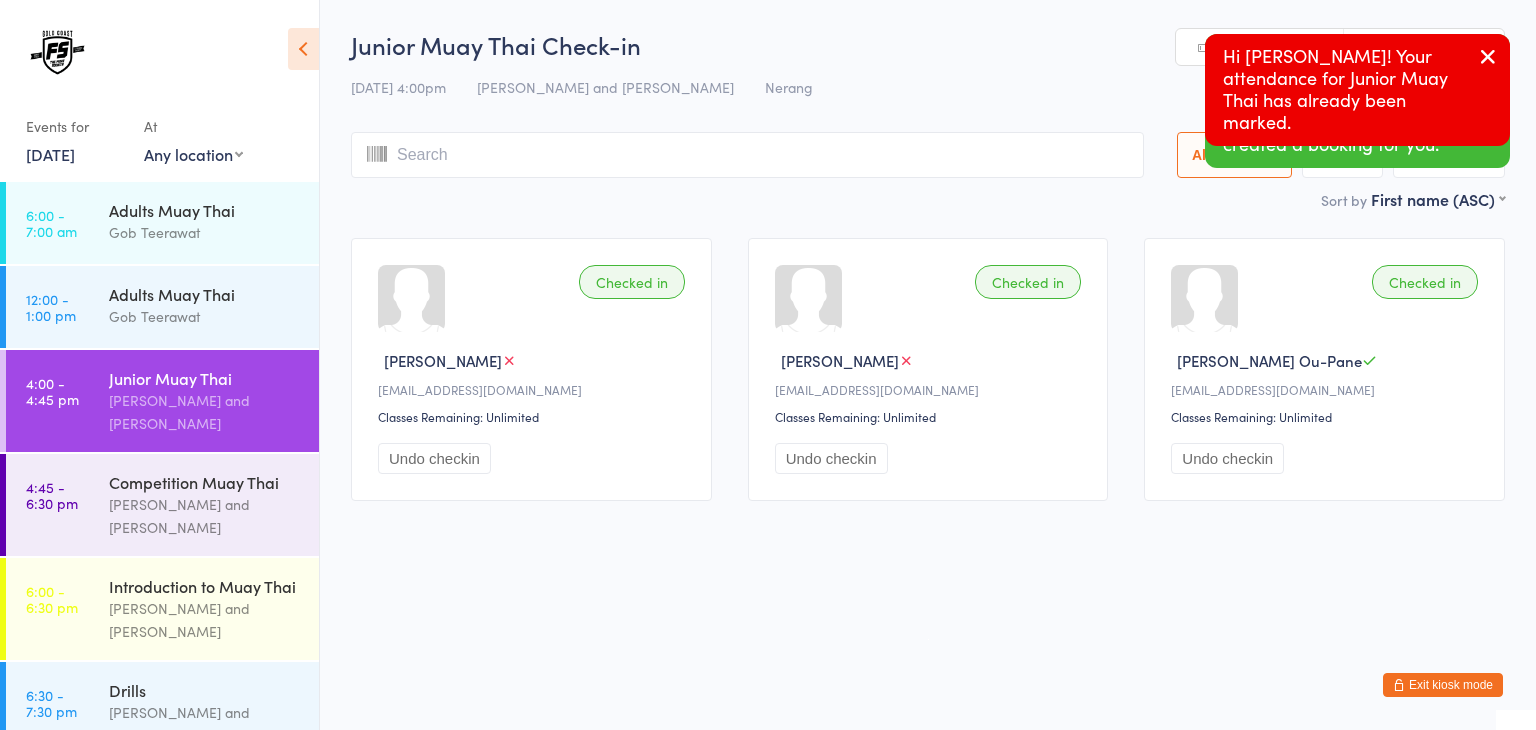 click on "You have now entered Kiosk Mode. Members will be able to check themselves in using the search field below. Click "Exit kiosk mode" below to exit Kiosk Mode at any time. Welcome, Dayne! You don't have a booking for Junior Muay Thai, but there are spaces available, so we've created a booking for you. Hi [PERSON_NAME]! Your attendance for Junior Muay Thai has already been marked. Events for [DATE] [DATE]
[DATE]
Sun Mon Tue Wed Thu Fri Sat
27
29
30
01
02
03
04
05
28
06
07
08
09
10
11
12
29
13
14
15
16
17
18" at bounding box center (768, 365) 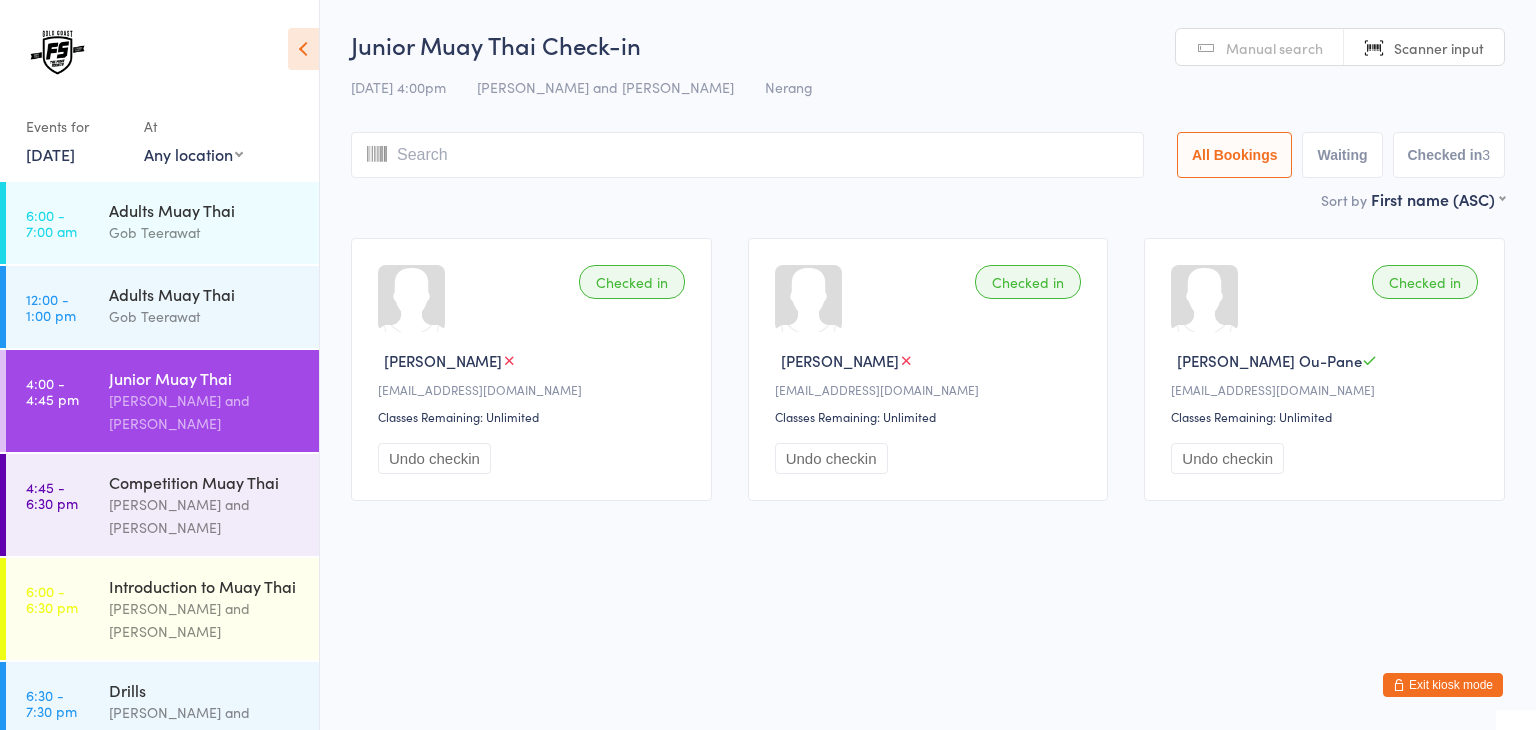 click on "Exit kiosk mode" at bounding box center (1443, 685) 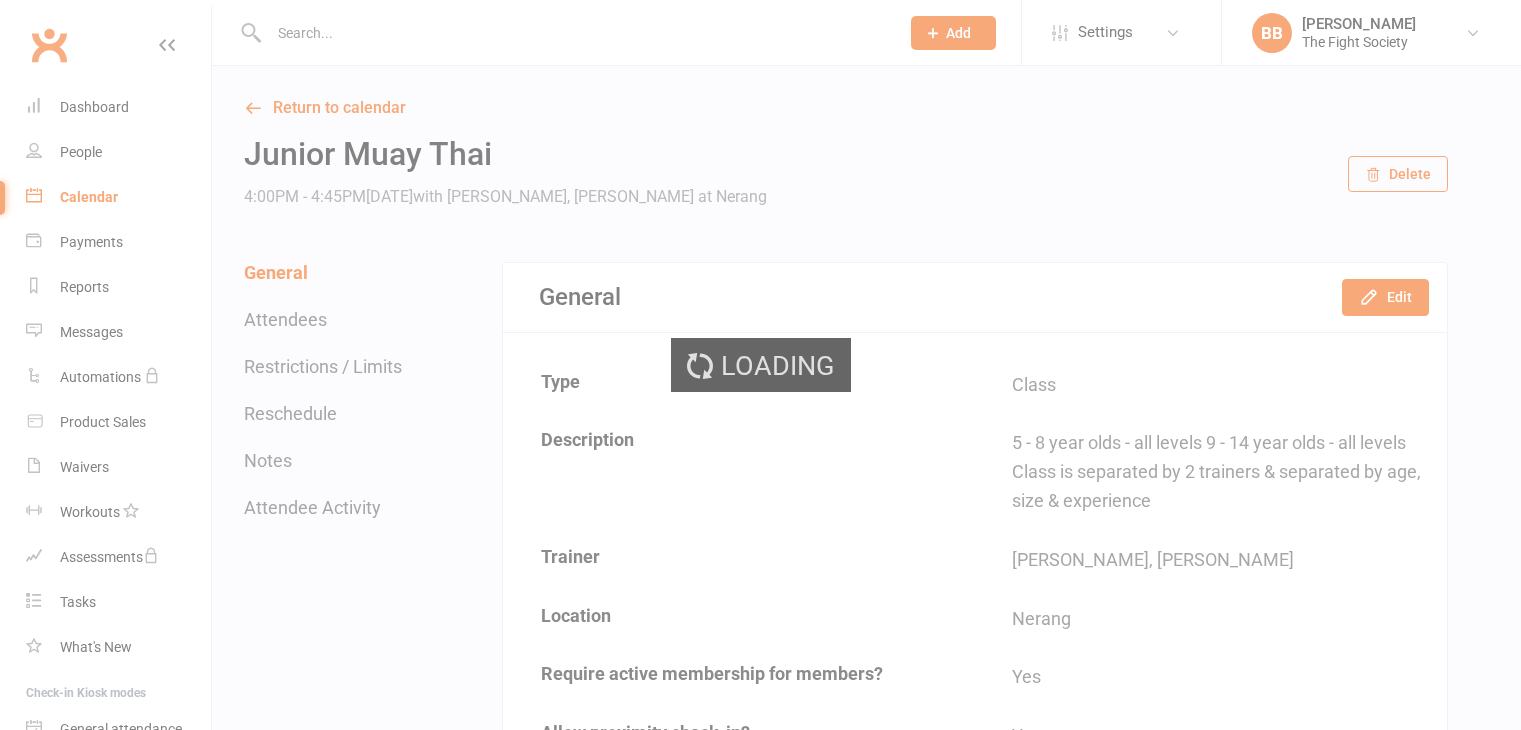scroll, scrollTop: 0, scrollLeft: 0, axis: both 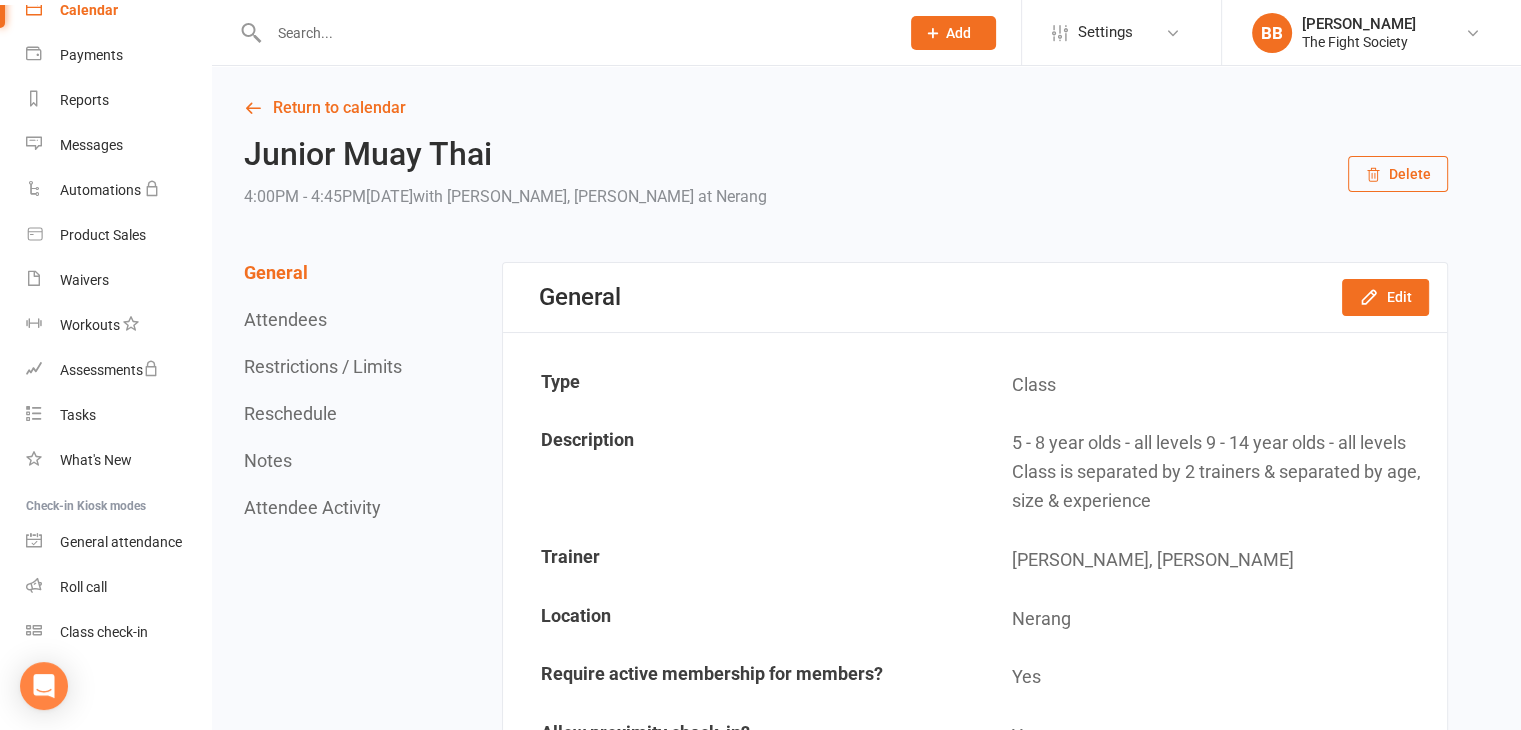 click at bounding box center [574, 33] 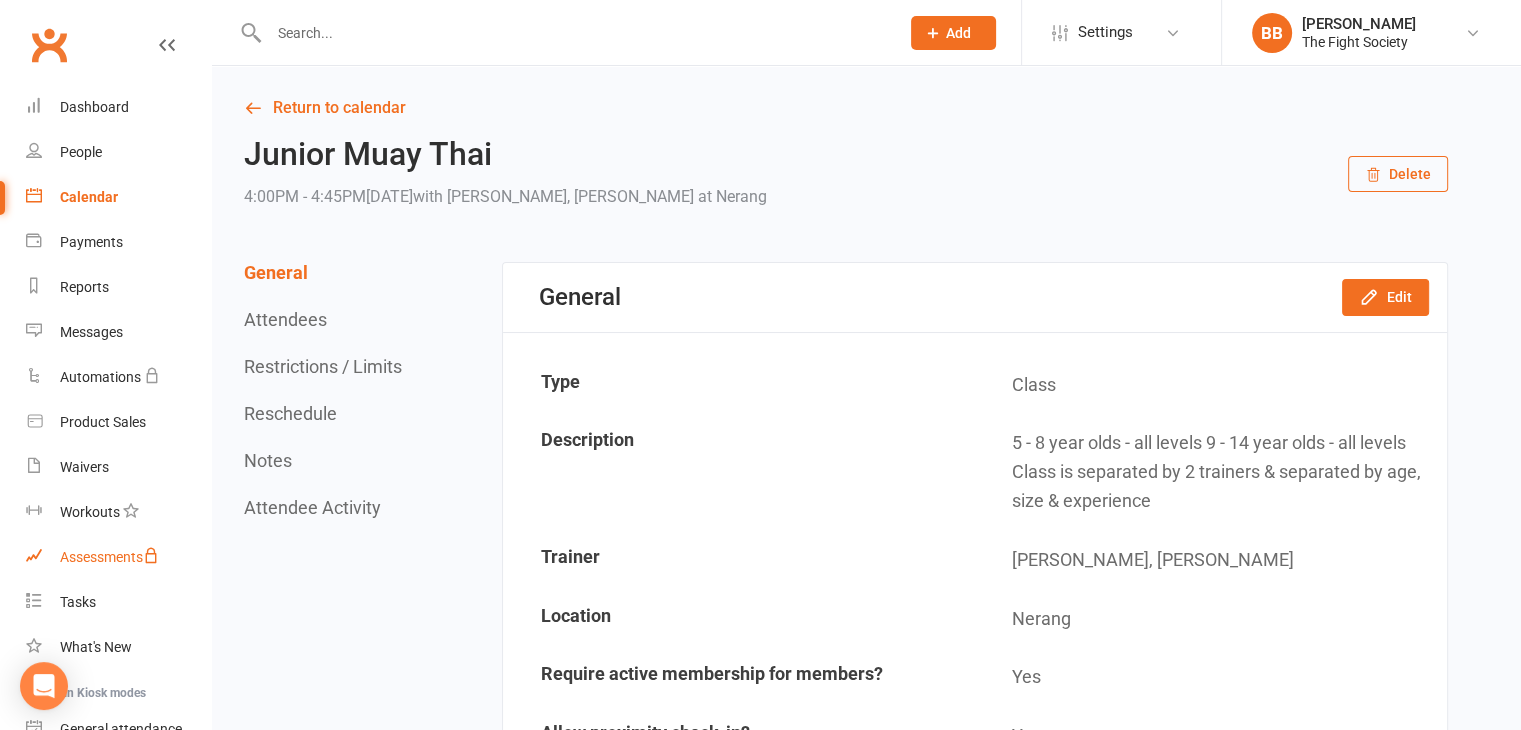 scroll, scrollTop: 187, scrollLeft: 0, axis: vertical 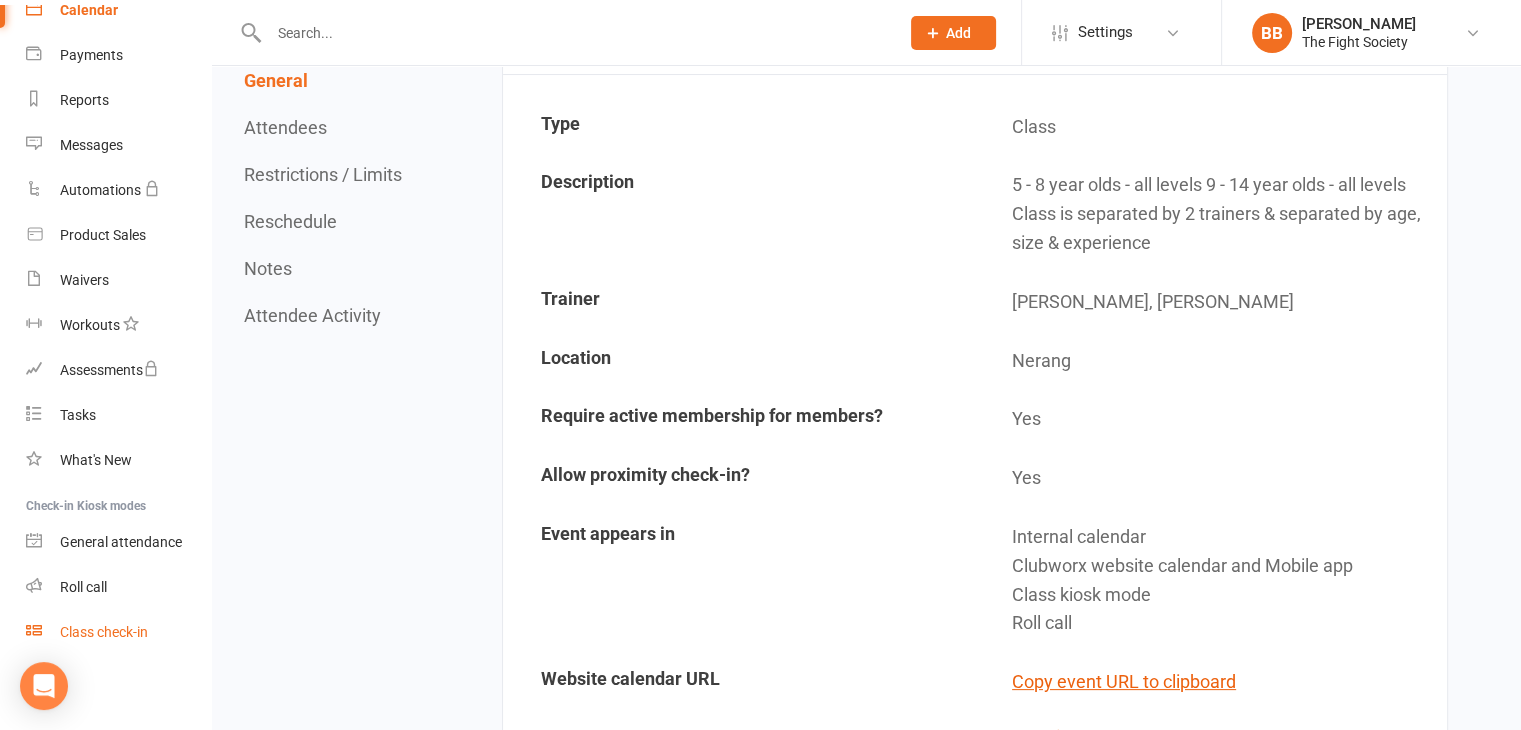 click on "Class check-in" at bounding box center [104, 632] 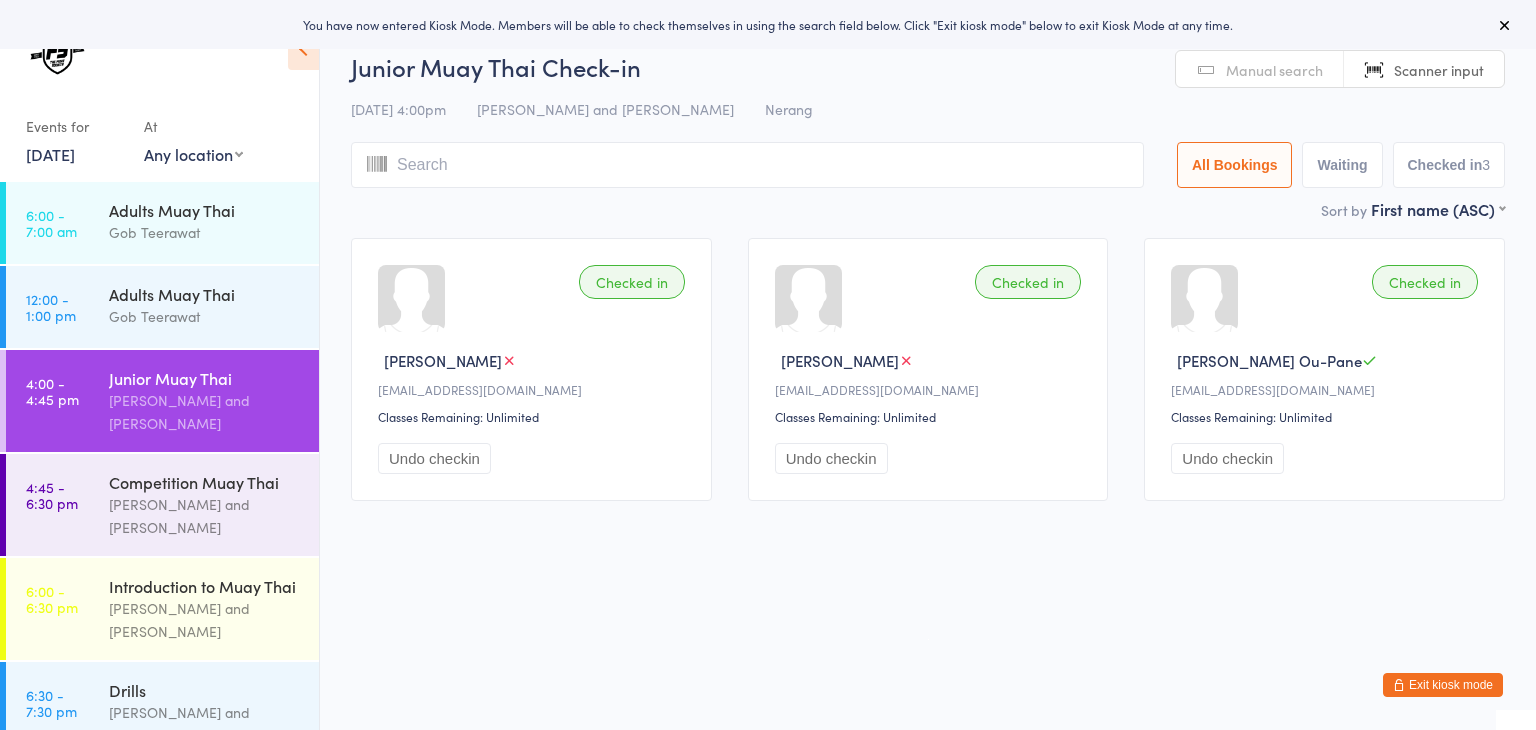 scroll, scrollTop: 0, scrollLeft: 0, axis: both 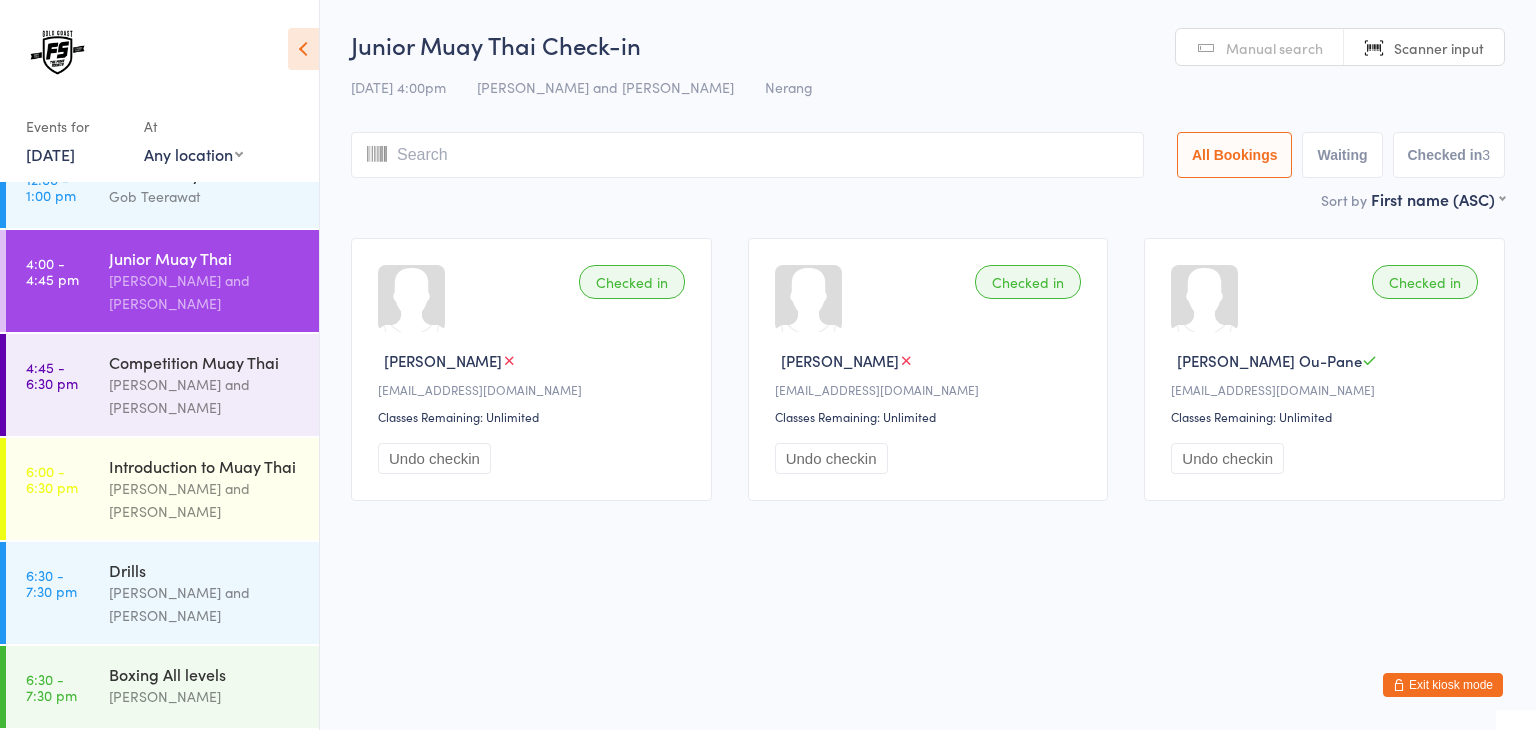 click on "Exit kiosk mode" at bounding box center (1443, 685) 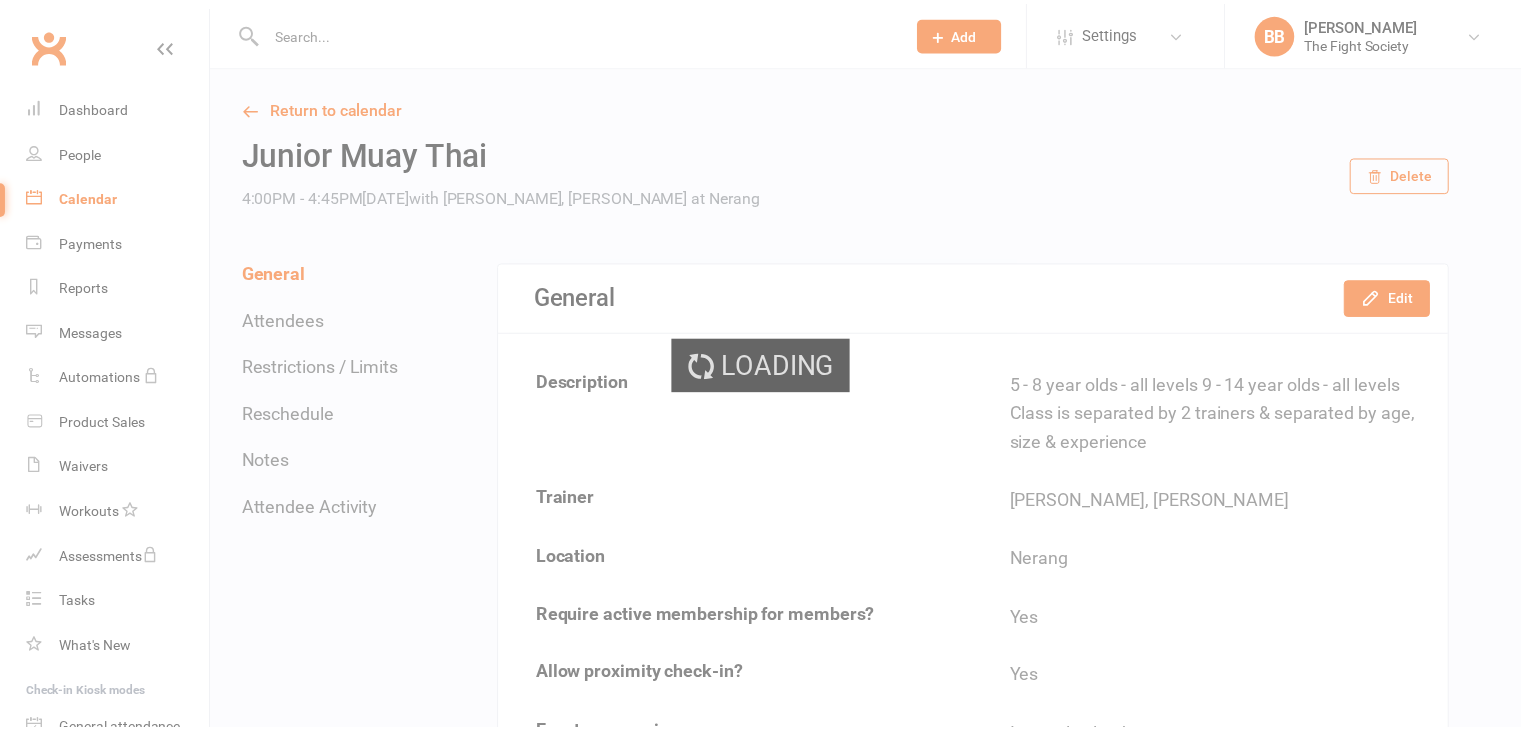 scroll, scrollTop: 0, scrollLeft: 0, axis: both 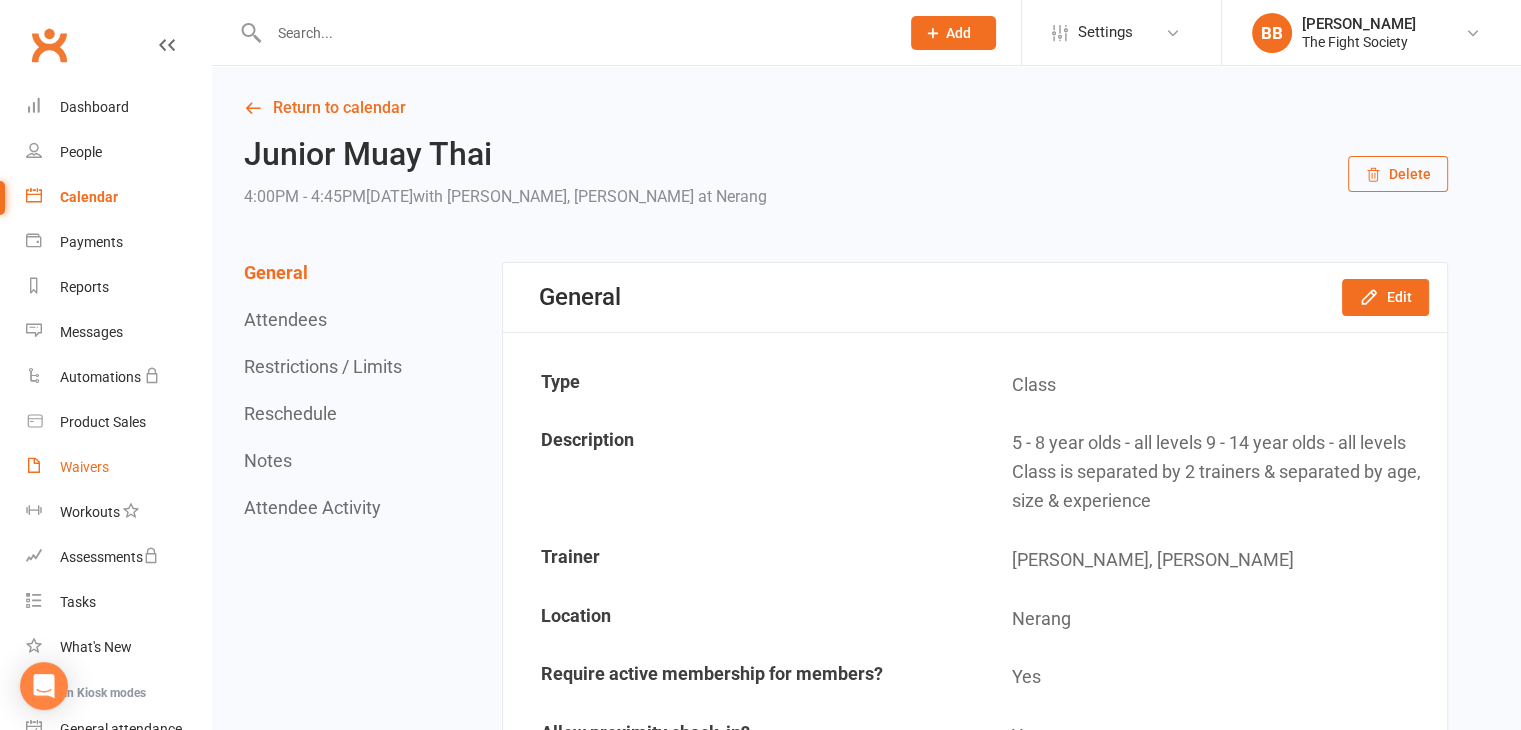 click on "Waivers" at bounding box center (84, 467) 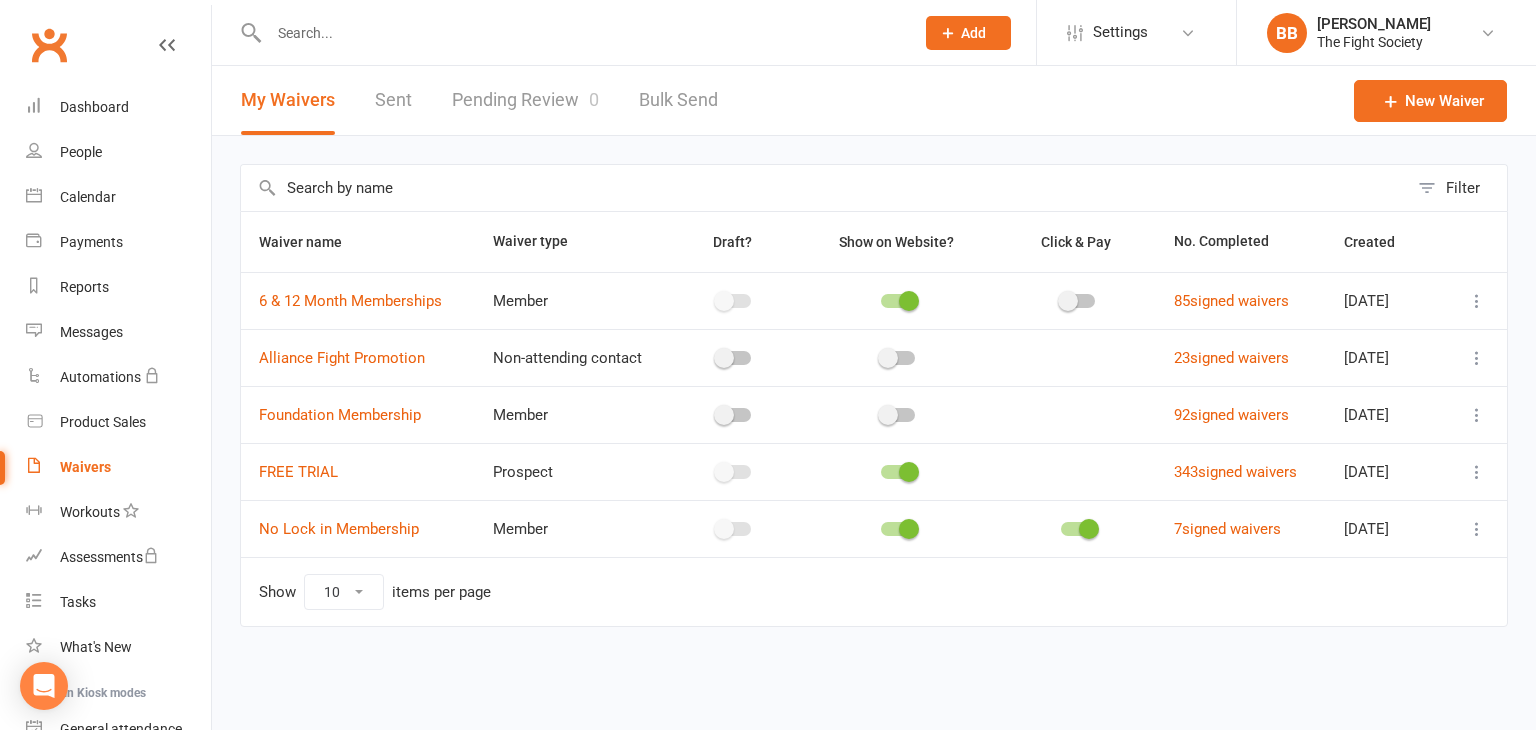 click on "Pending Review 0" at bounding box center [525, 100] 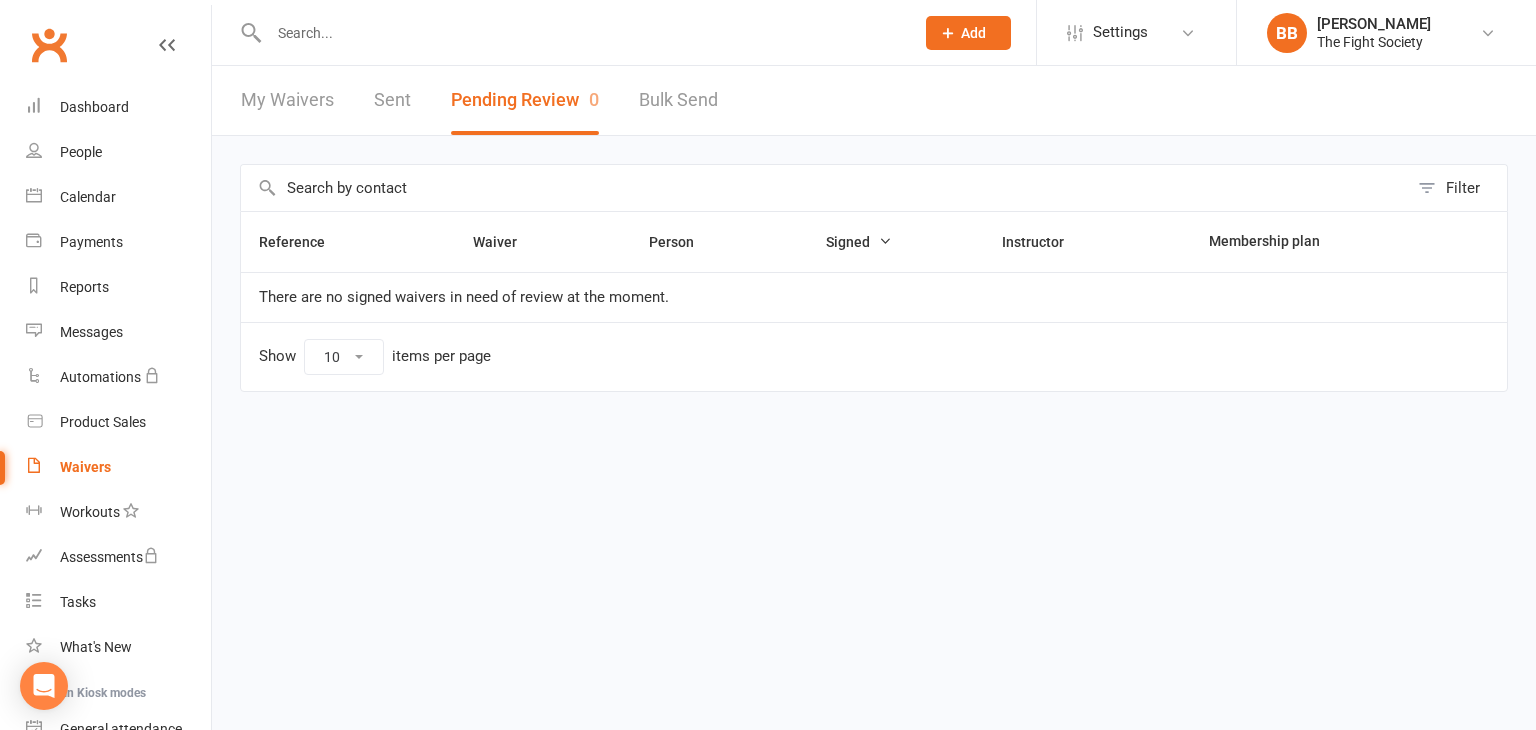 click on "Waivers" at bounding box center [85, 467] 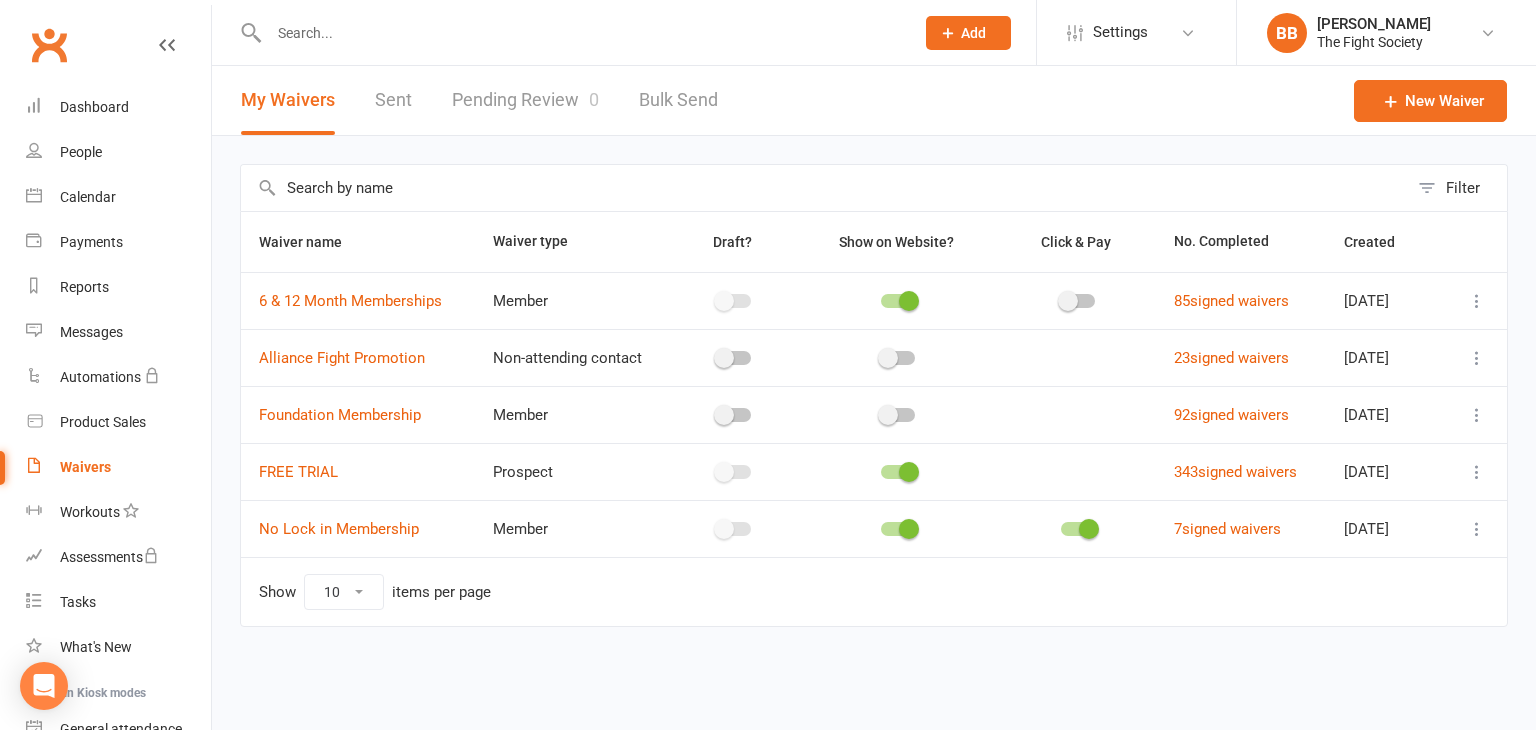 click on "Pending Review 0" at bounding box center (525, 100) 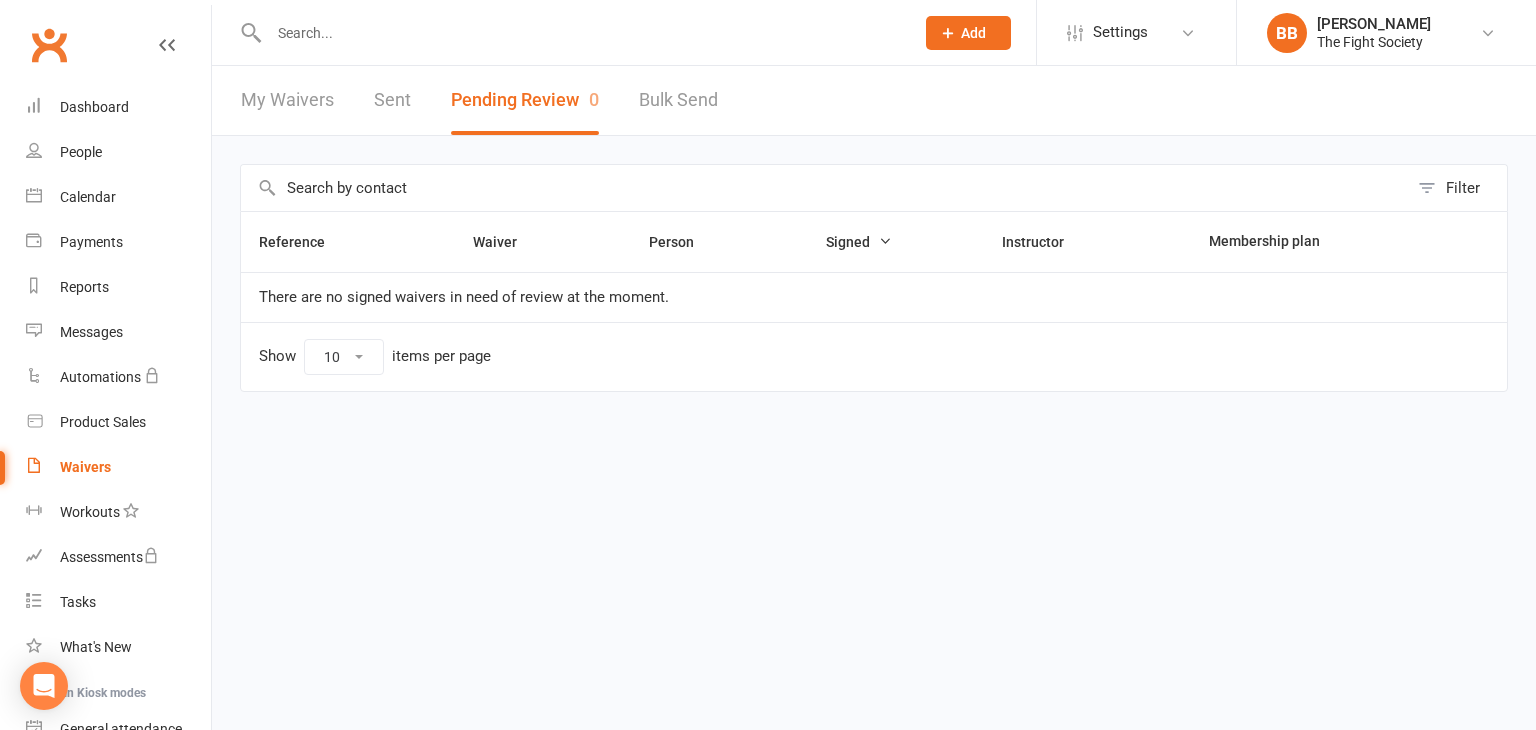 click on "Pending Review 0" at bounding box center (525, 100) 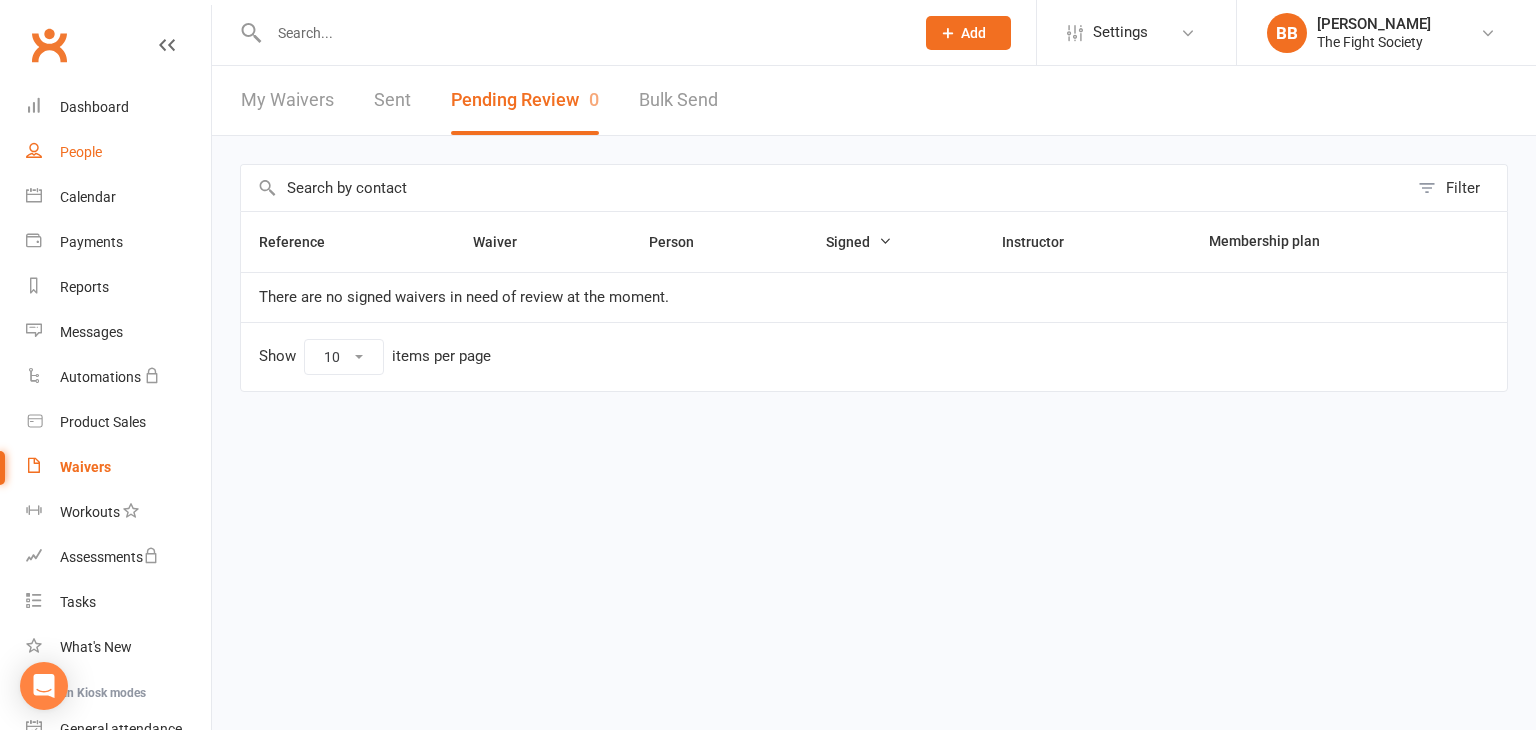 click on "People" at bounding box center [81, 152] 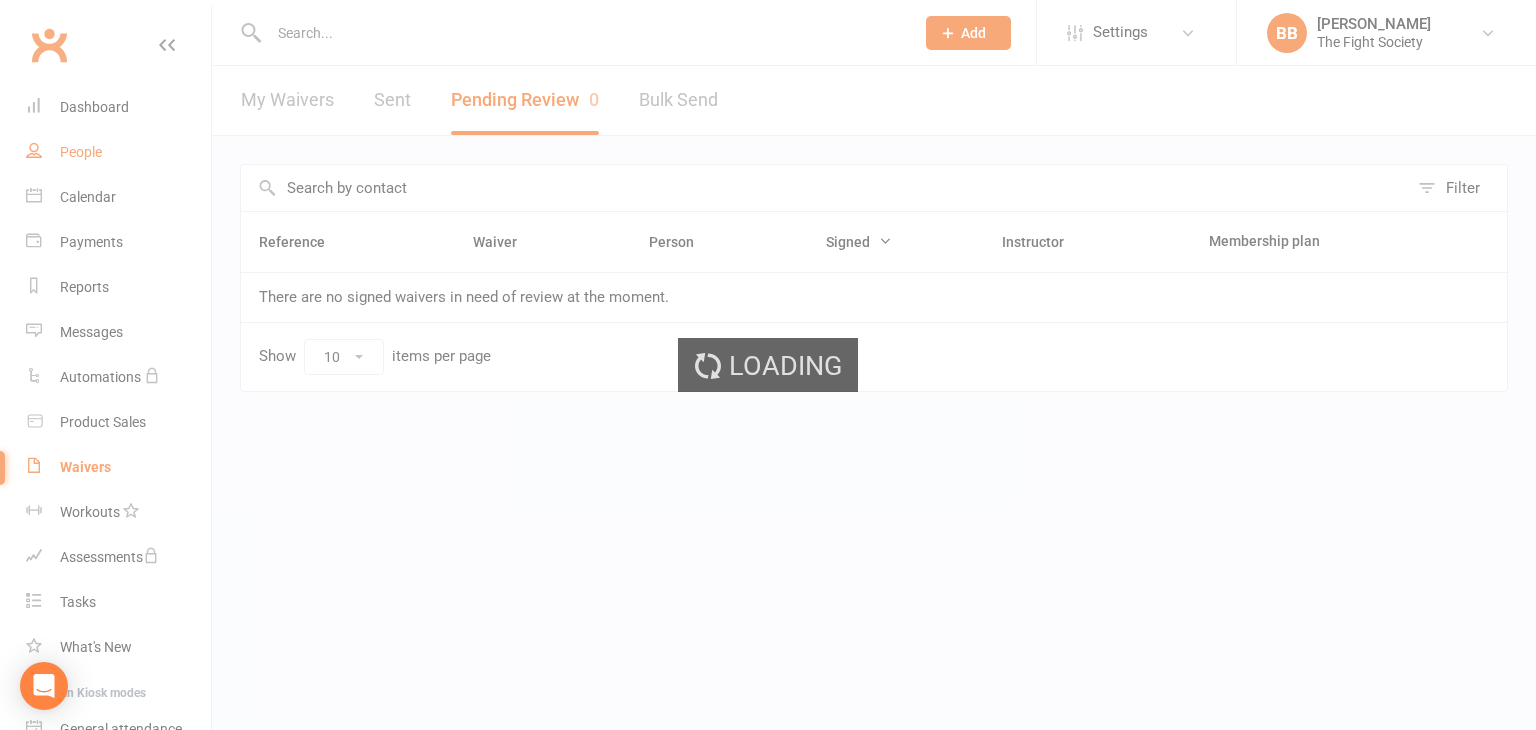 select on "100" 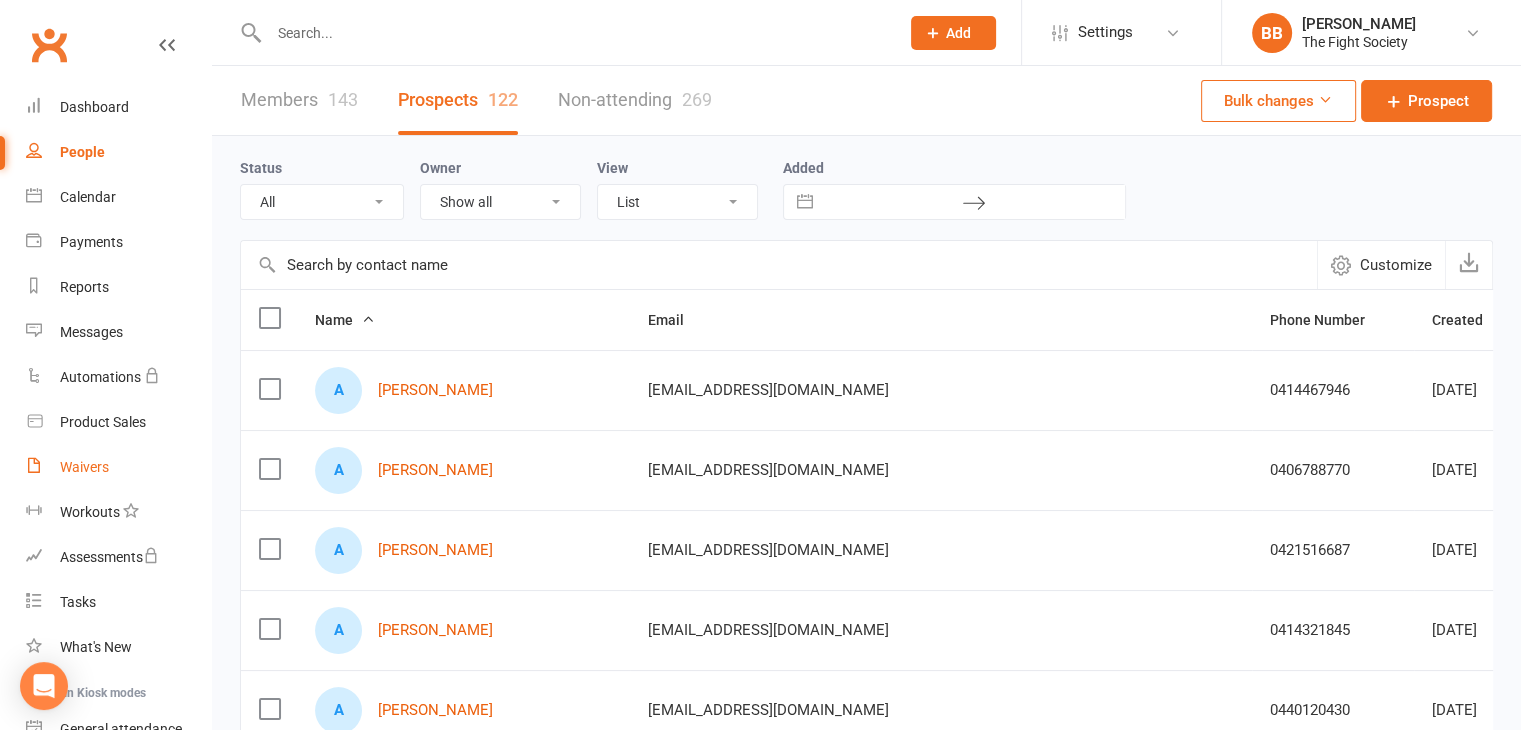 click on "Waivers" at bounding box center [84, 467] 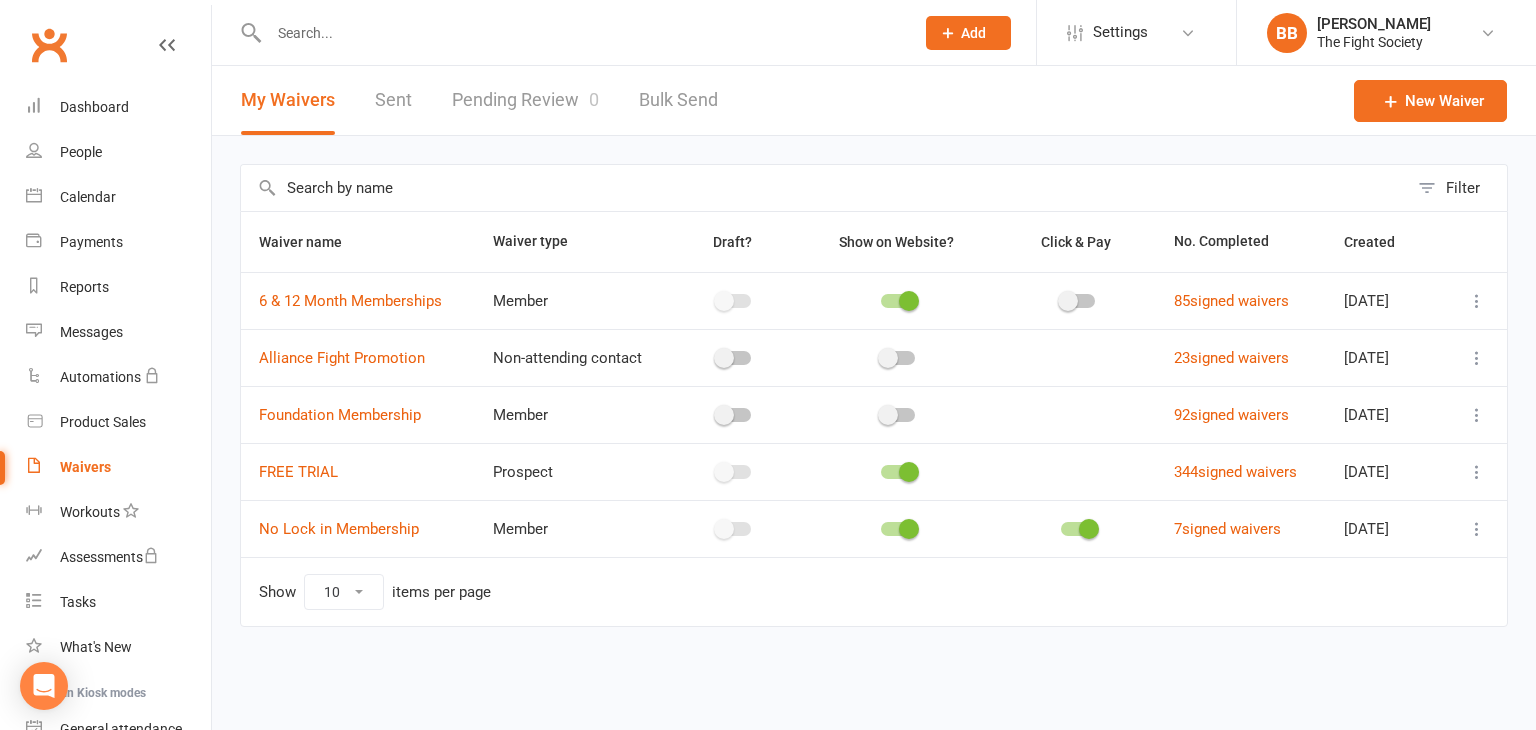 click on "Pending Review 0" at bounding box center (525, 100) 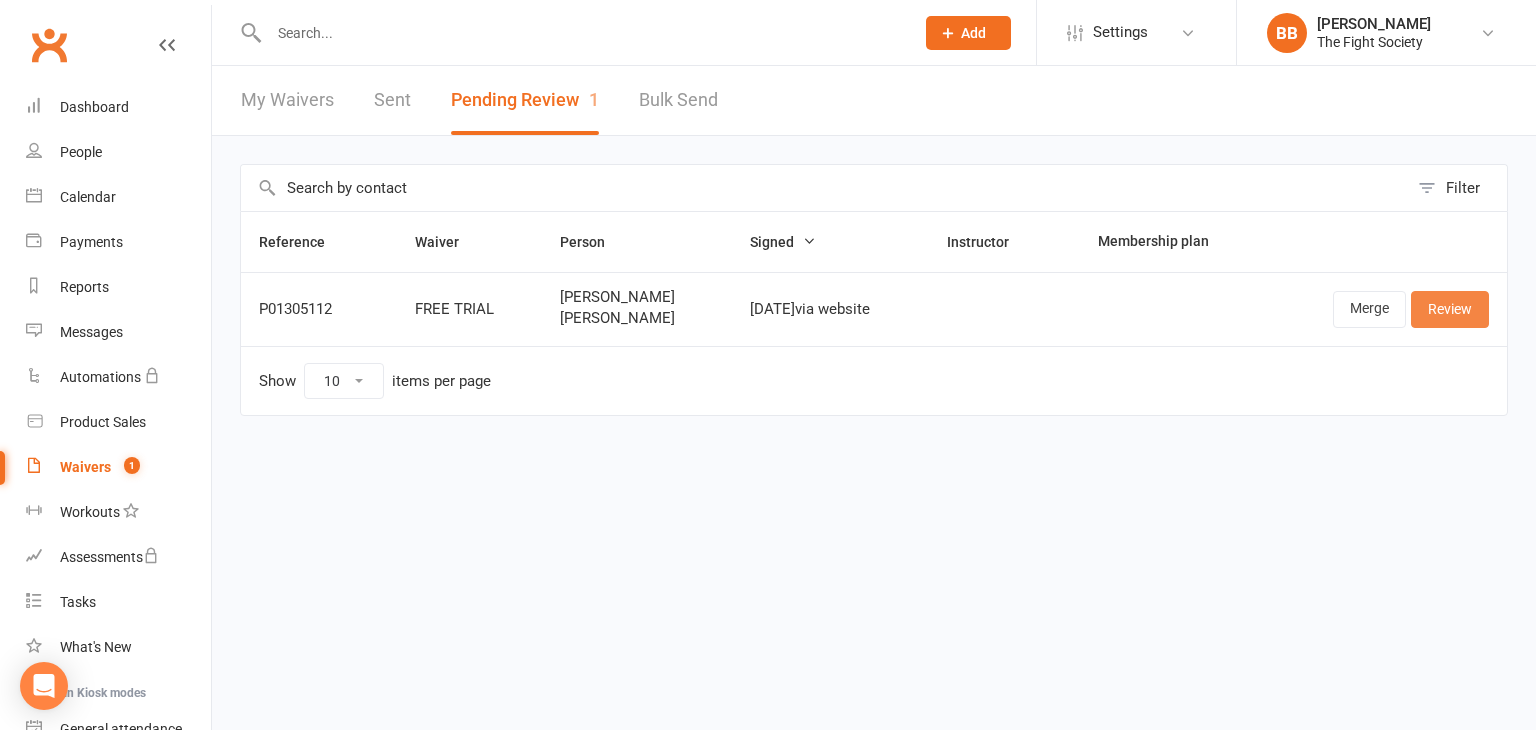 click on "Review" at bounding box center (1450, 309) 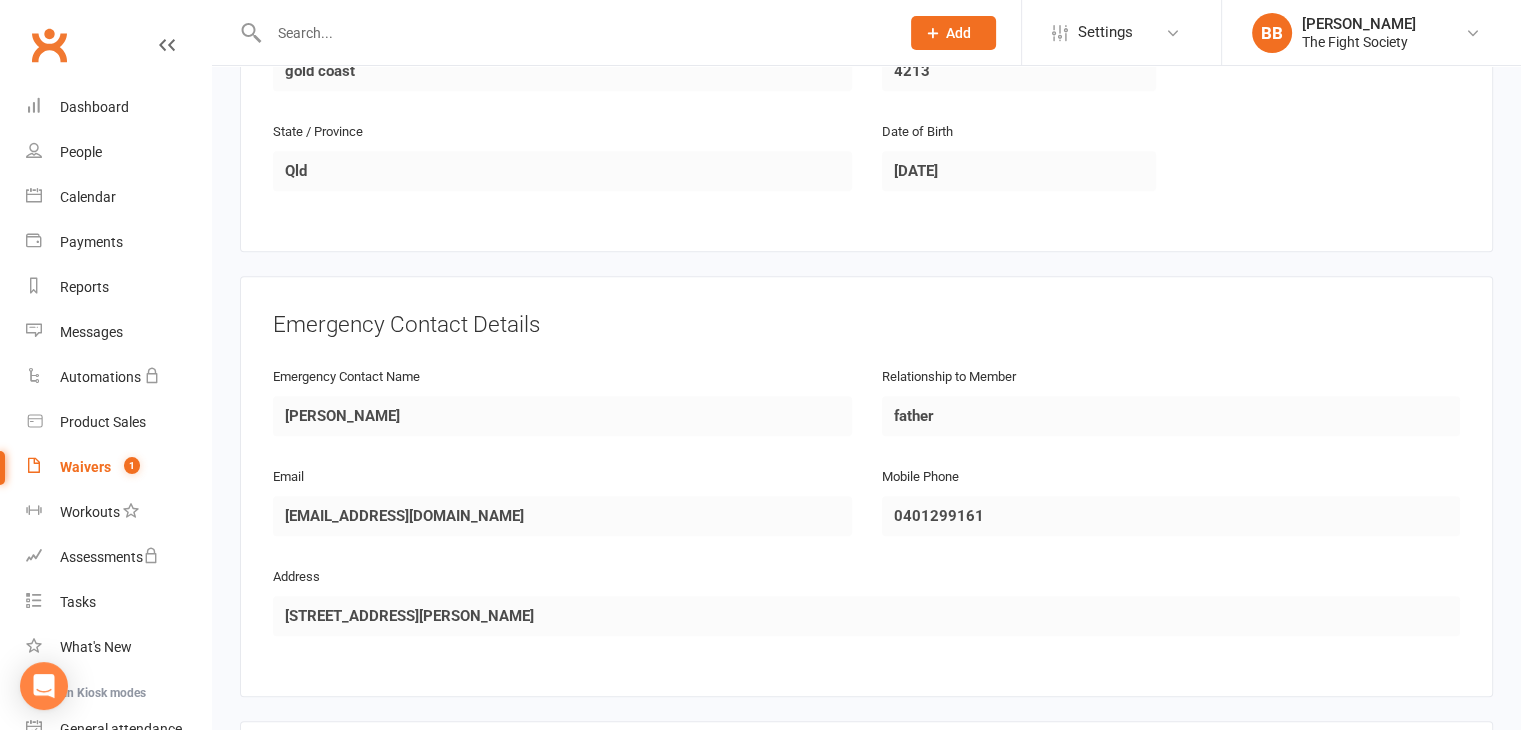scroll, scrollTop: 1827, scrollLeft: 0, axis: vertical 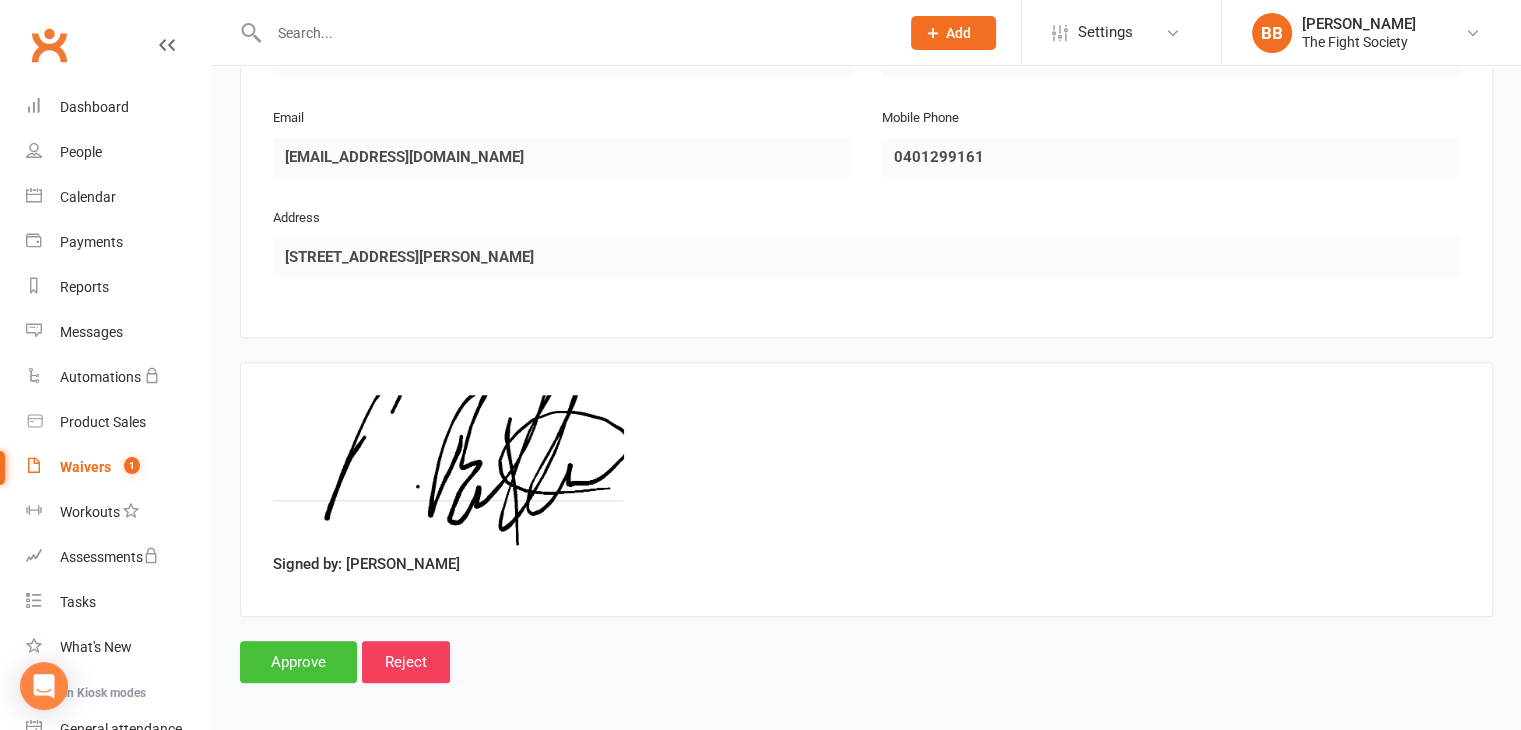 click on "Approve" at bounding box center [298, 662] 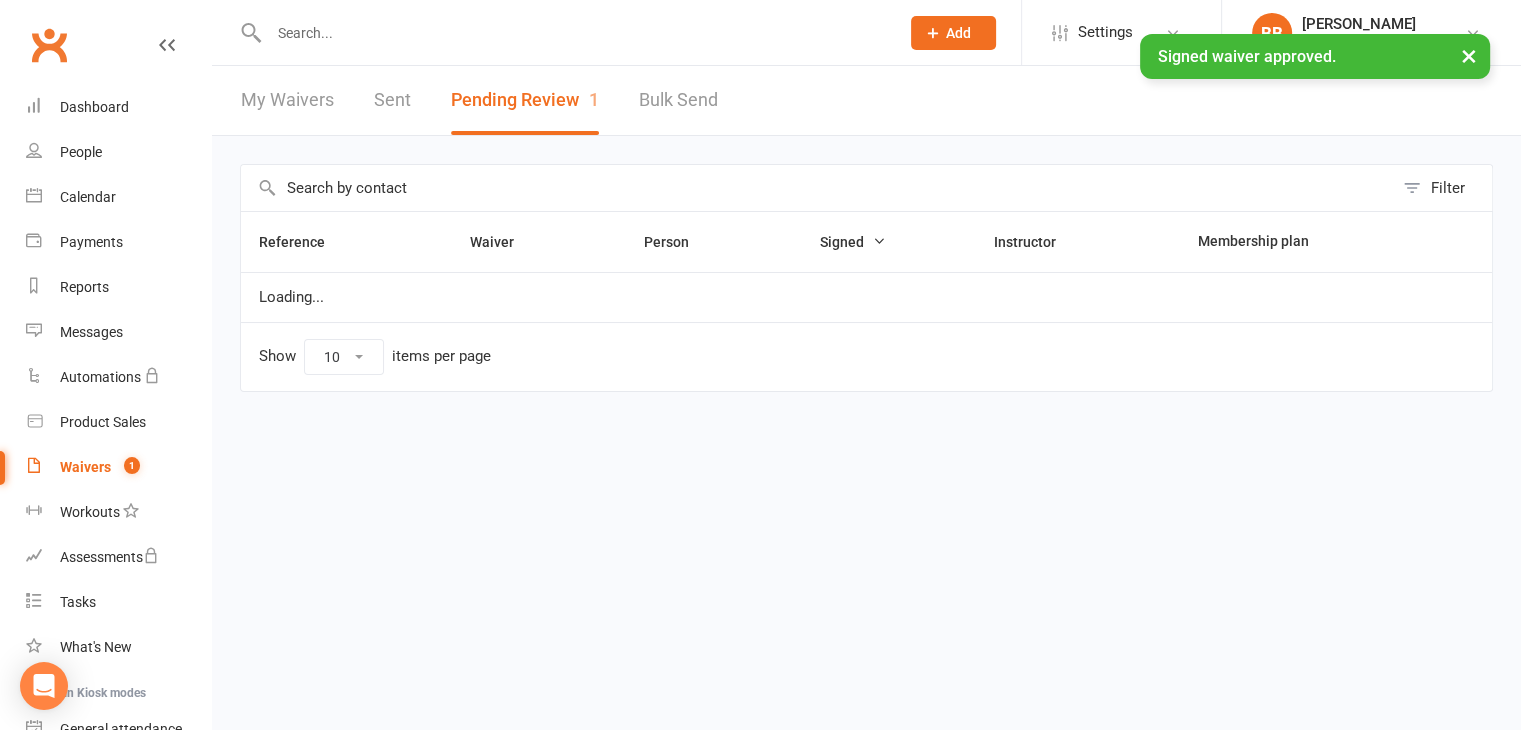 scroll, scrollTop: 0, scrollLeft: 0, axis: both 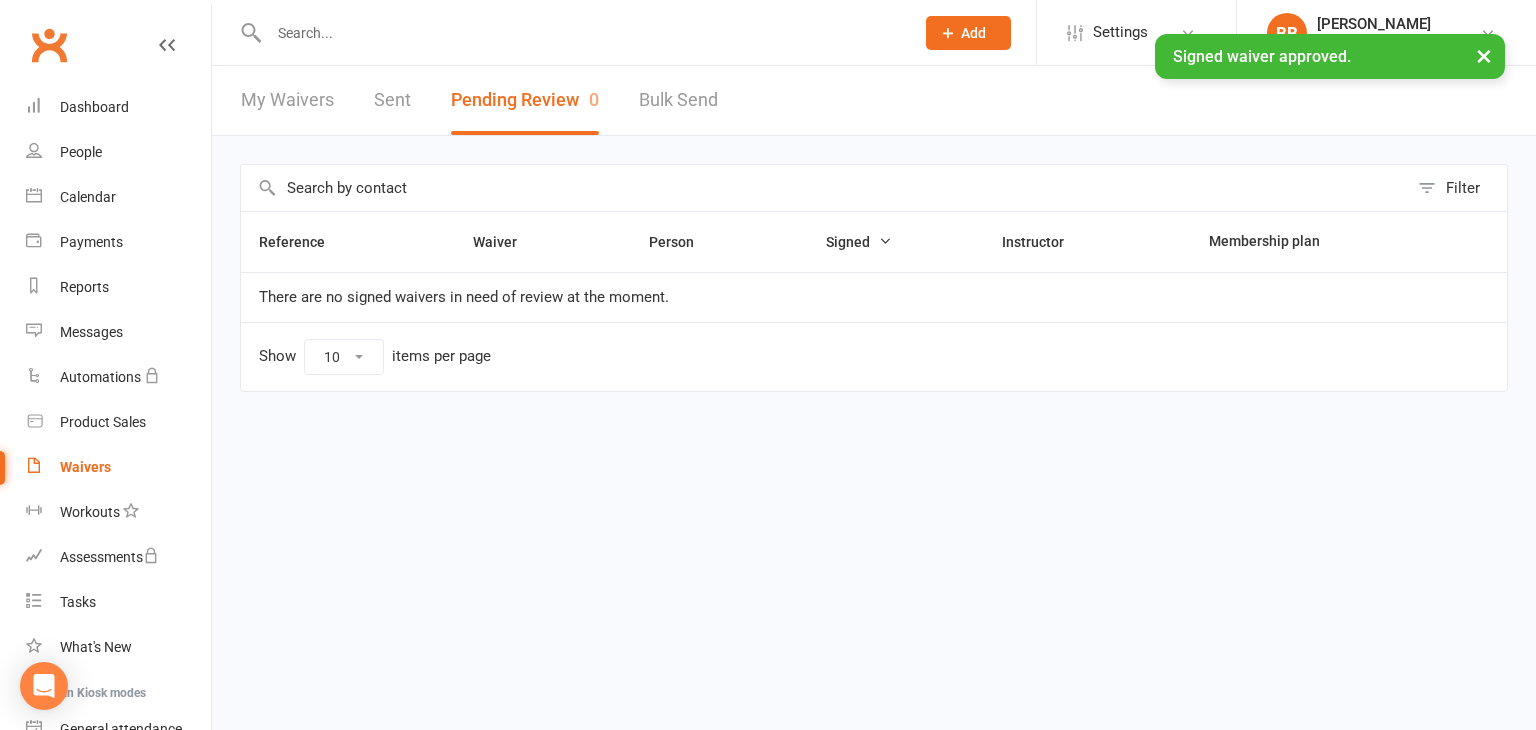 click on "× Signed waiver approved." at bounding box center [755, 34] 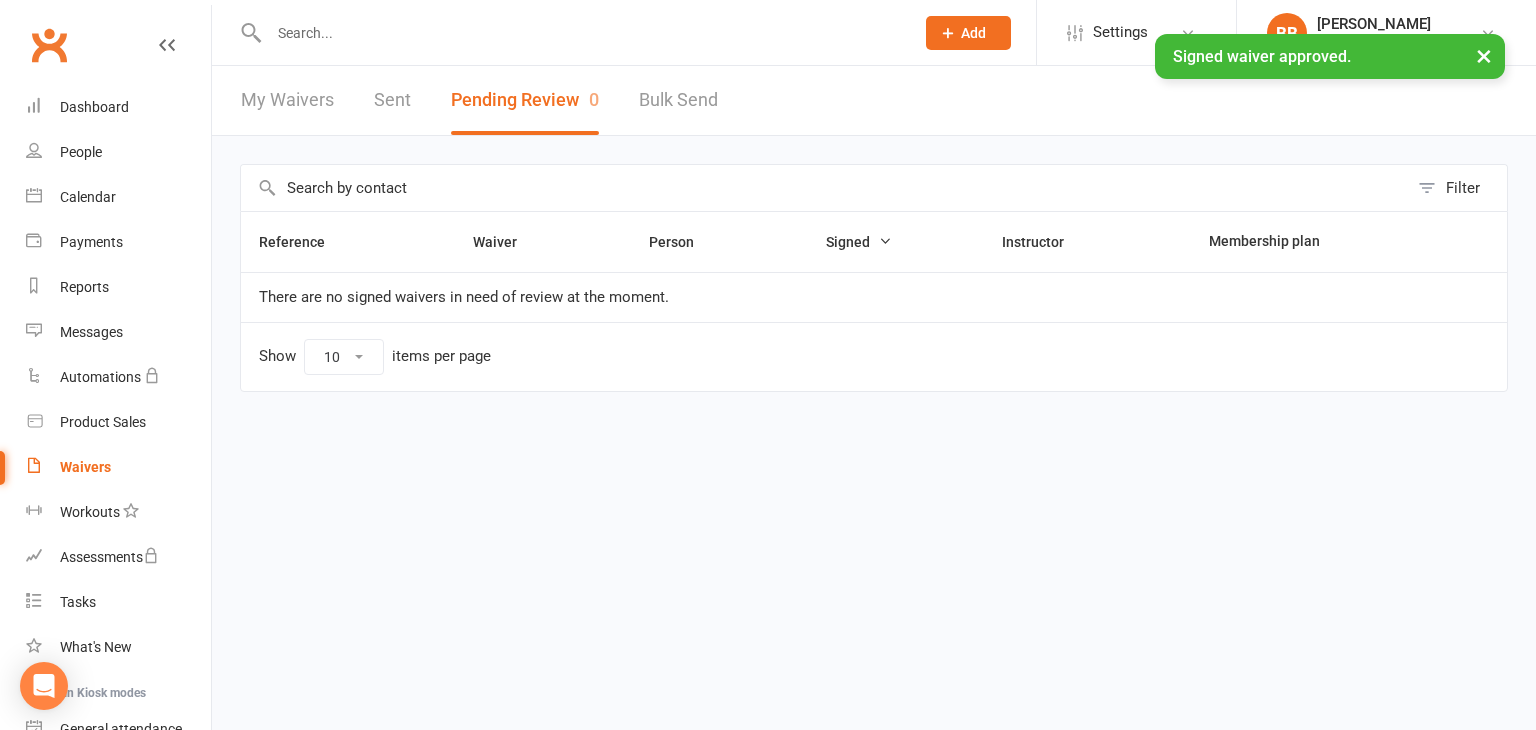click at bounding box center (581, 33) 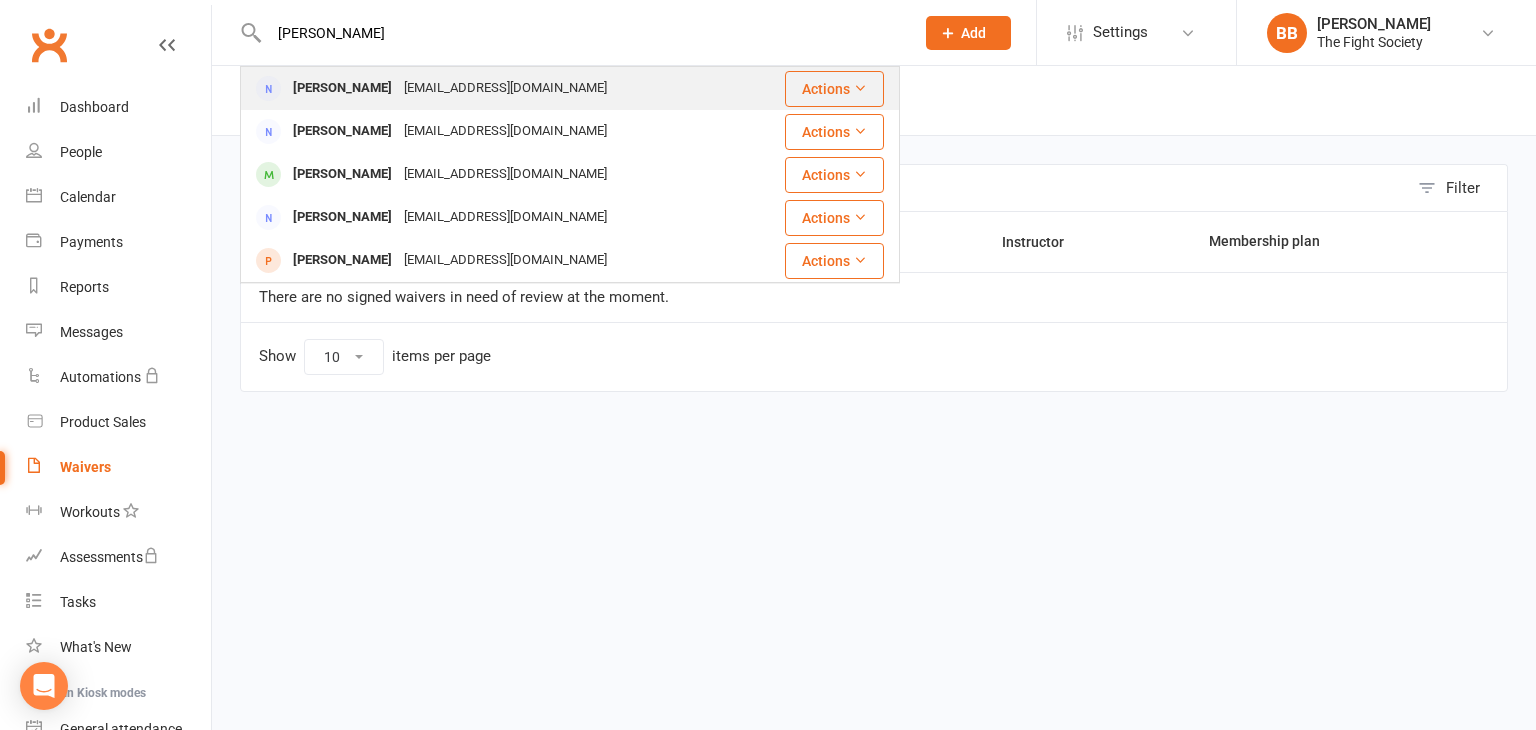 type on "paul" 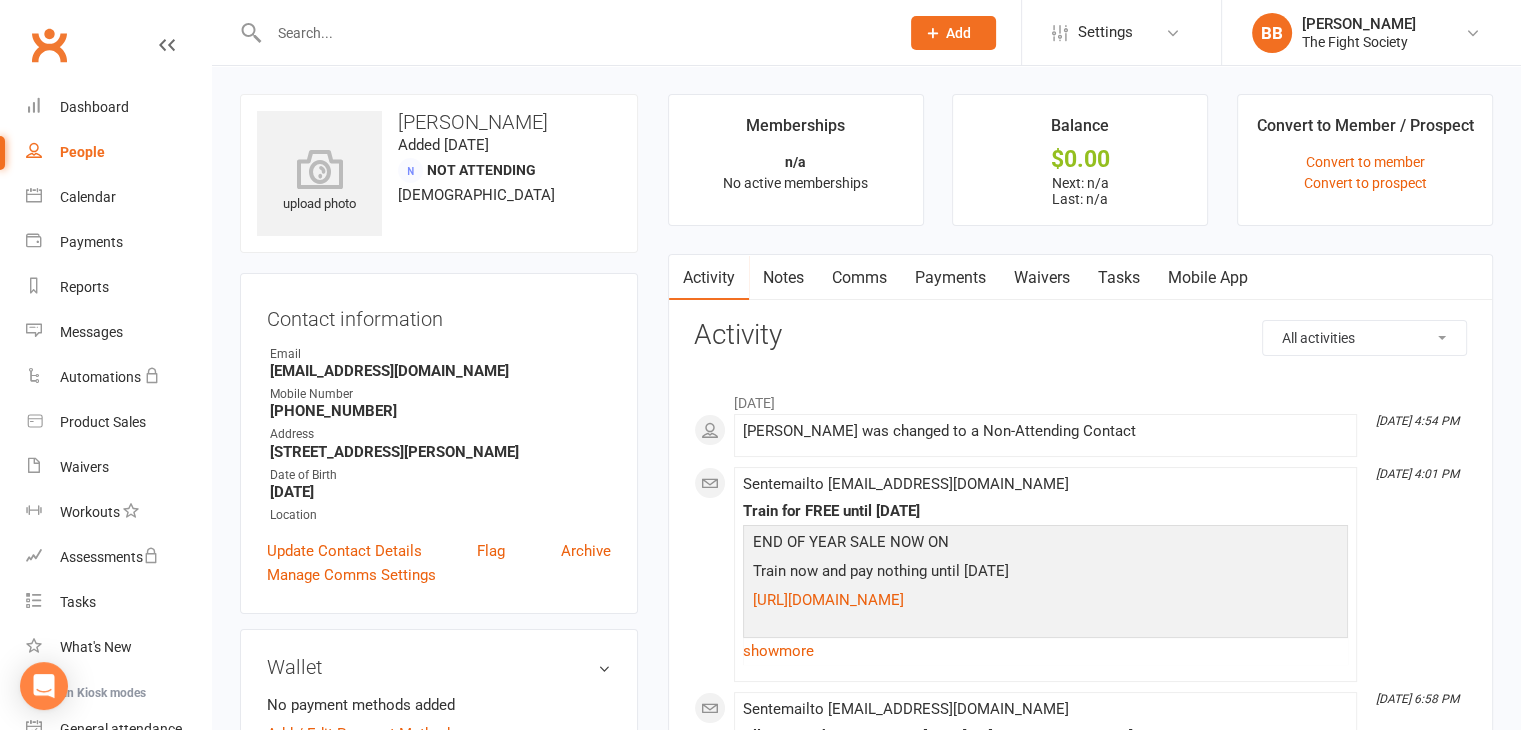 click at bounding box center (574, 33) 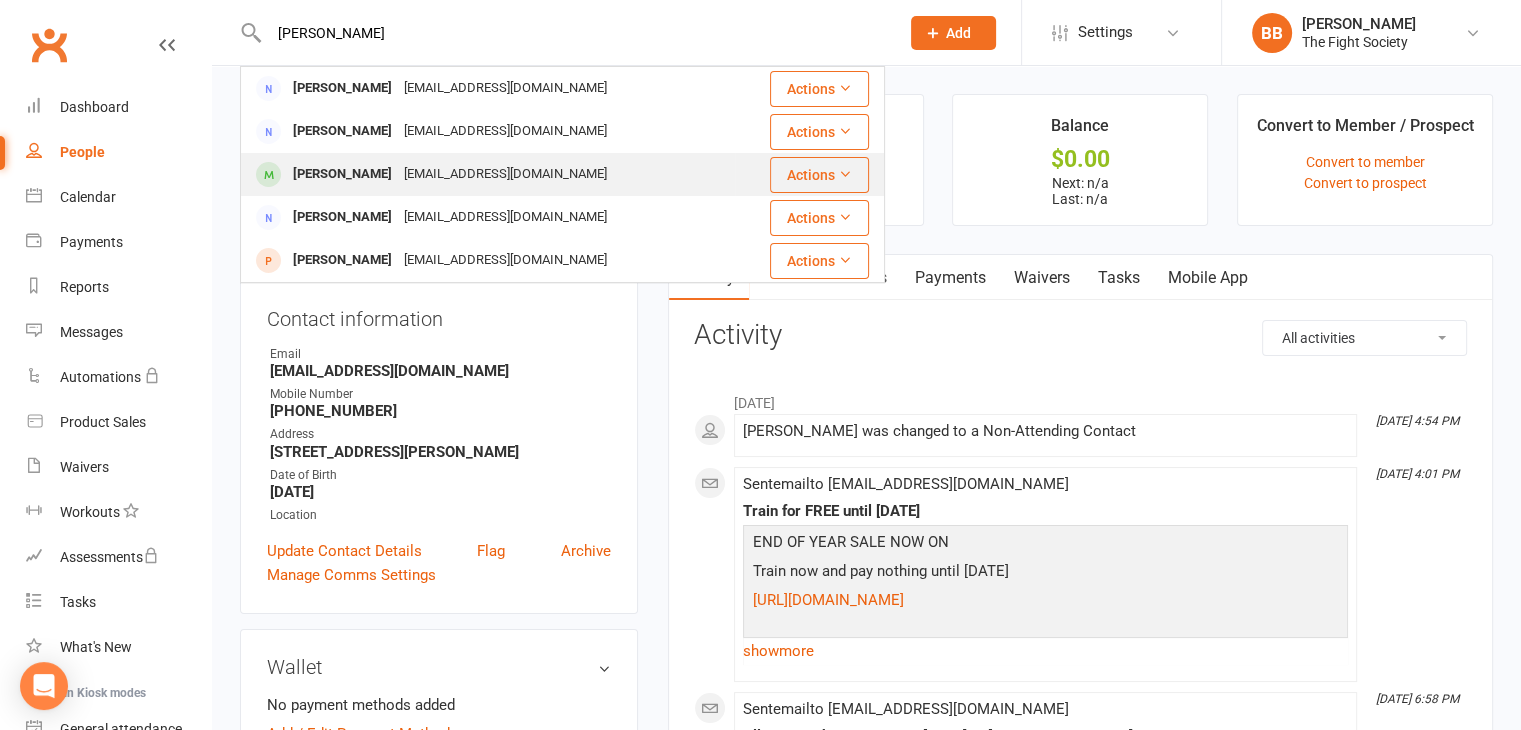 type on "paul" 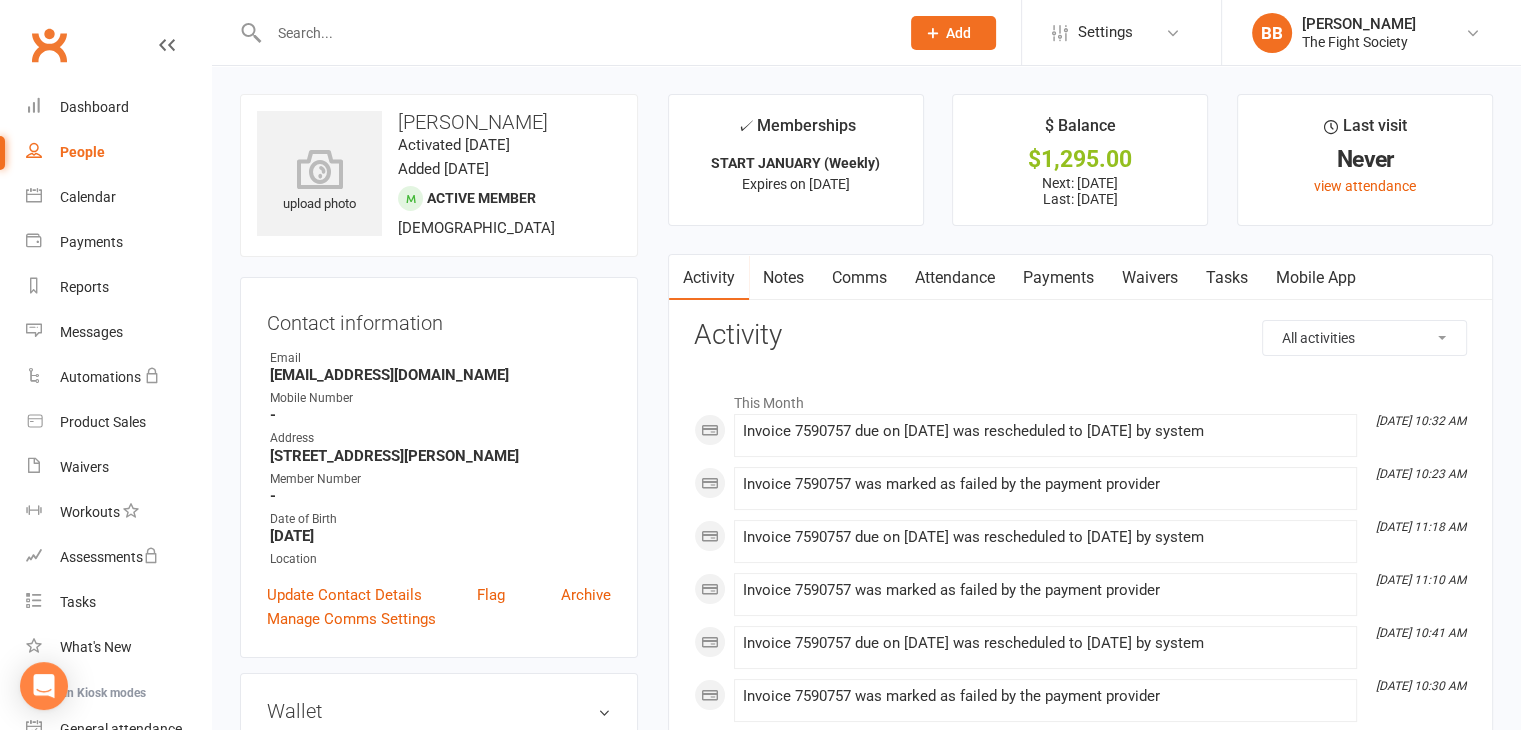 click at bounding box center [574, 33] 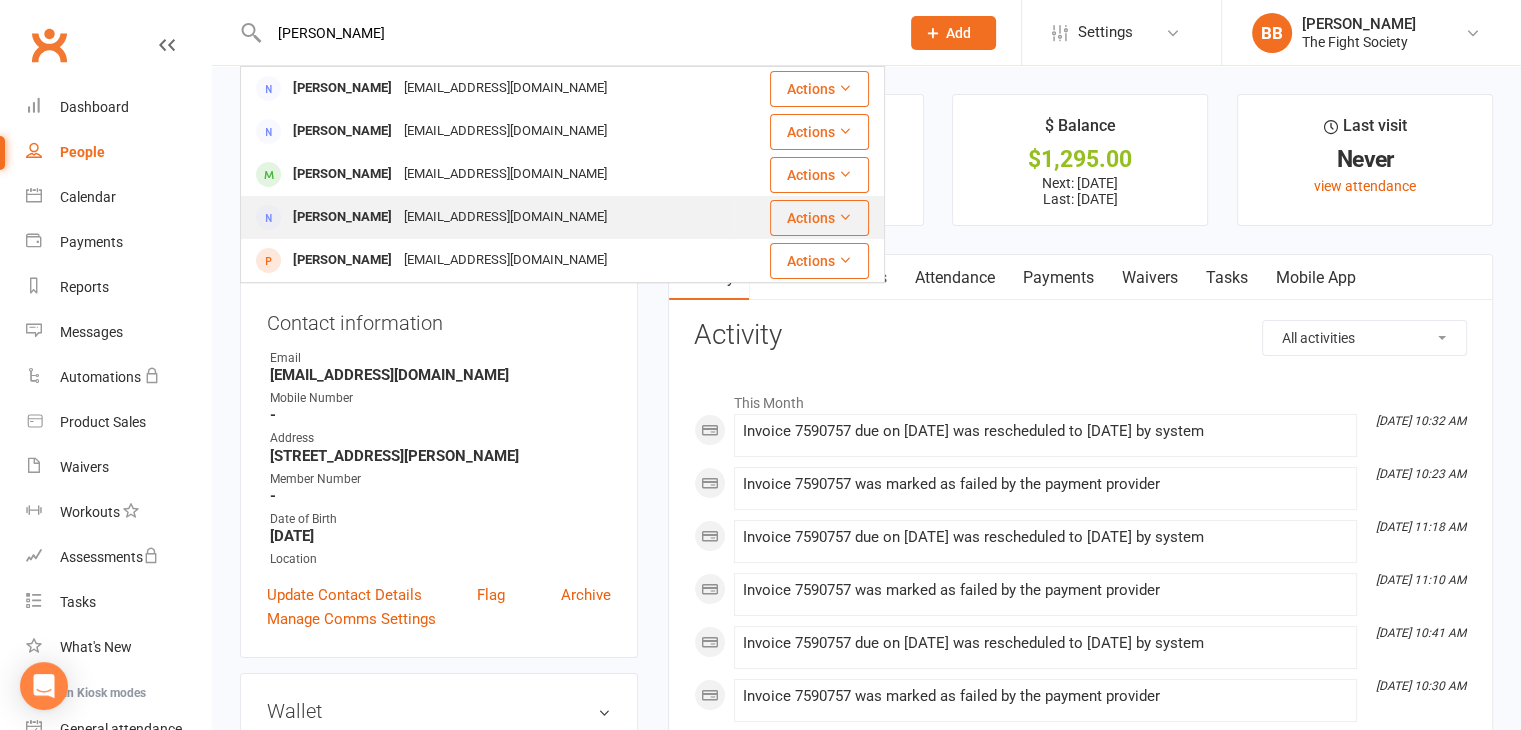 type on "paul" 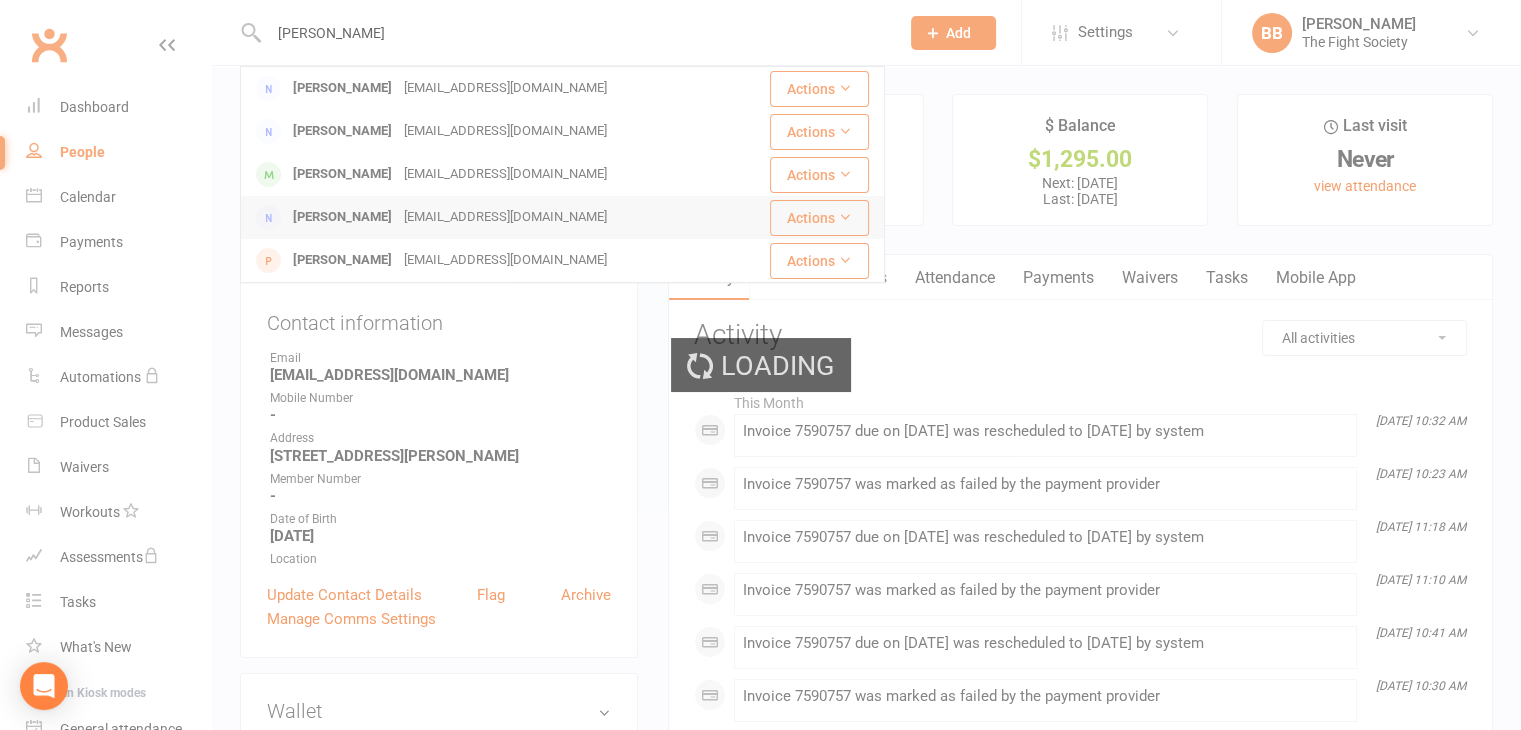 type 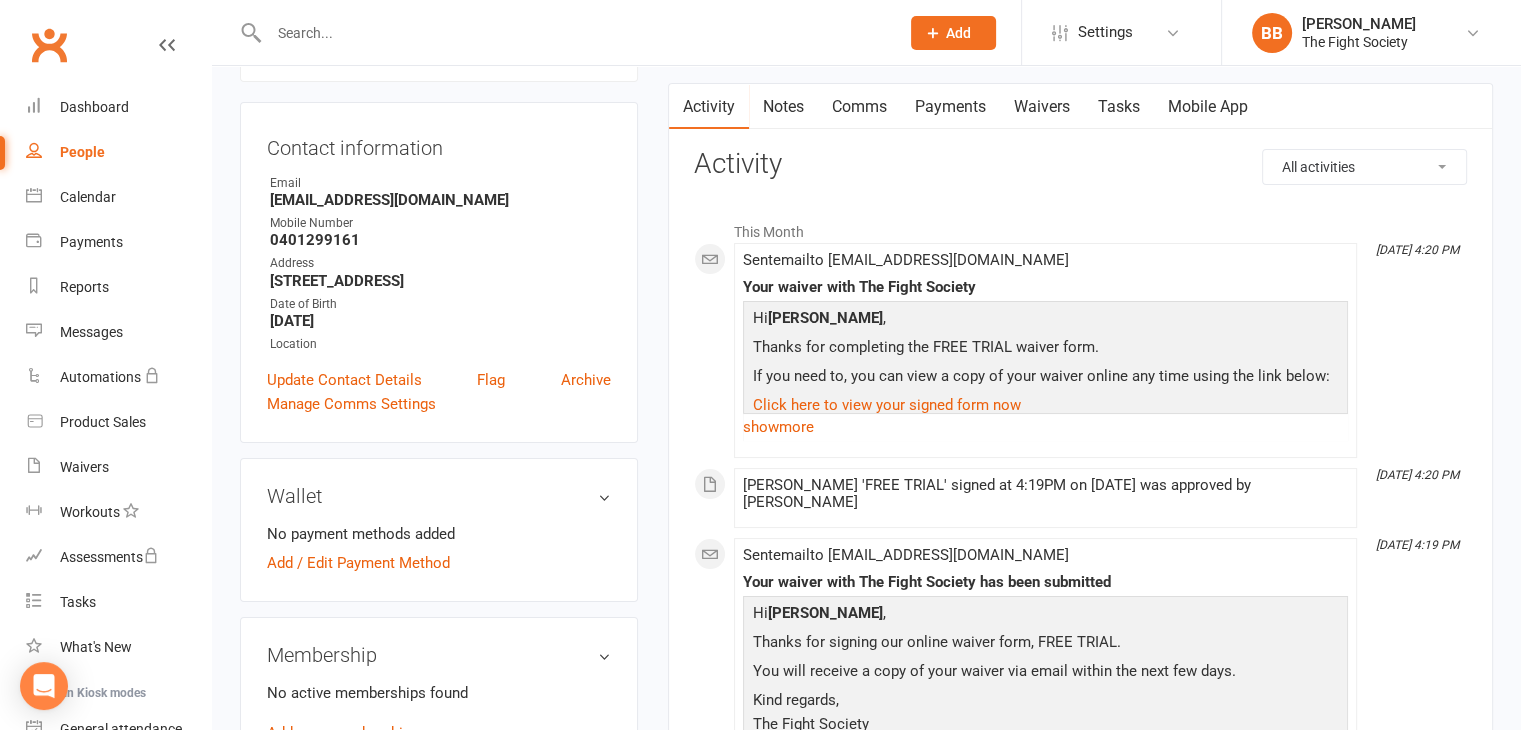 scroll, scrollTop: 0, scrollLeft: 0, axis: both 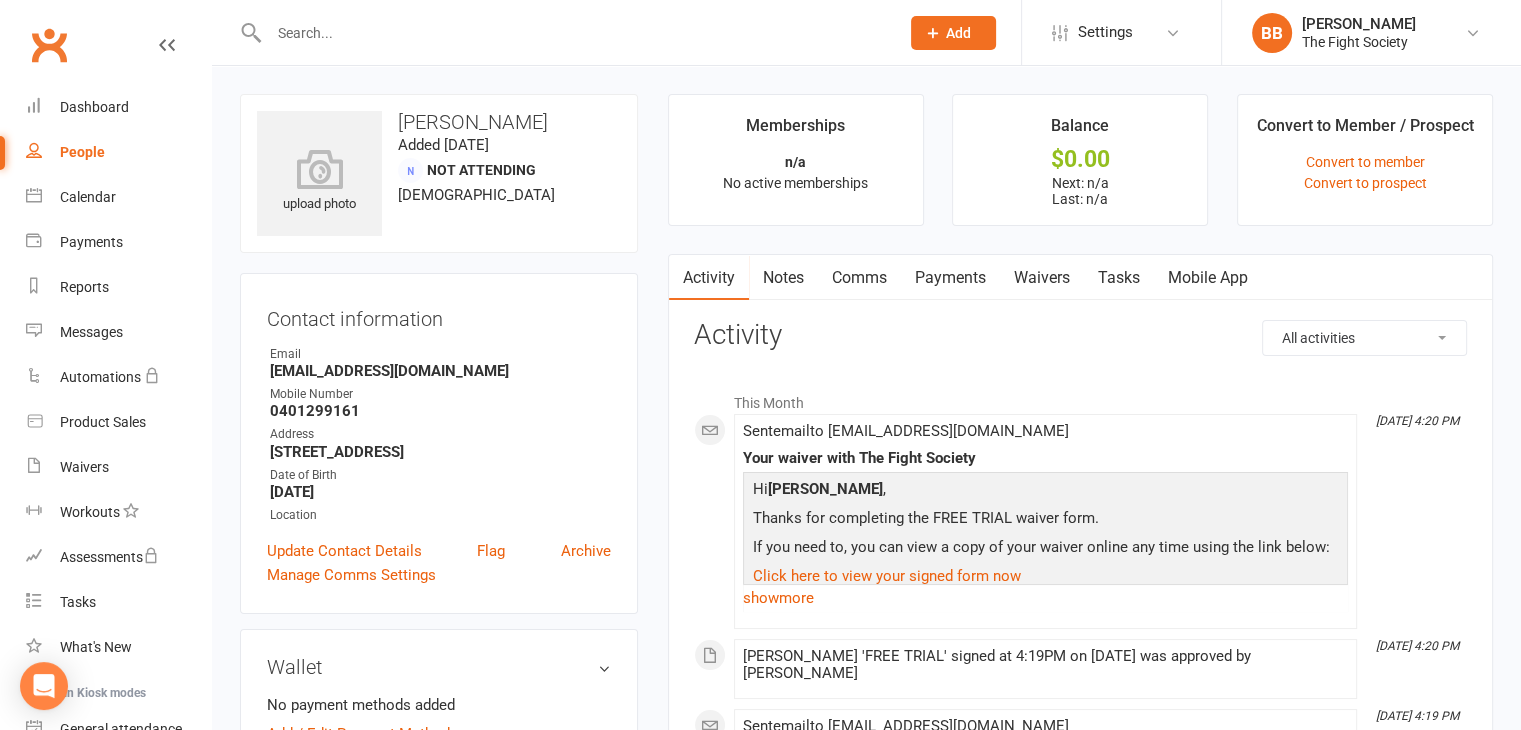 click on "Comms" at bounding box center (859, 278) 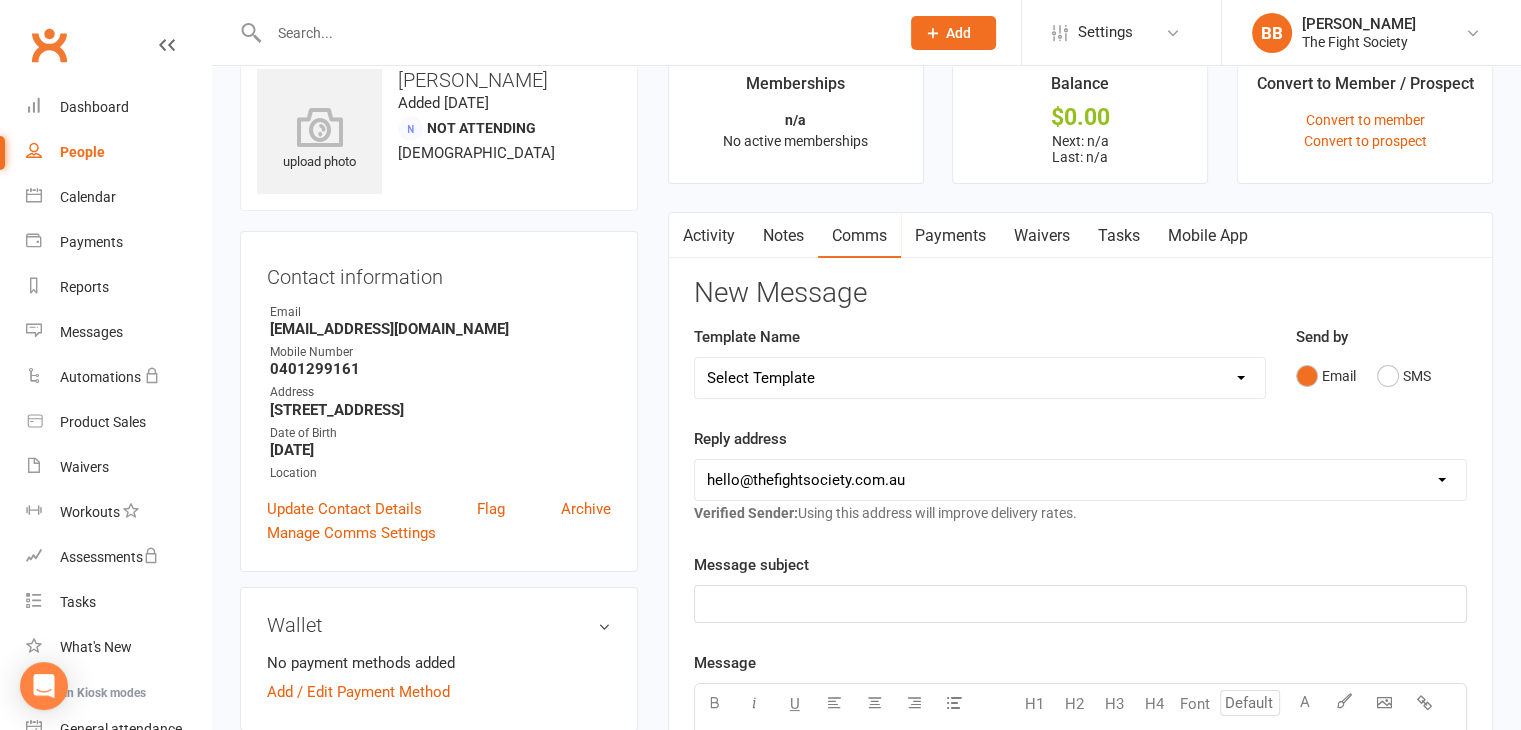 scroll, scrollTop: 43, scrollLeft: 0, axis: vertical 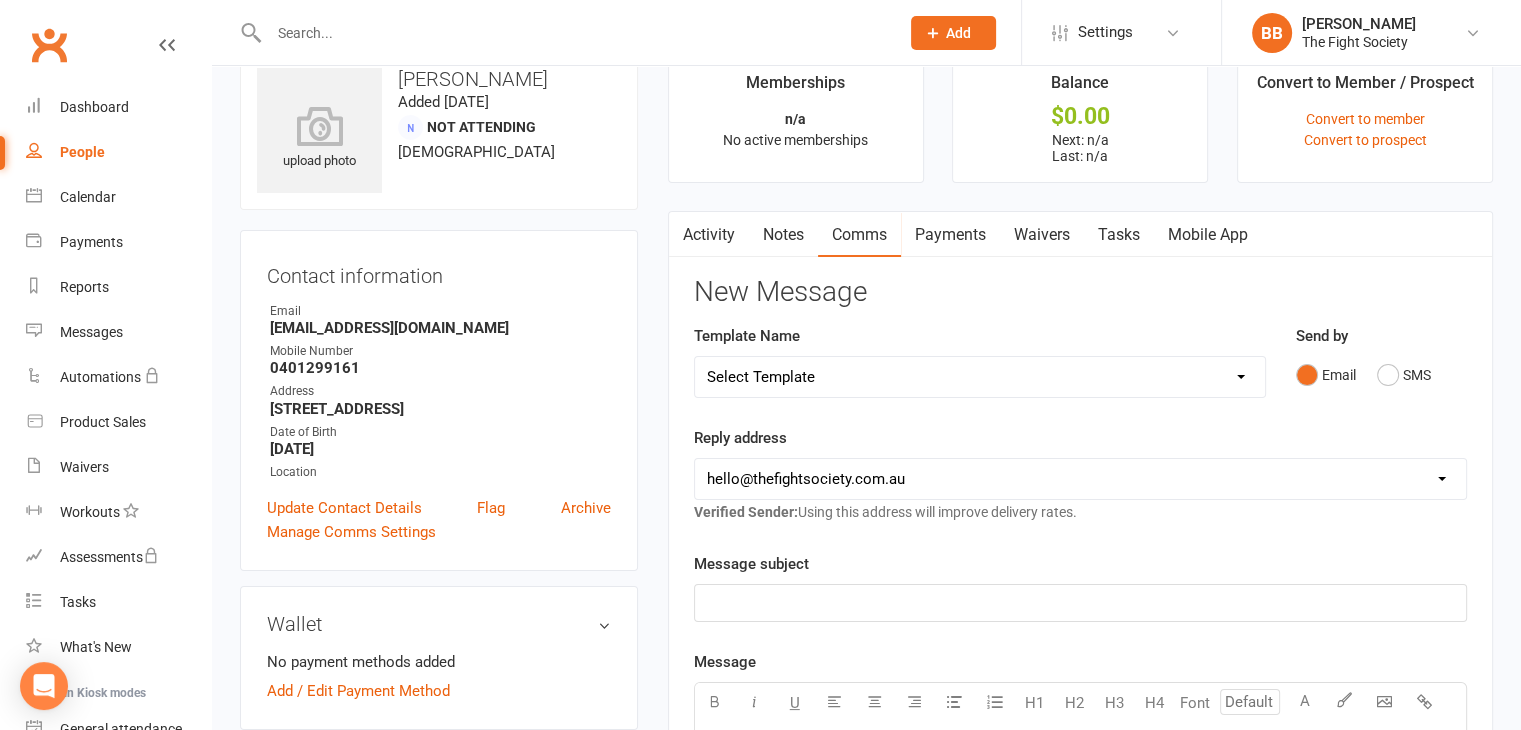 click on "Select Template [Email] FREE WEEK TRIAL [Email] GOOGLE REVIEWS [Email] Foundation Expiring [Email] FOUNDATION MEMBERSHIP APPLICATION [Email] OVERDUE FEES [Email] Trial COMPLETED [Email] Personal Hygiene at the Gym [Email] Free Trial NO SHOW [SMS] [Default template - review before using] Appointment reminder [SMS] [Default template - review before using] Failed payment [SMS] [Default template - review before using] Flash sale [SMS] [Default template - review before using] Follow up from free trial class [SMS] [Default template - review before using] Inactive member [SMS] [Default template - review before using] Initial response to enquiry [SMS] [Default template - review before using] Membership upgrade [SMS] [Default template - review before using] Missed class [SMS] [Default template - review before using] Payment paid [SMS] [Default template - review before using] Referral [SMS] [Default template - review before using] Request for review [SMS] [Default template - review before using] Sign up offer" at bounding box center (980, 377) 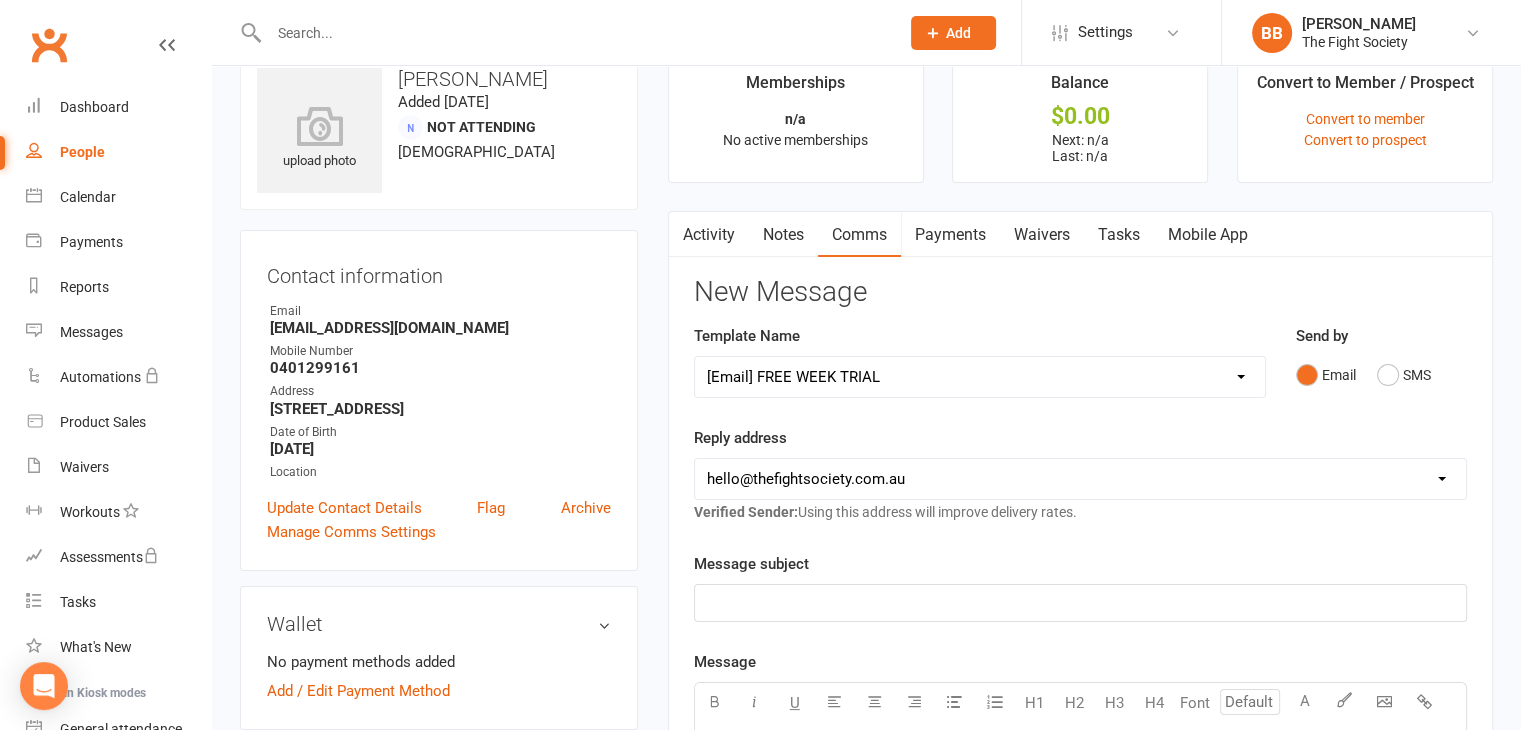 click on "Select Template [Email] FREE WEEK TRIAL [Email] GOOGLE REVIEWS [Email] Foundation Expiring [Email] FOUNDATION MEMBERSHIP APPLICATION [Email] OVERDUE FEES [Email] Trial COMPLETED [Email] Personal Hygiene at the Gym [Email] Free Trial NO SHOW [SMS] [Default template - review before using] Appointment reminder [SMS] [Default template - review before using] Failed payment [SMS] [Default template - review before using] Flash sale [SMS] [Default template - review before using] Follow up from free trial class [SMS] [Default template - review before using] Inactive member [SMS] [Default template - review before using] Initial response to enquiry [SMS] [Default template - review before using] Membership upgrade [SMS] [Default template - review before using] Missed class [SMS] [Default template - review before using] Payment paid [SMS] [Default template - review before using] Referral [SMS] [Default template - review before using] Request for review [SMS] [Default template - review before using] Sign up offer" at bounding box center [980, 377] 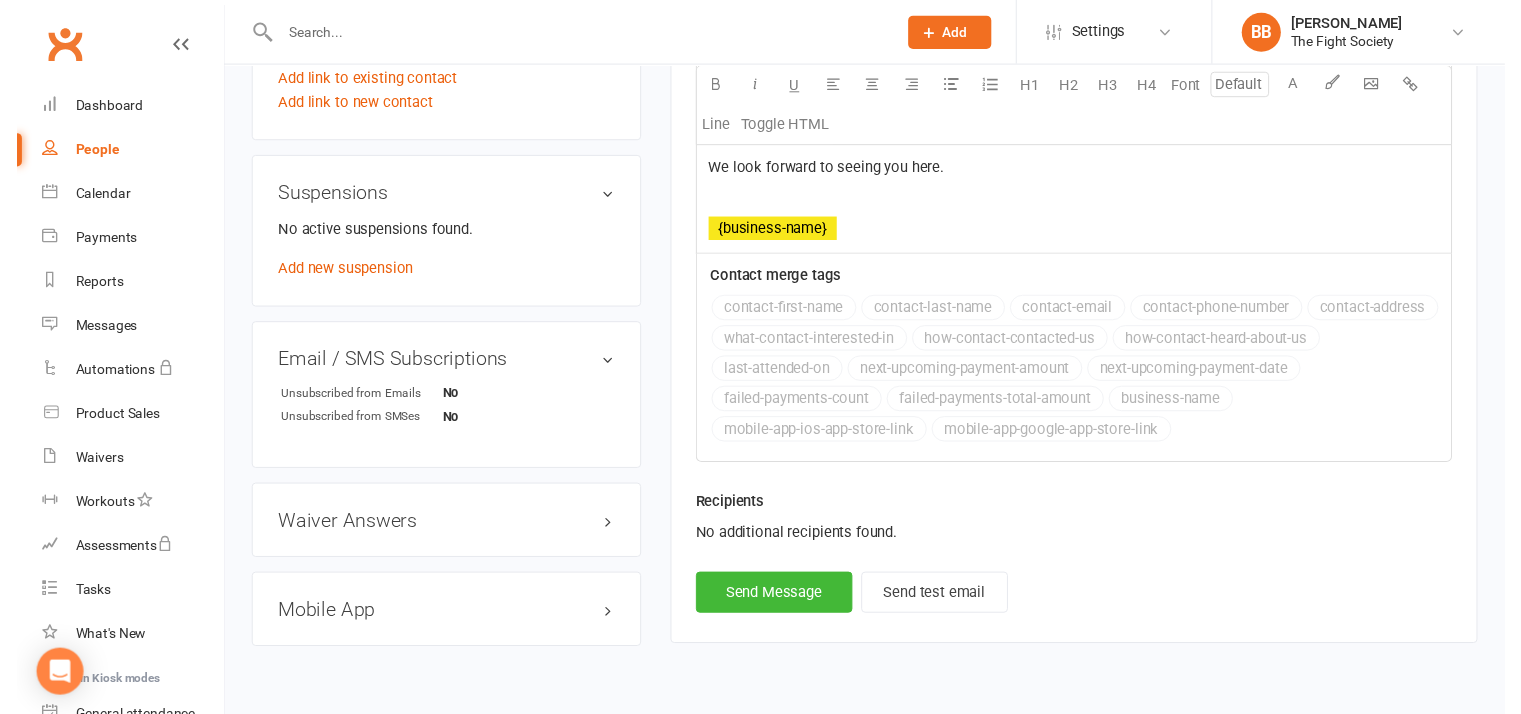 scroll, scrollTop: 1044, scrollLeft: 0, axis: vertical 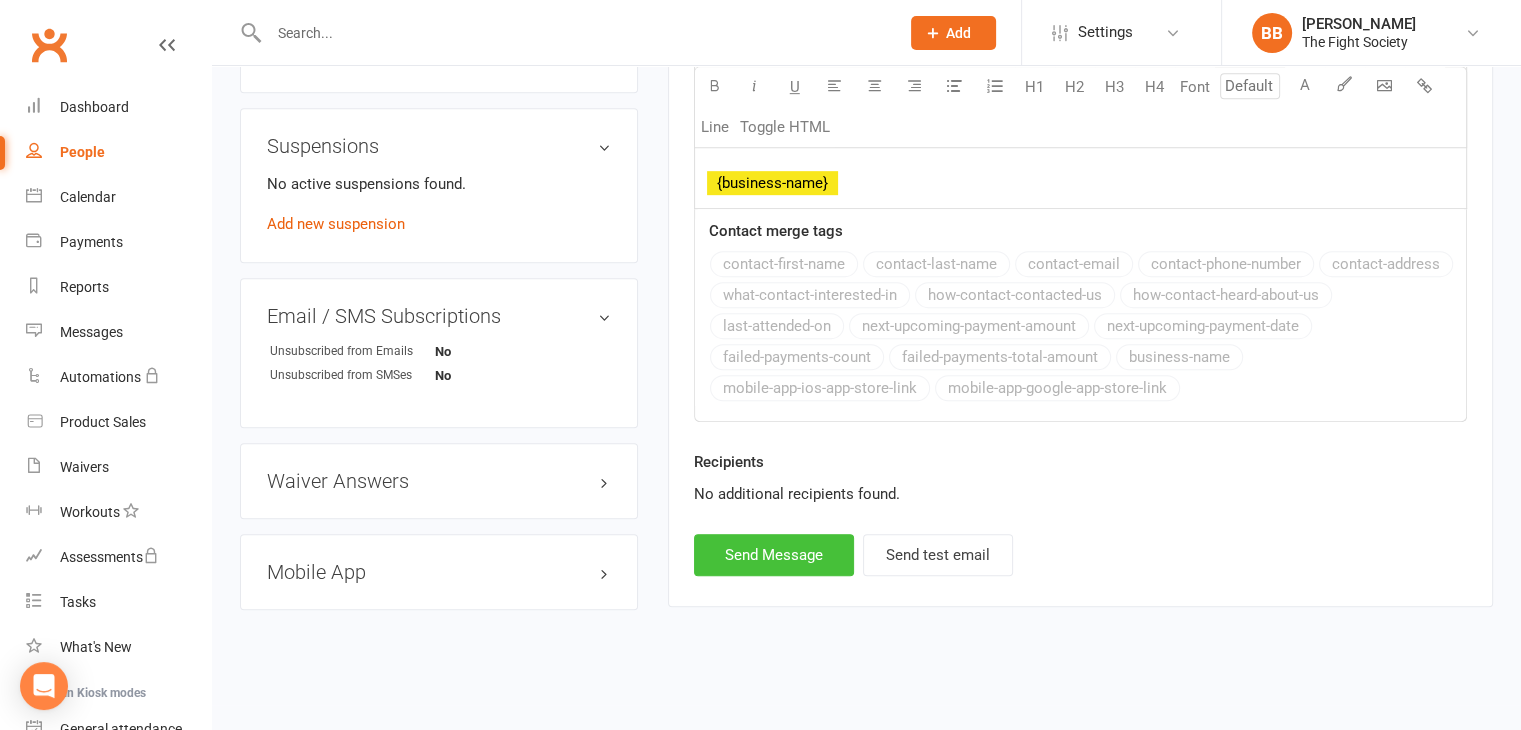 click on "Send Message" at bounding box center (774, 555) 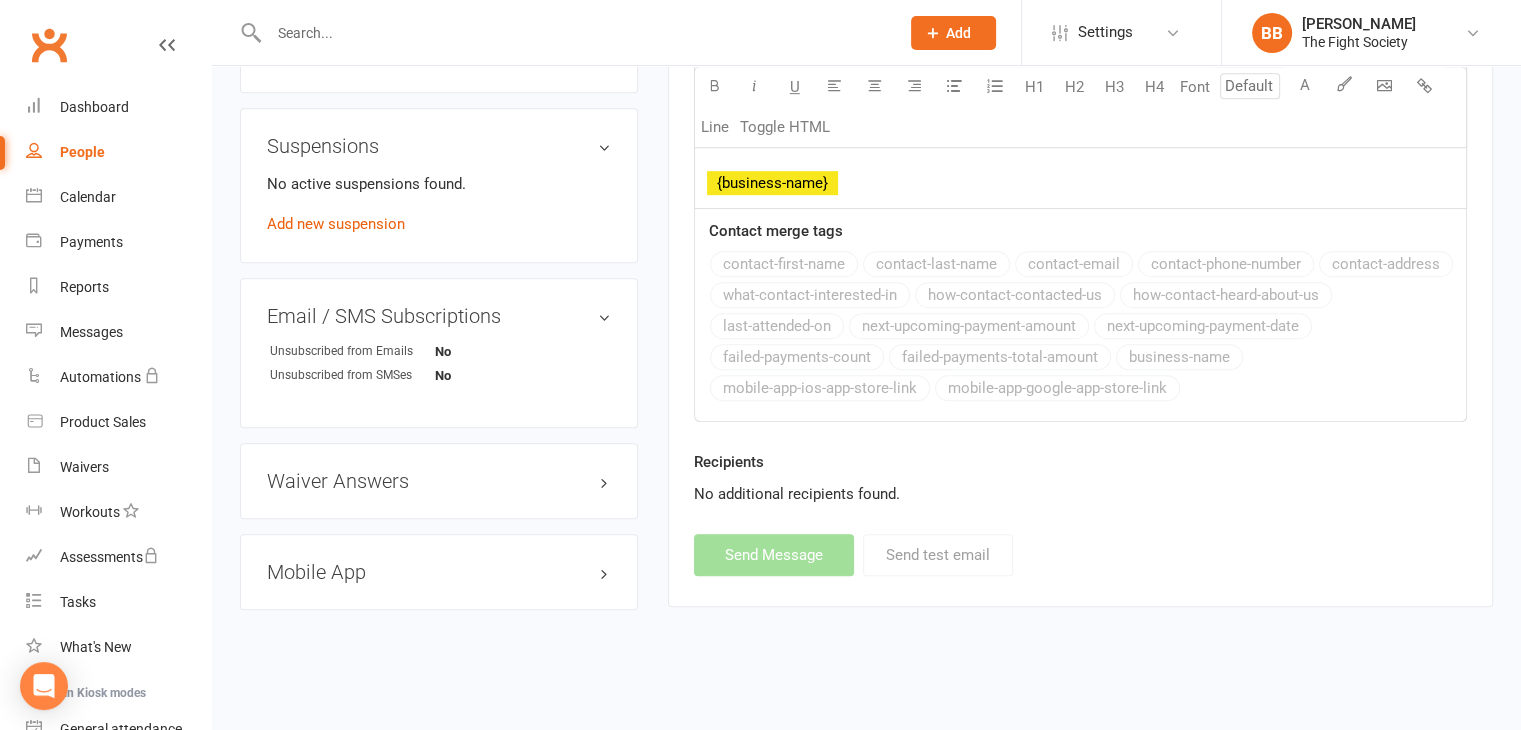 select 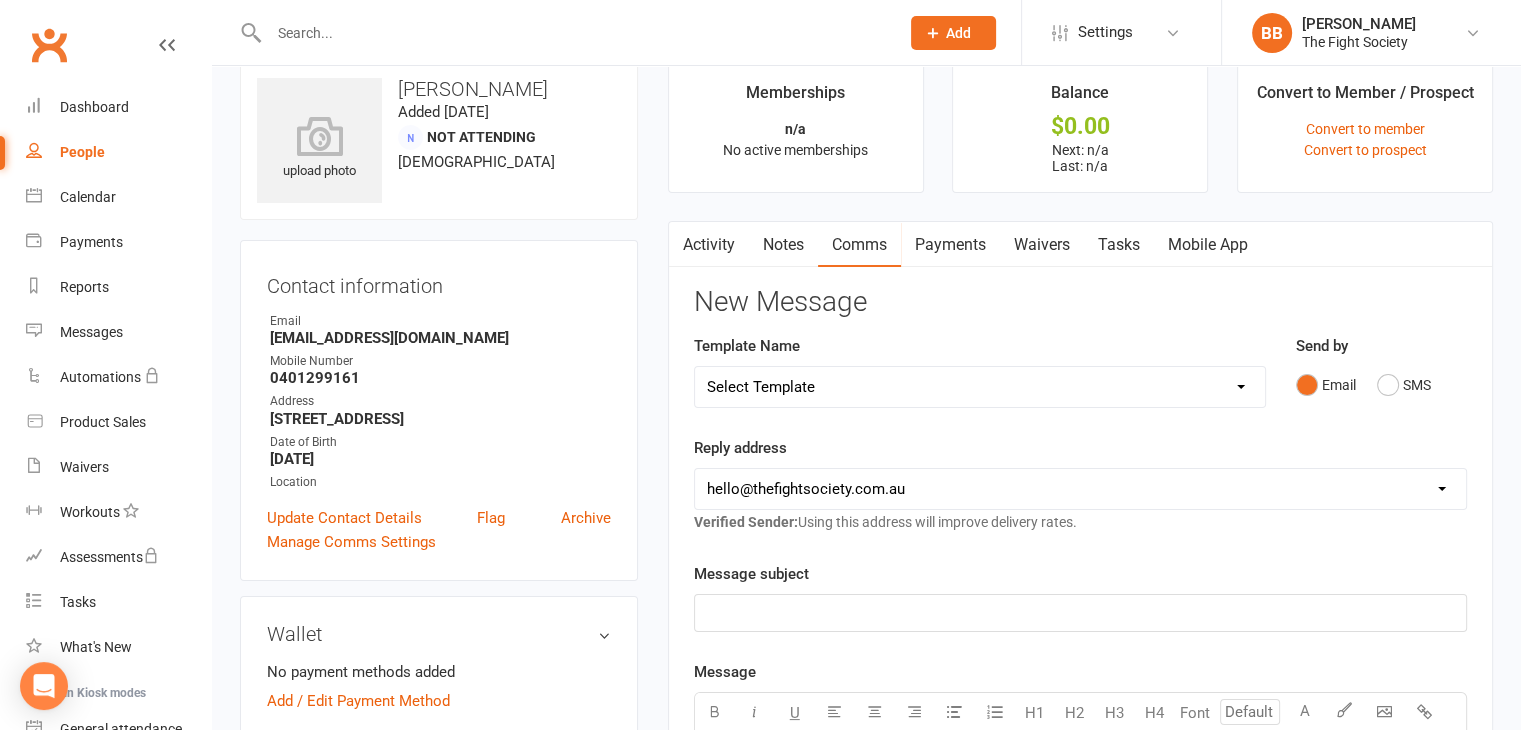scroll, scrollTop: 0, scrollLeft: 0, axis: both 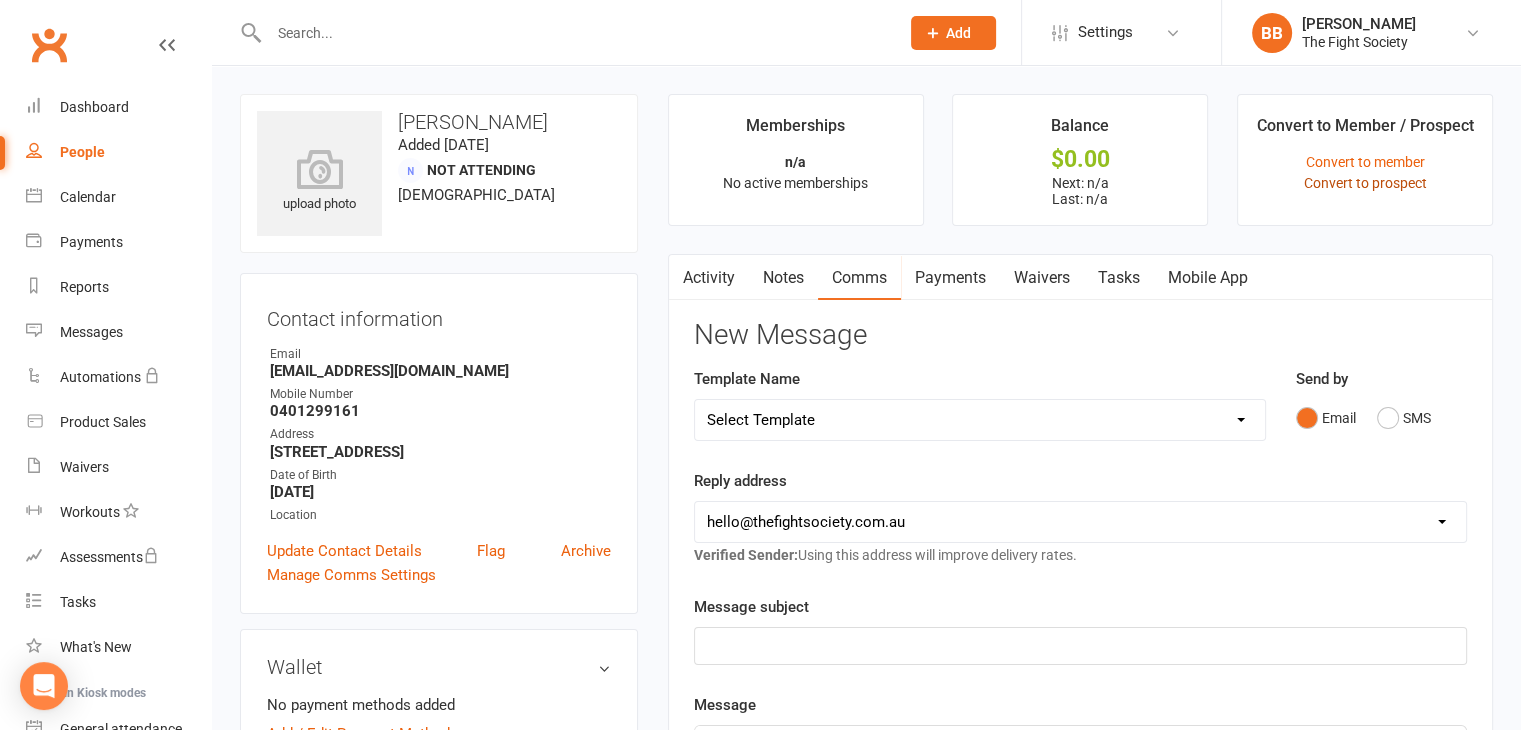 click on "Convert to prospect" at bounding box center [1365, 183] 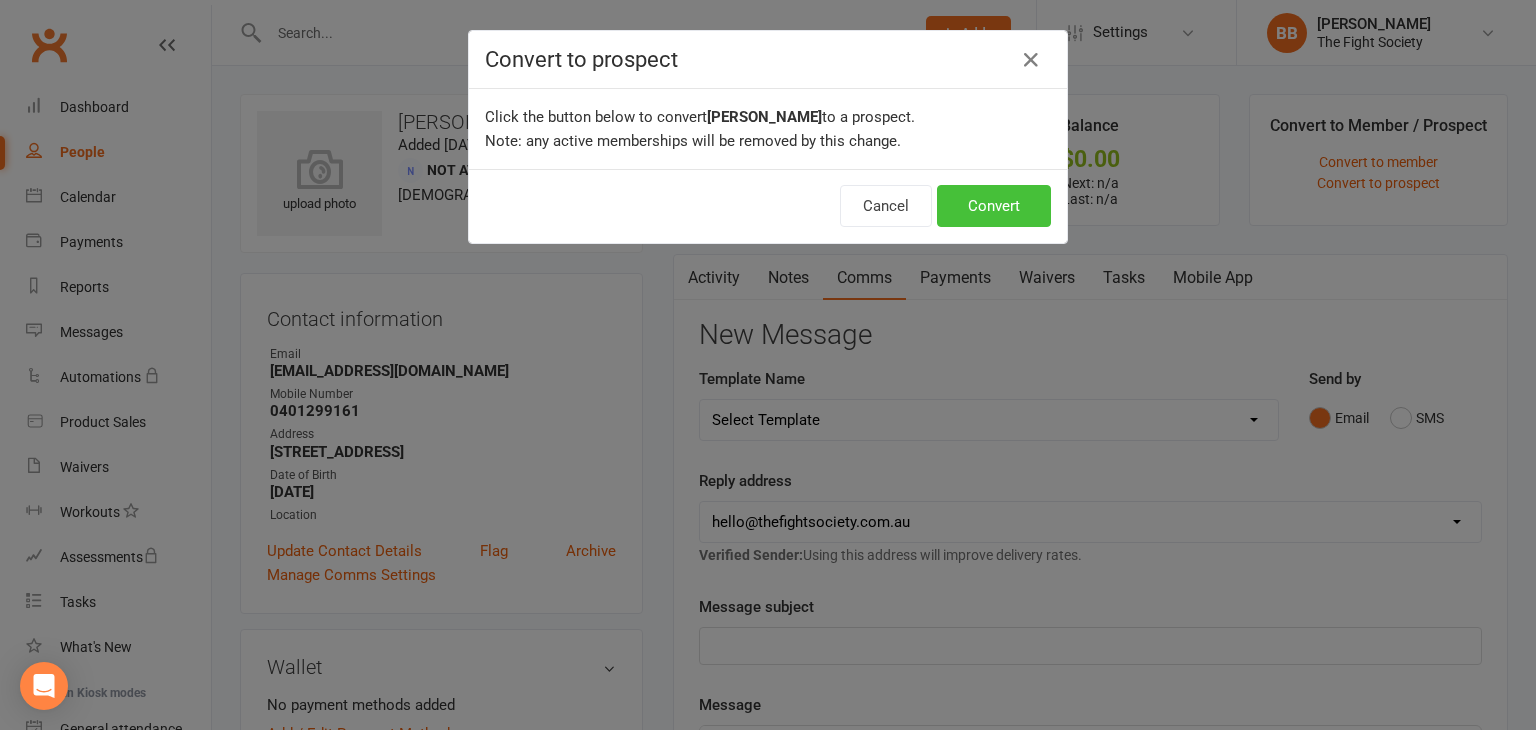 click on "Convert" at bounding box center [994, 206] 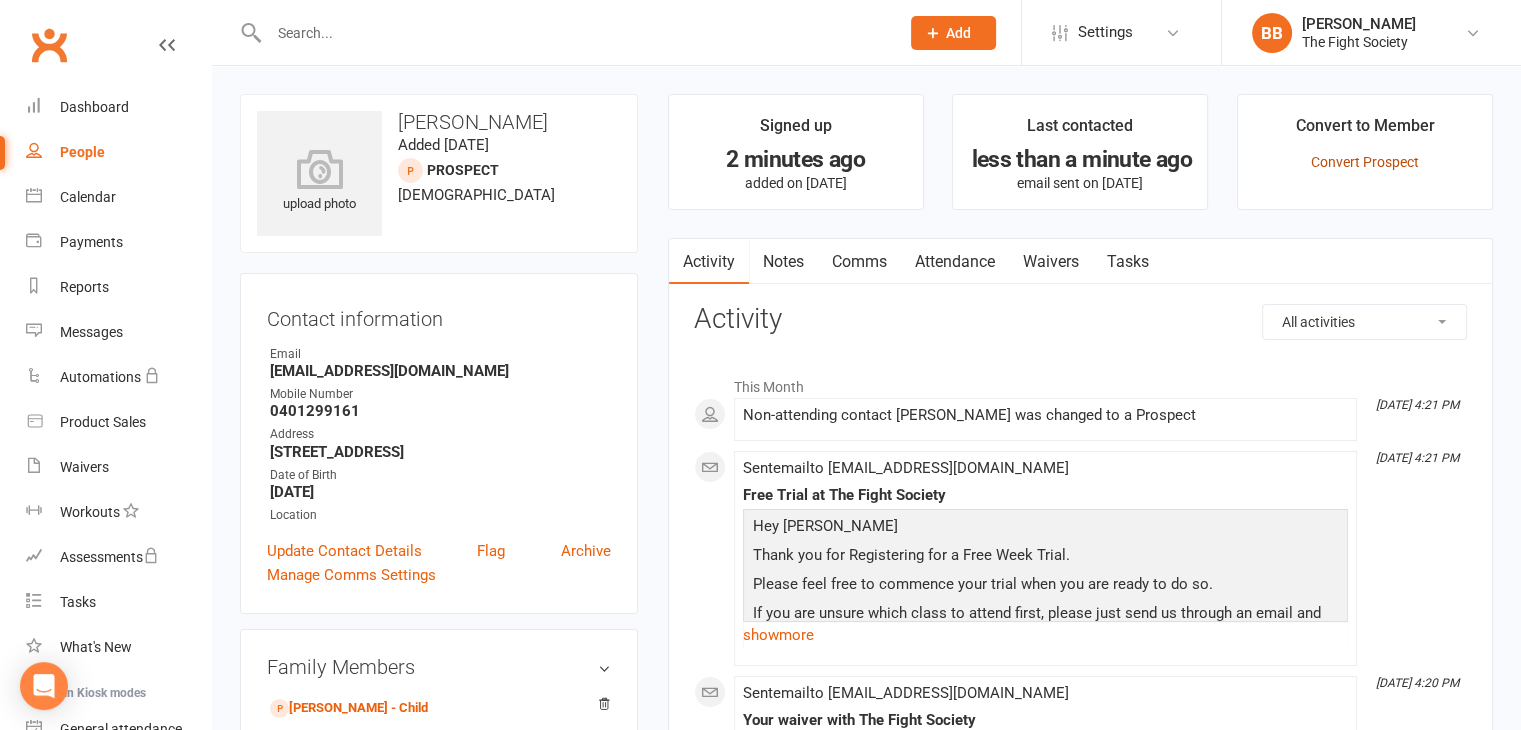click on "Convert Prospect" at bounding box center [1365, 162] 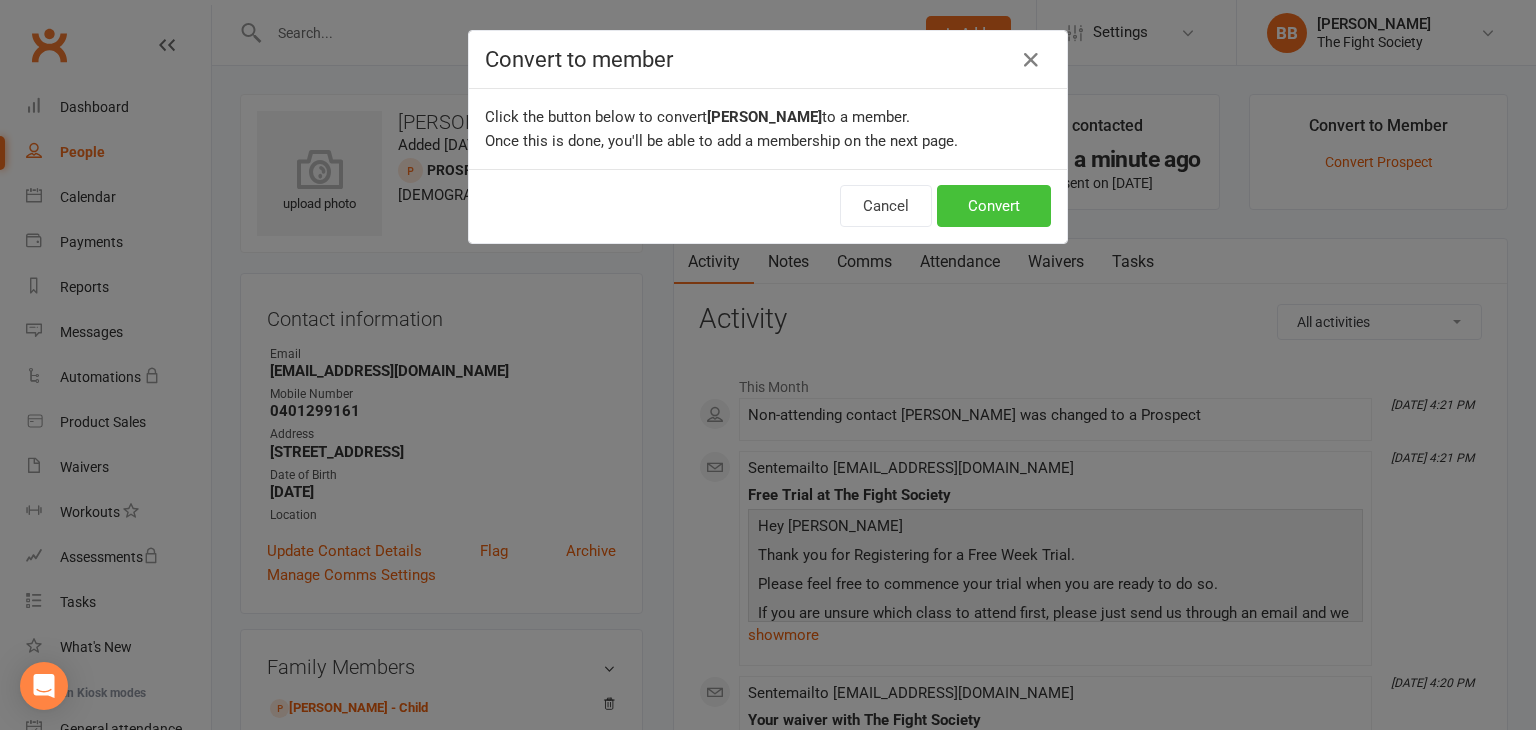 click on "Convert" at bounding box center [994, 206] 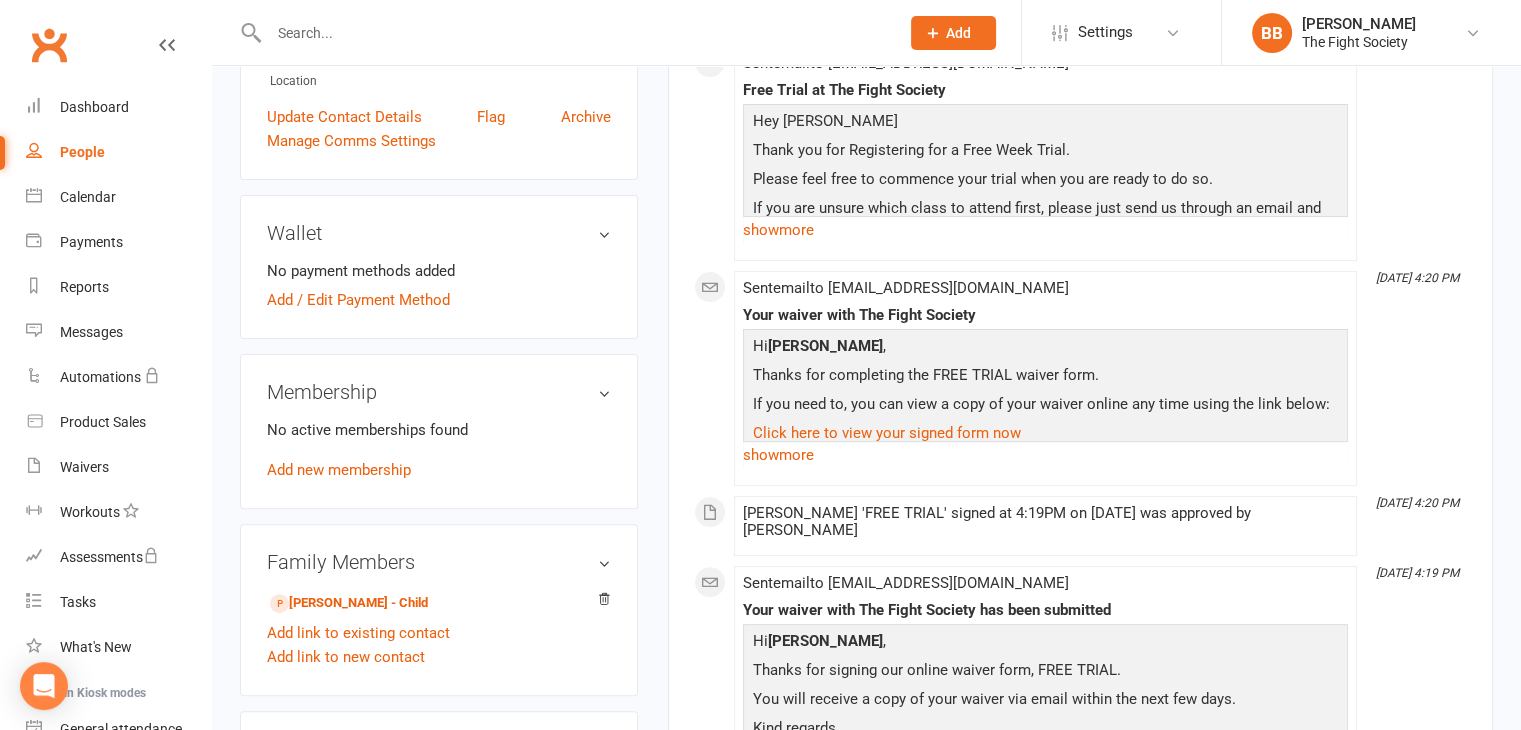 scroll, scrollTop: 488, scrollLeft: 0, axis: vertical 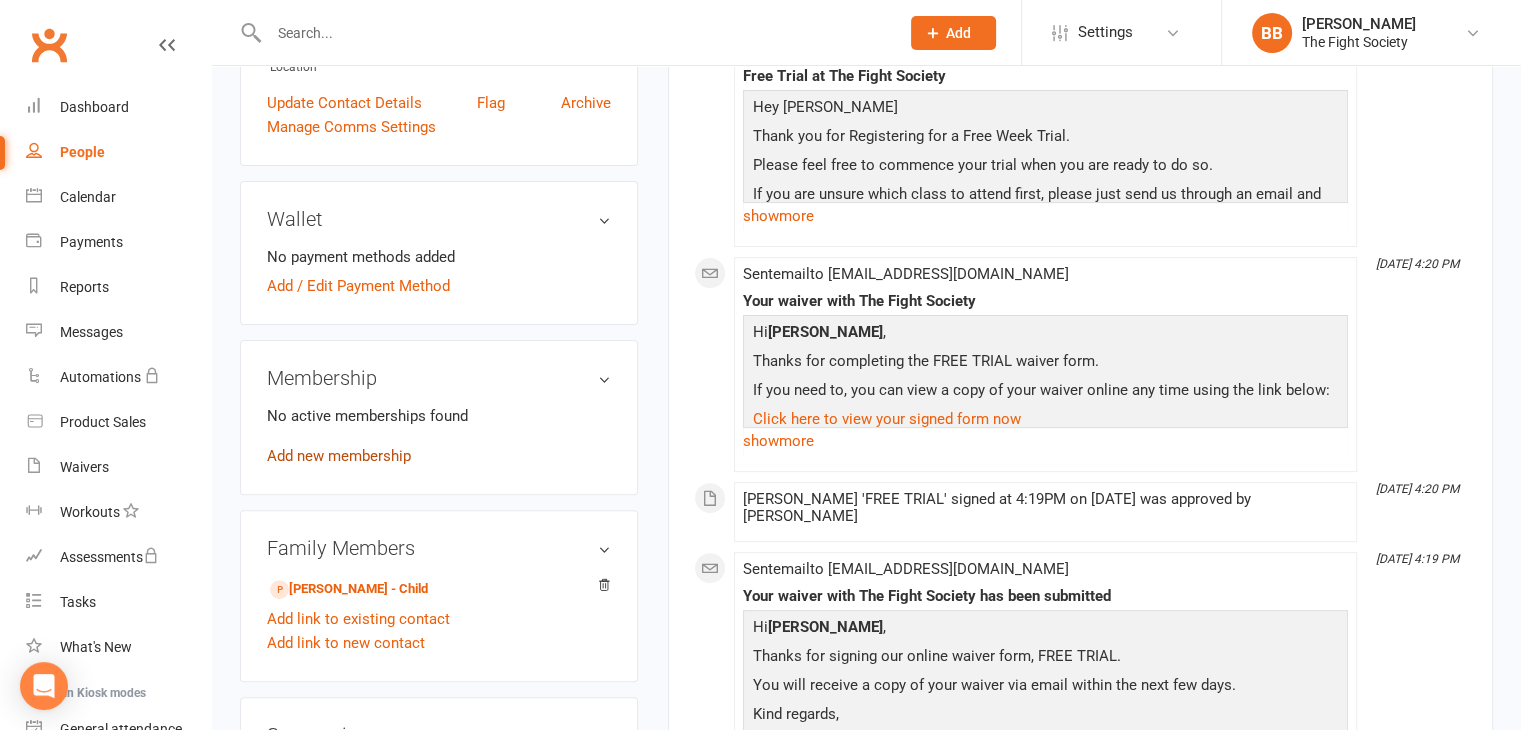 click on "Add new membership" at bounding box center (339, 456) 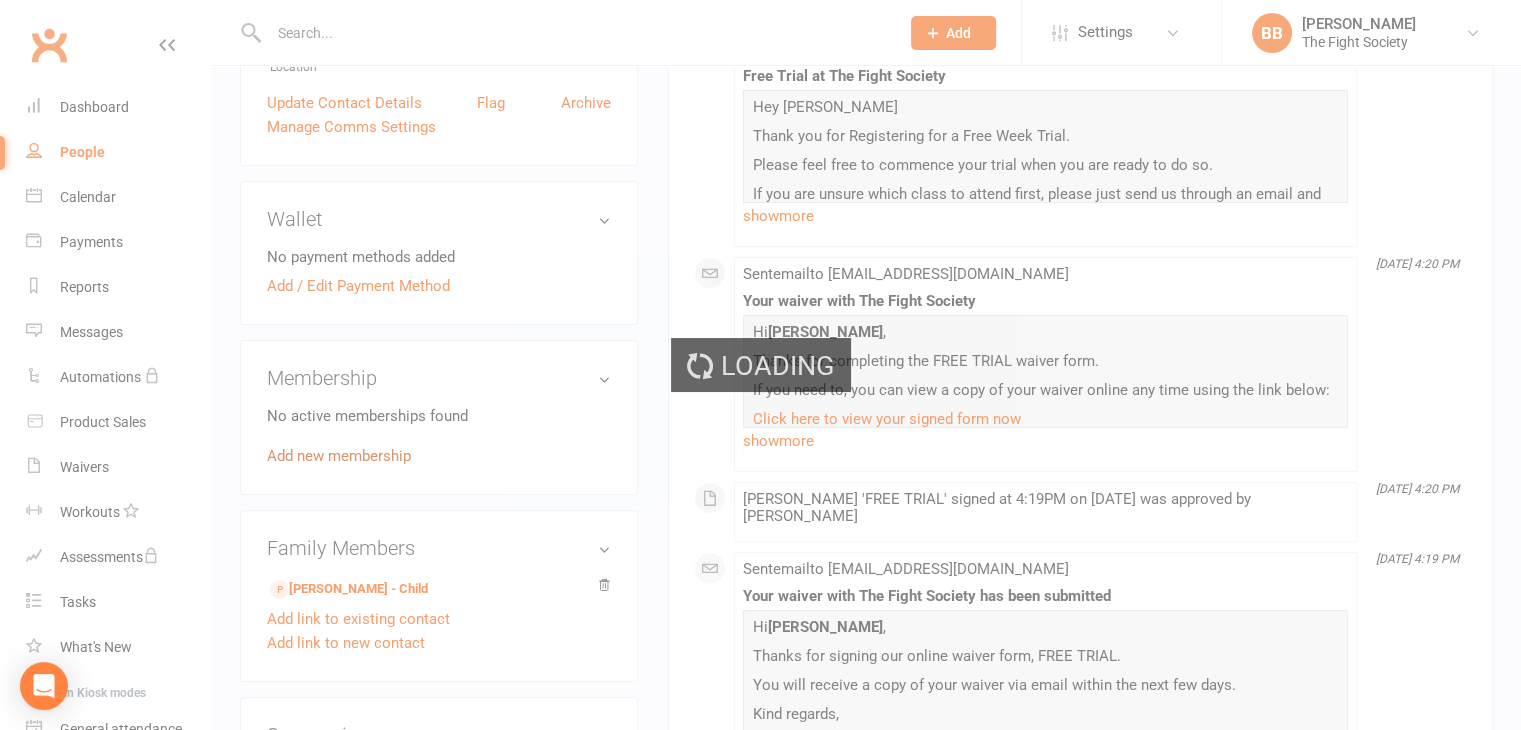 scroll, scrollTop: 0, scrollLeft: 0, axis: both 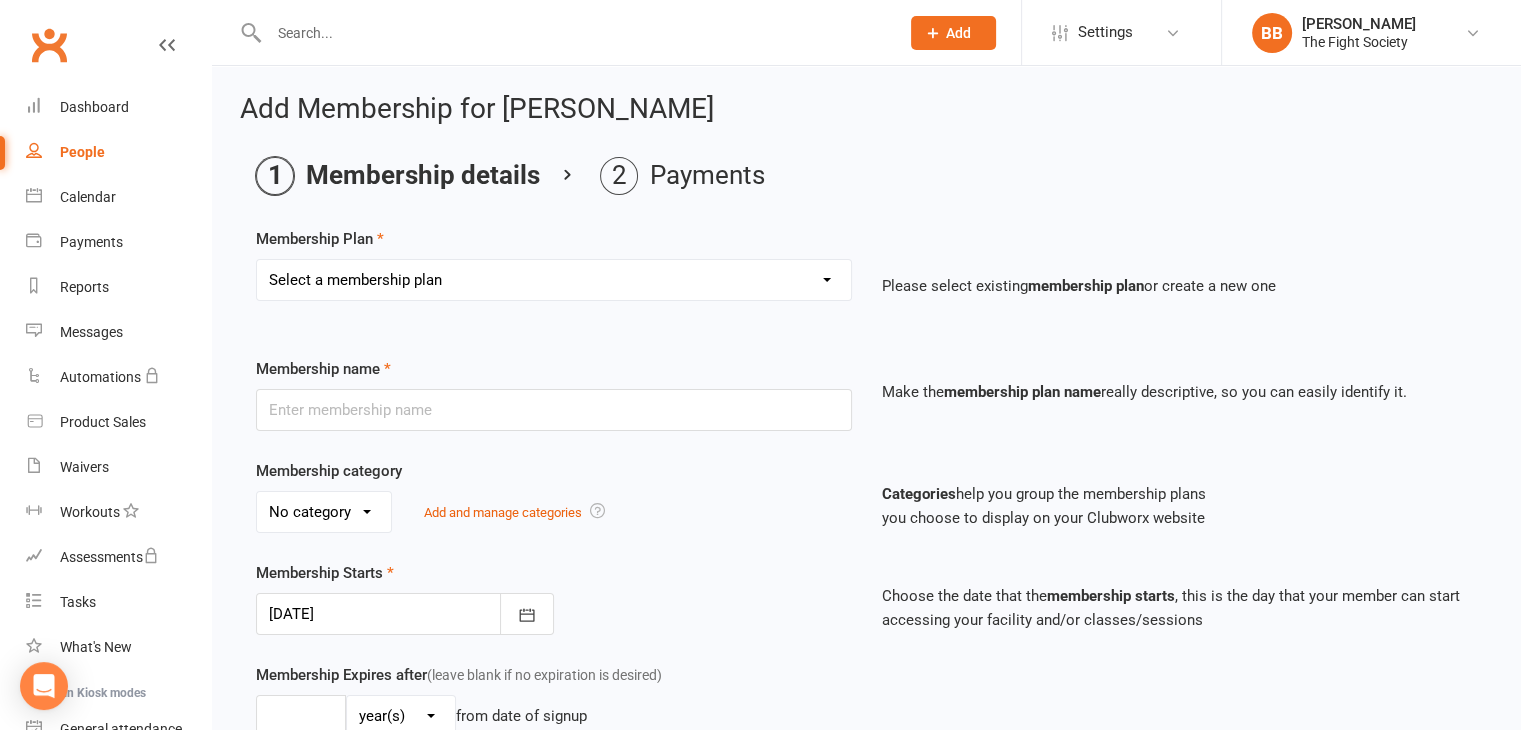 click on "Select a membership plan Create new Membership Plan Free Trial Weekly Foundation Monthly Foundation Upfront Foundation Weekly NO LOCK IN Fortnightly NO LOCK IN CASUAL VISIT 10 Class Pass Monthly 6 Month Term Fortnightly 6 Month Term Weekly 6 Month Term KIDS up to 14yrs WEEKLY KIDS up to 14yrs FORTNIGHTLY KIDS up to 14yrs MONTHLY START JANUARY (Weekly) START JANUARY (Fortnightly) NON PAYING MEMBER Fortnightly Foundation" at bounding box center [554, 280] 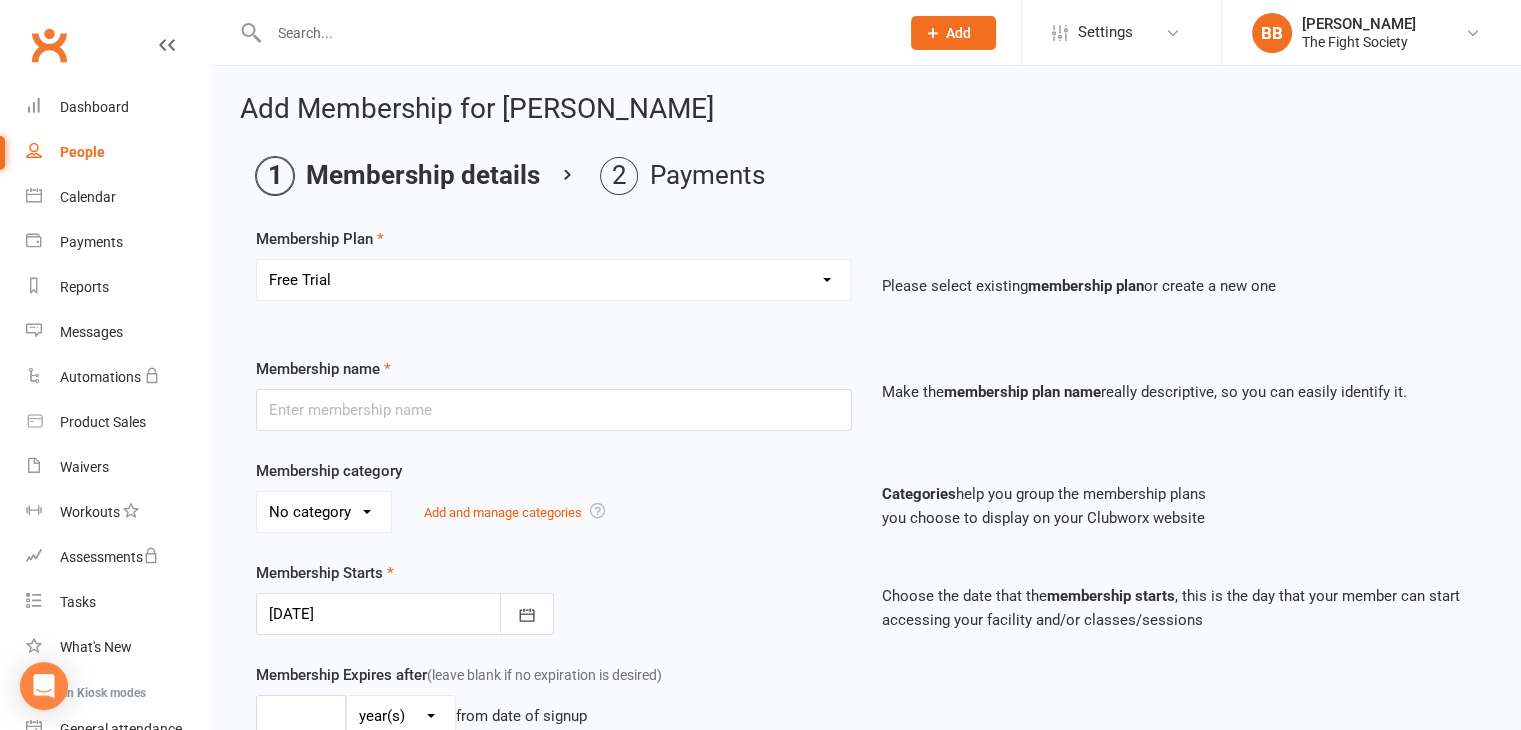 click on "Select a membership plan Create new Membership Plan Free Trial Weekly Foundation Monthly Foundation Upfront Foundation Weekly NO LOCK IN Fortnightly NO LOCK IN CASUAL VISIT 10 Class Pass Monthly 6 Month Term Fortnightly 6 Month Term Weekly 6 Month Term KIDS up to 14yrs WEEKLY KIDS up to 14yrs FORTNIGHTLY KIDS up to 14yrs MONTHLY START JANUARY (Weekly) START JANUARY (Fortnightly) NON PAYING MEMBER Fortnightly Foundation" at bounding box center (554, 280) 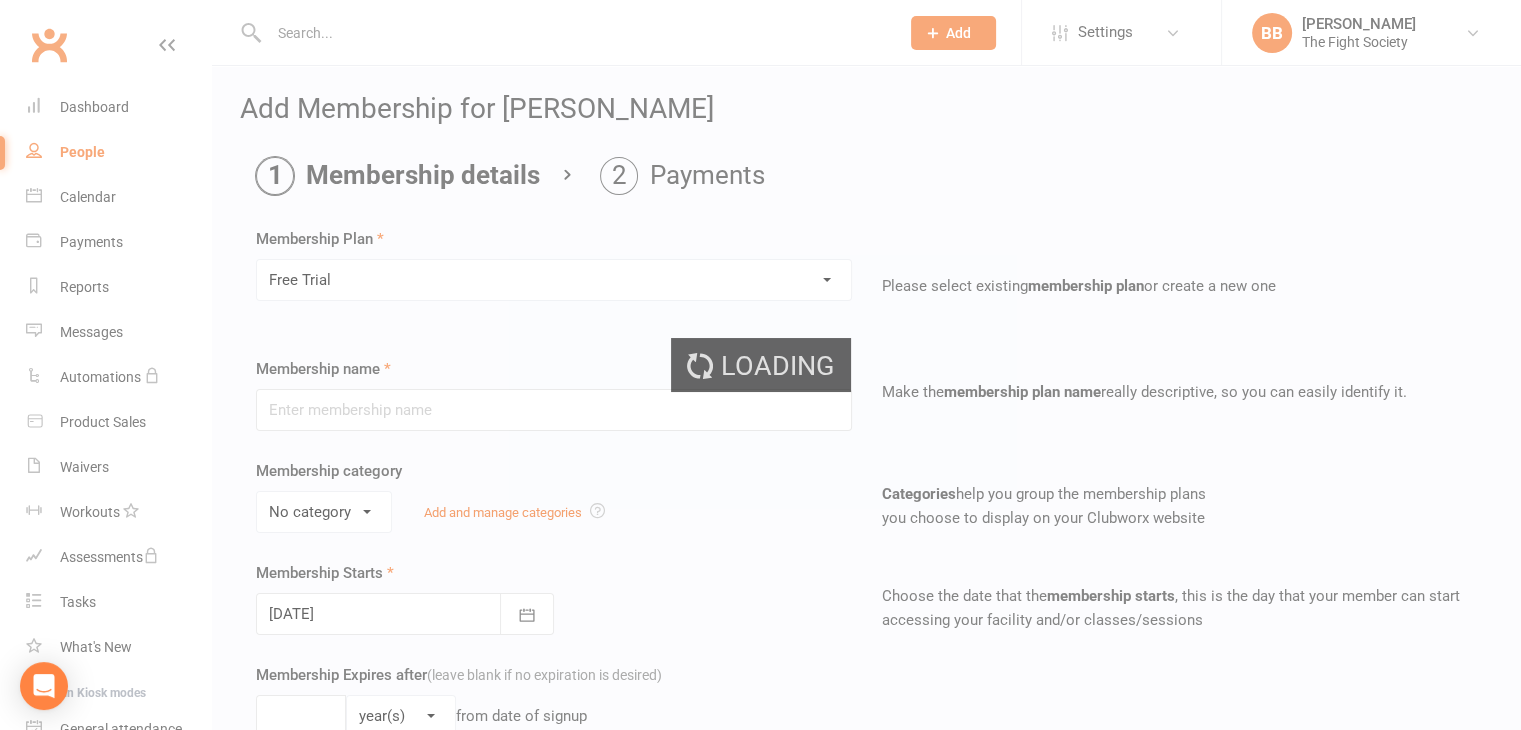 type on "Free Trial" 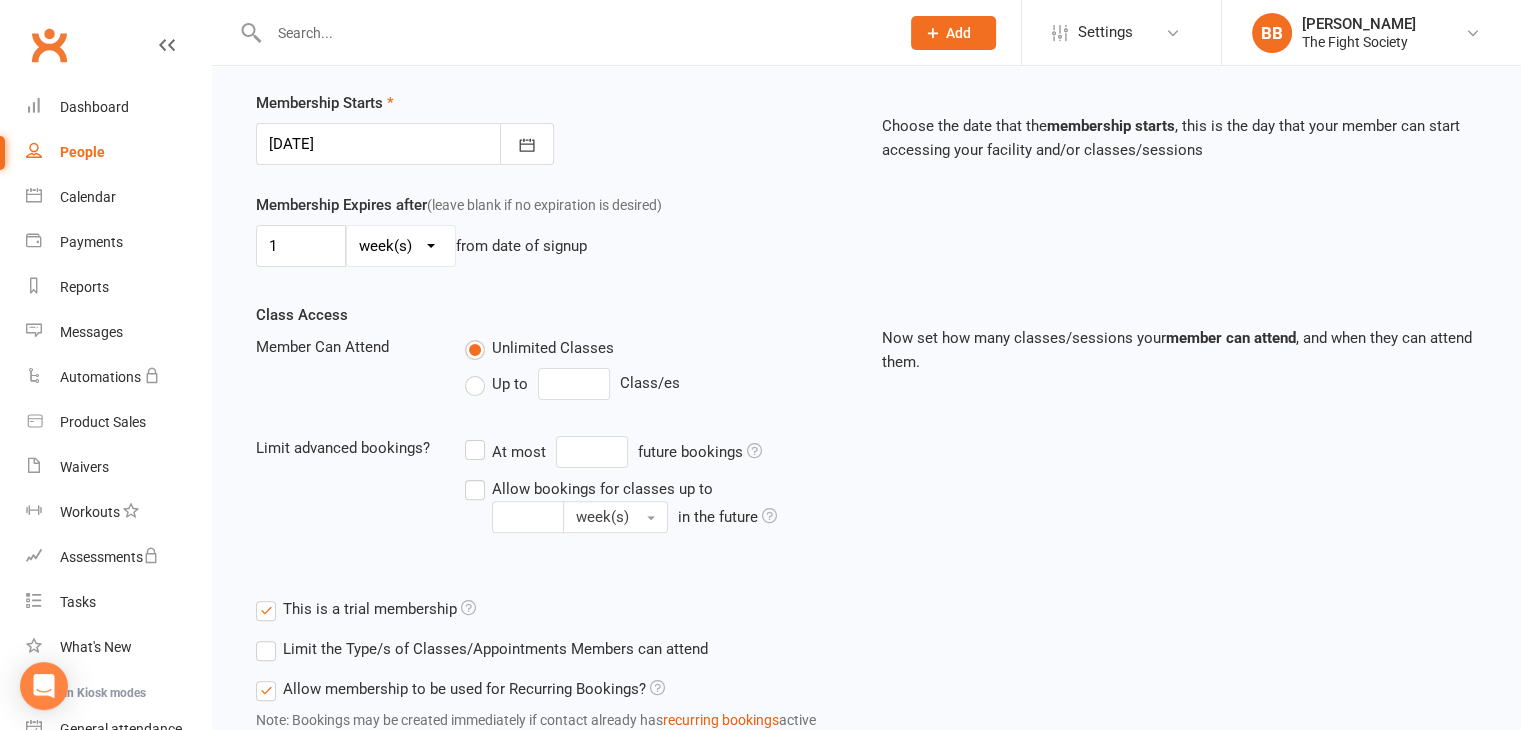 scroll, scrollTop: 615, scrollLeft: 0, axis: vertical 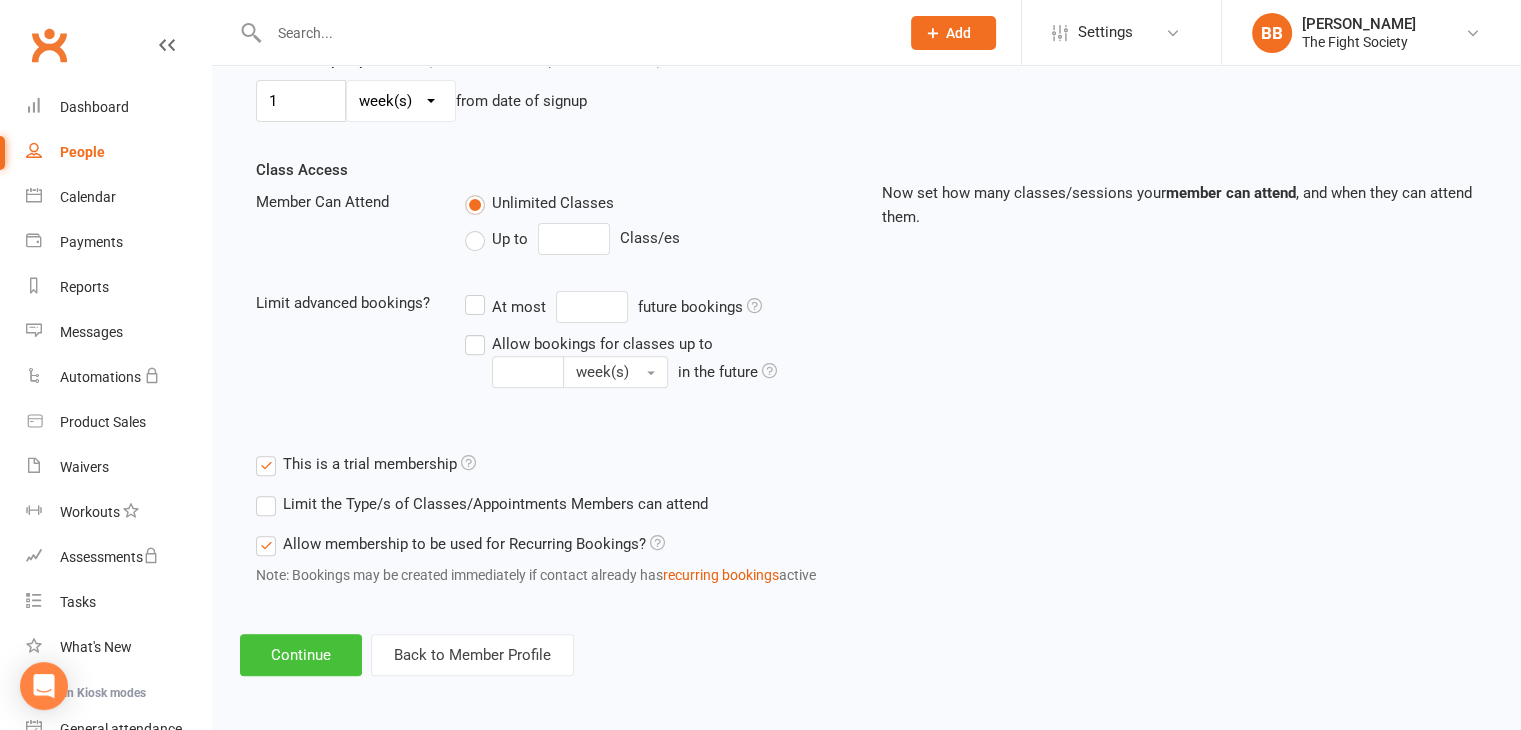 click on "Continue" at bounding box center (301, 655) 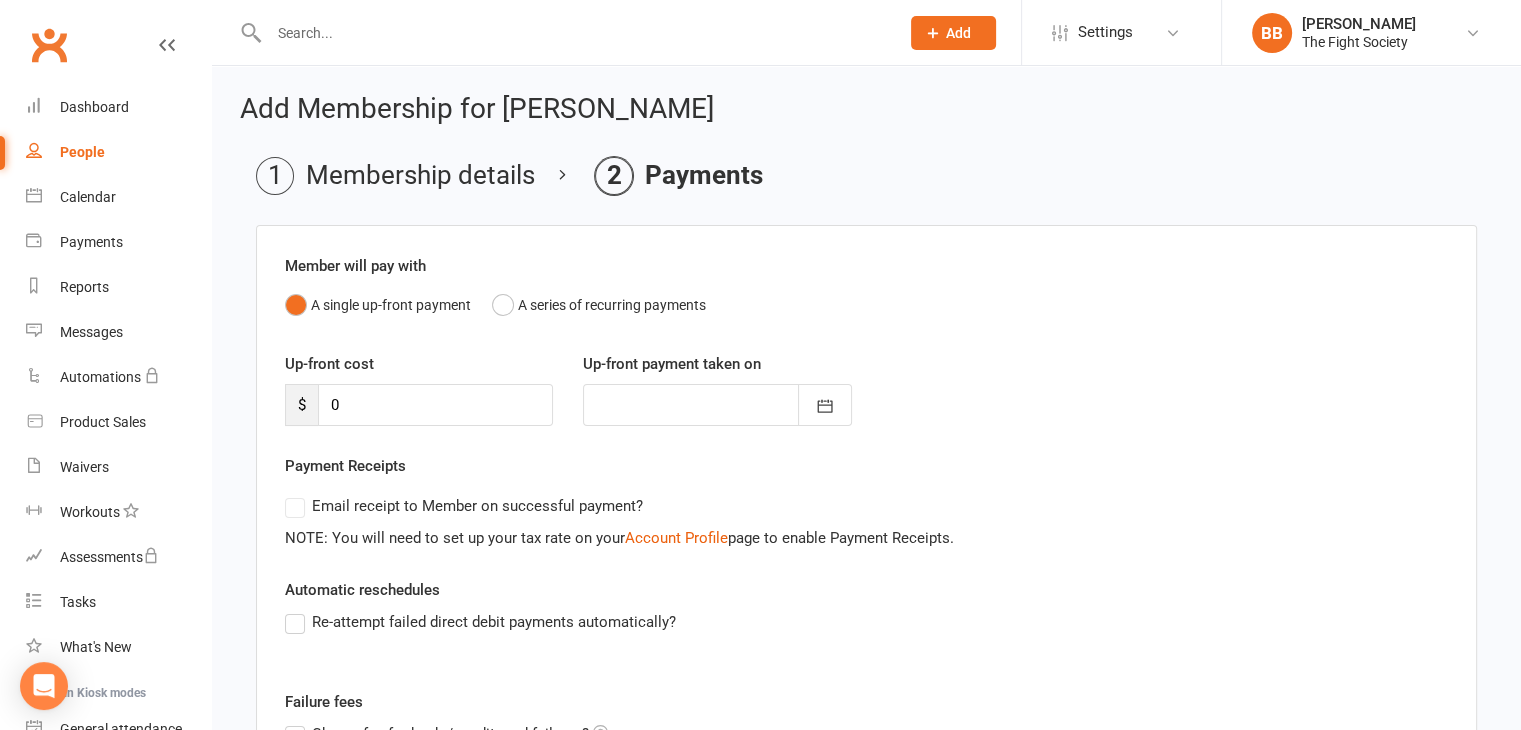 scroll, scrollTop: 278, scrollLeft: 0, axis: vertical 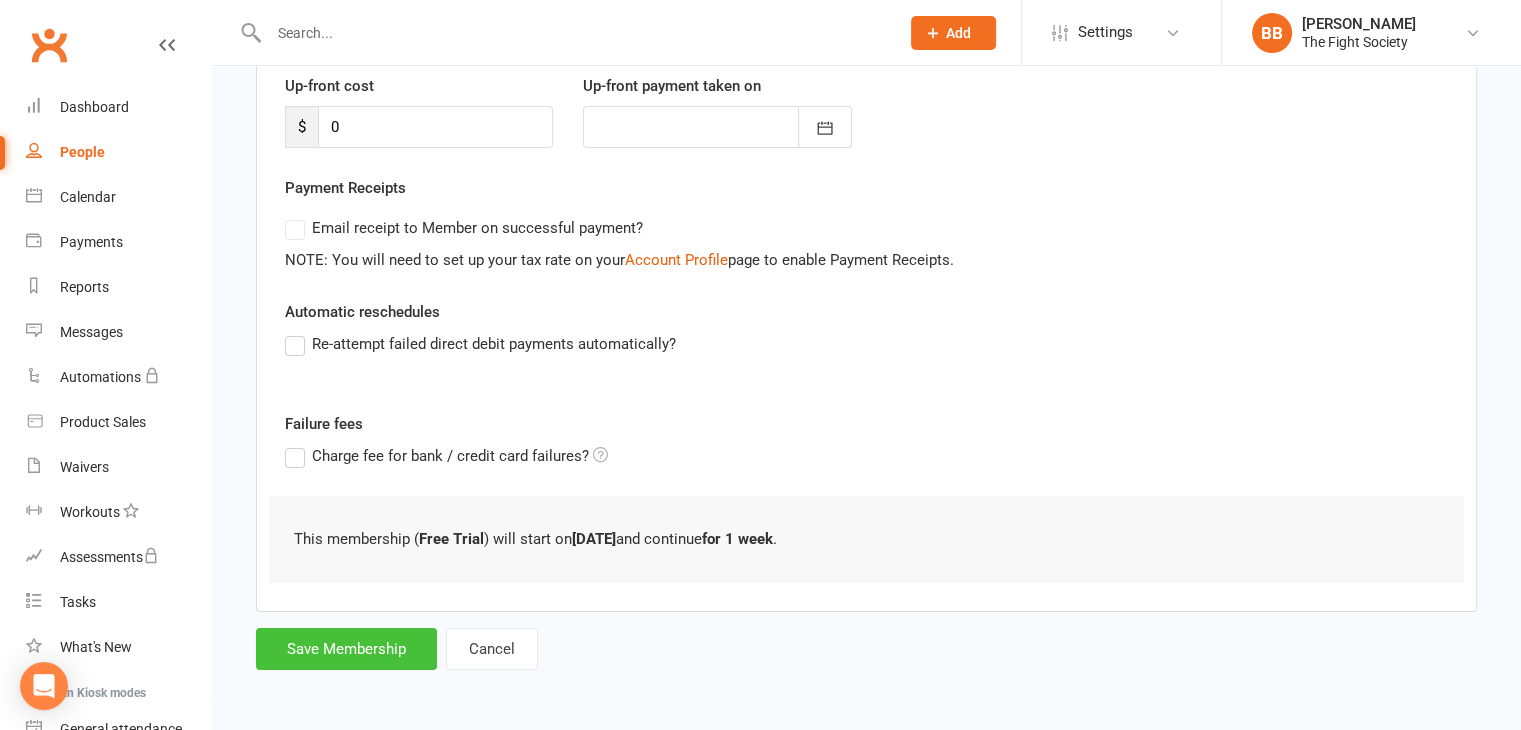click on "Save Membership" at bounding box center [346, 649] 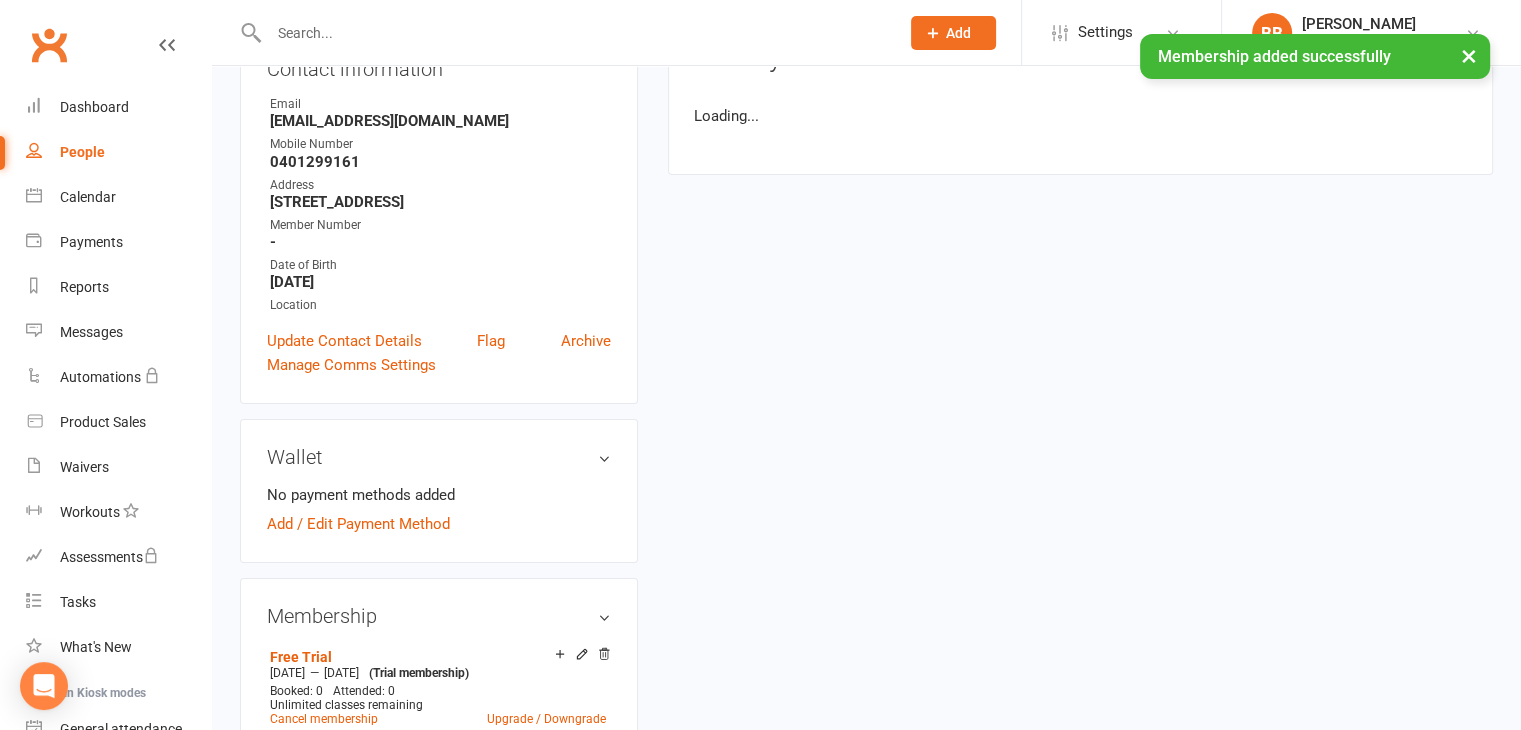 scroll, scrollTop: 0, scrollLeft: 0, axis: both 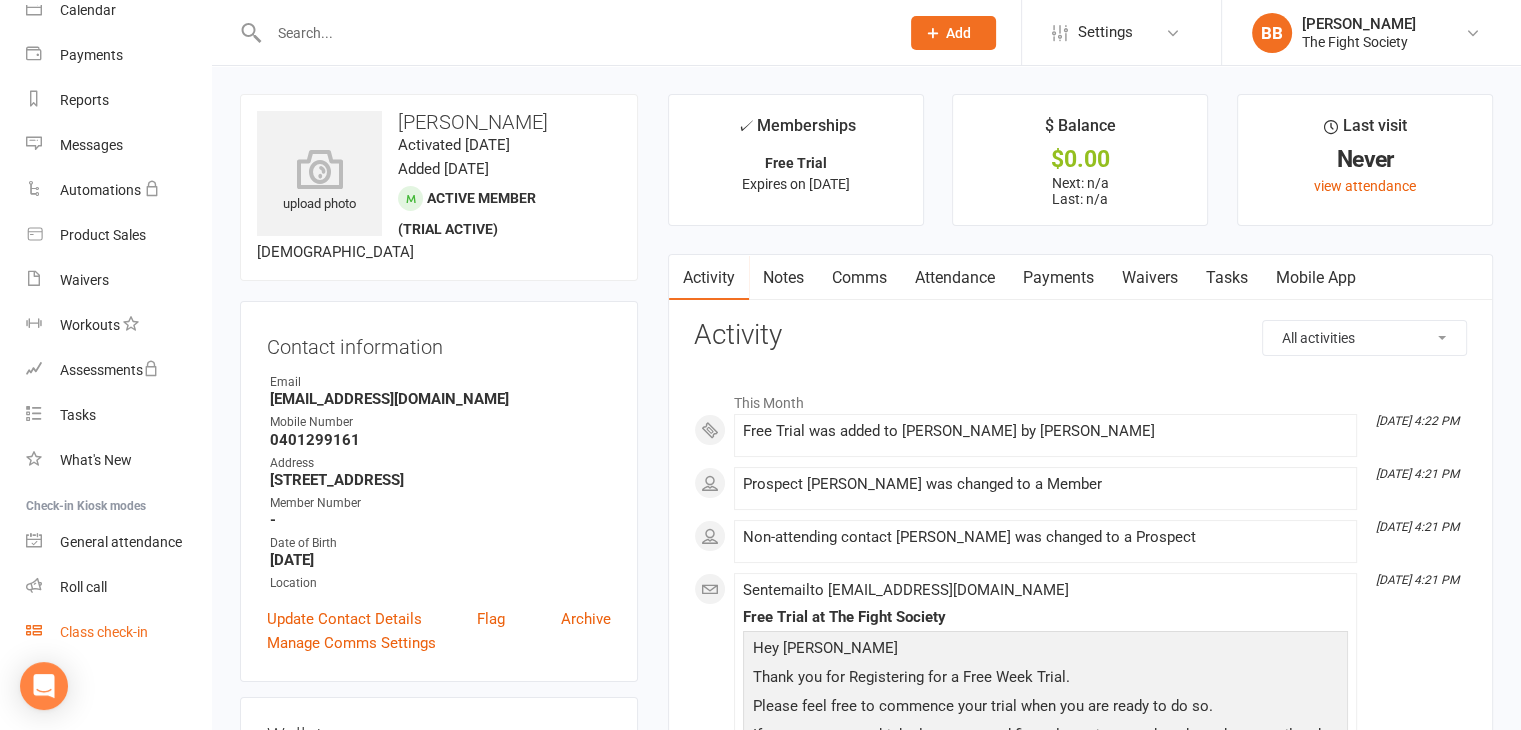 click on "Class check-in" at bounding box center (118, 632) 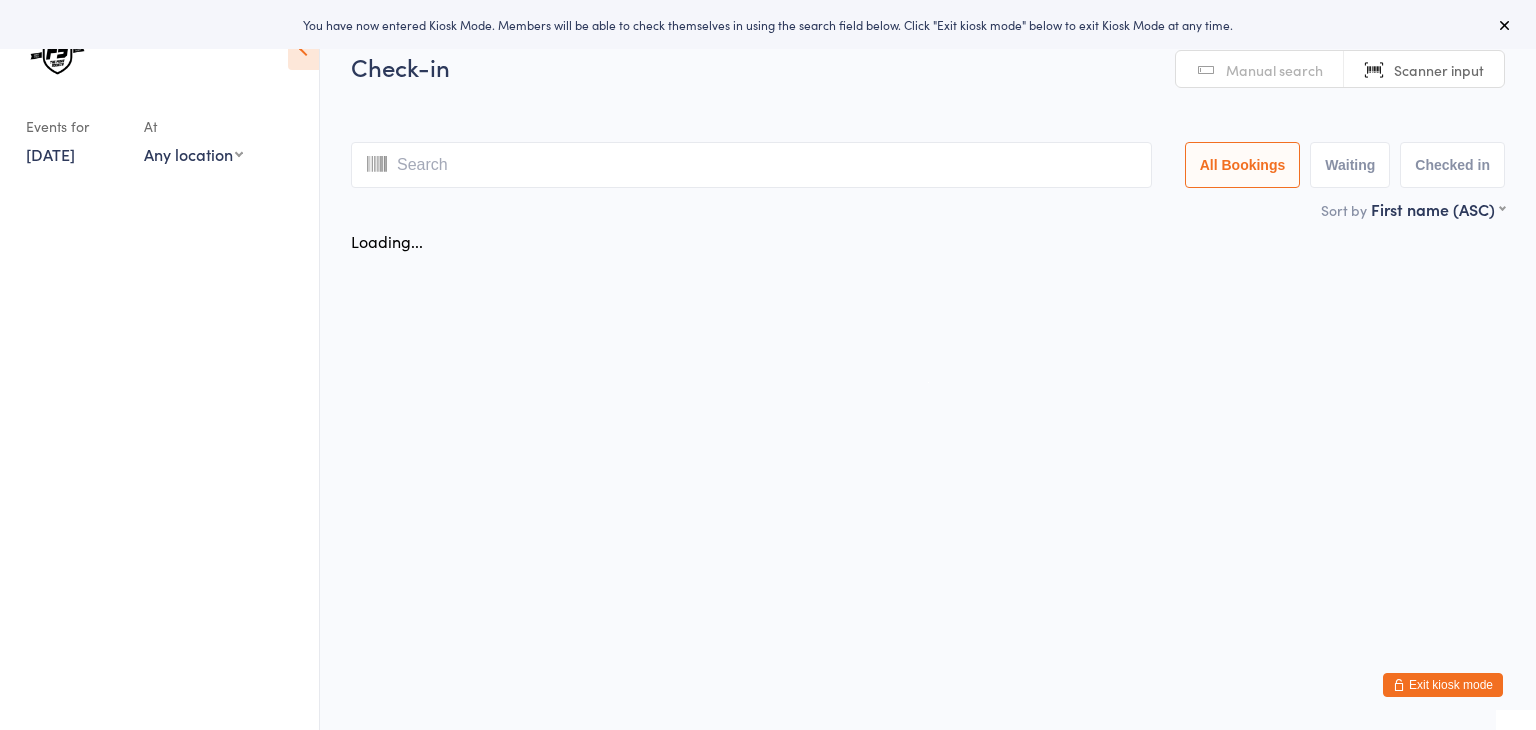 scroll, scrollTop: 0, scrollLeft: 0, axis: both 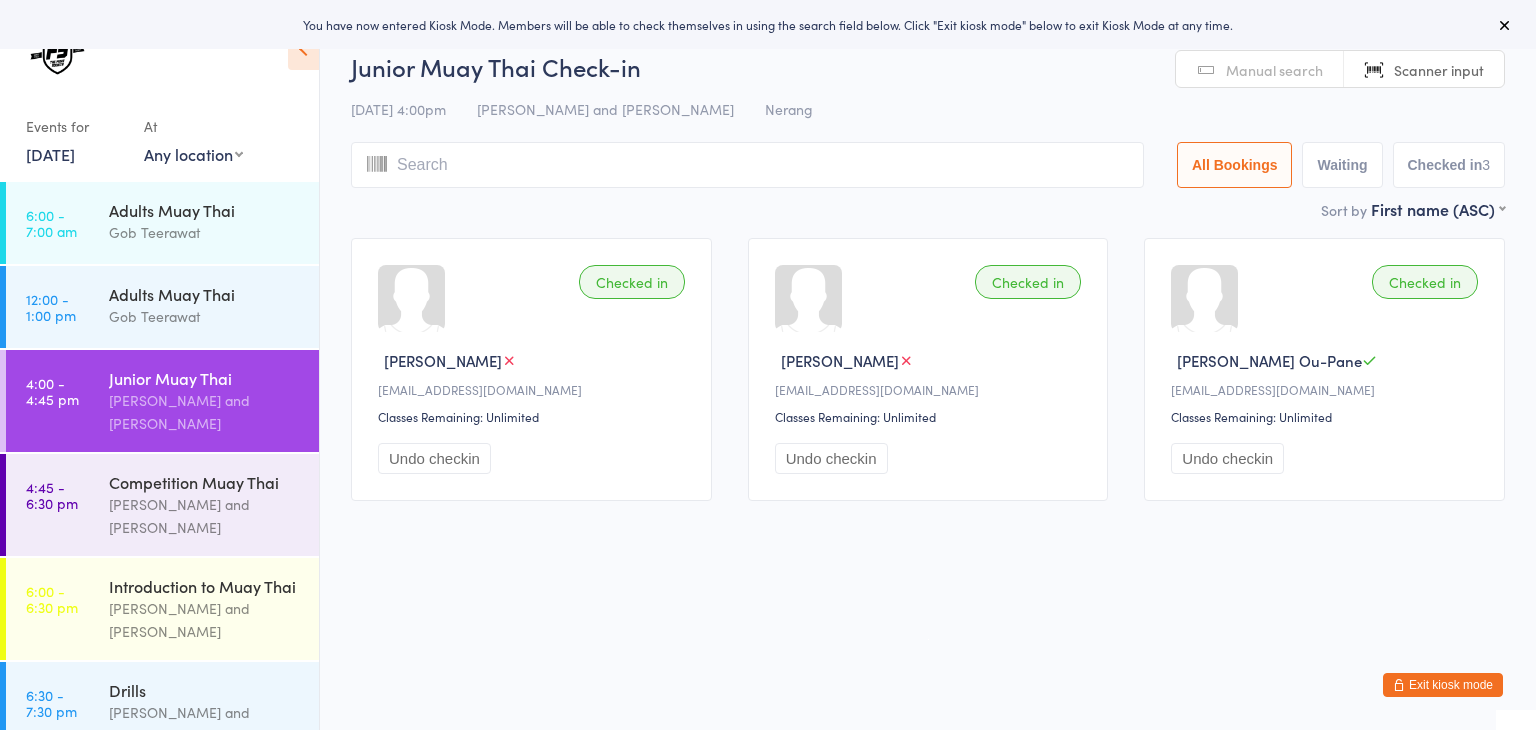 click at bounding box center [747, 165] 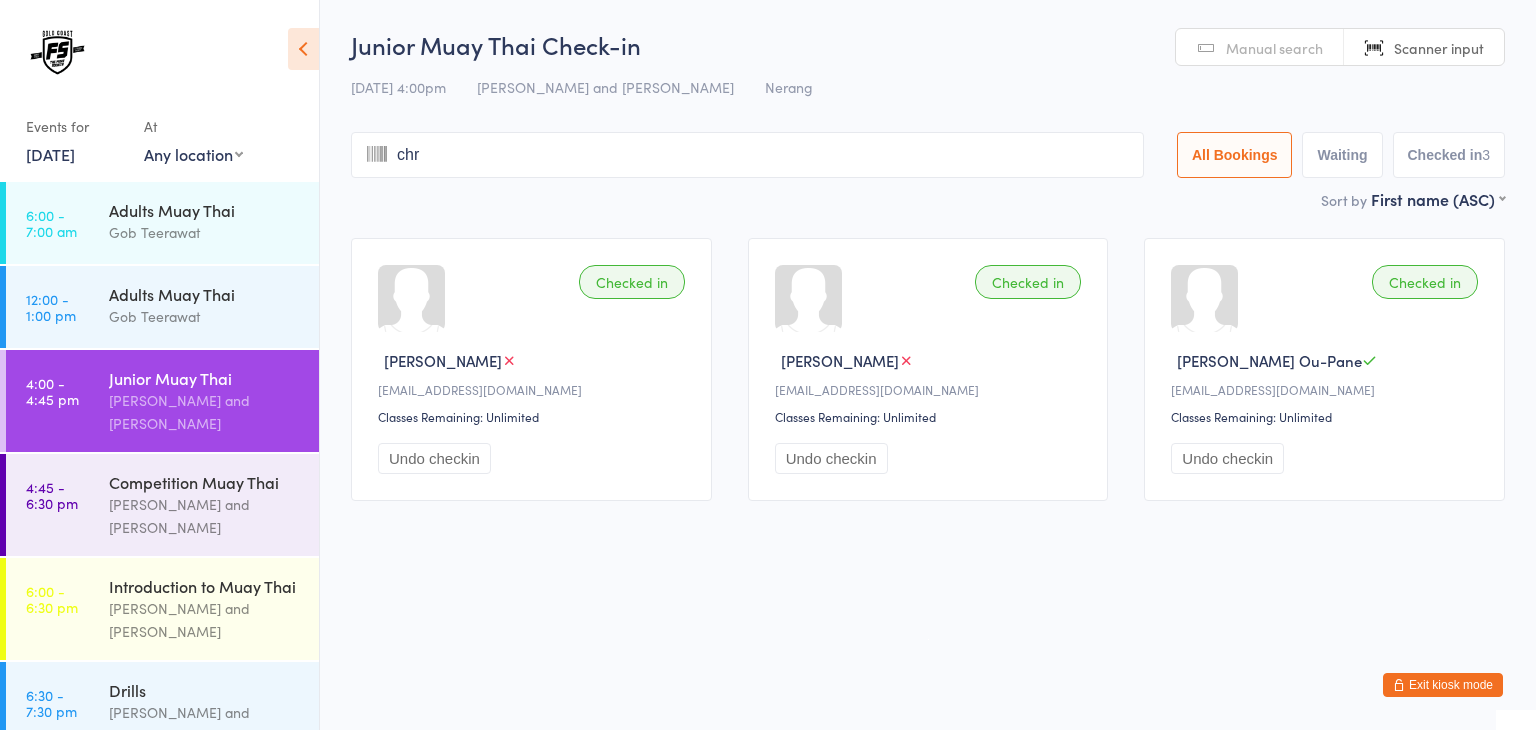 type on "chri" 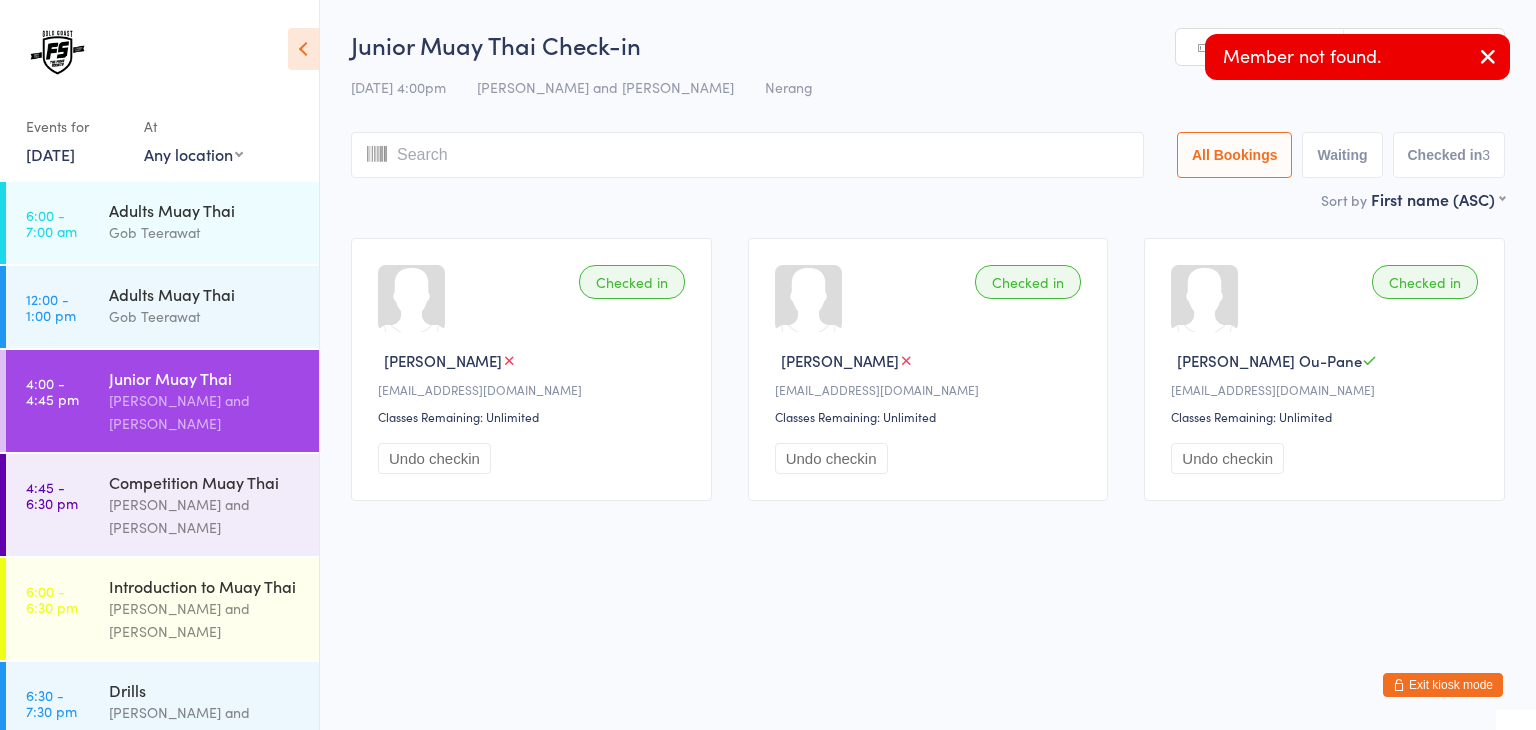 click on "Manual search" at bounding box center [1260, 48] 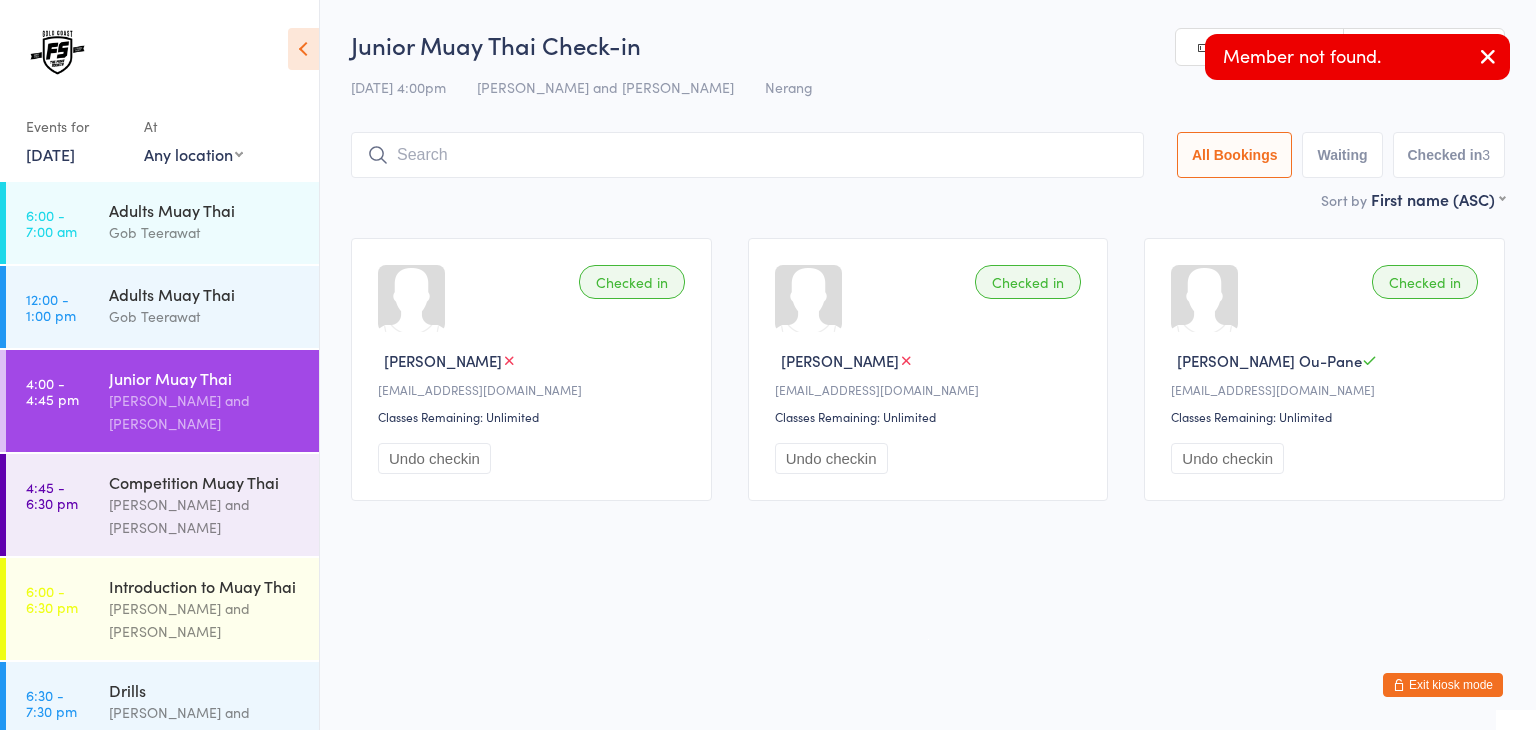 click at bounding box center (747, 155) 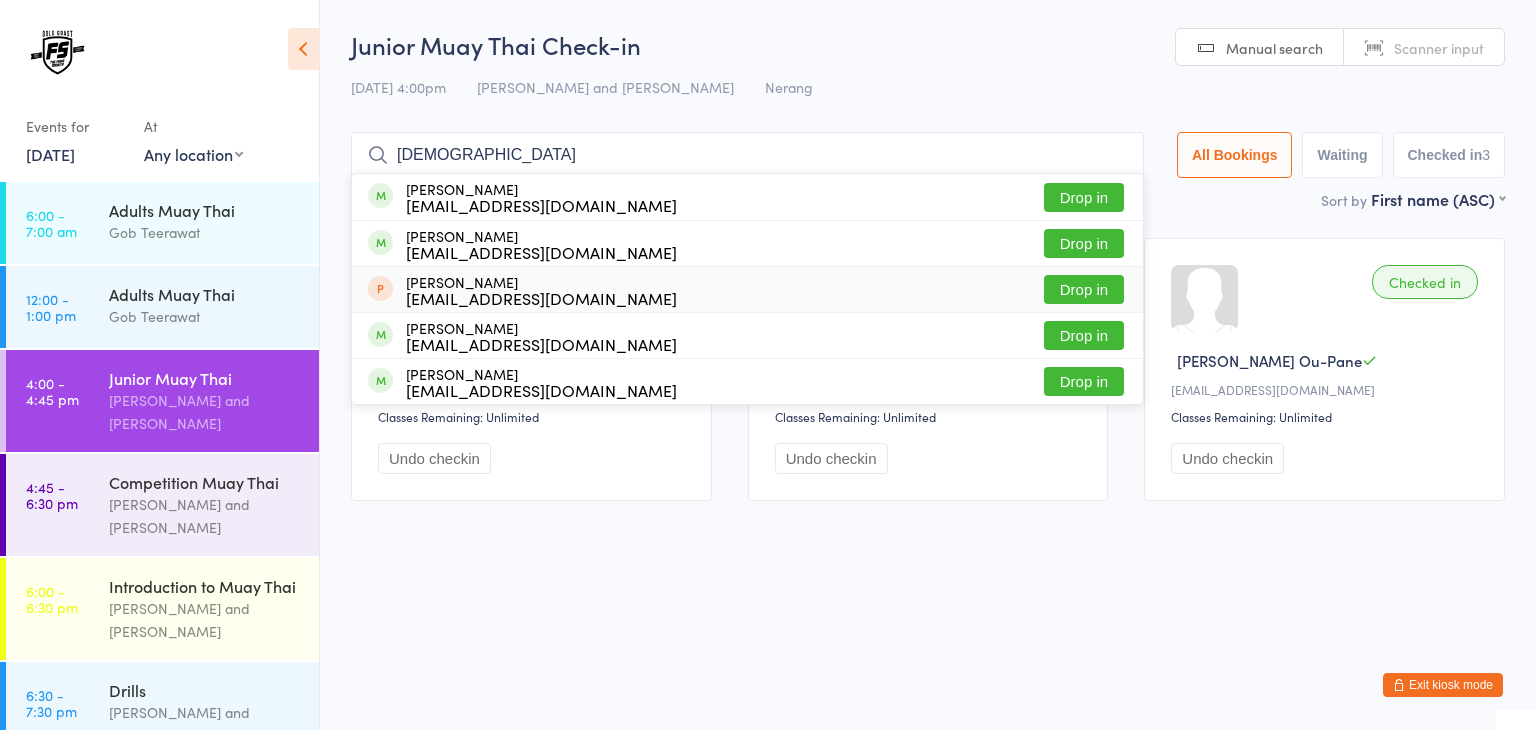 type on "christ" 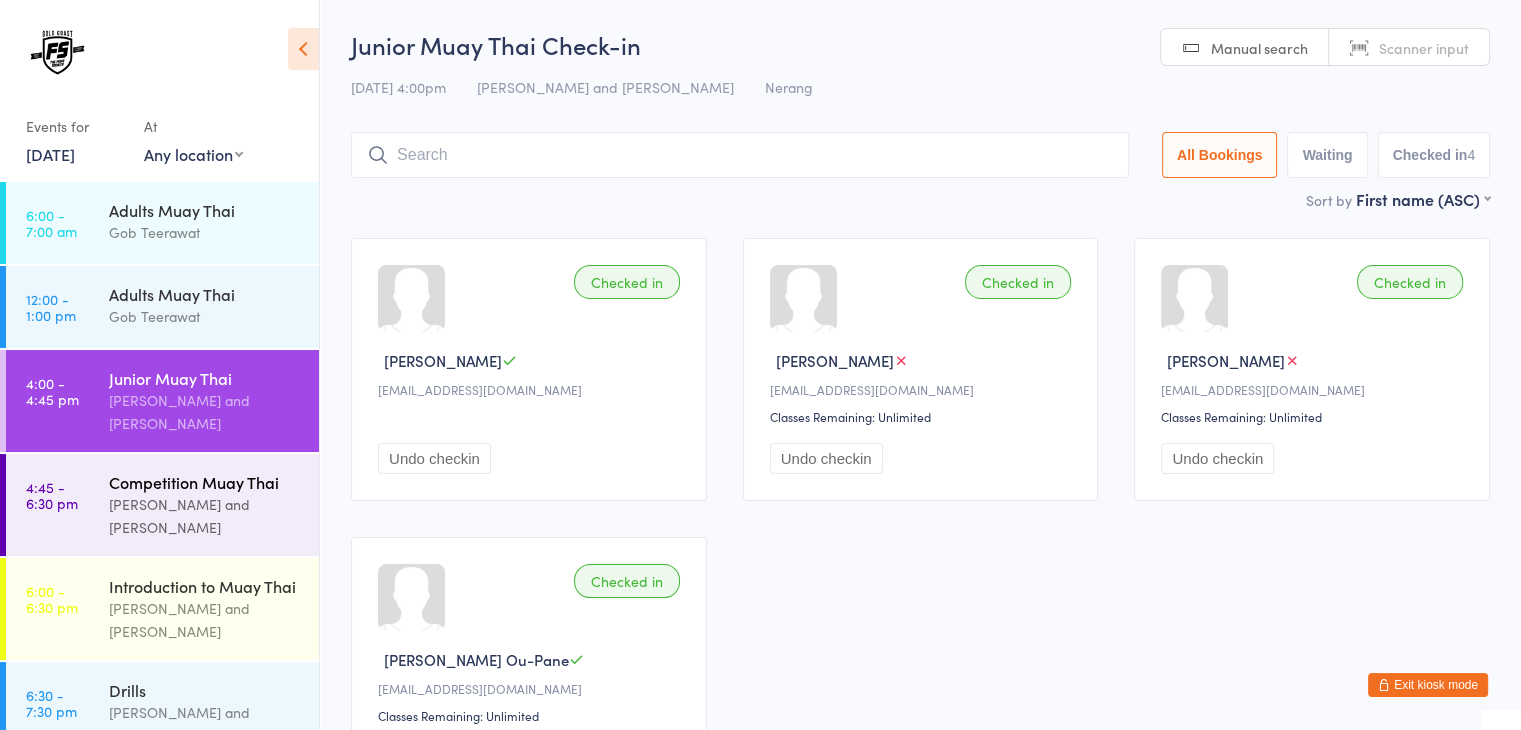 click on "Brandon Baresic and Gob Teerawat" at bounding box center (205, 516) 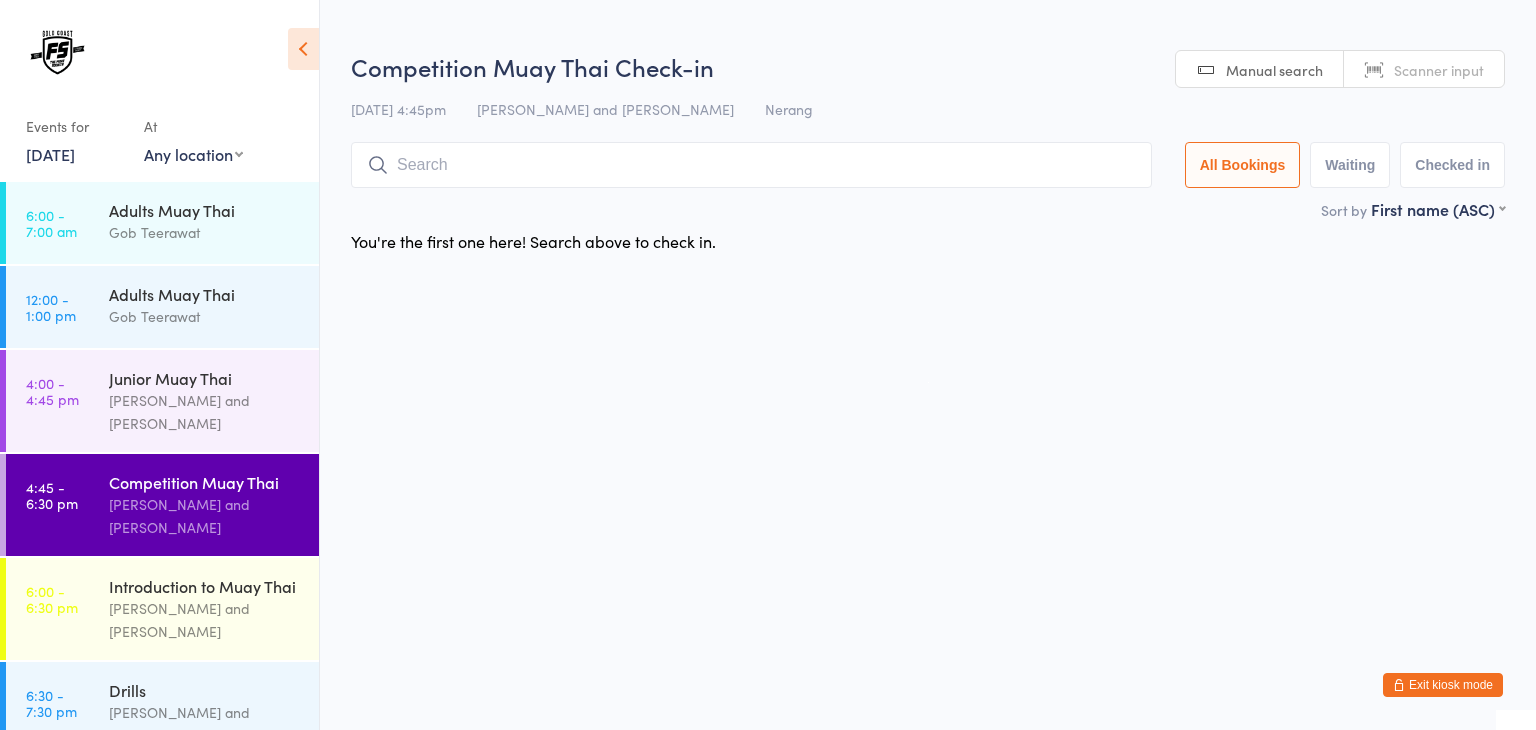 click on "Scanner input" at bounding box center [1439, 70] 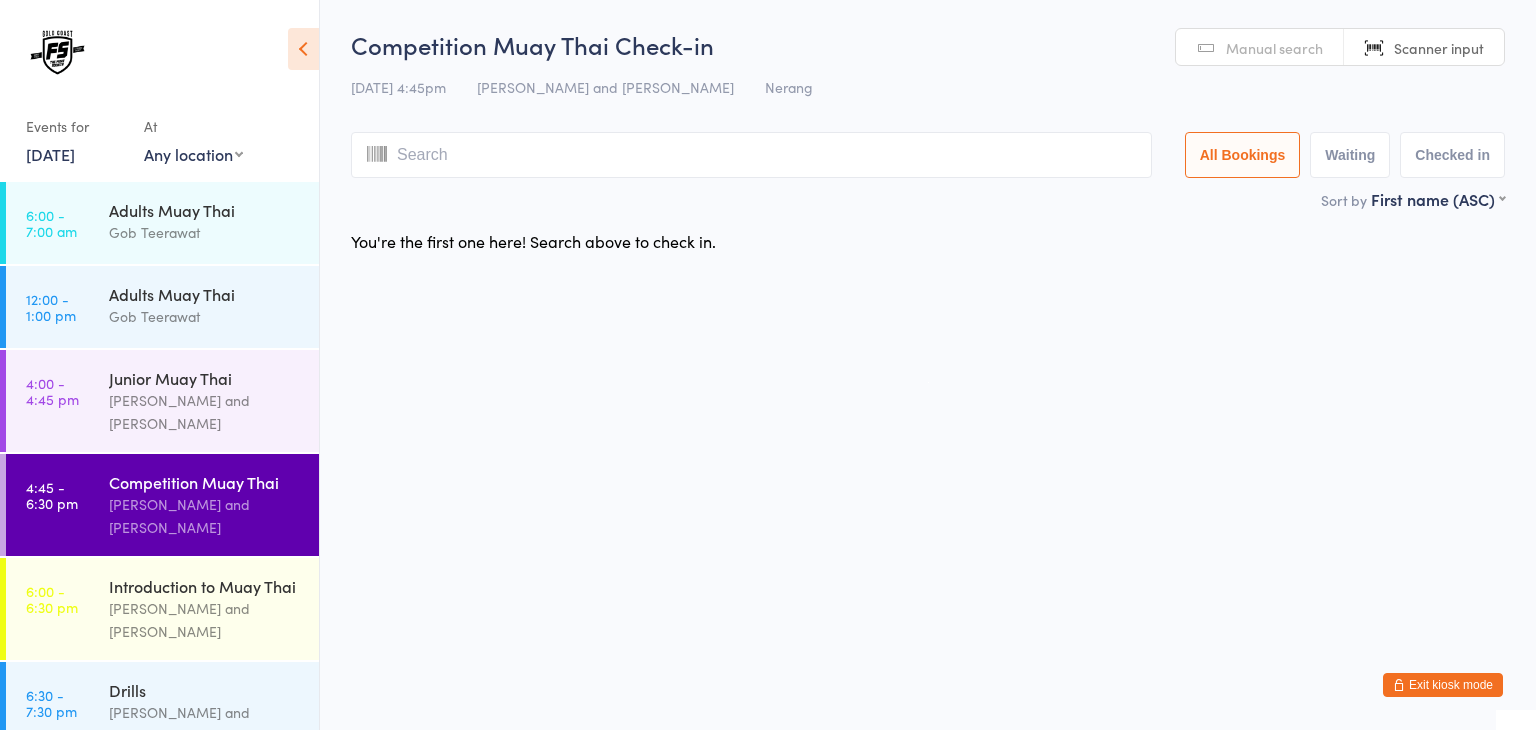 click at bounding box center [751, 155] 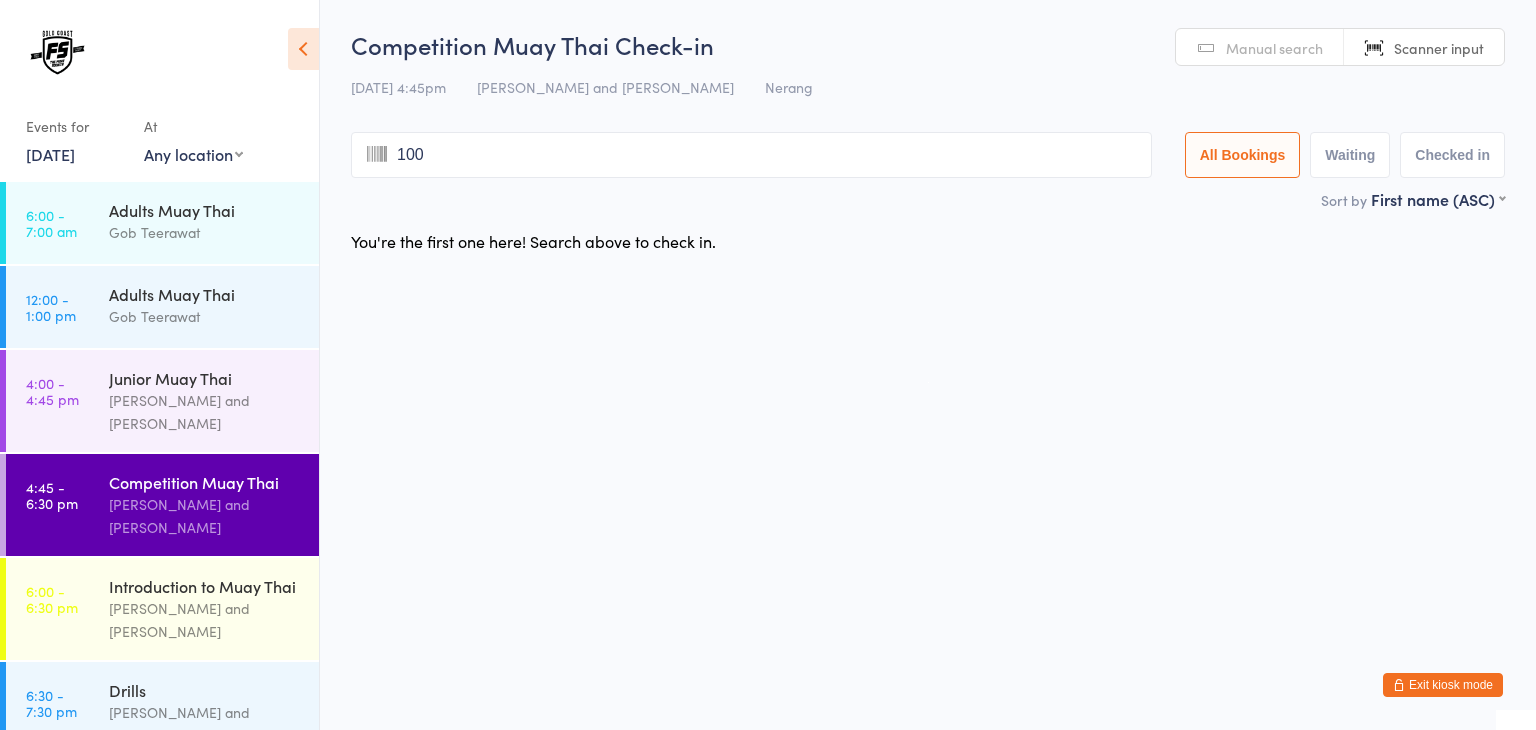 type on "1009" 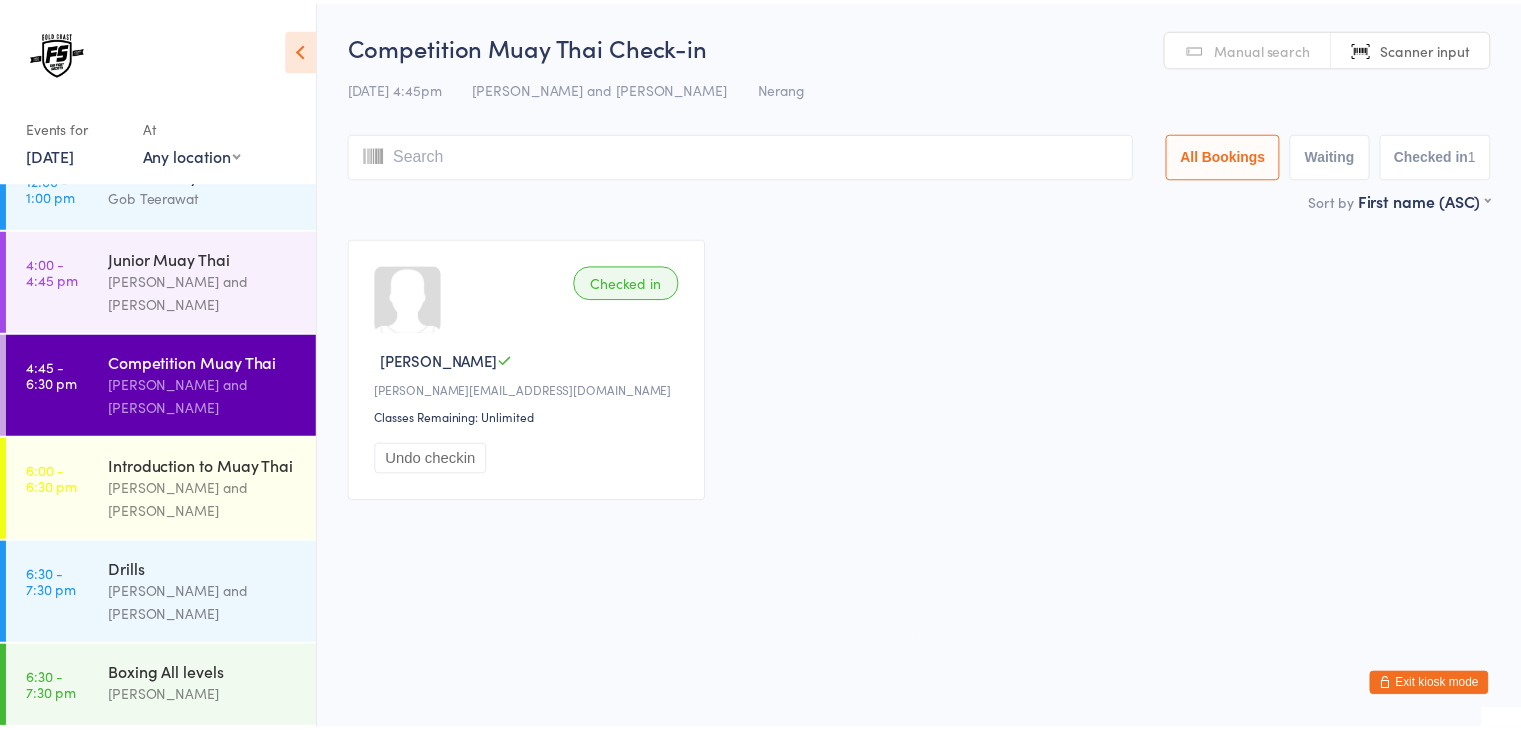 scroll, scrollTop: 144, scrollLeft: 0, axis: vertical 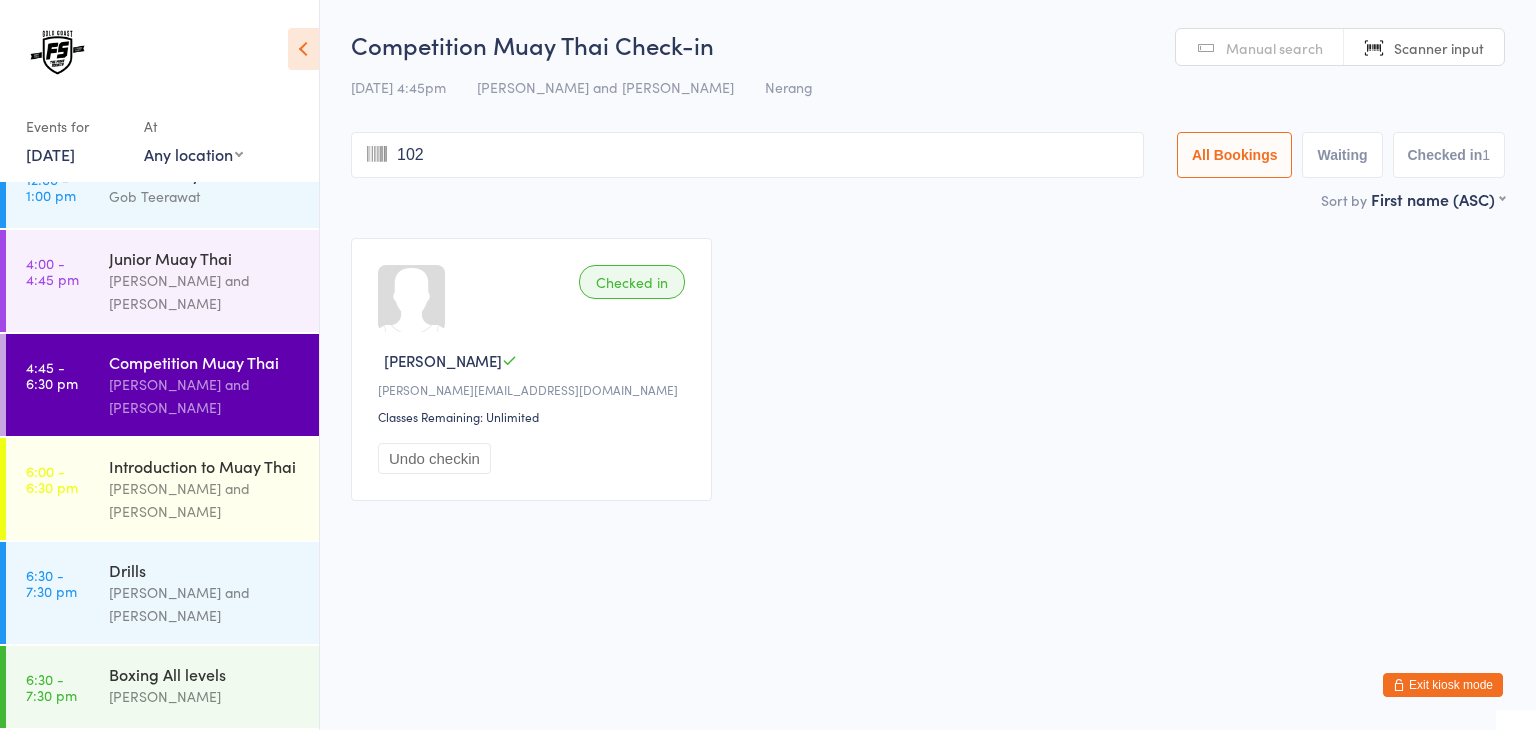 type on "1021" 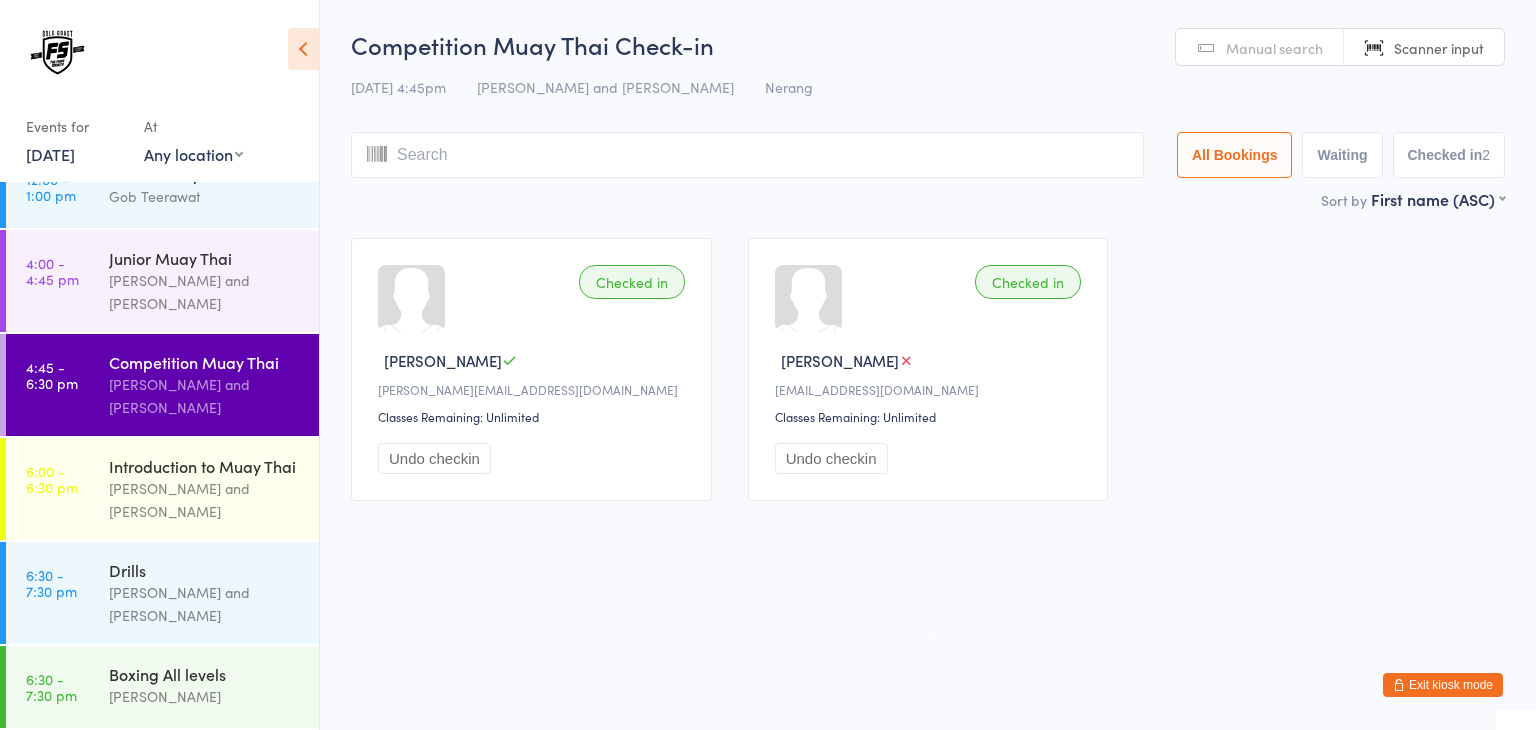 click at bounding box center [747, 155] 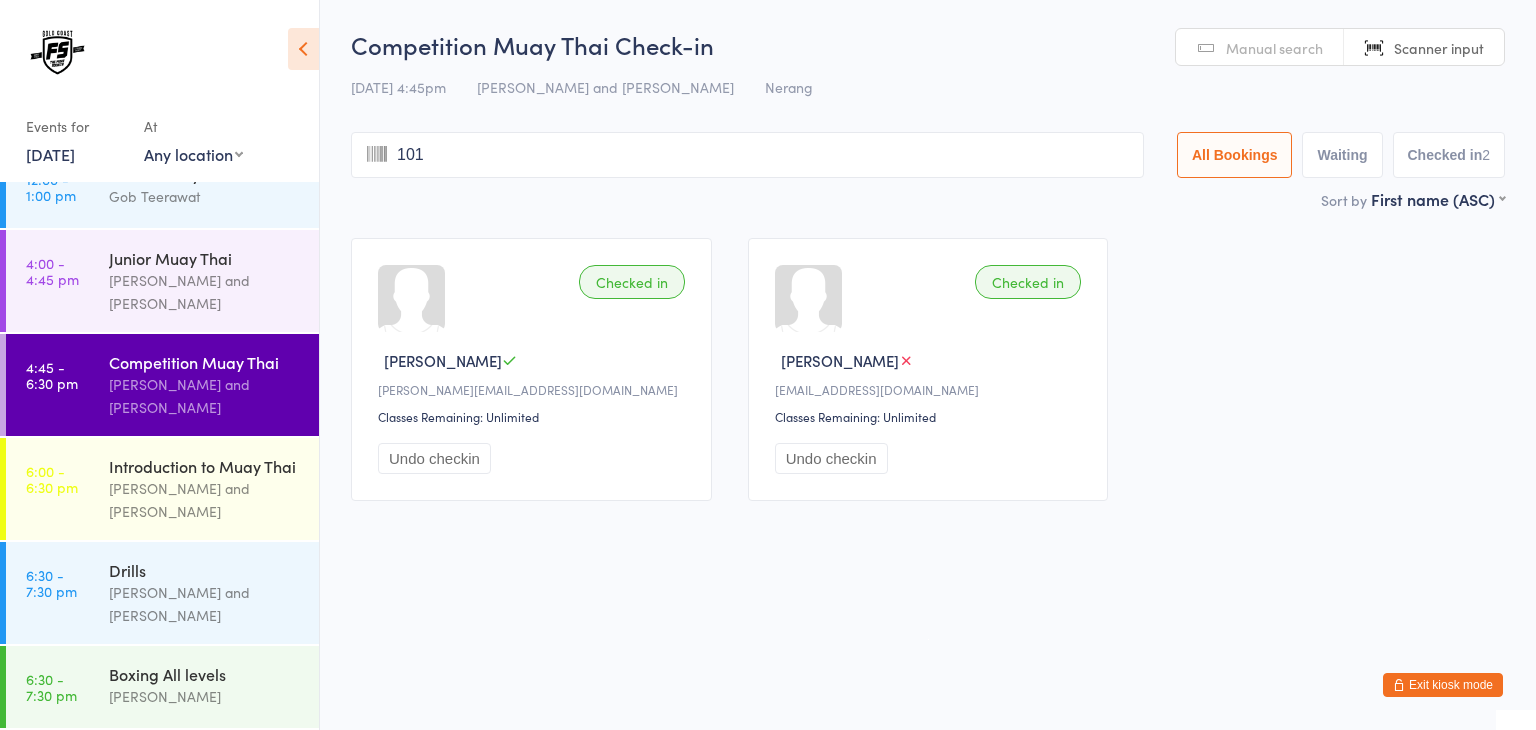 type on "1010" 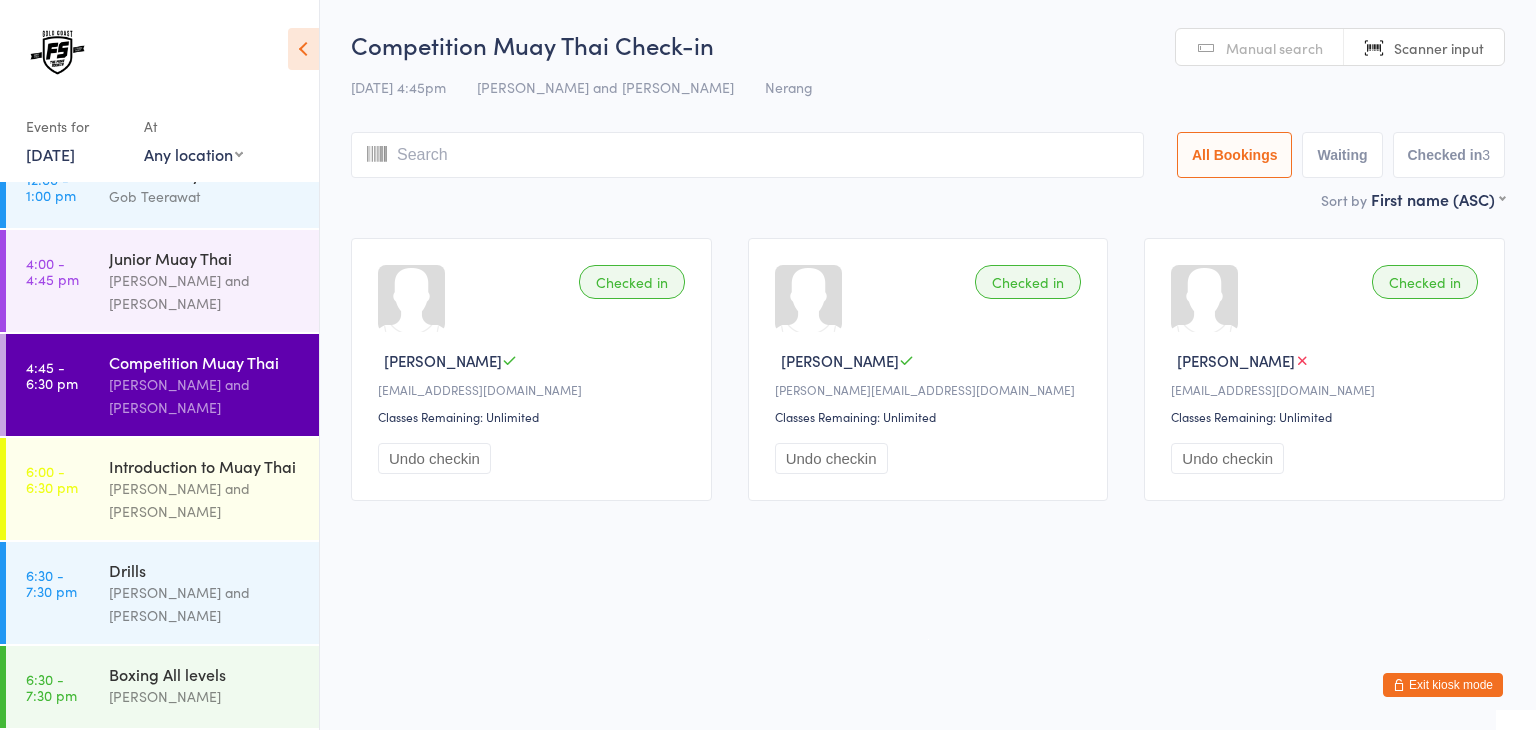 click at bounding box center (747, 155) 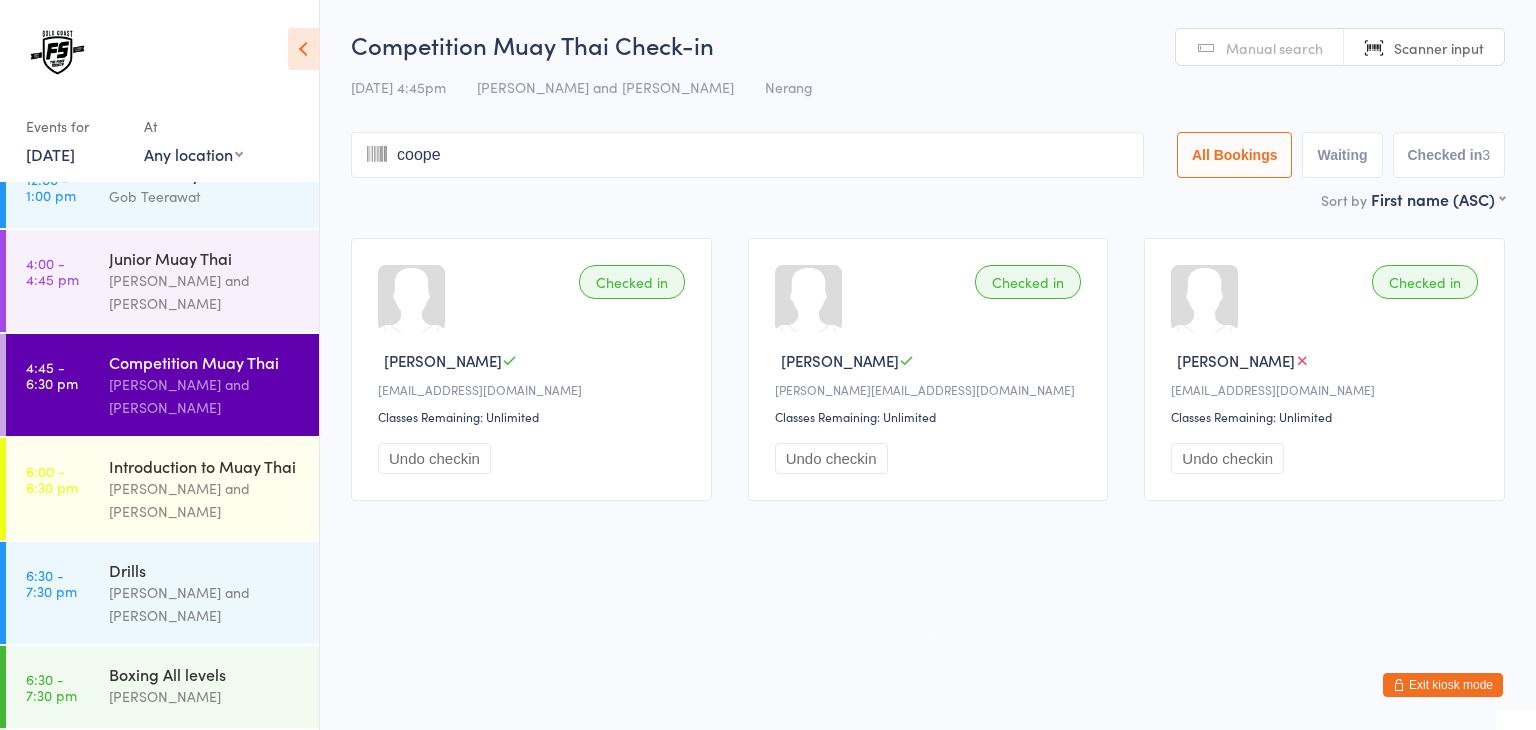 type on "cooper" 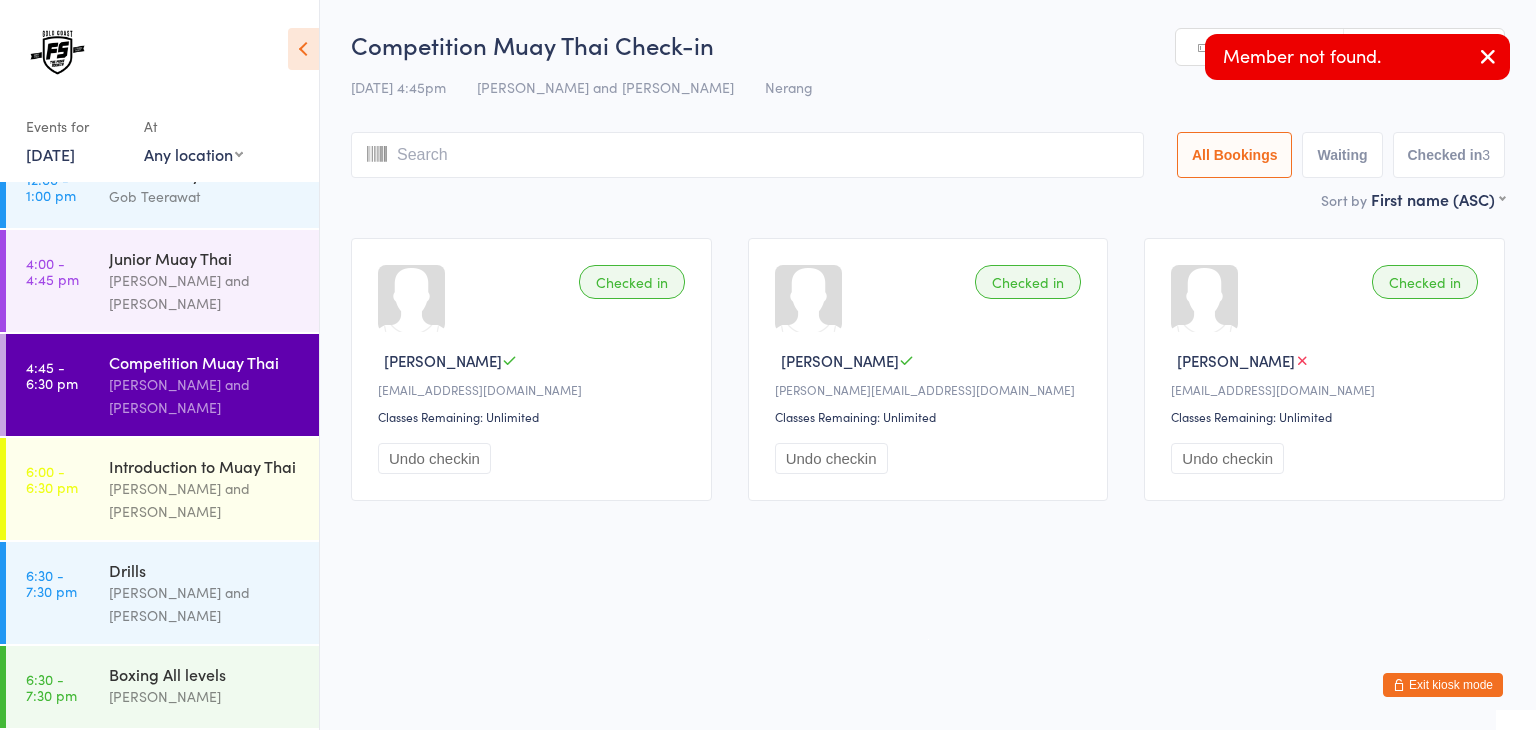click on "10 Jul 4:45pm  Brandon Baresic and Gob Teerawat  Nerang" at bounding box center (928, 87) 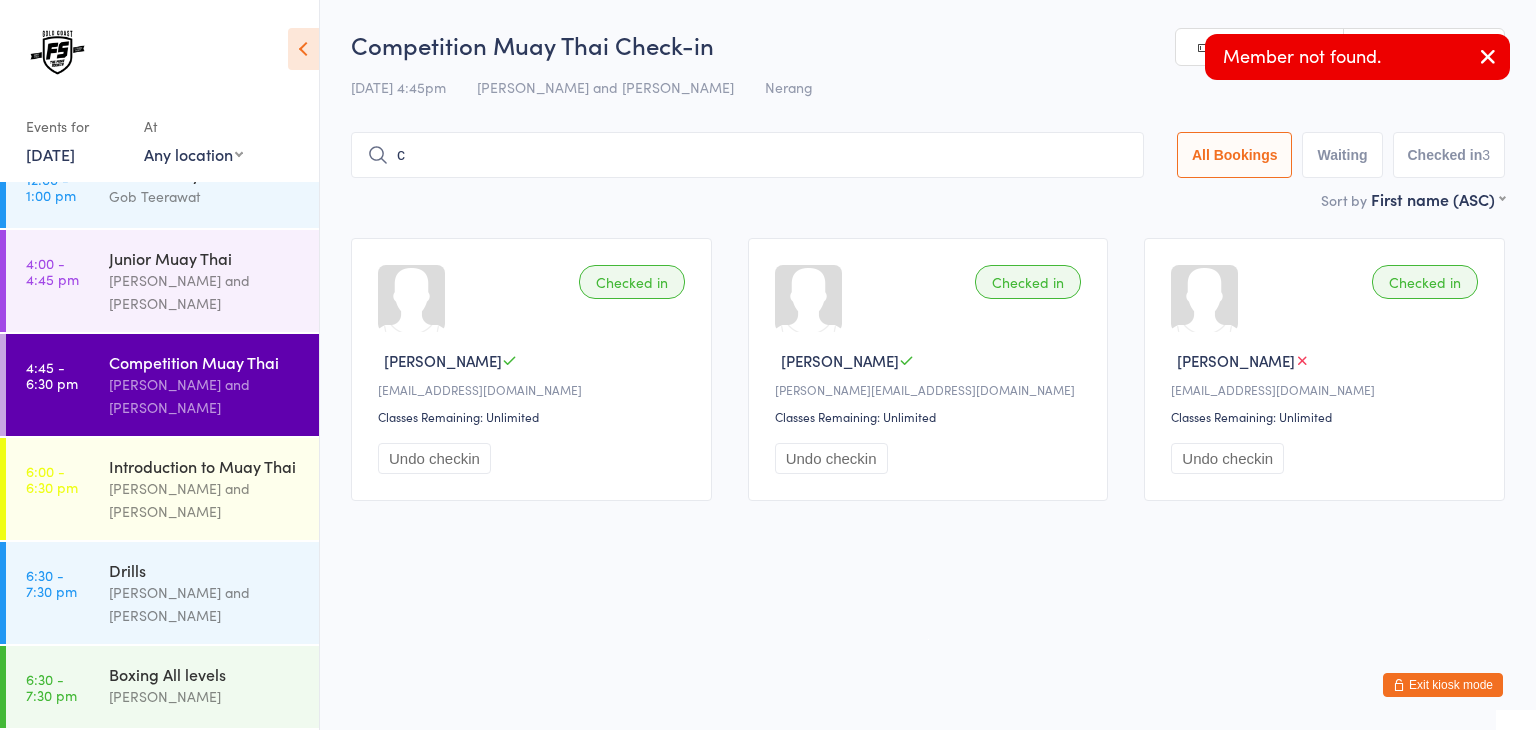 click on "c" at bounding box center (747, 155) 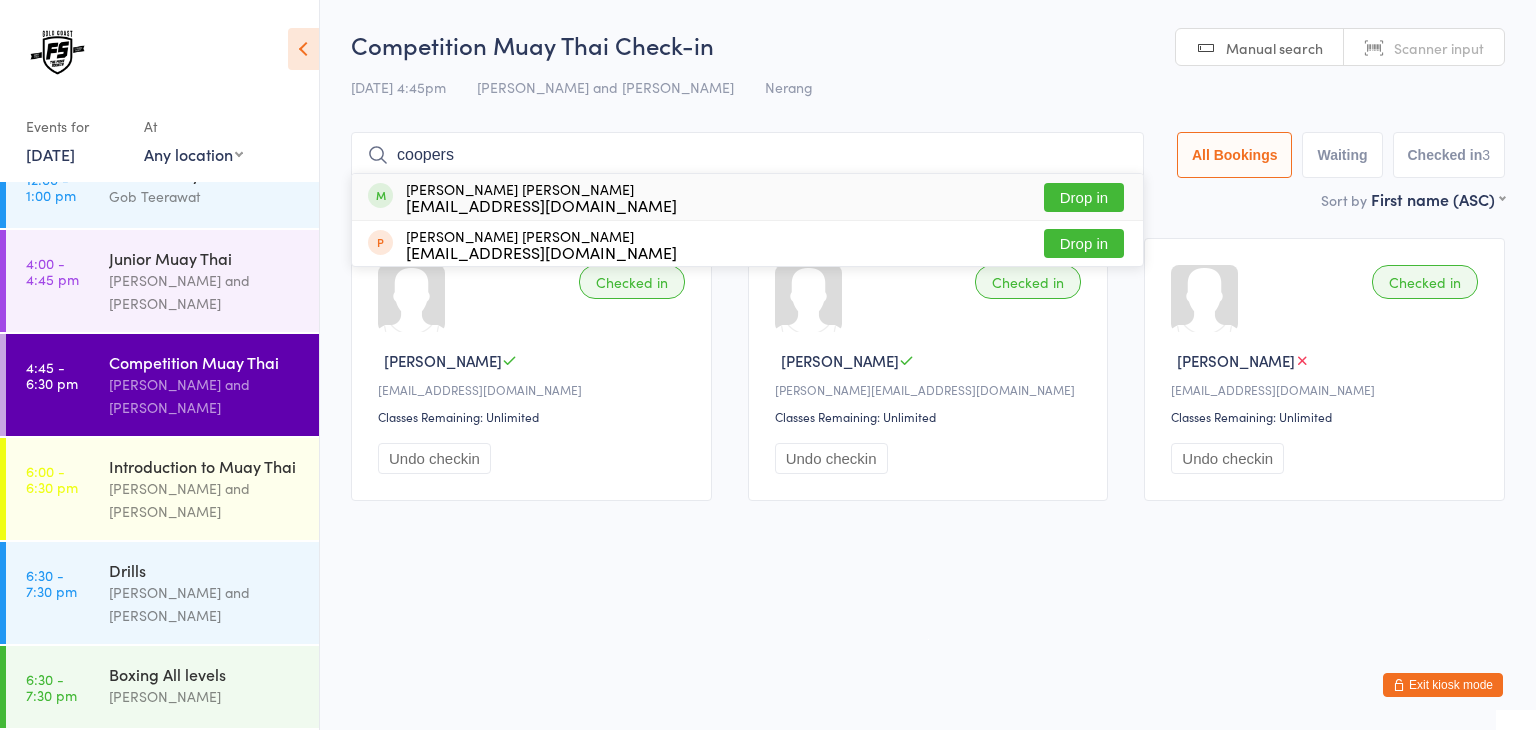 type on "coopers" 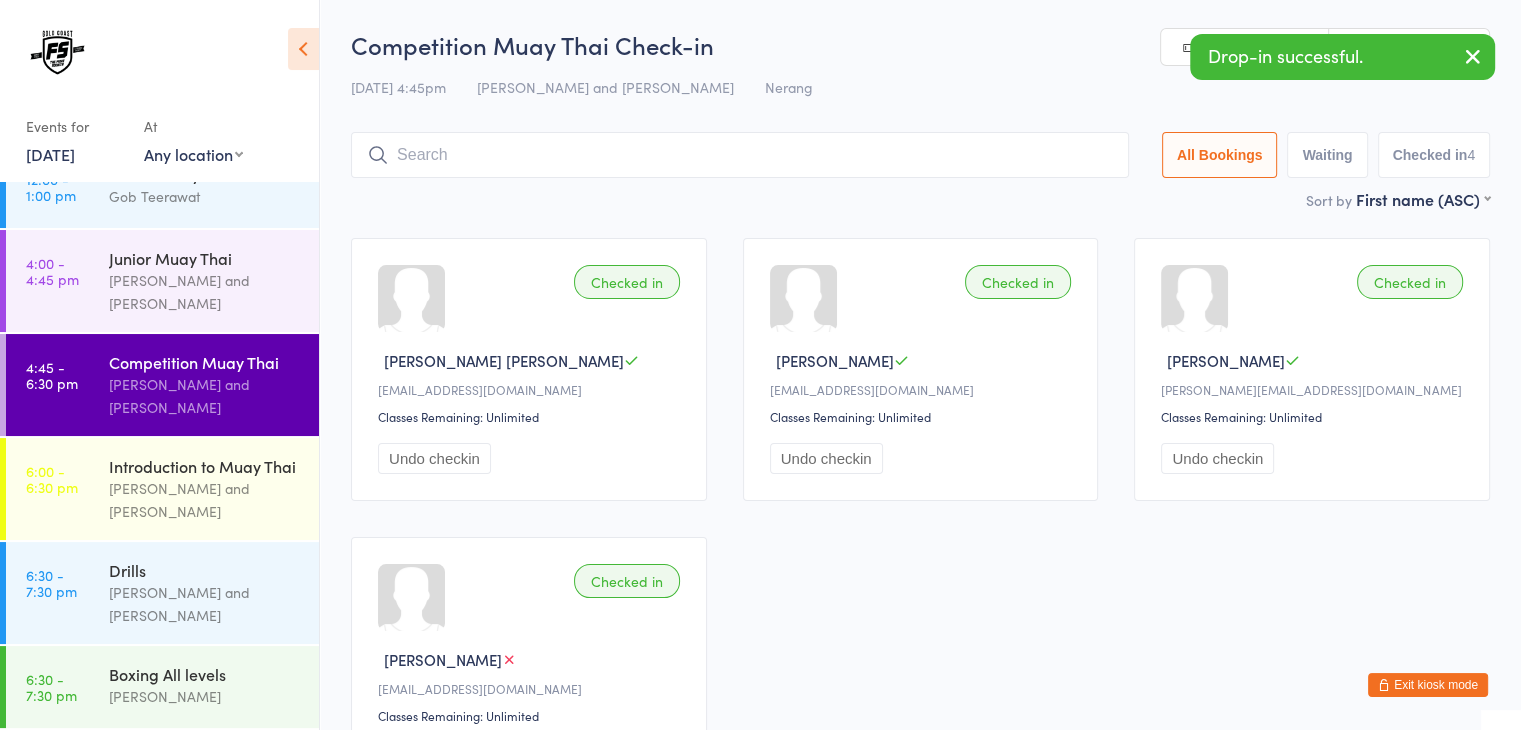 click at bounding box center [740, 155] 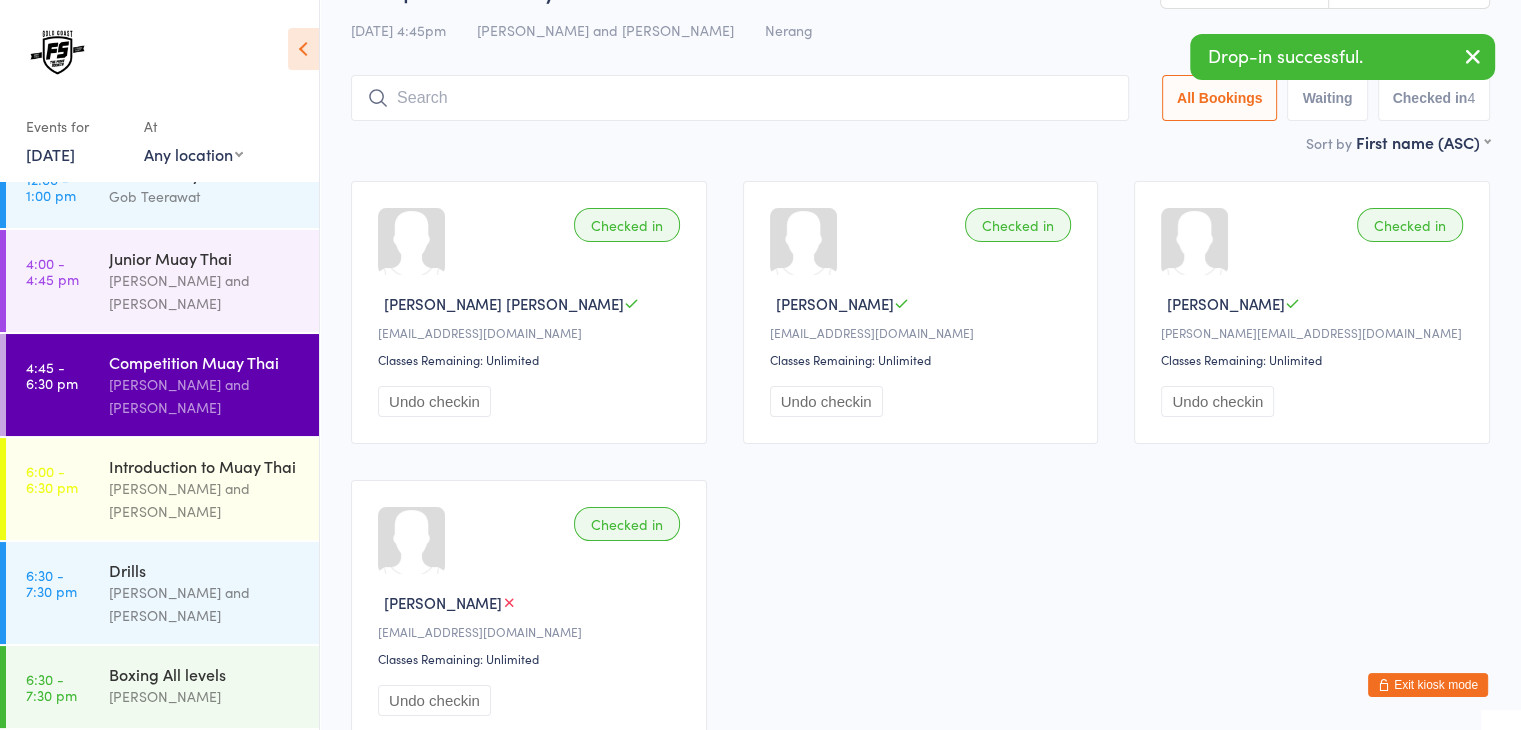 scroll, scrollTop: 0, scrollLeft: 0, axis: both 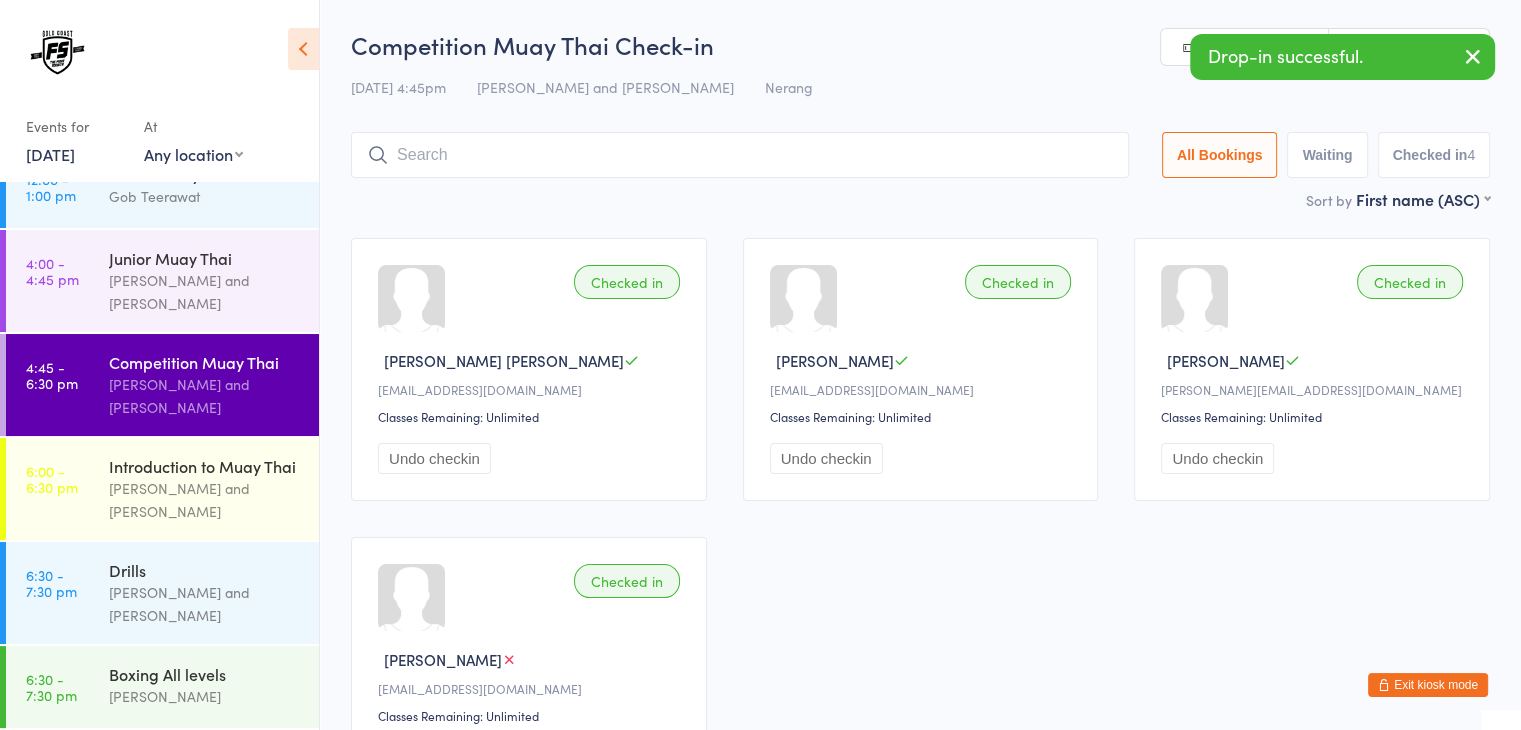 click at bounding box center [740, 155] 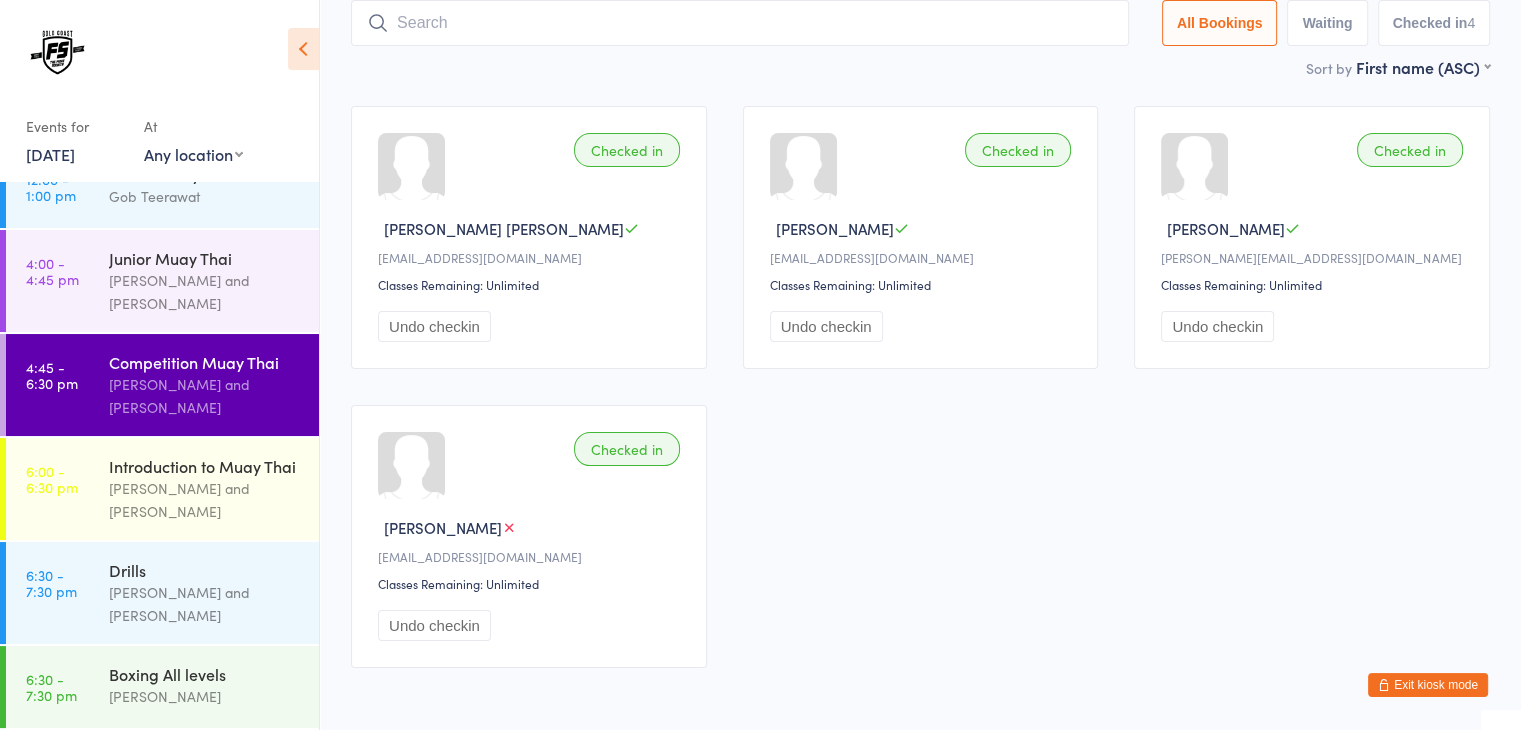 scroll, scrollTop: 0, scrollLeft: 0, axis: both 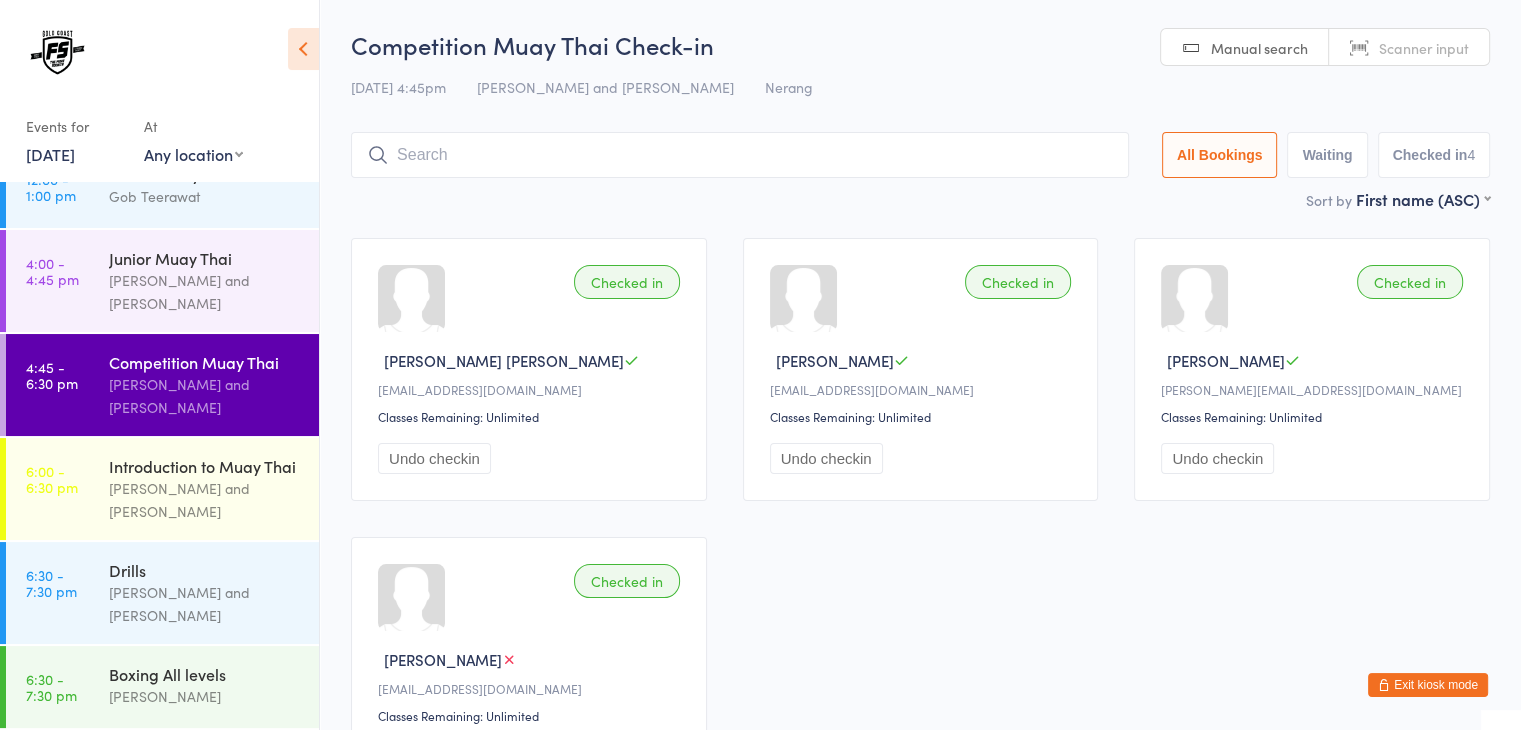 click on "Scanner input" at bounding box center [1424, 48] 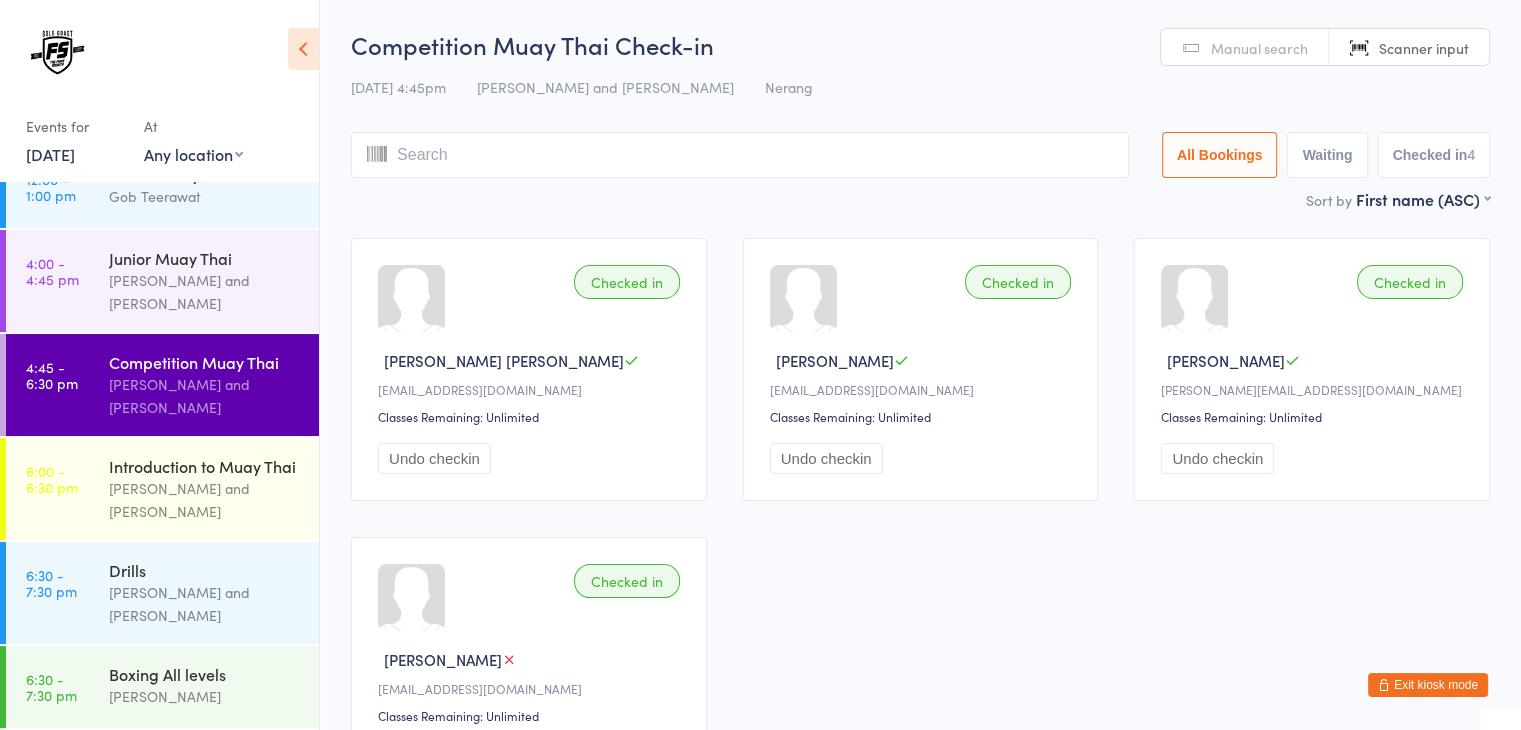 click at bounding box center [740, 155] 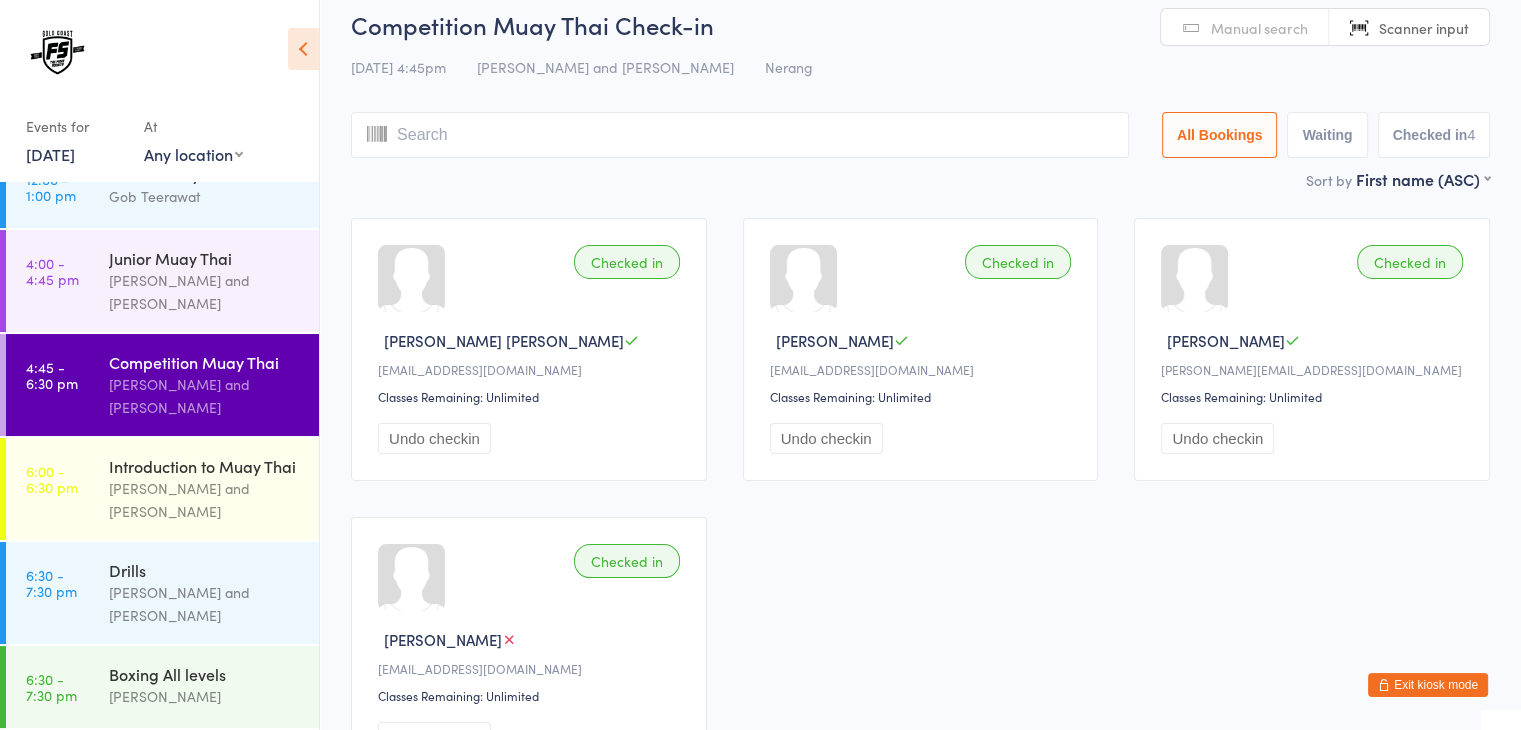 scroll, scrollTop: 0, scrollLeft: 0, axis: both 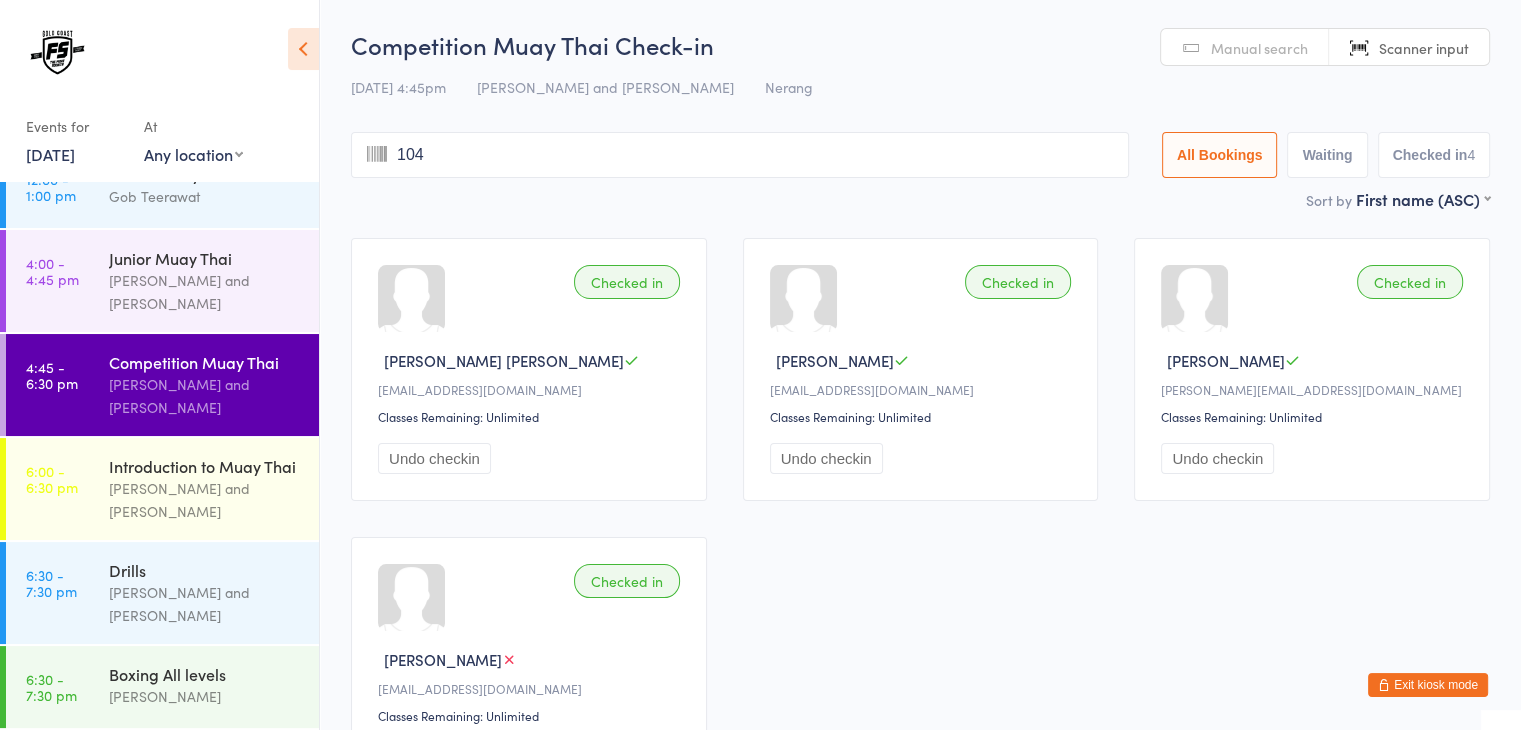 type on "1042" 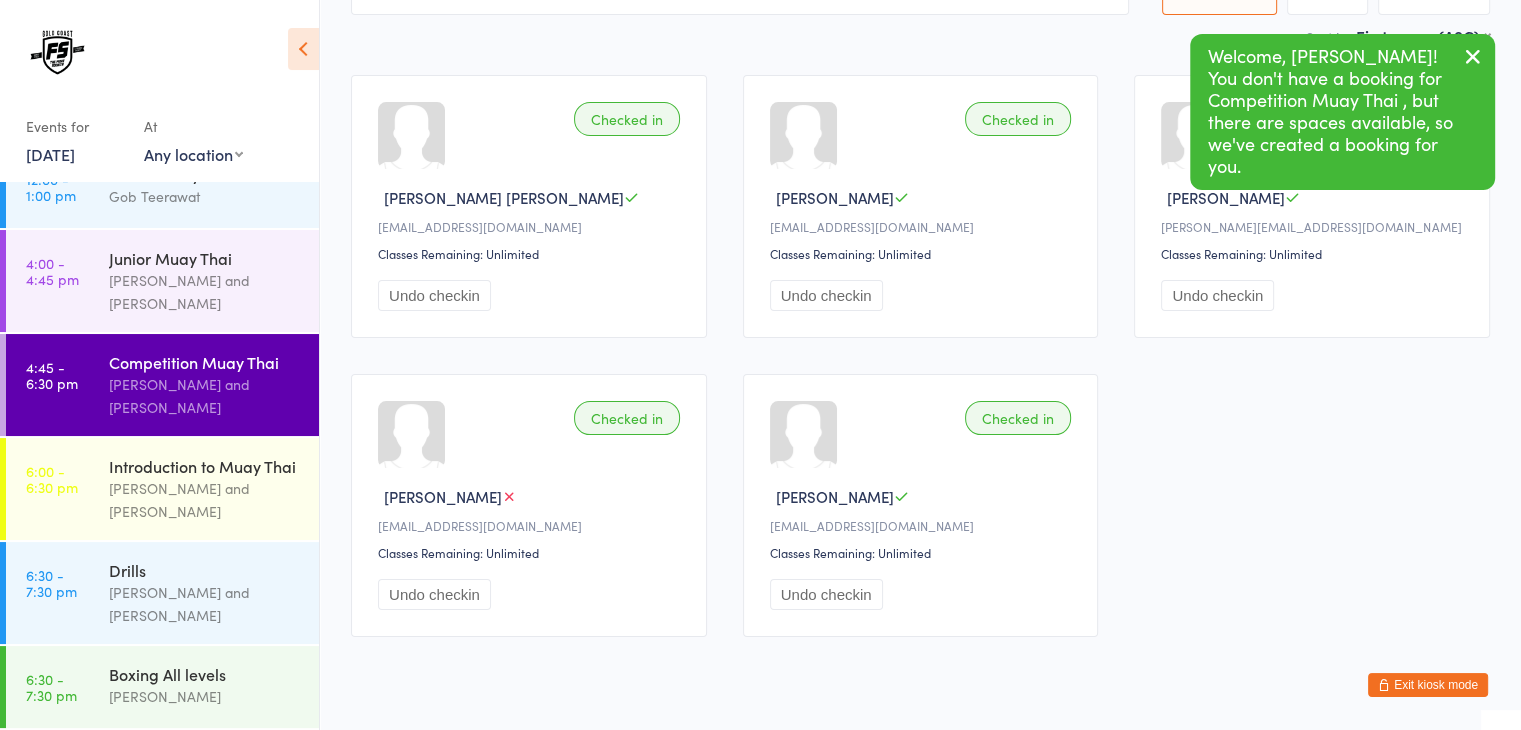 scroll, scrollTop: 148, scrollLeft: 0, axis: vertical 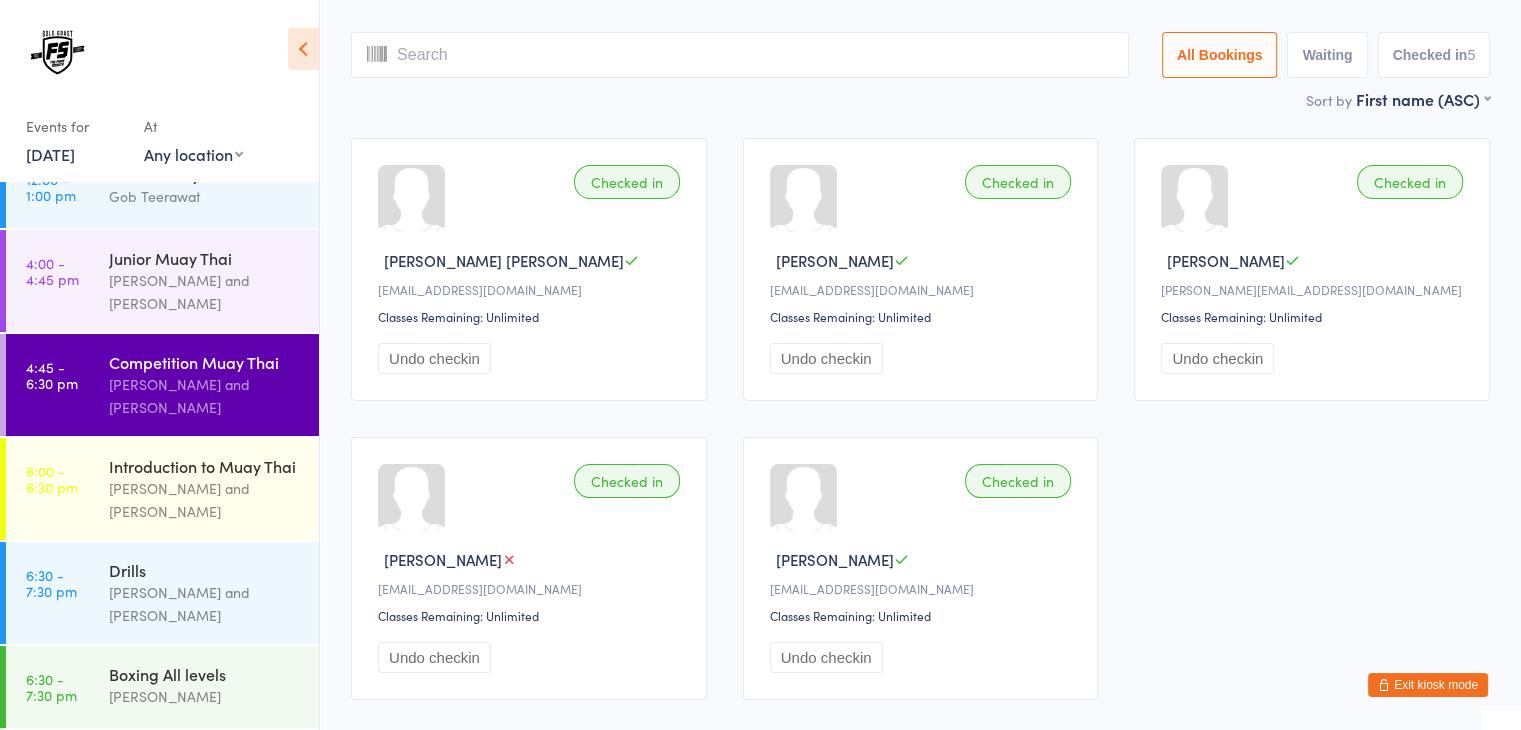 click at bounding box center (740, 55) 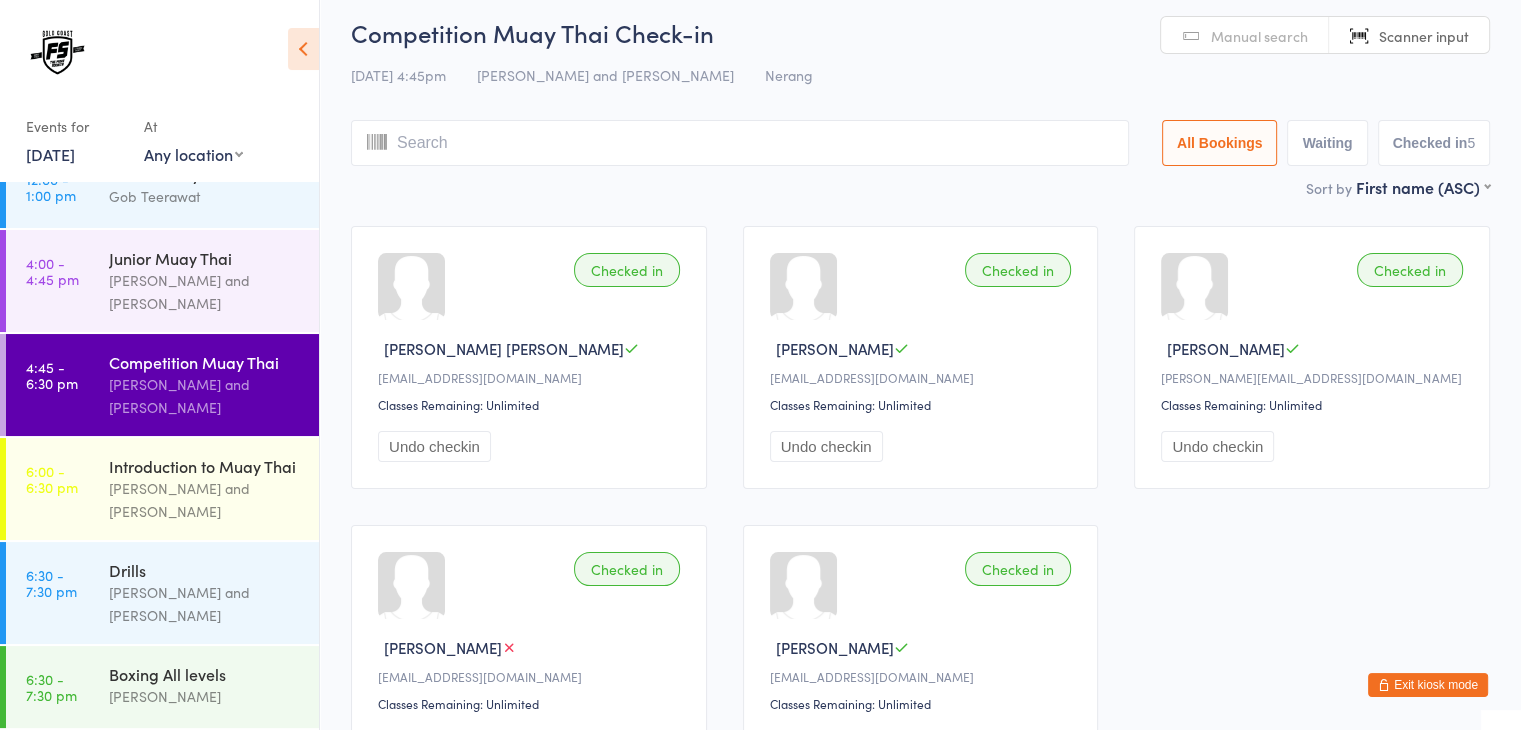 scroll, scrollTop: 0, scrollLeft: 0, axis: both 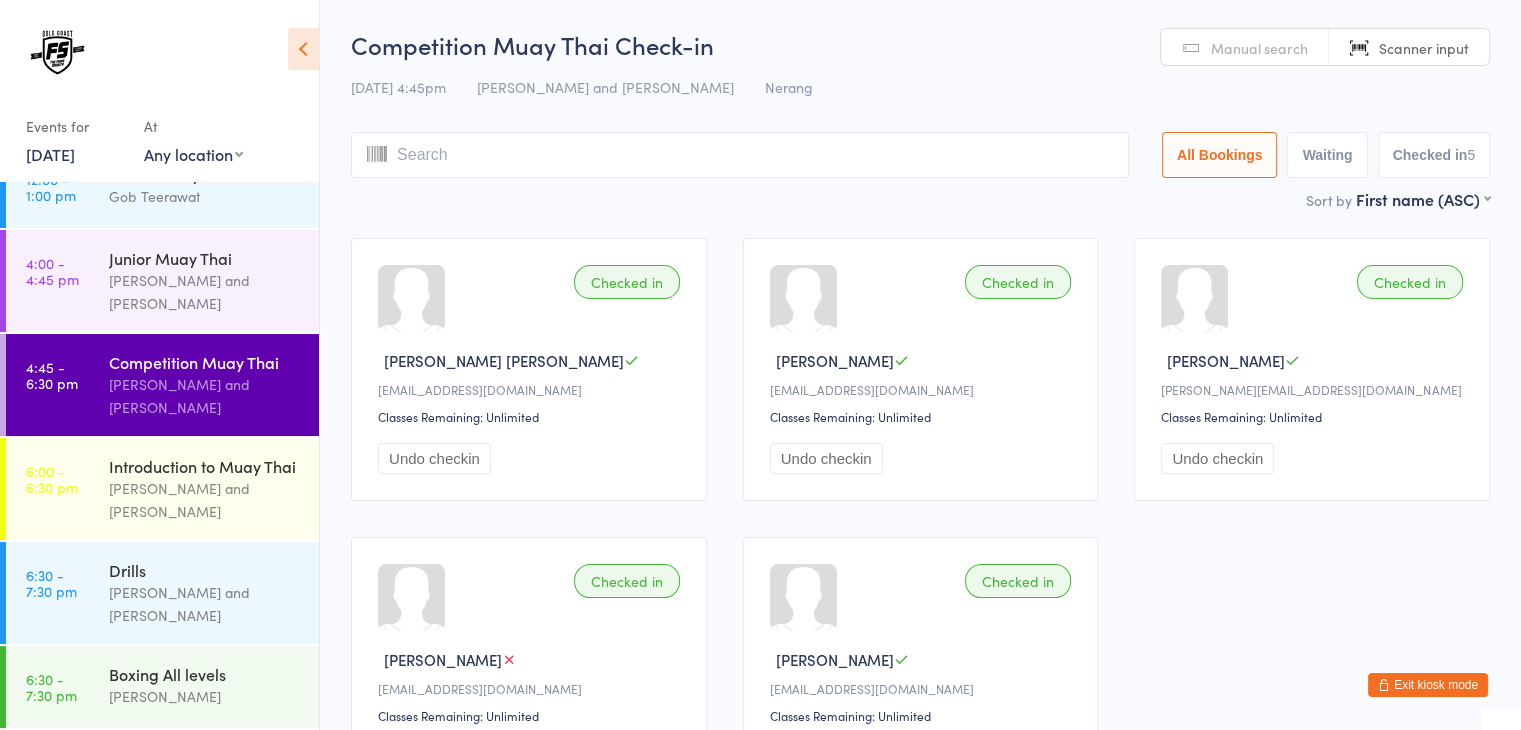 click at bounding box center [740, 155] 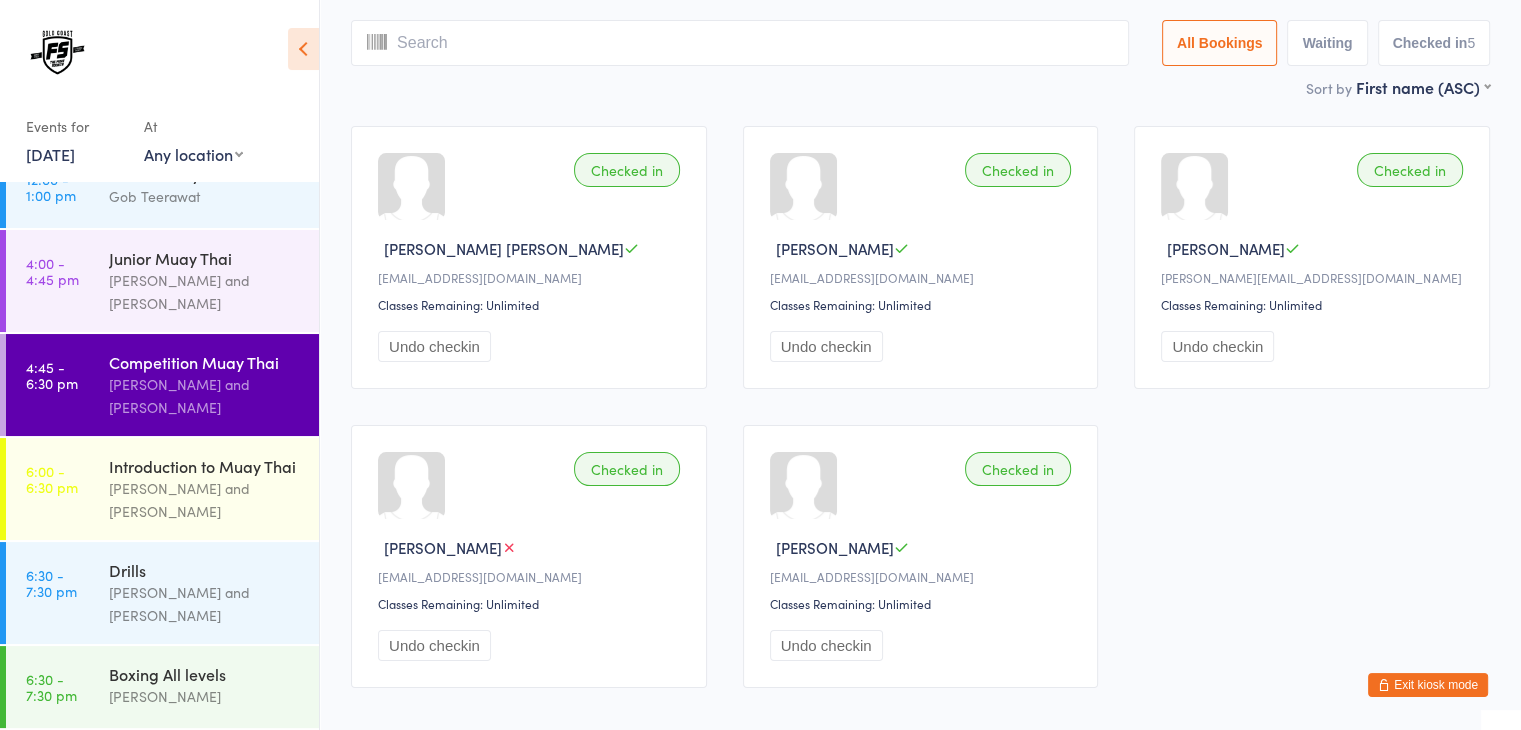 scroll, scrollTop: 132, scrollLeft: 0, axis: vertical 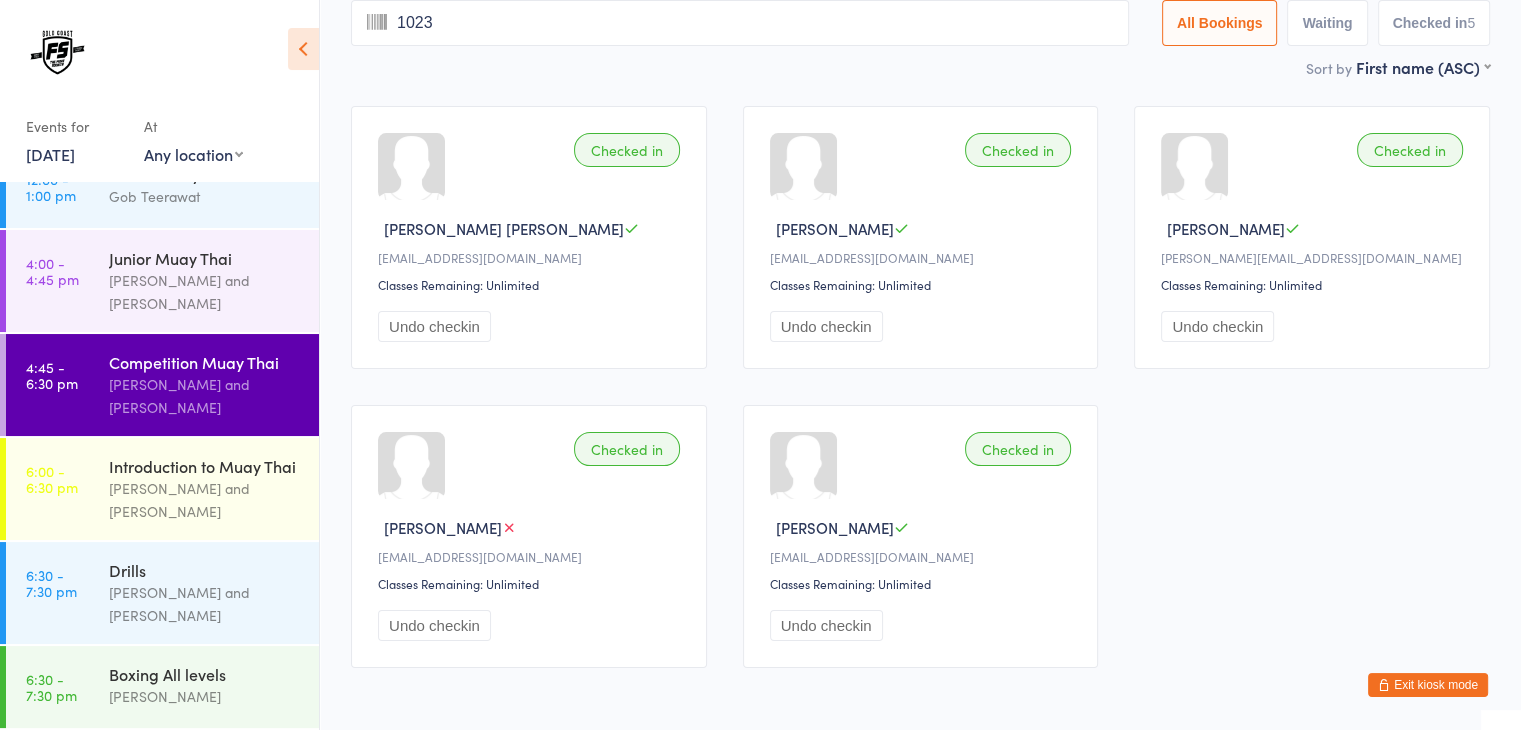 type on "1023" 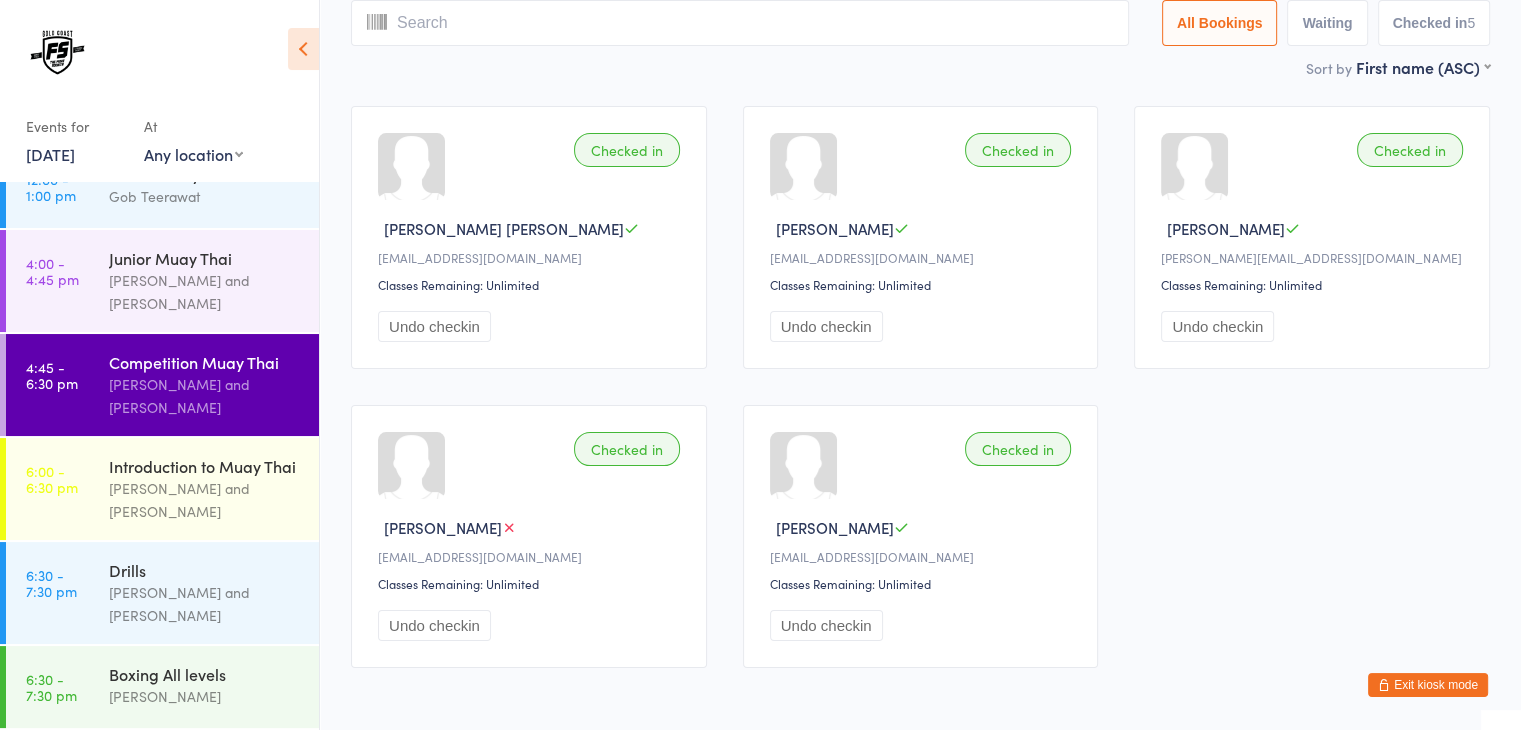 scroll, scrollTop: 0, scrollLeft: 0, axis: both 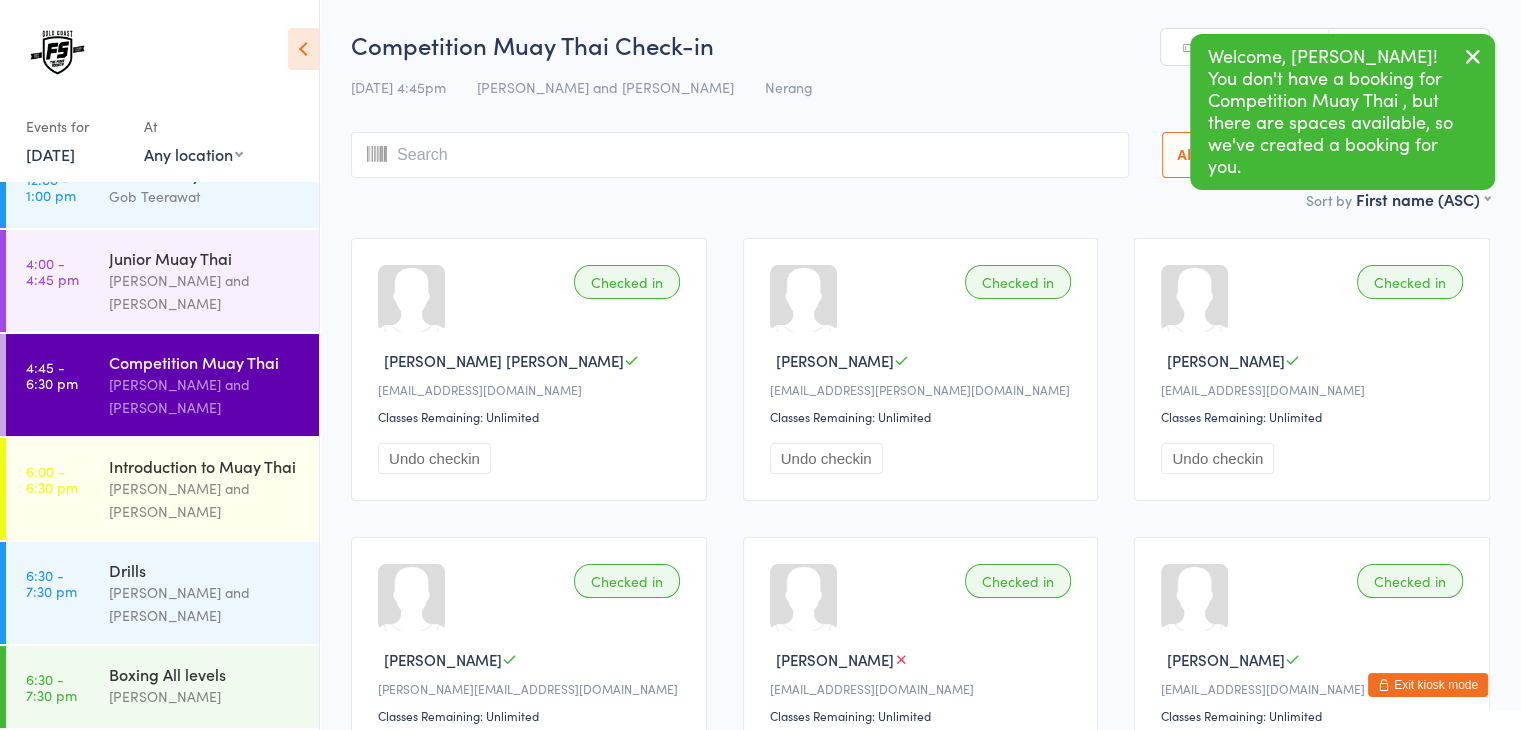 click at bounding box center [1473, 56] 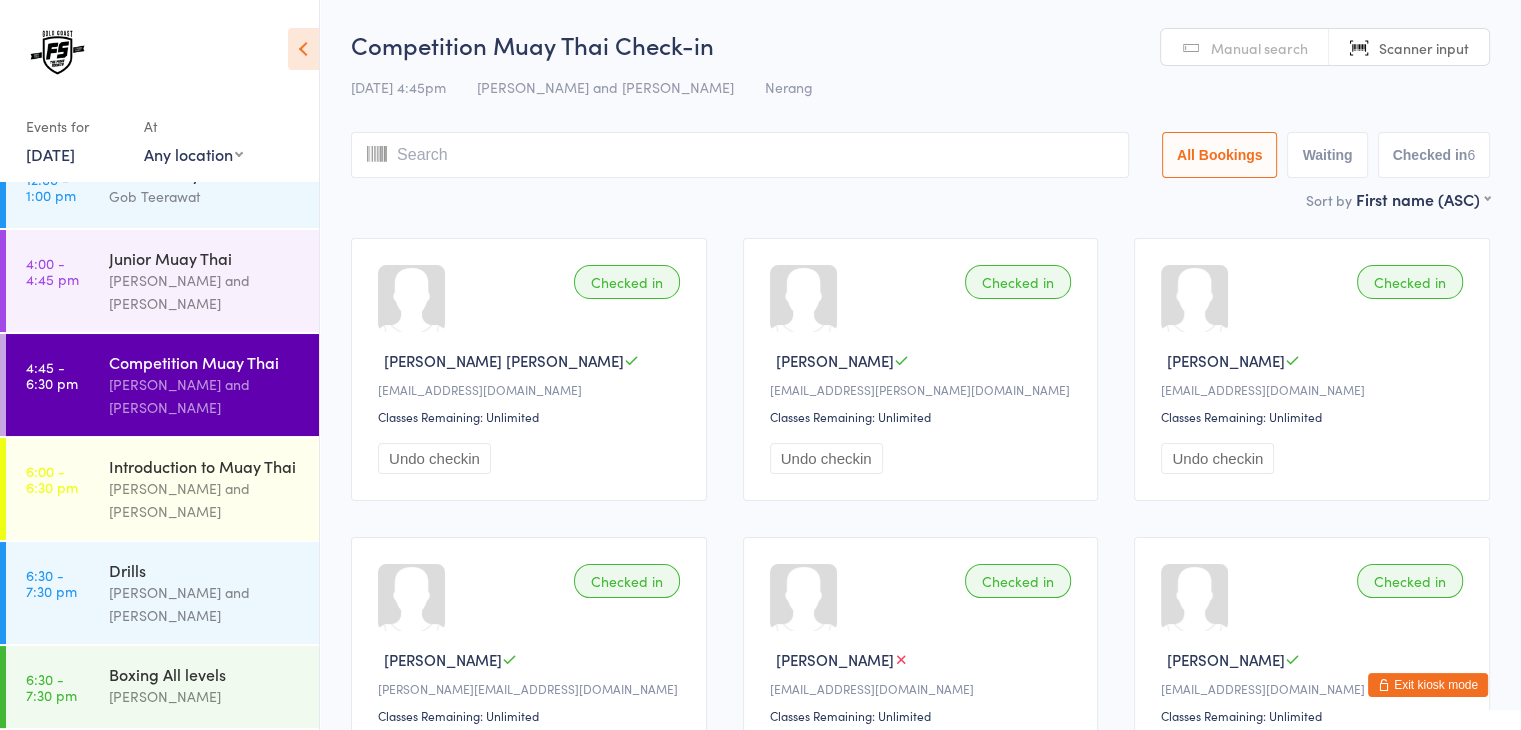 click at bounding box center [740, 155] 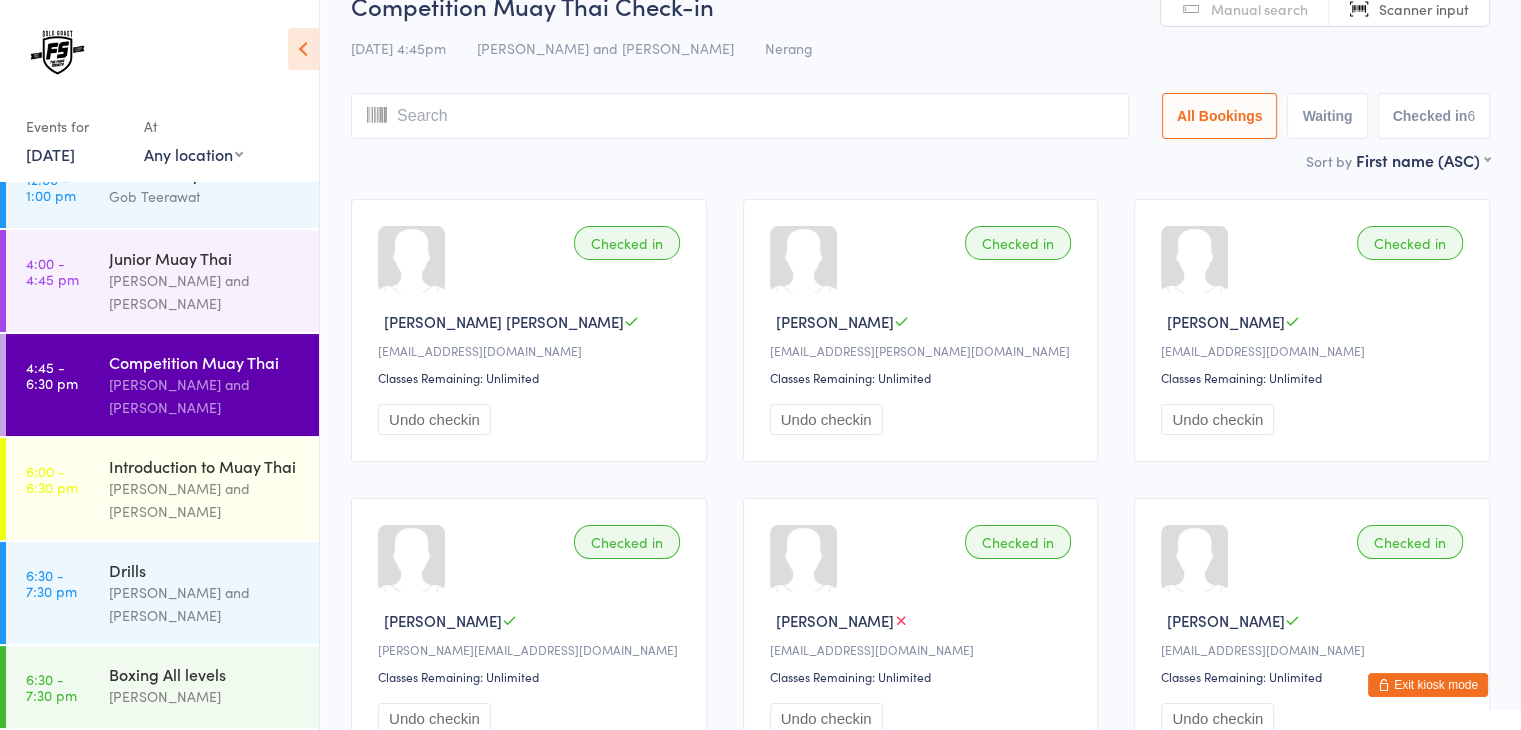 scroll, scrollTop: 132, scrollLeft: 0, axis: vertical 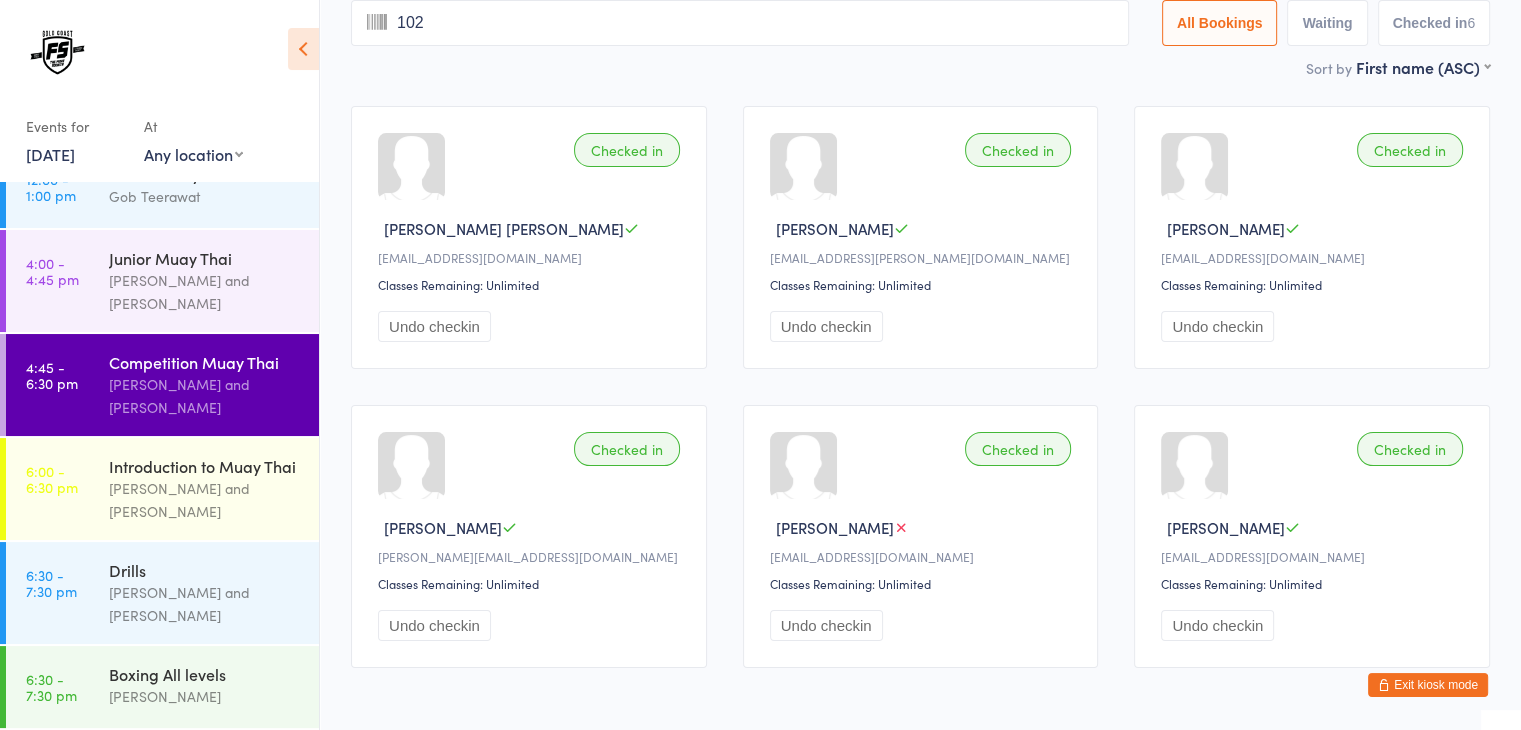 type on "1022" 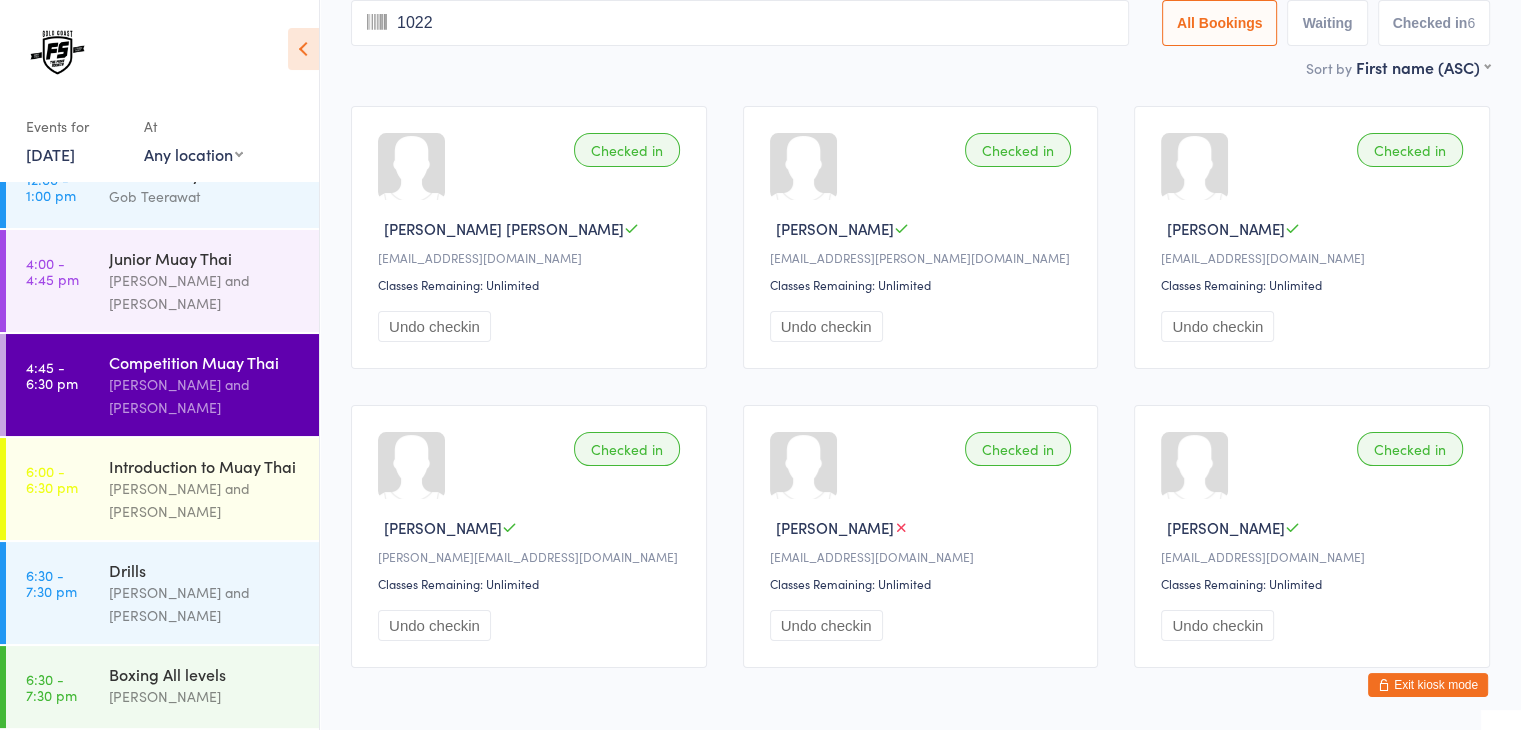 type 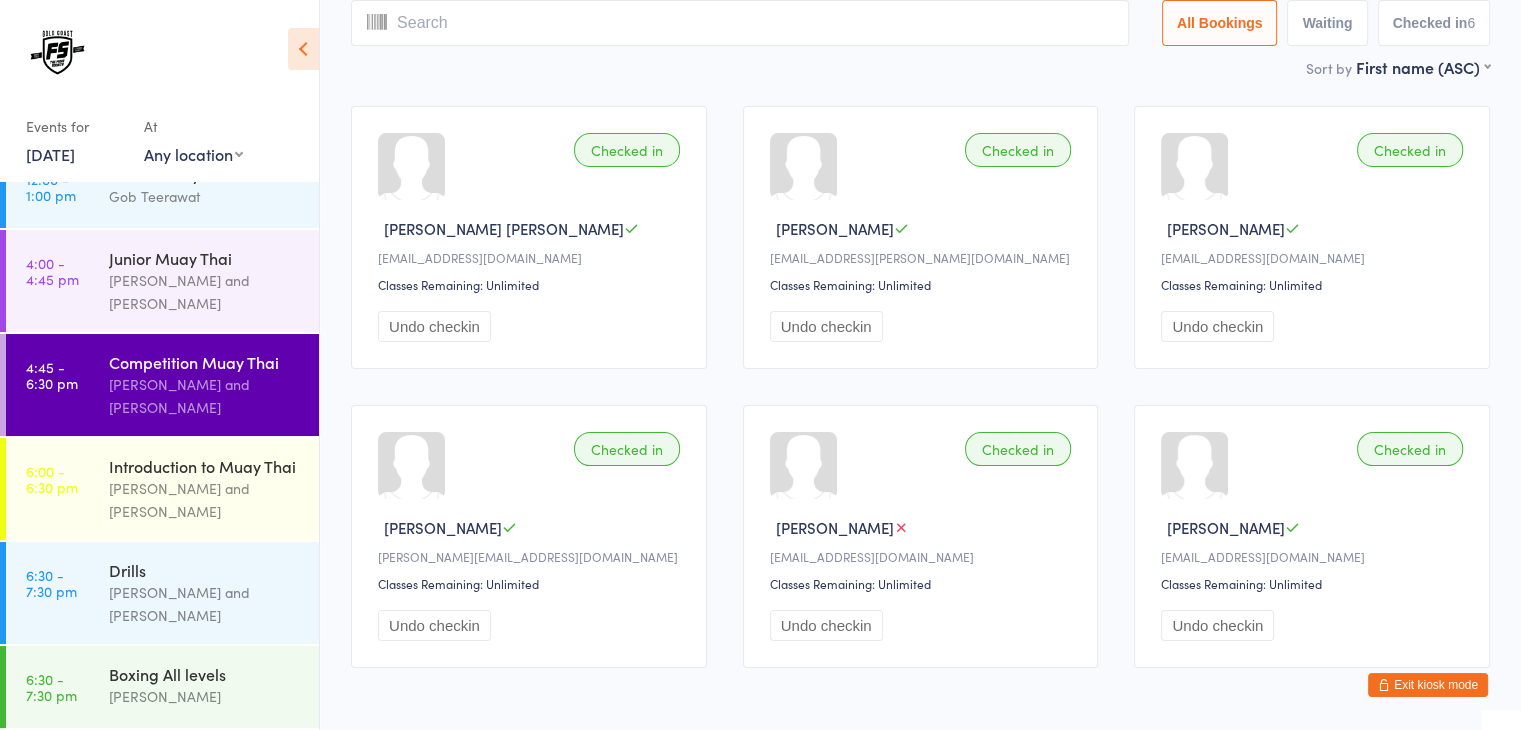 scroll, scrollTop: 0, scrollLeft: 0, axis: both 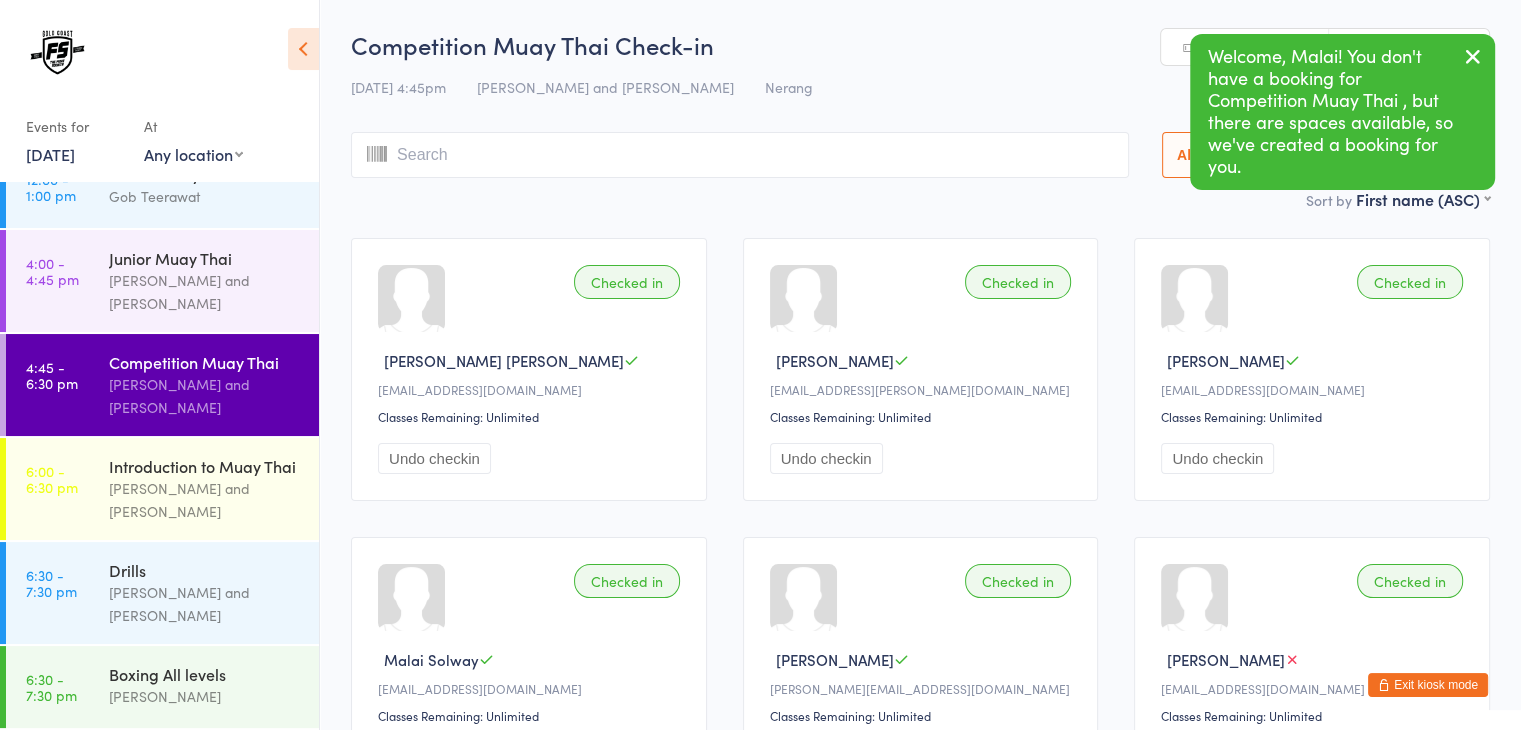click at bounding box center (1473, 56) 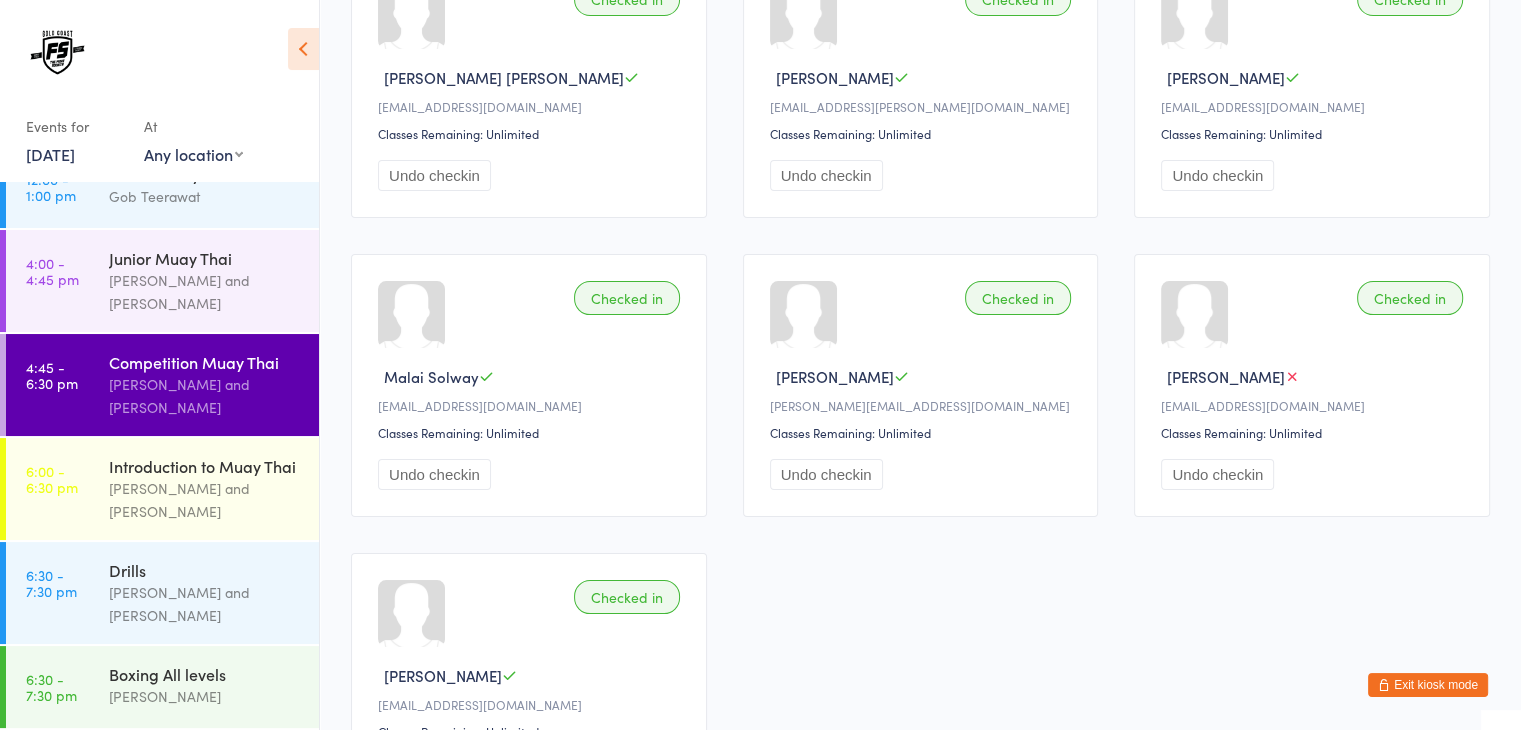 scroll, scrollTop: 279, scrollLeft: 0, axis: vertical 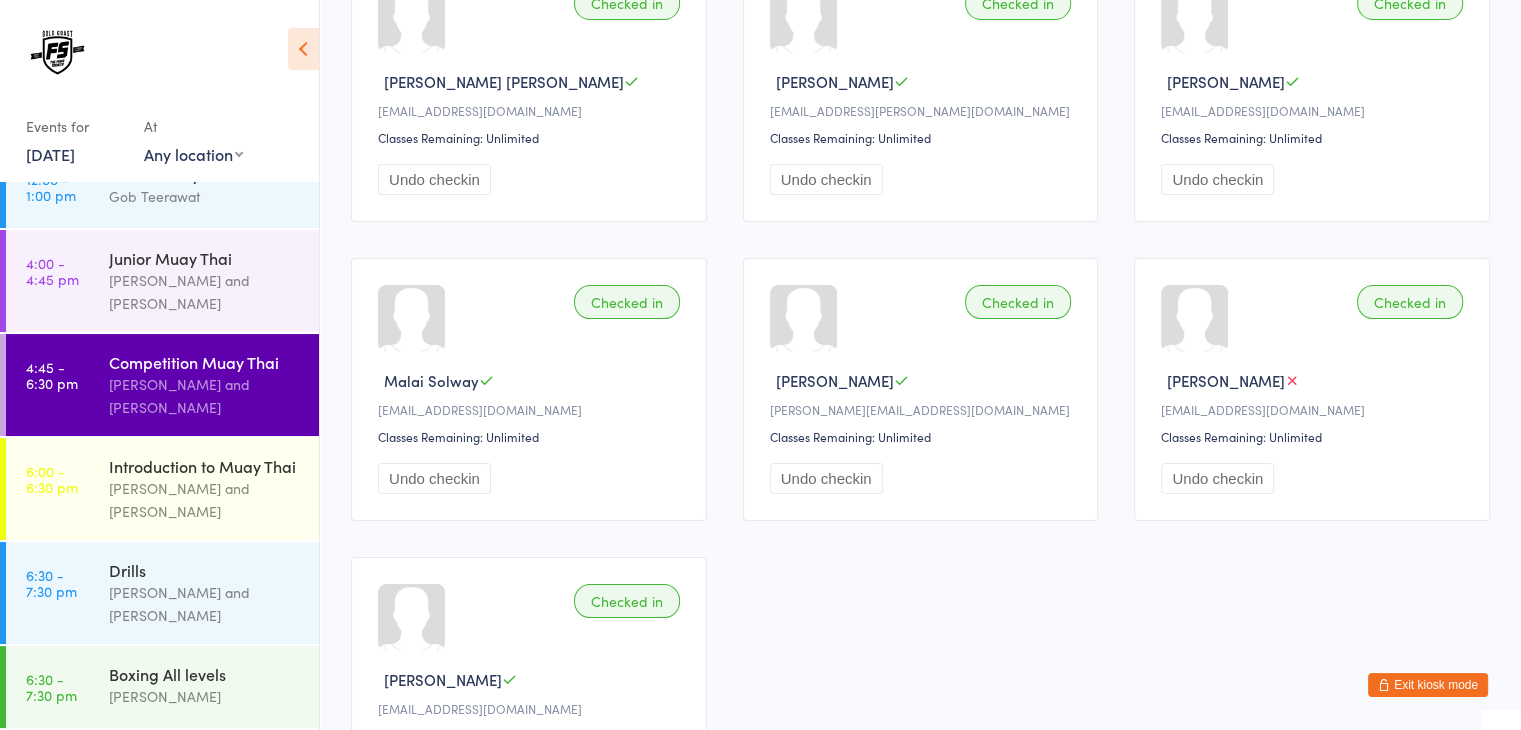 click on "Exit kiosk mode" at bounding box center [1428, 685] 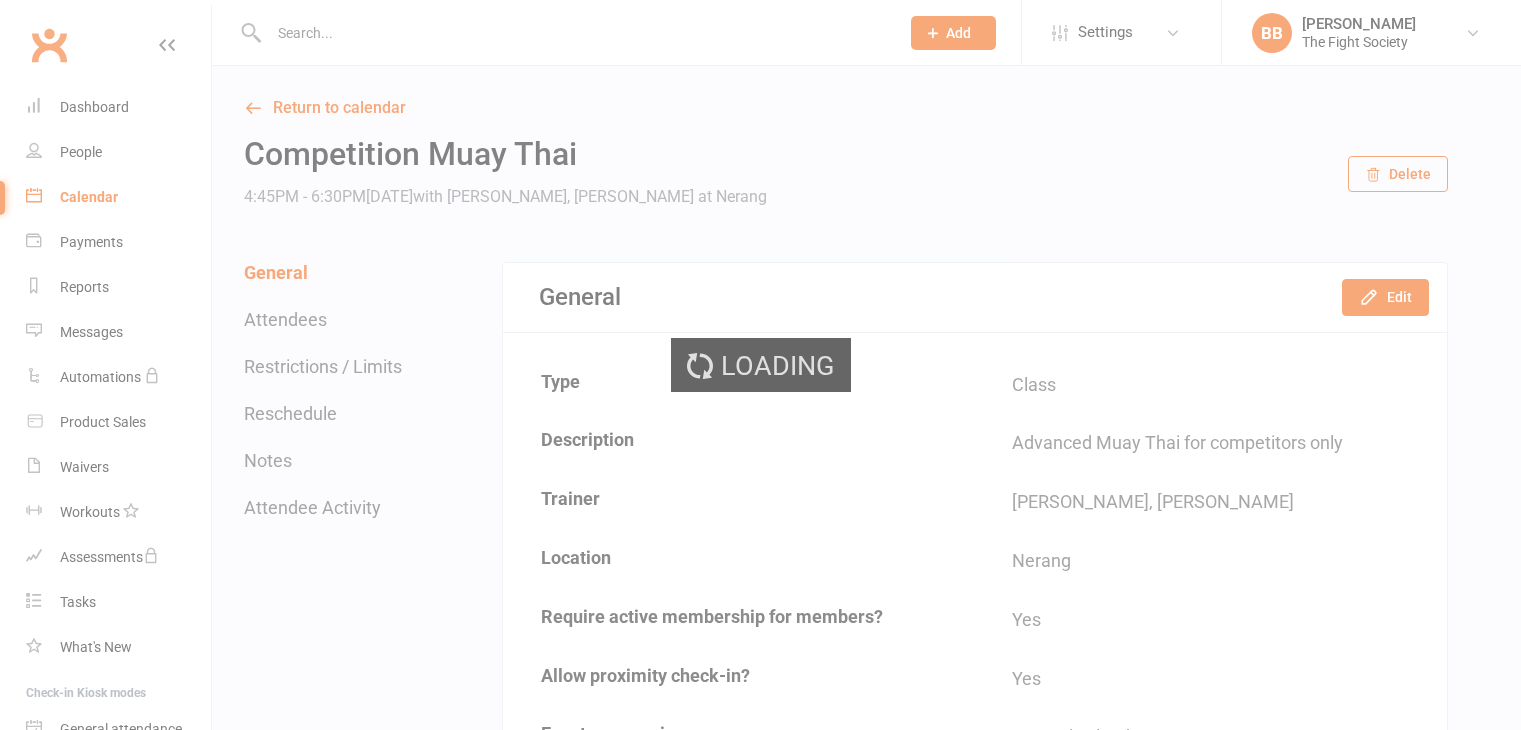 scroll, scrollTop: 0, scrollLeft: 0, axis: both 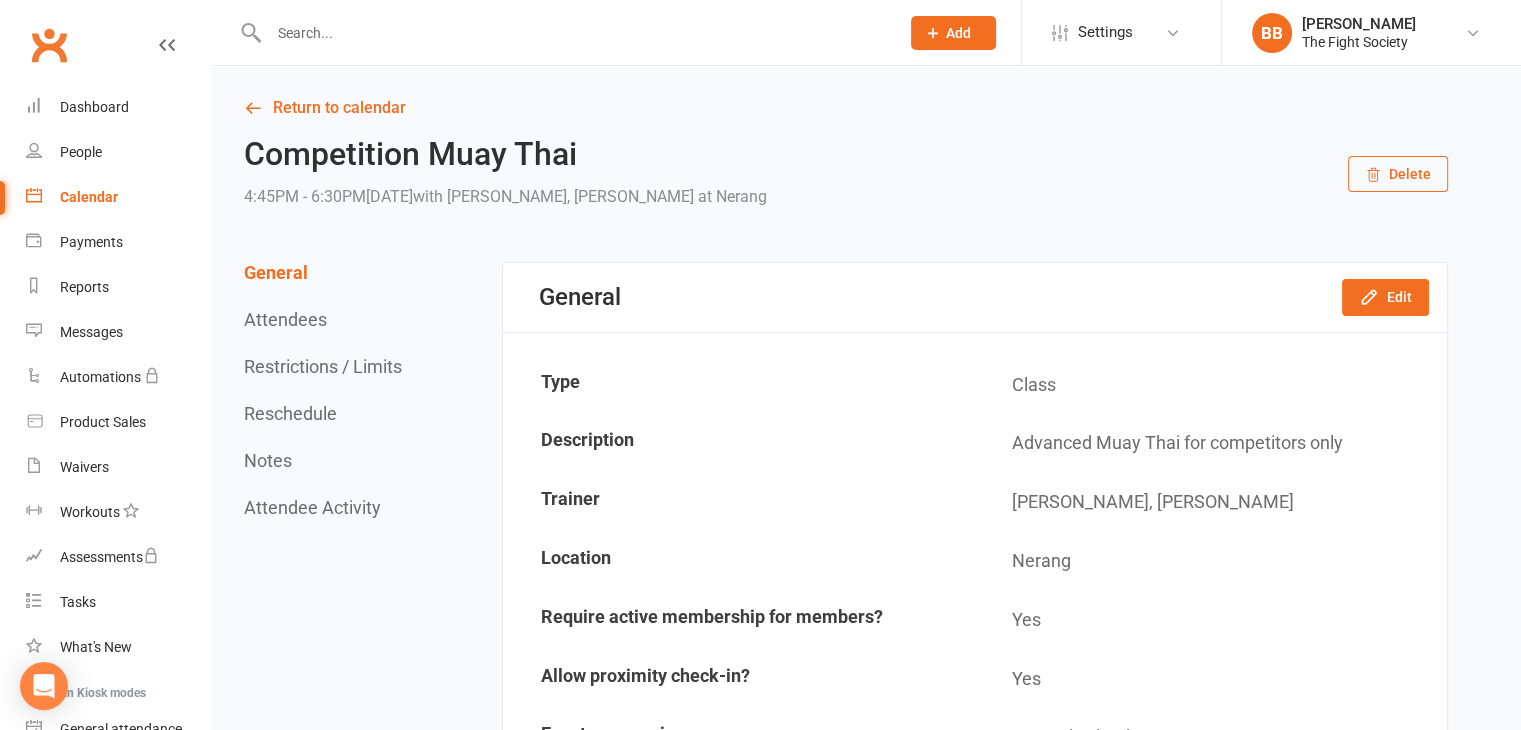 click at bounding box center (574, 33) 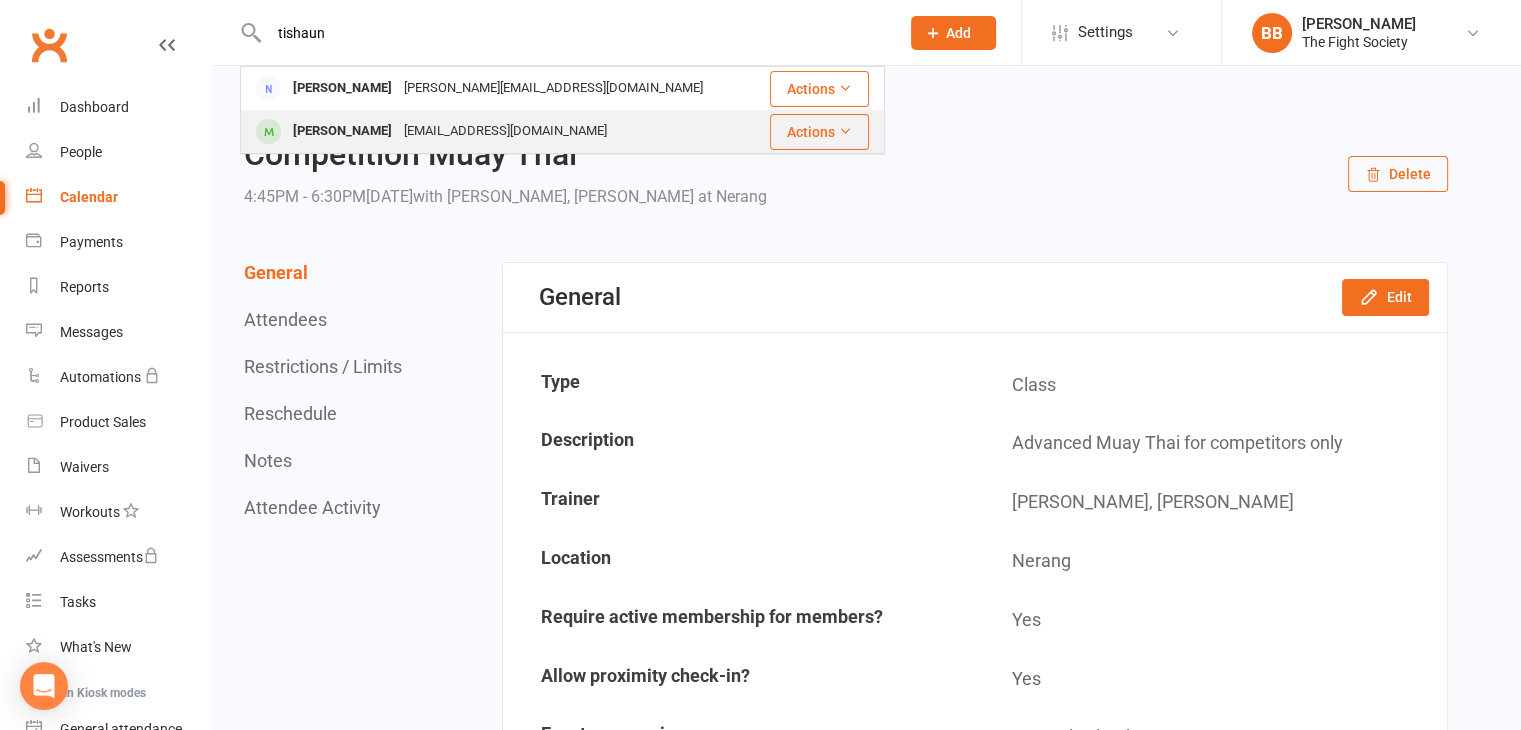 type on "tishaun" 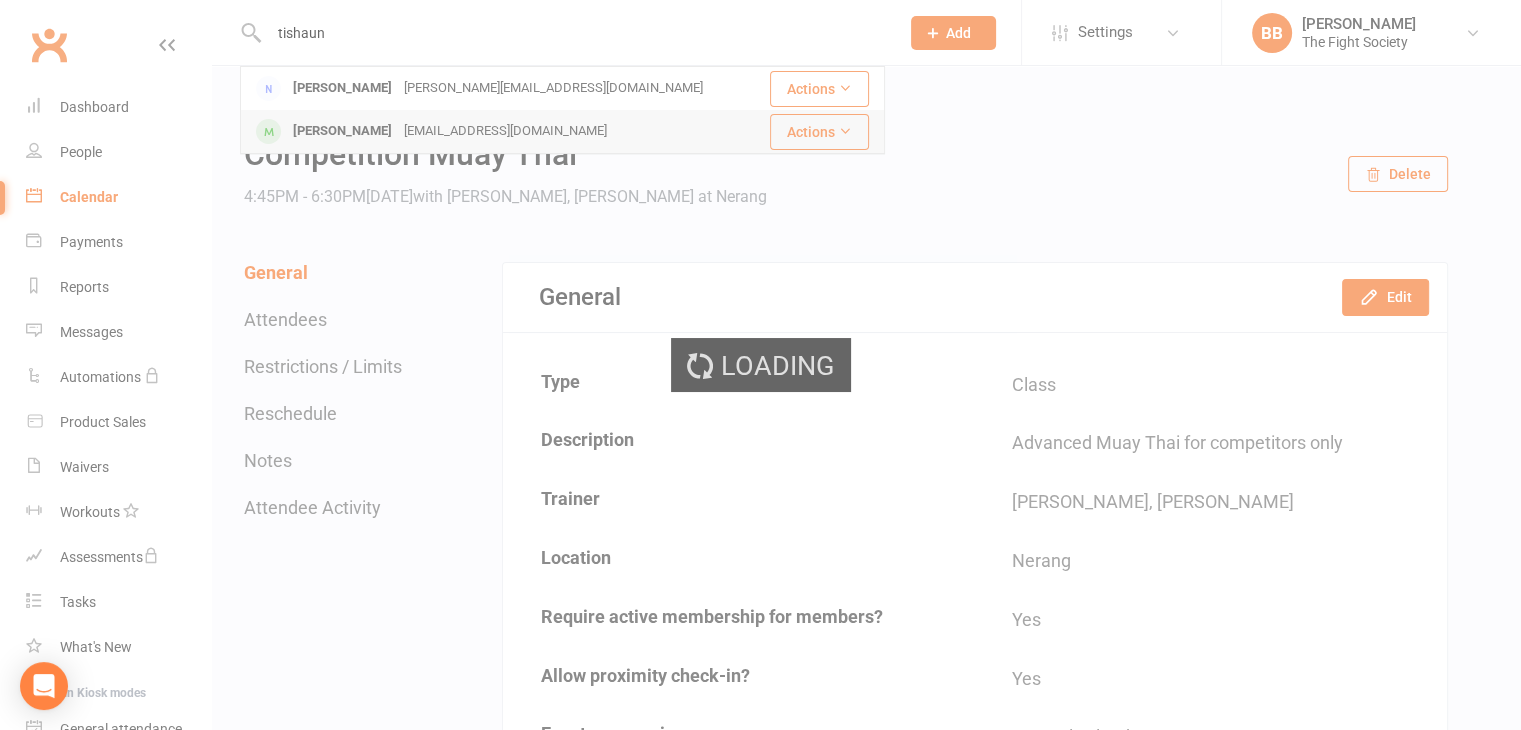 type 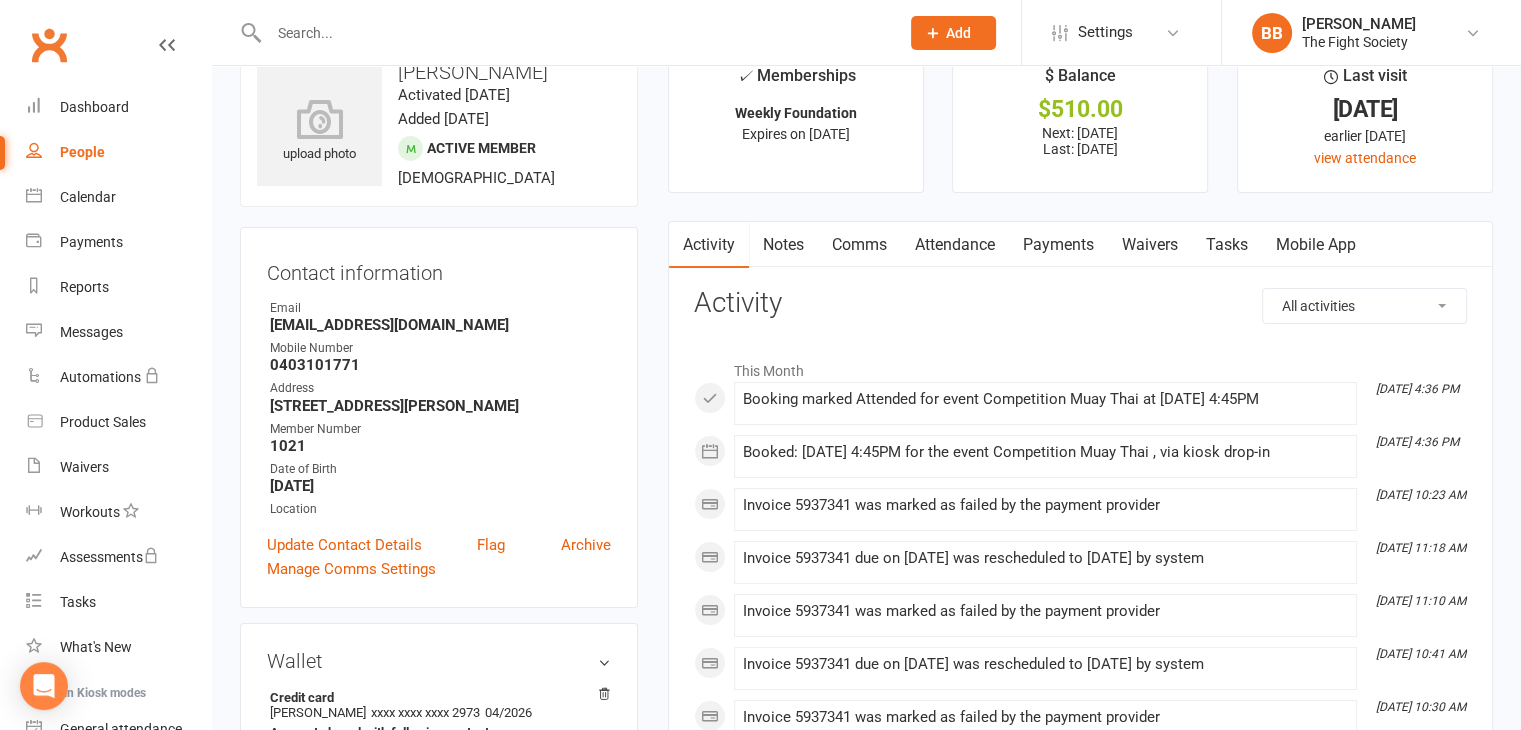 scroll, scrollTop: 51, scrollLeft: 0, axis: vertical 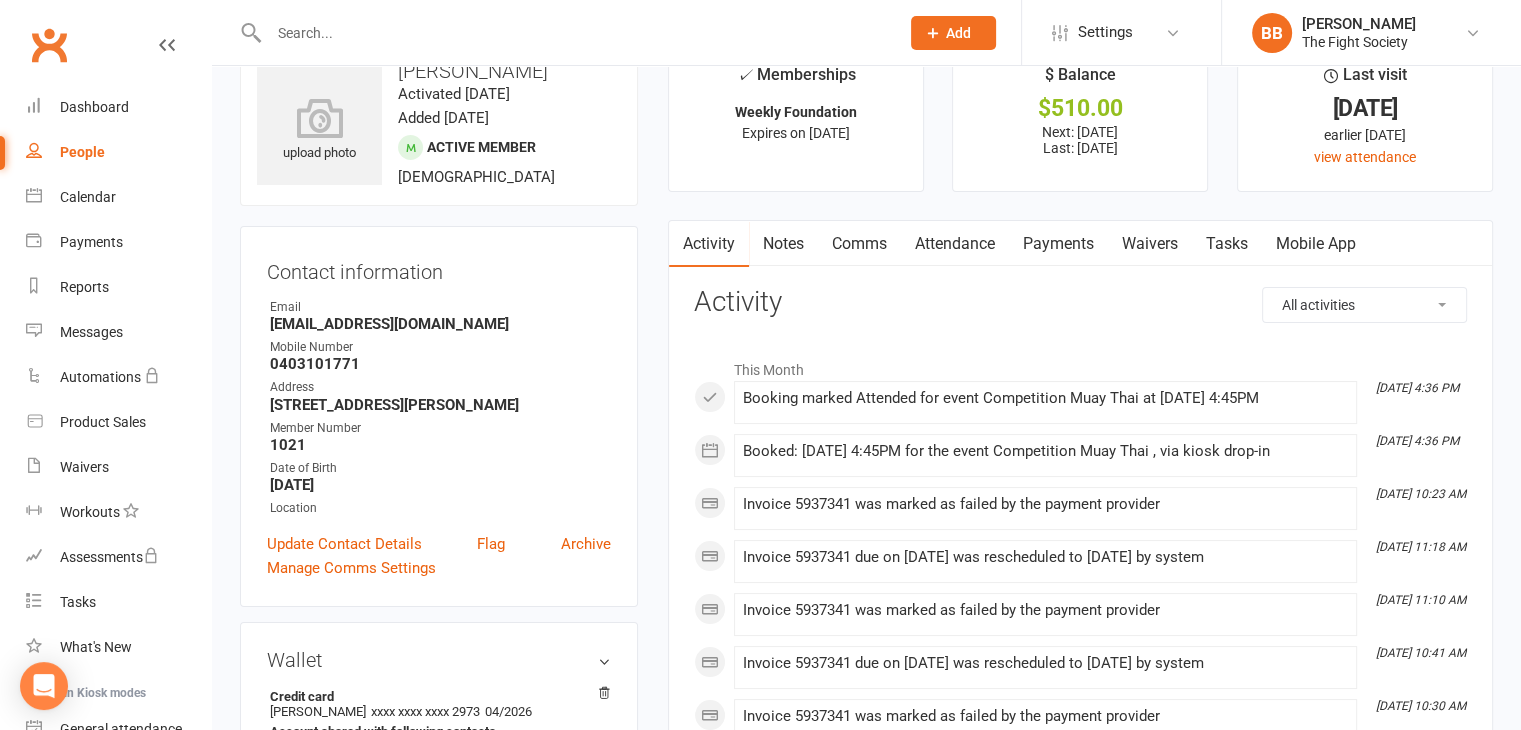 click on "Payments" at bounding box center [1058, 244] 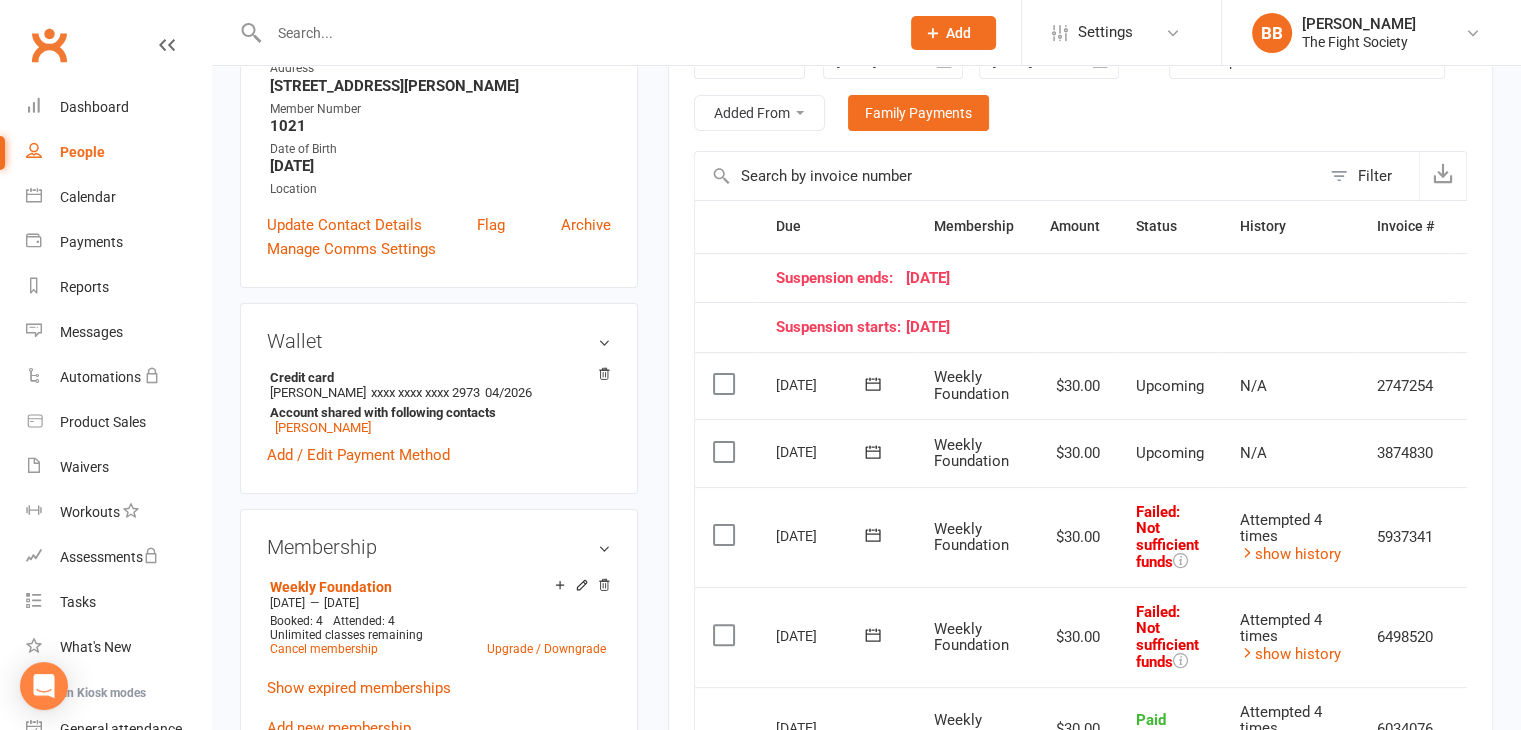 scroll, scrollTop: 216, scrollLeft: 0, axis: vertical 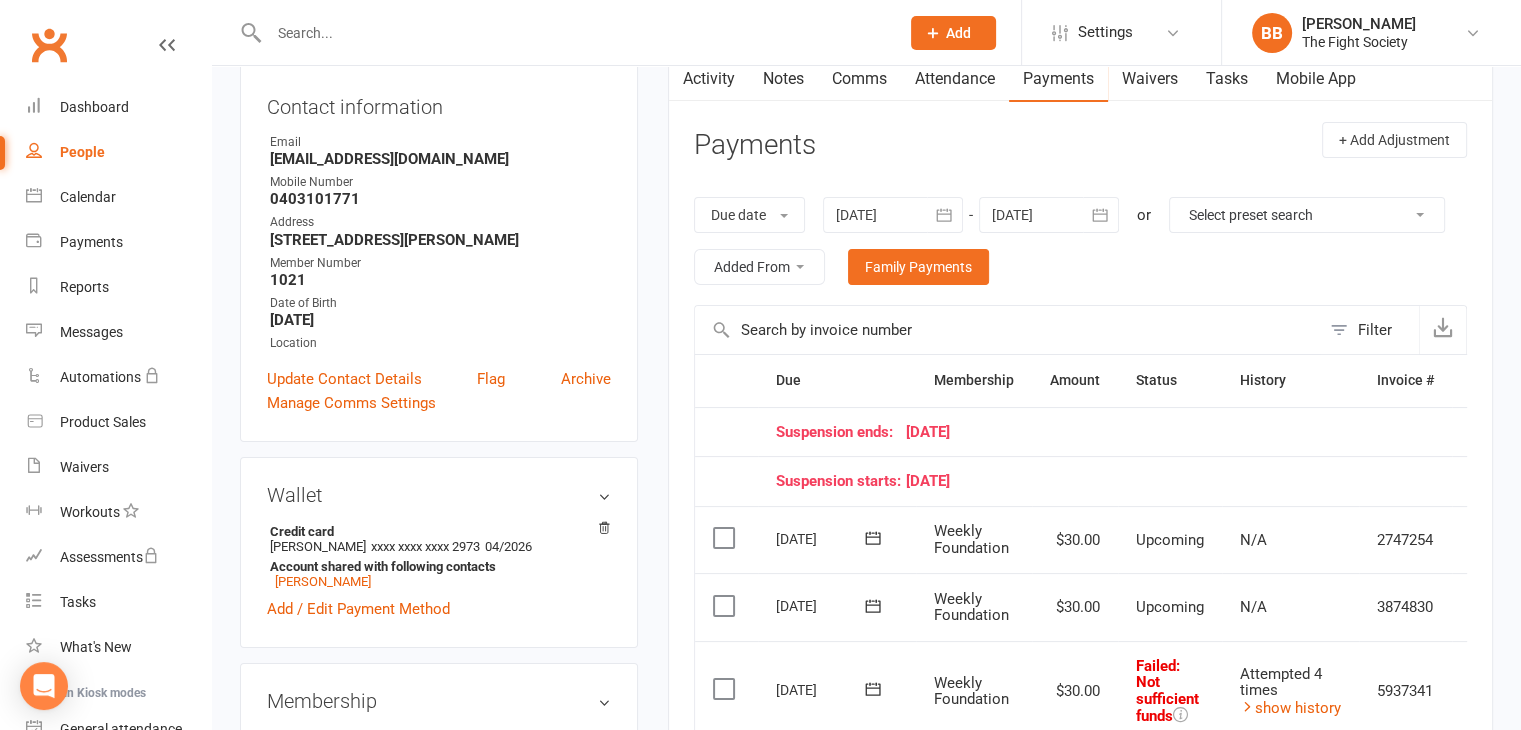 click on "Notes" at bounding box center [783, 79] 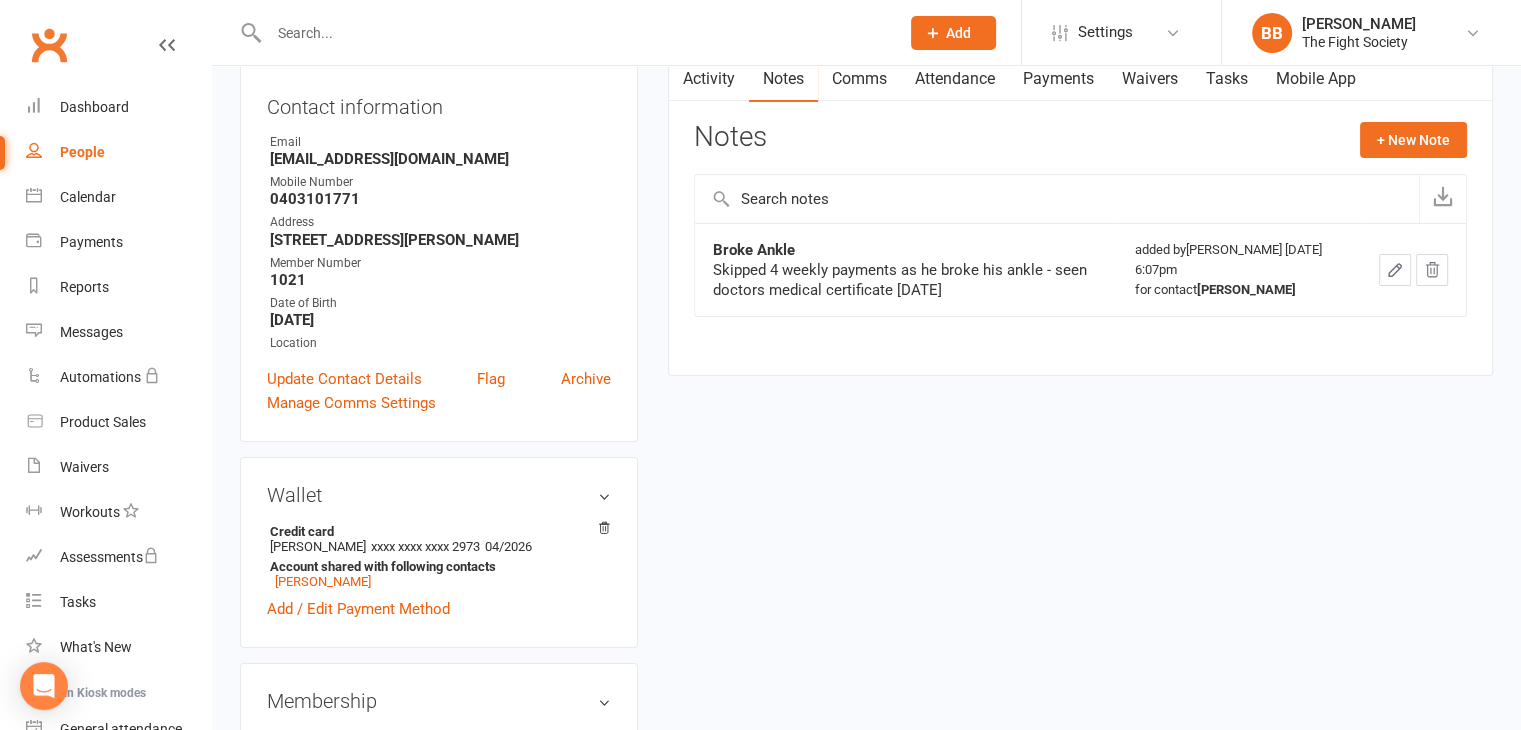 click on "Activity" at bounding box center (709, 79) 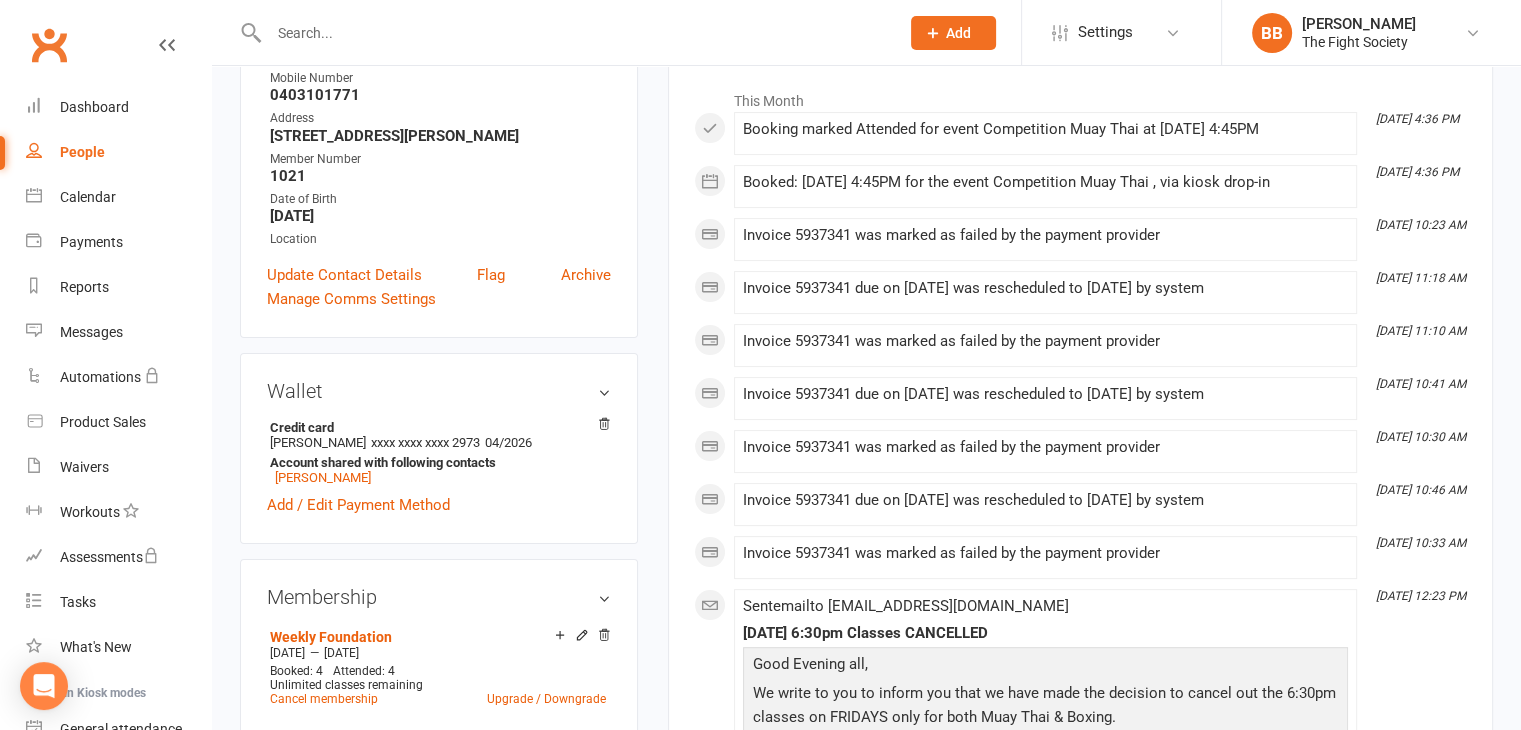 scroll, scrollTop: 0, scrollLeft: 0, axis: both 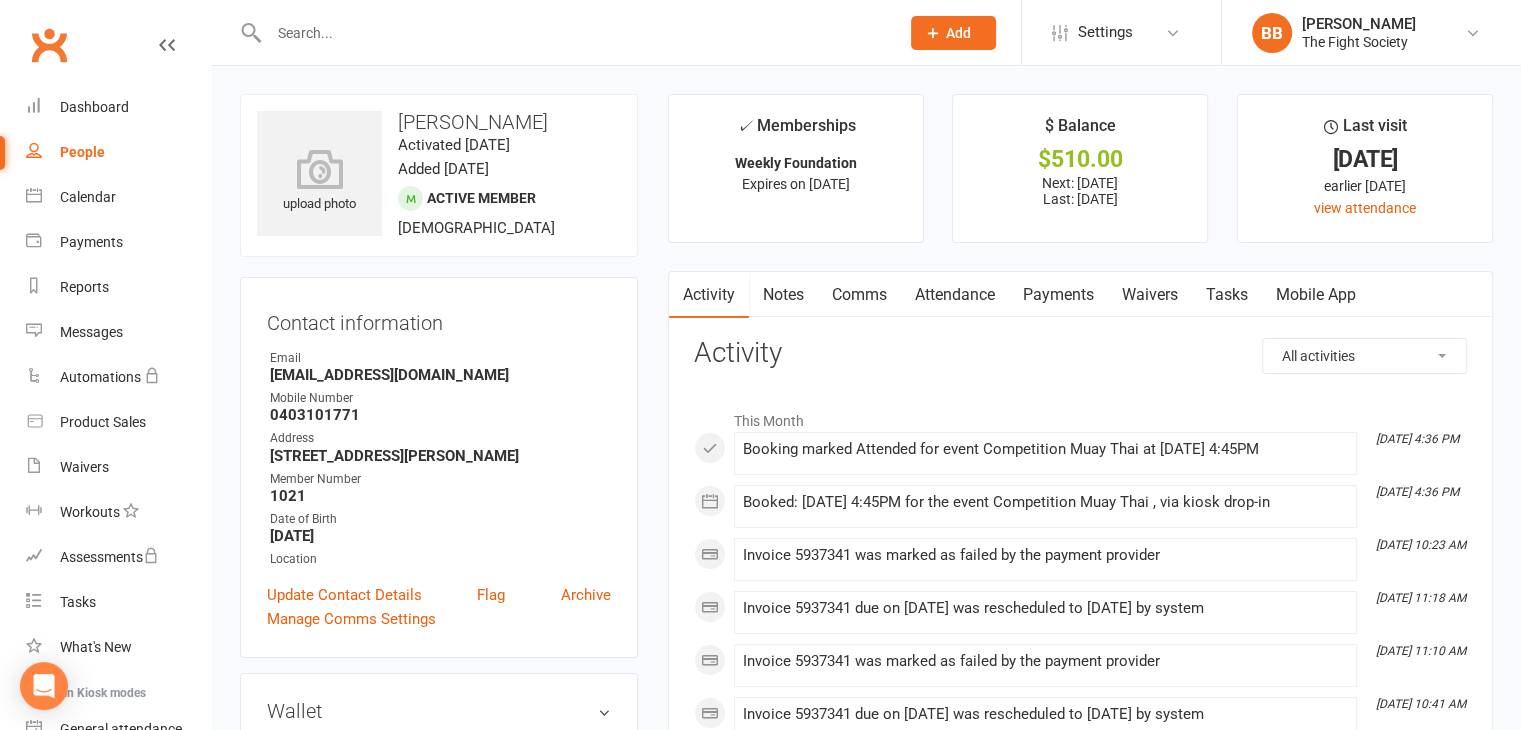 click on "Payments" at bounding box center (1058, 295) 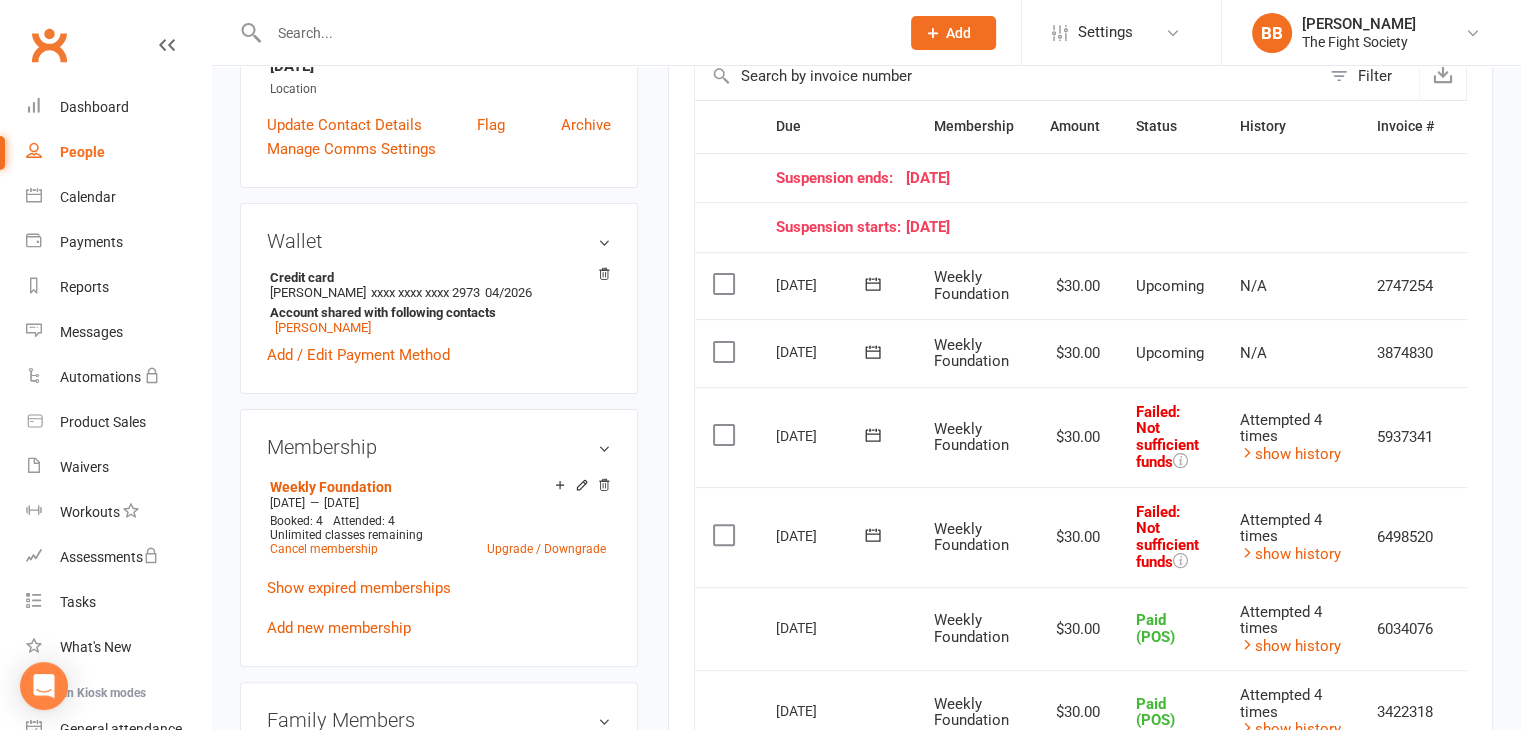 scroll, scrollTop: 471, scrollLeft: 0, axis: vertical 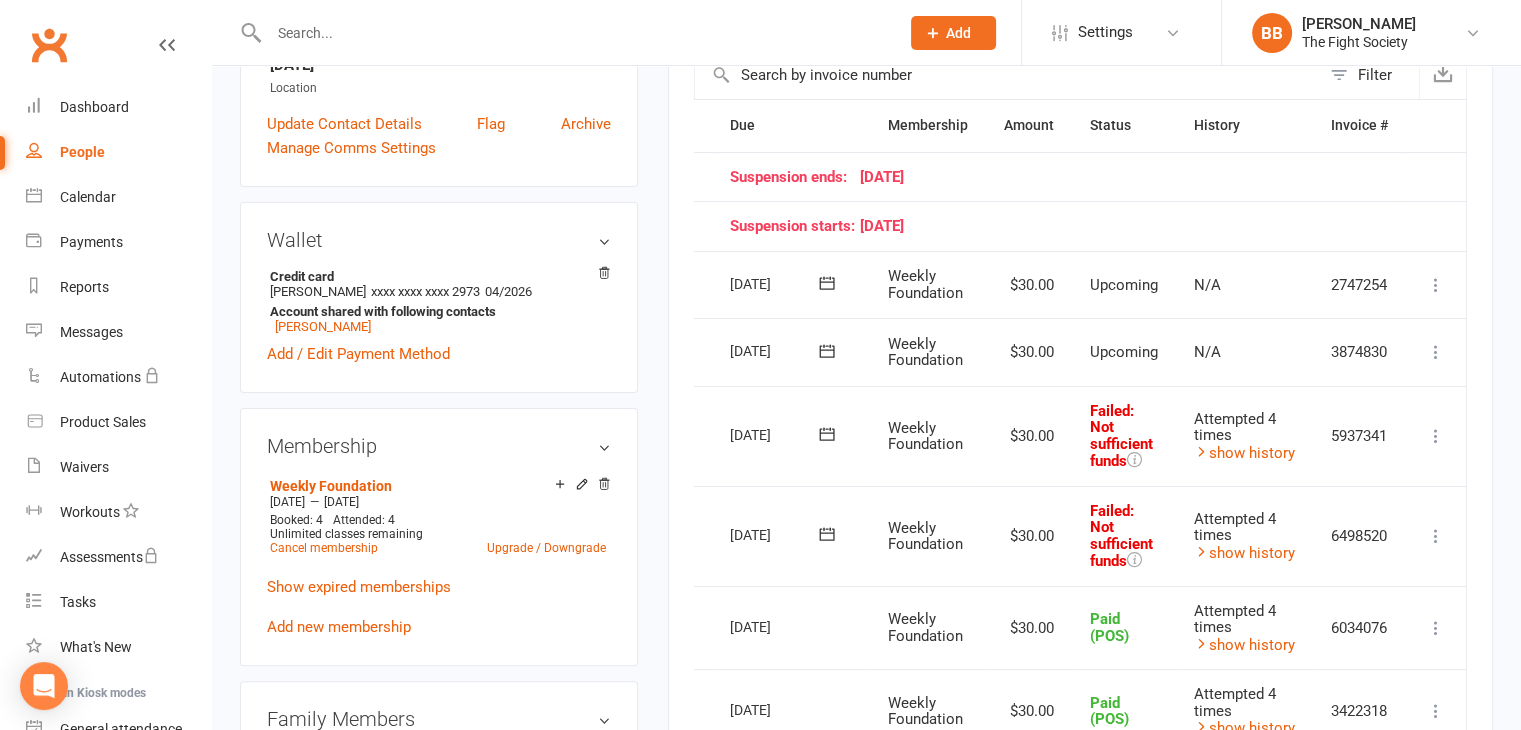 click at bounding box center [1436, 536] 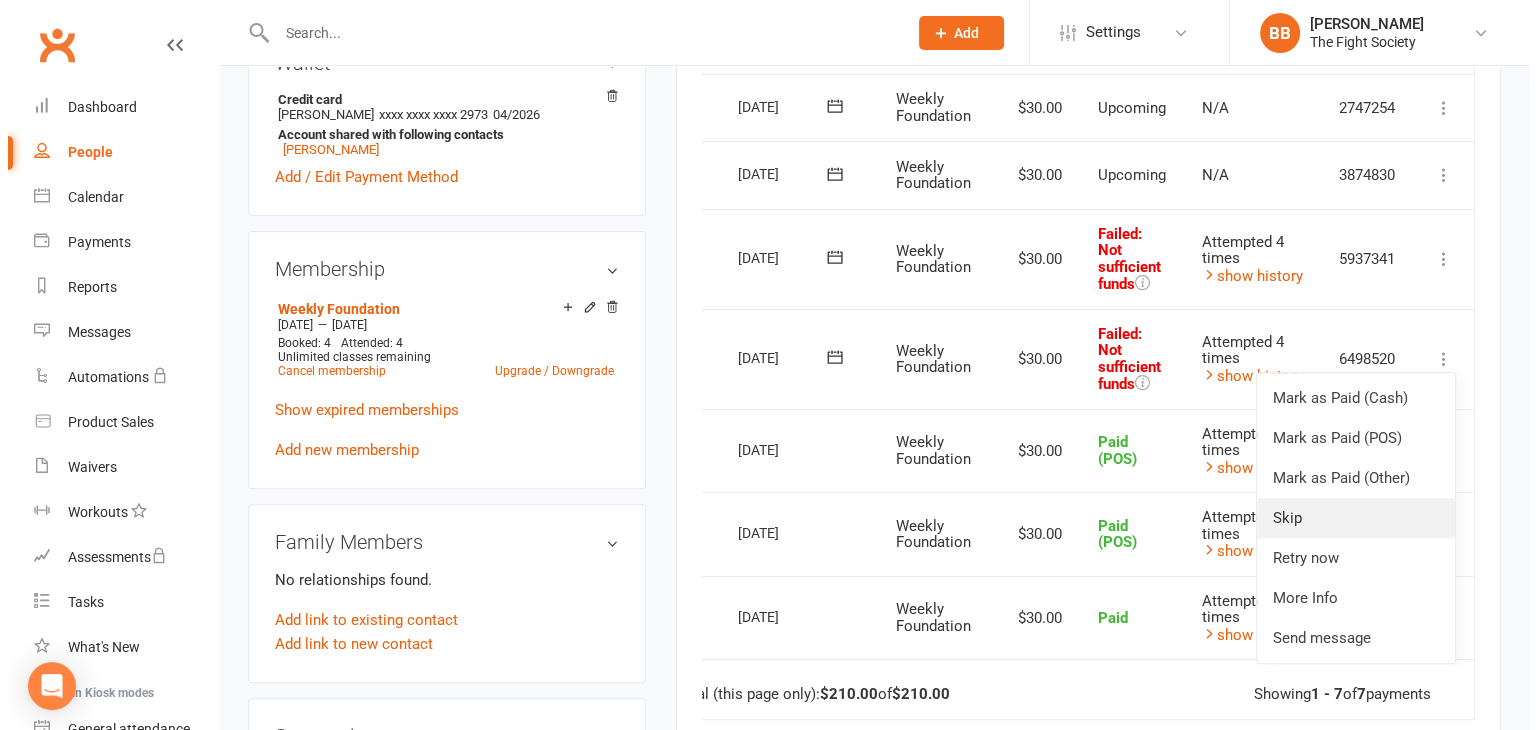 scroll, scrollTop: 656, scrollLeft: 0, axis: vertical 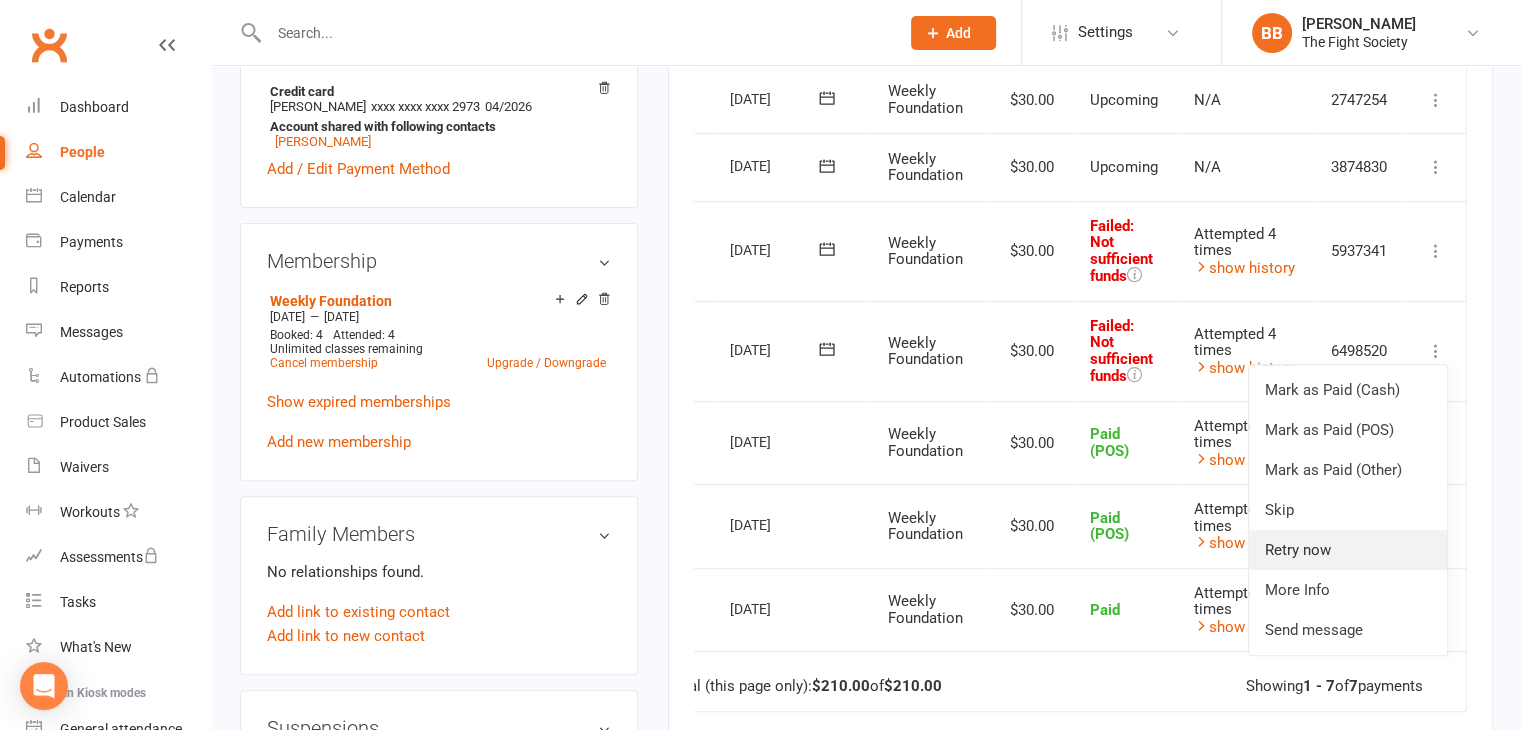 click on "Retry now" at bounding box center [1348, 550] 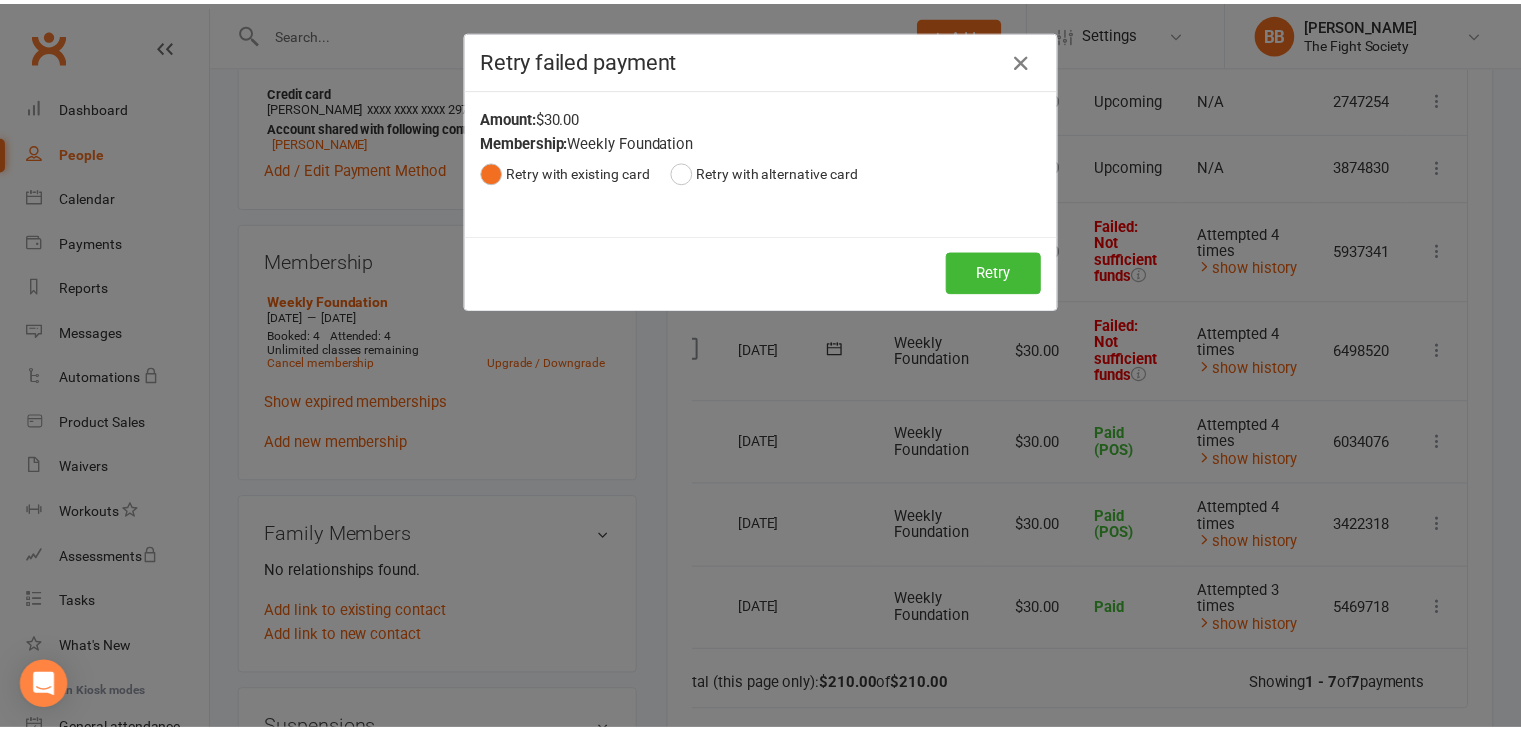 scroll, scrollTop: 0, scrollLeft: 37, axis: horizontal 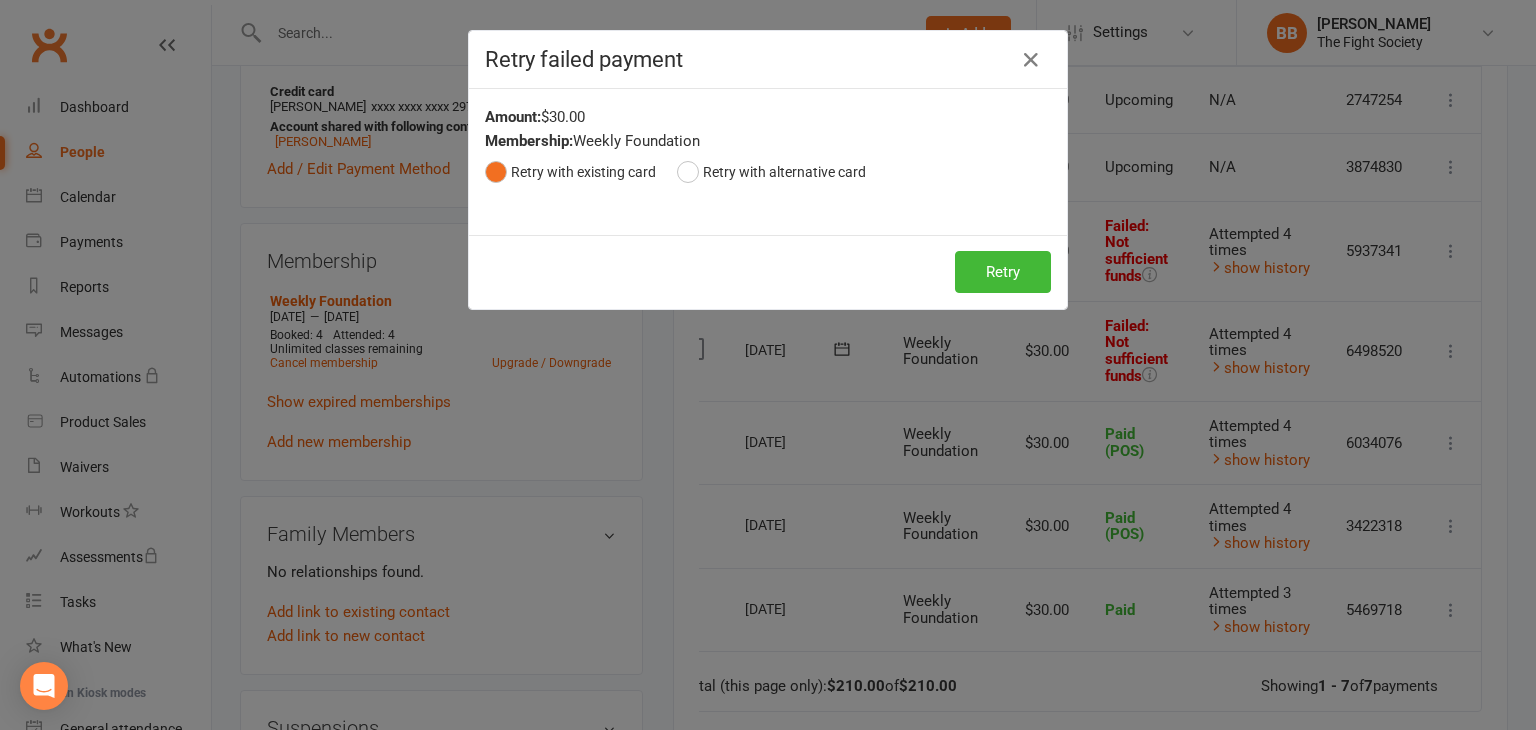 click on "Retry Retry" at bounding box center (768, 272) 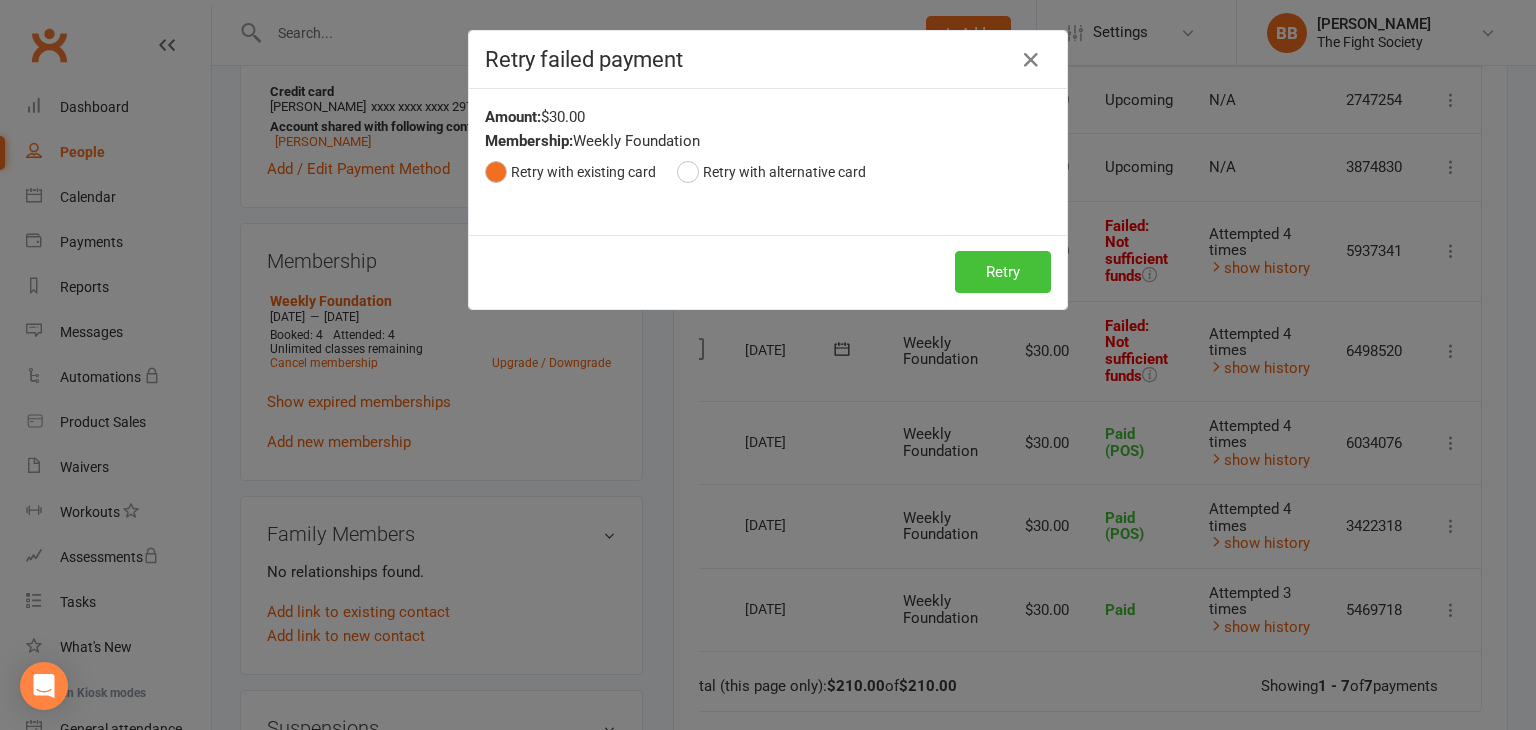 click on "Retry" at bounding box center [1003, 272] 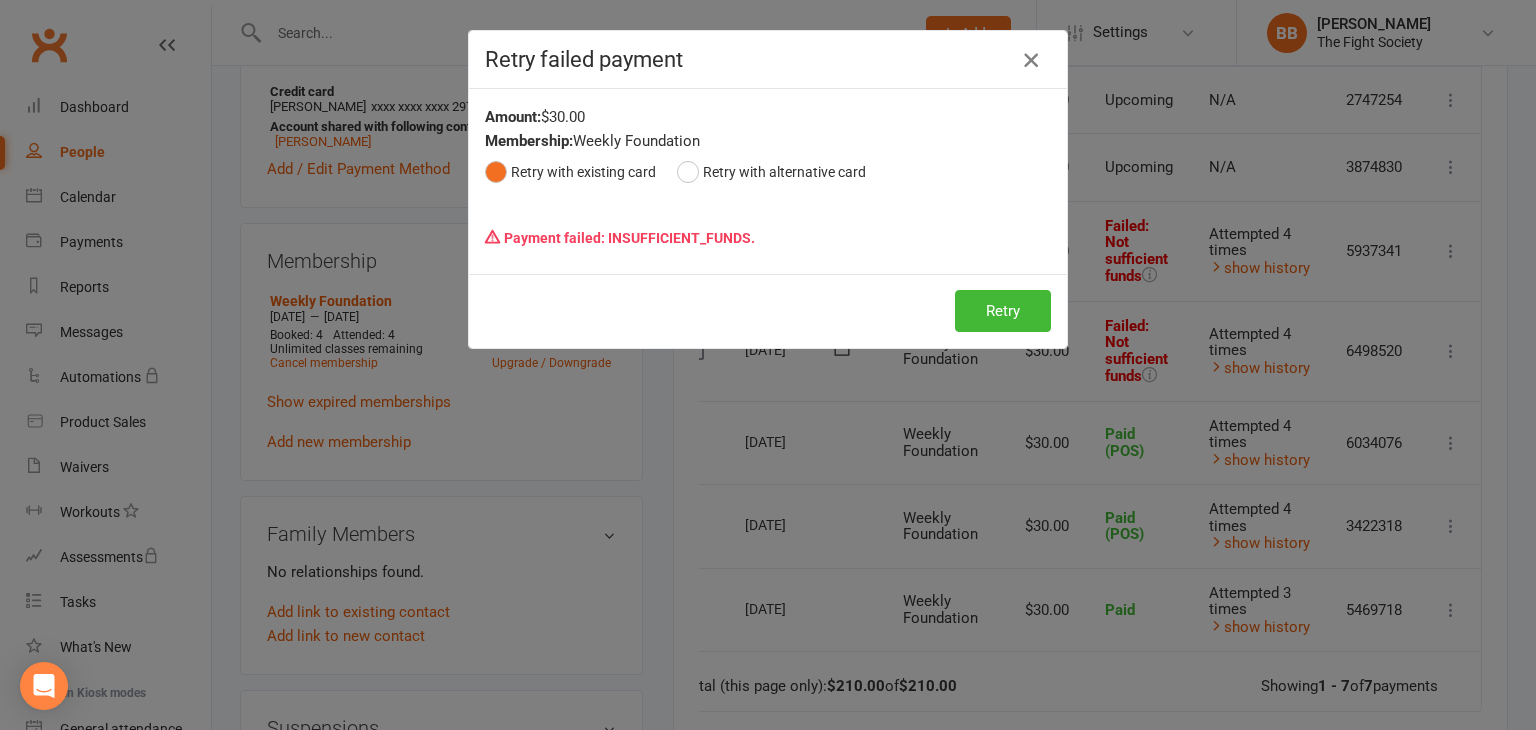 click at bounding box center (1031, 60) 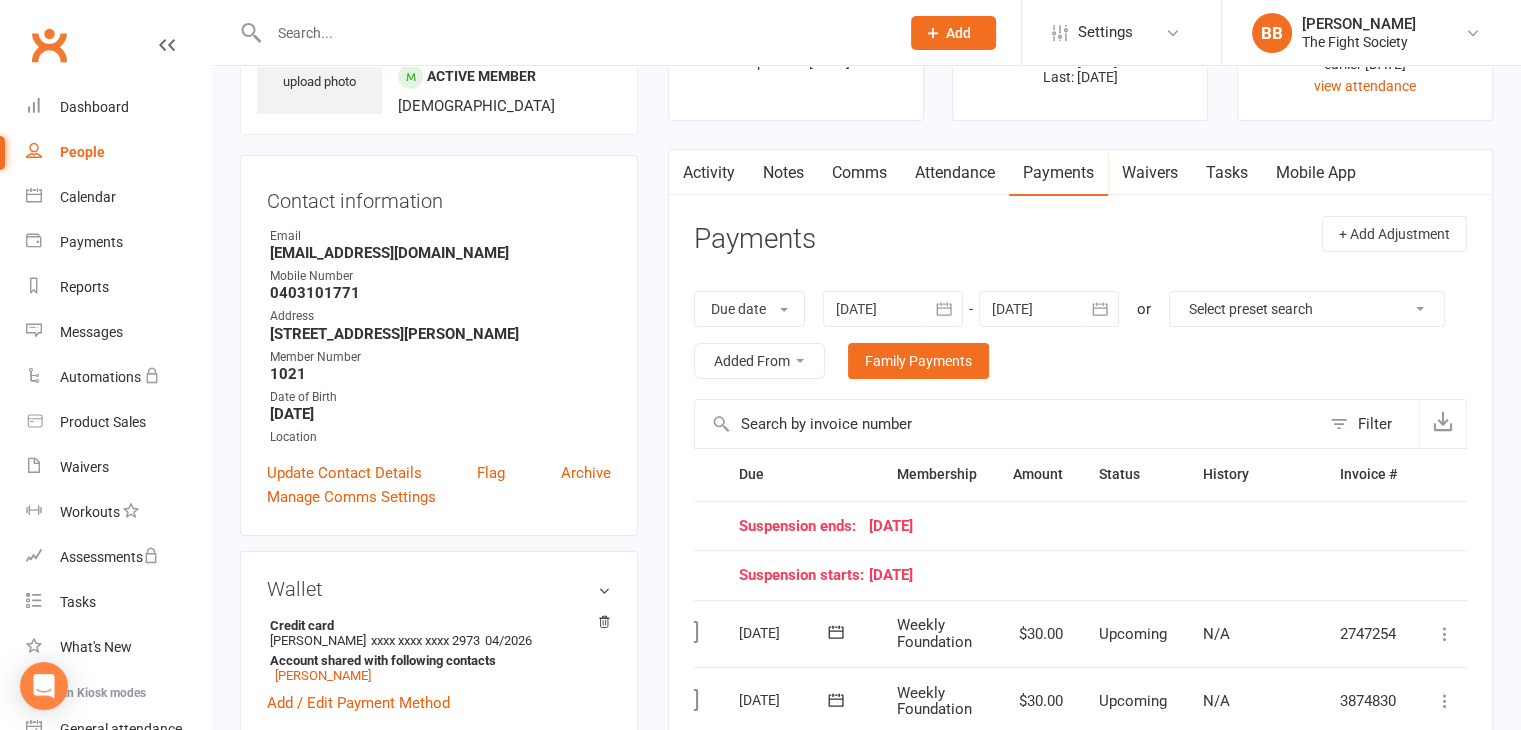 scroll, scrollTop: 0, scrollLeft: 0, axis: both 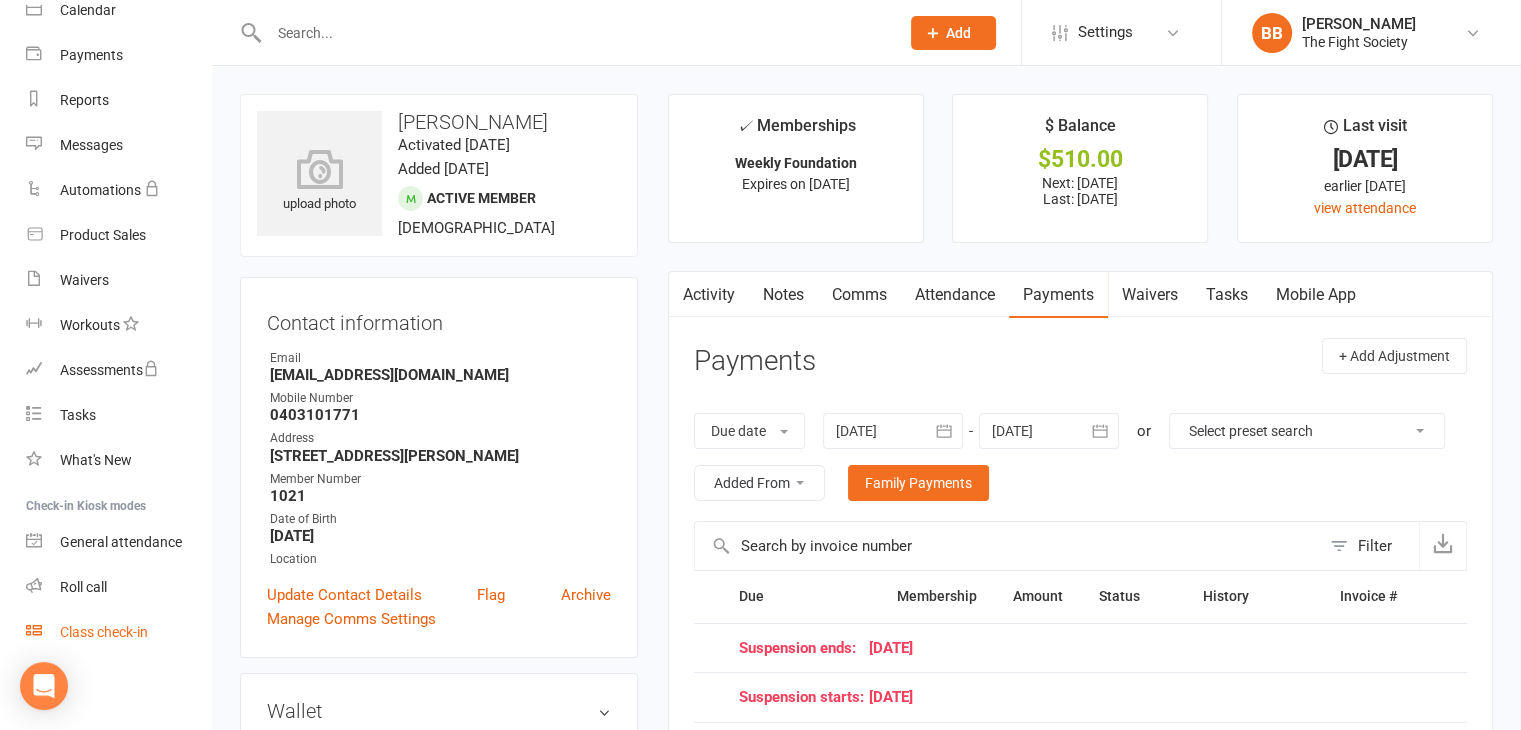 click on "Class check-in" at bounding box center [118, 632] 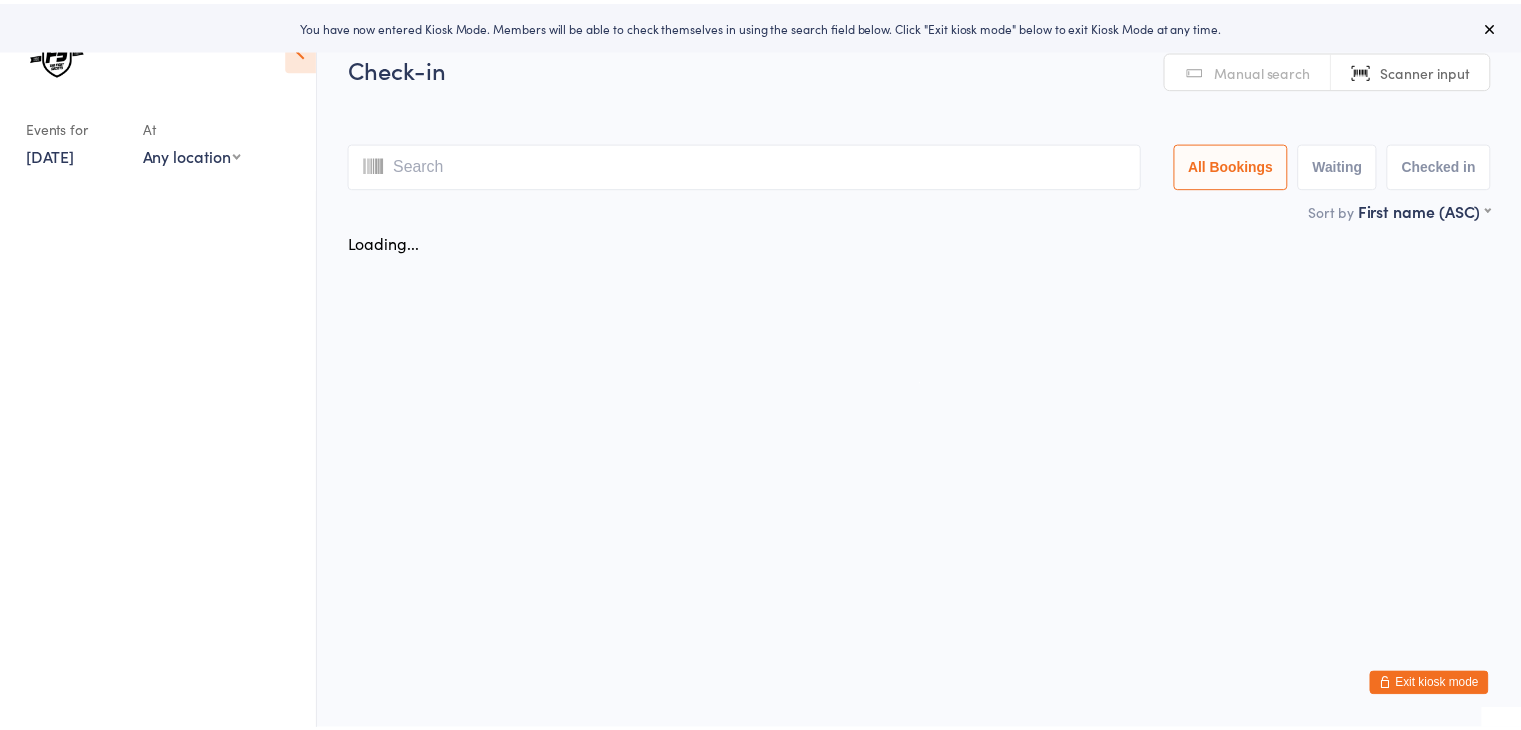 scroll, scrollTop: 0, scrollLeft: 0, axis: both 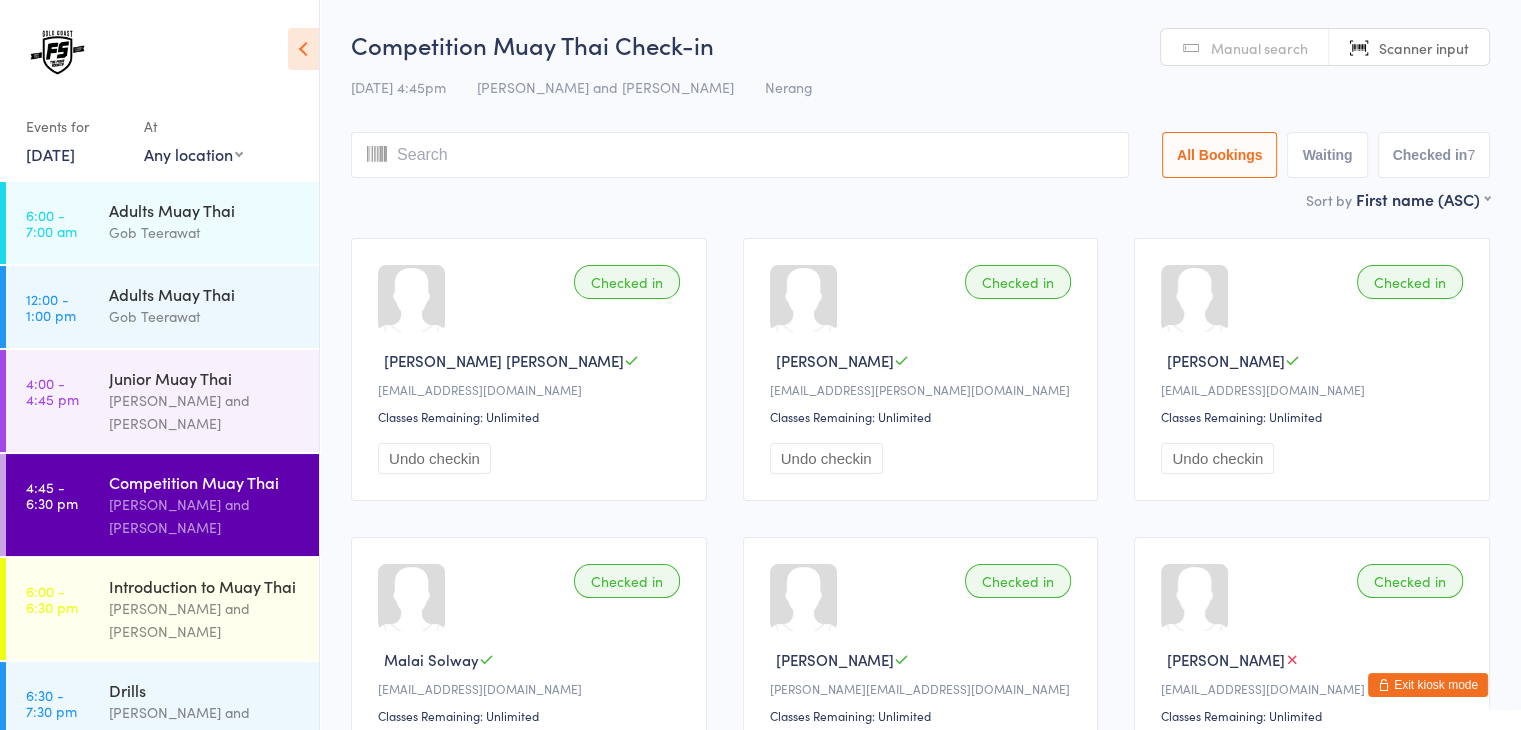 click at bounding box center [740, 155] 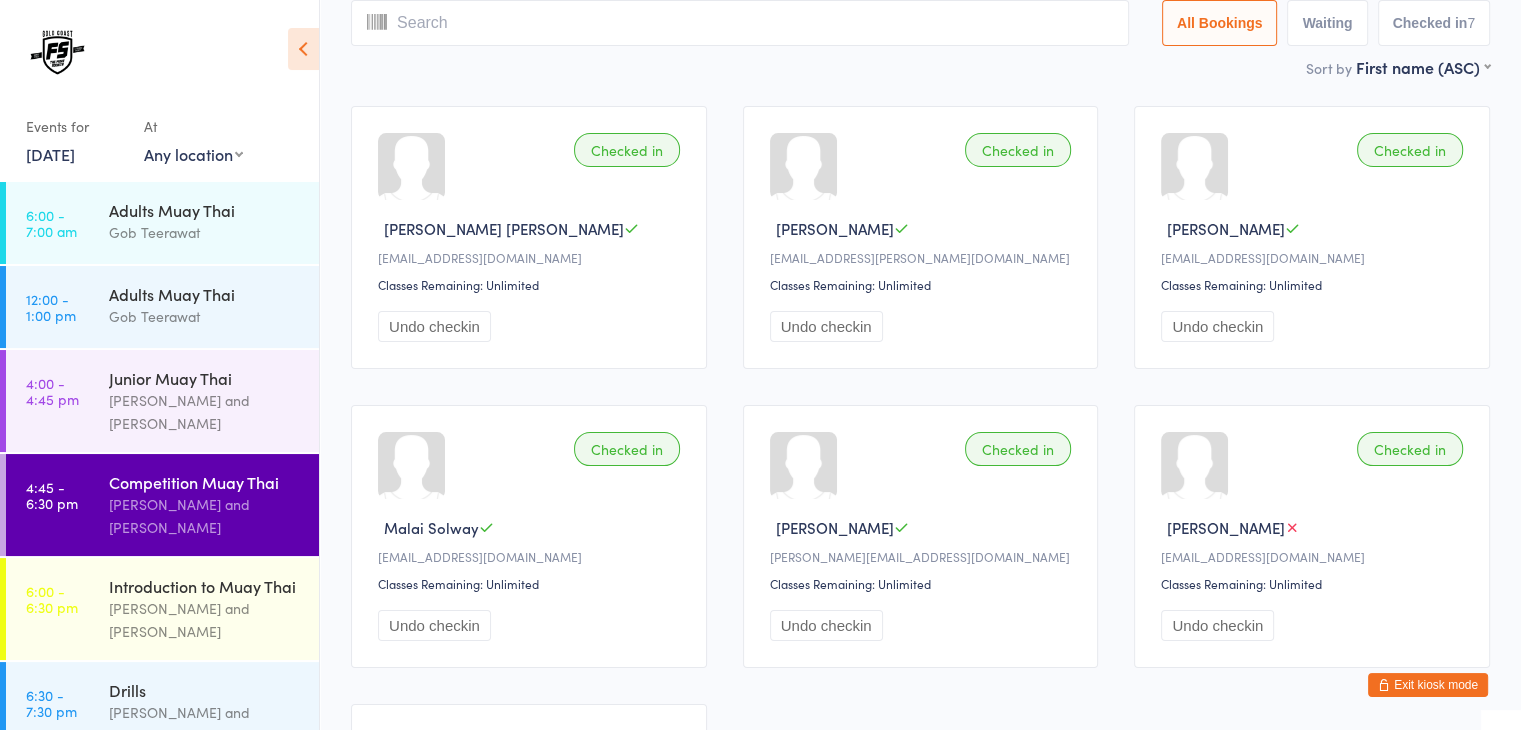 scroll, scrollTop: 0, scrollLeft: 0, axis: both 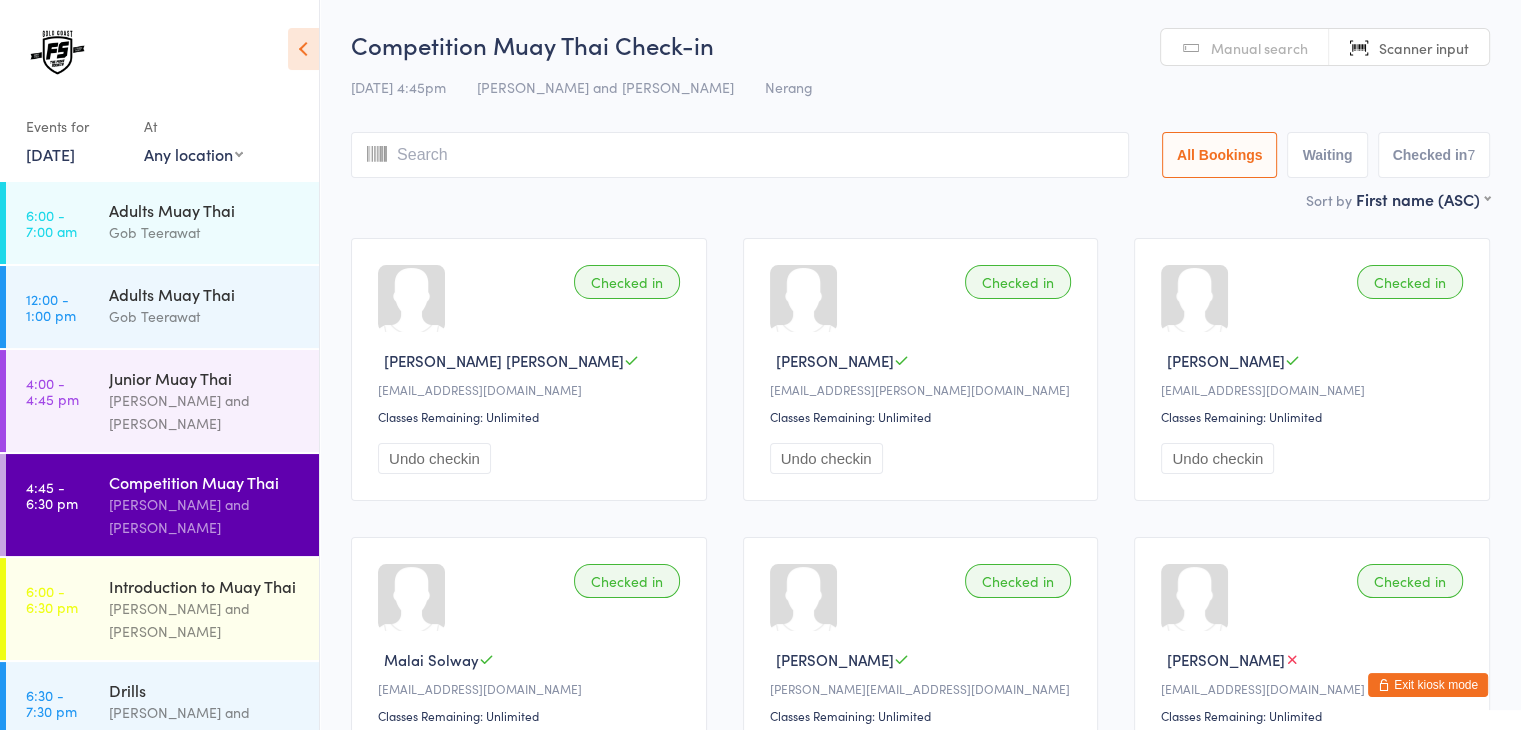 click on "Manual search" at bounding box center (1259, 48) 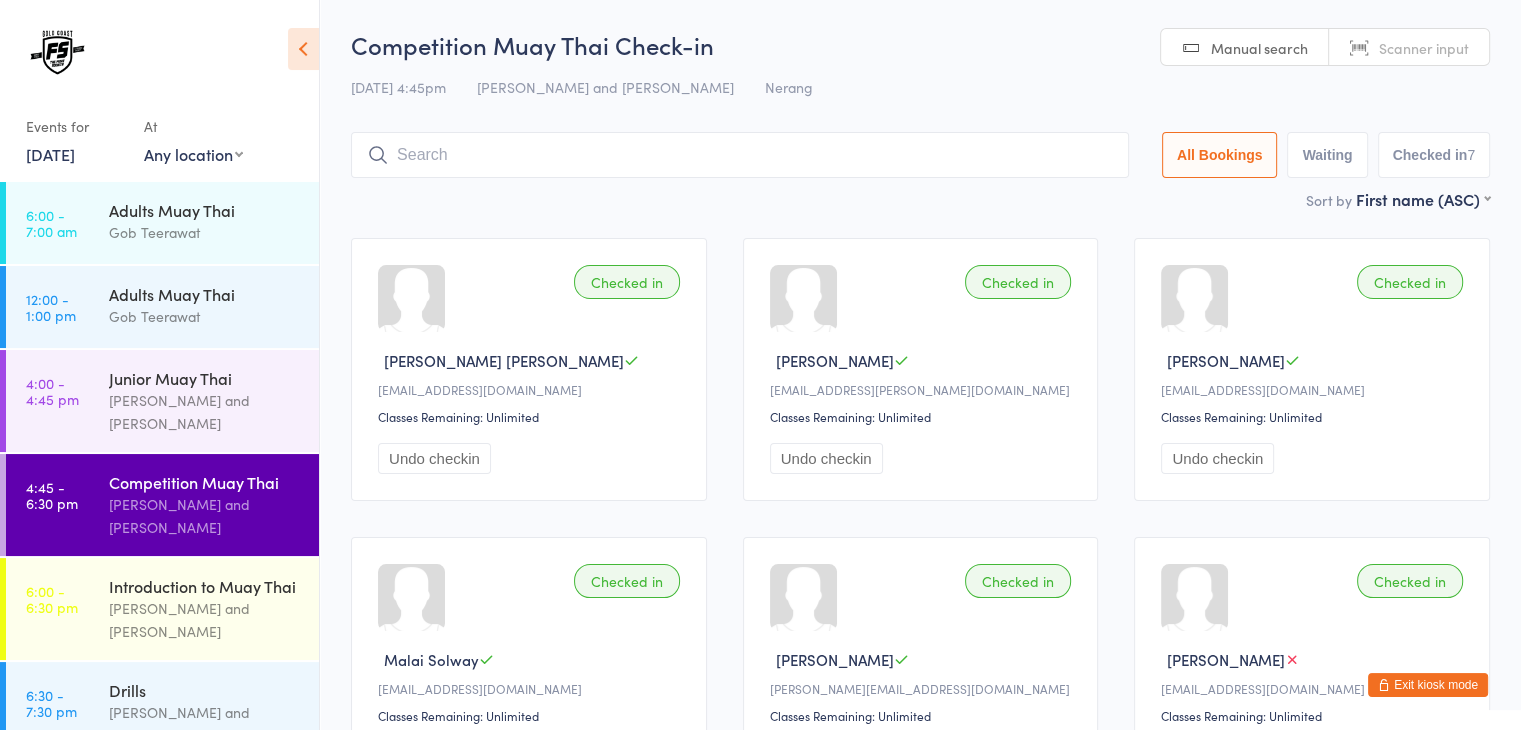 click at bounding box center (740, 155) 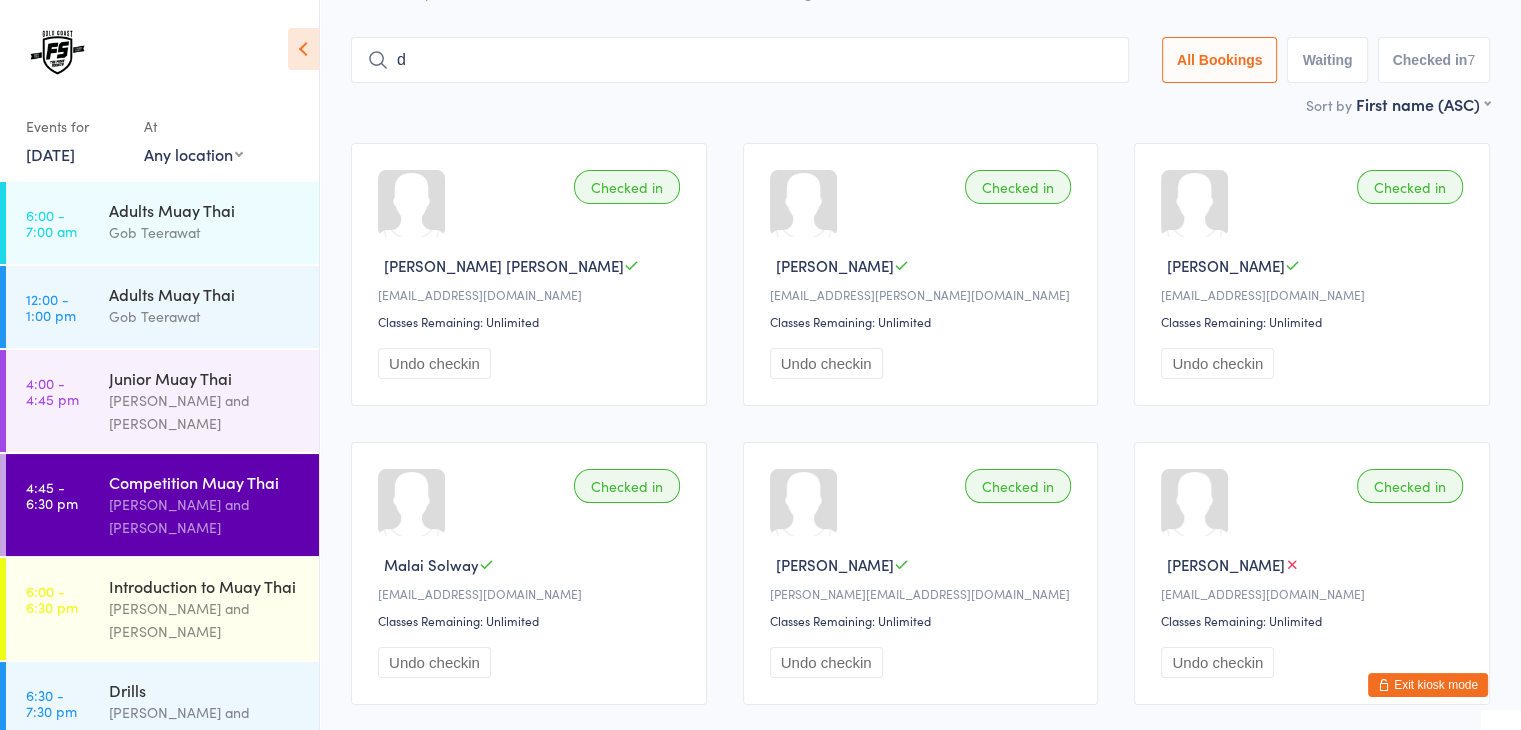 scroll, scrollTop: 118, scrollLeft: 0, axis: vertical 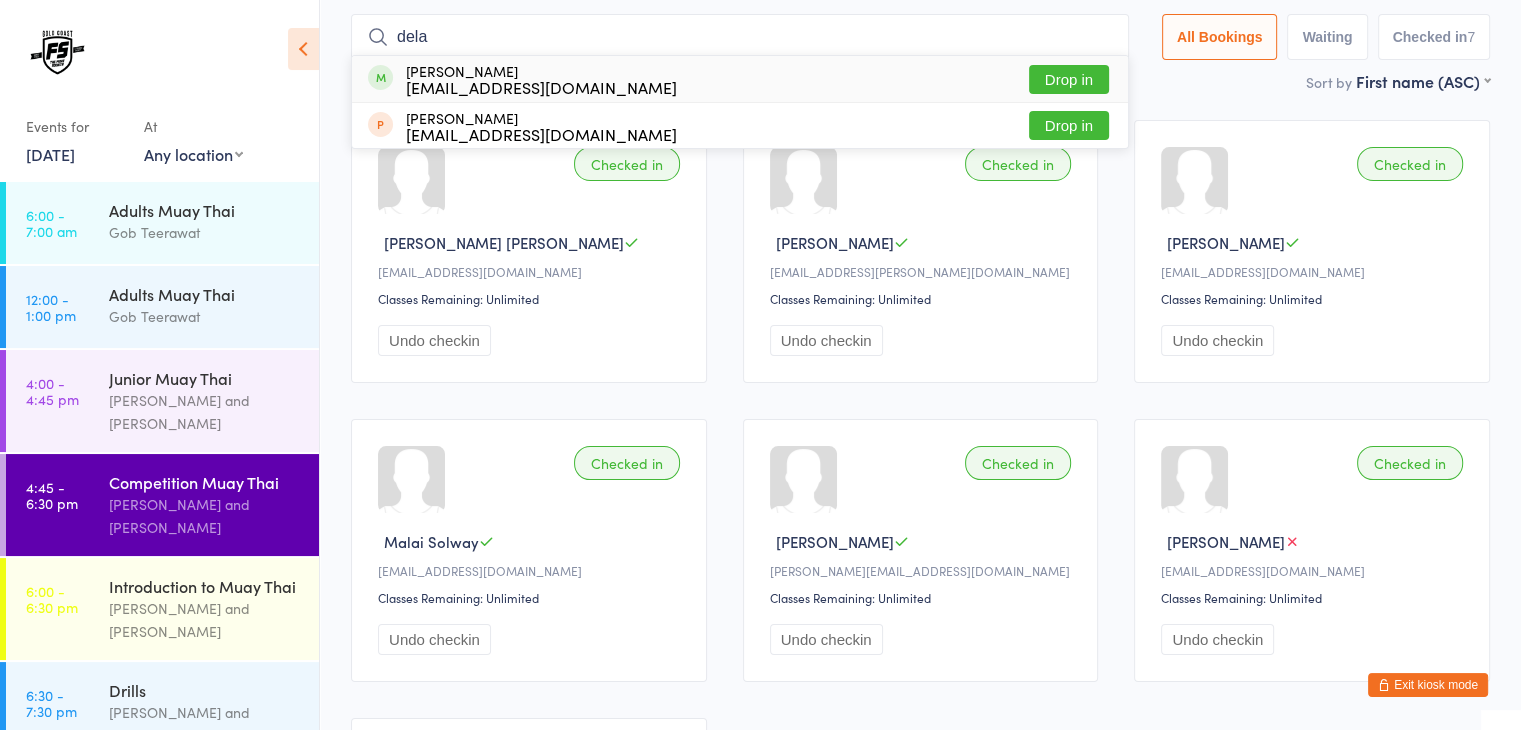 type on "dela" 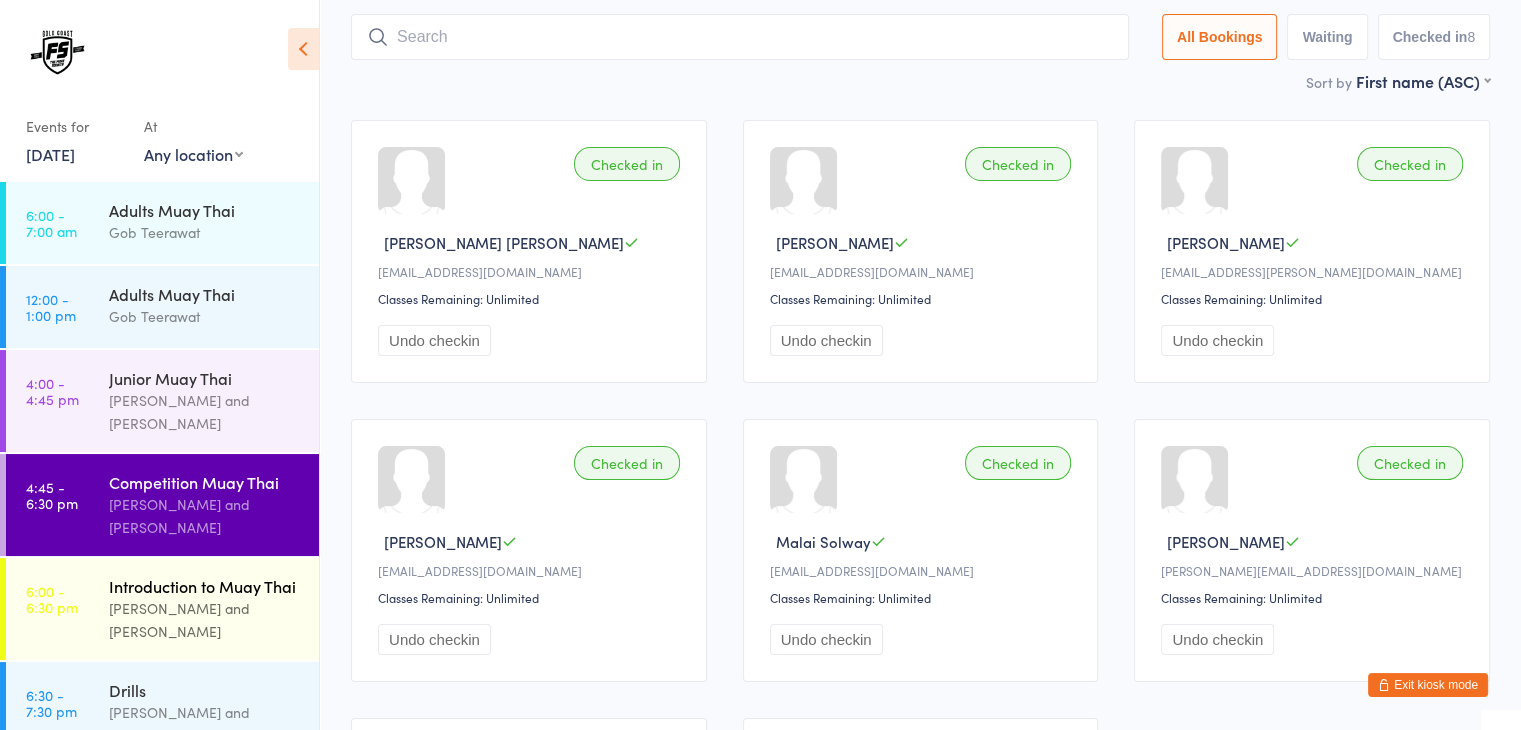 scroll, scrollTop: 144, scrollLeft: 0, axis: vertical 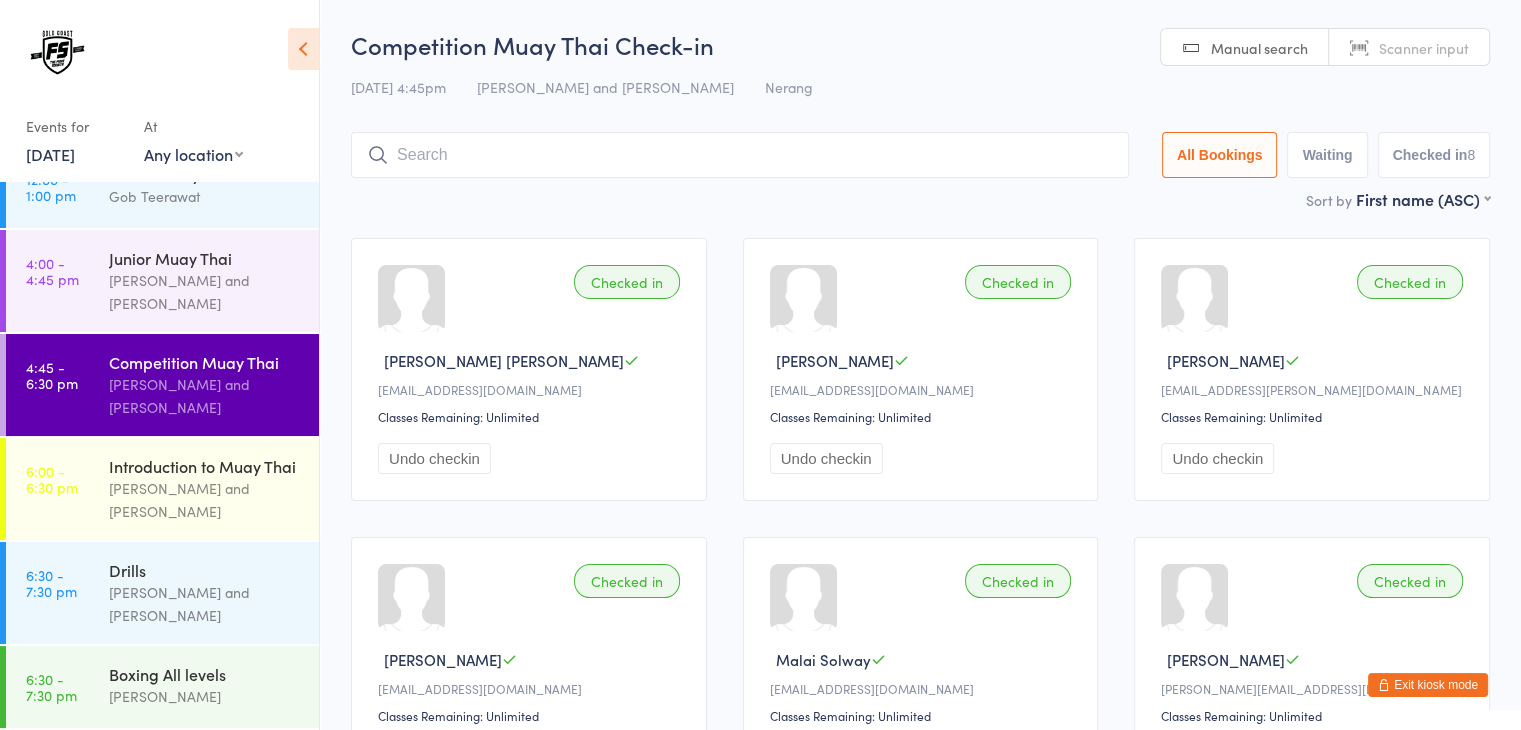 click on "Scanner input" at bounding box center (1424, 48) 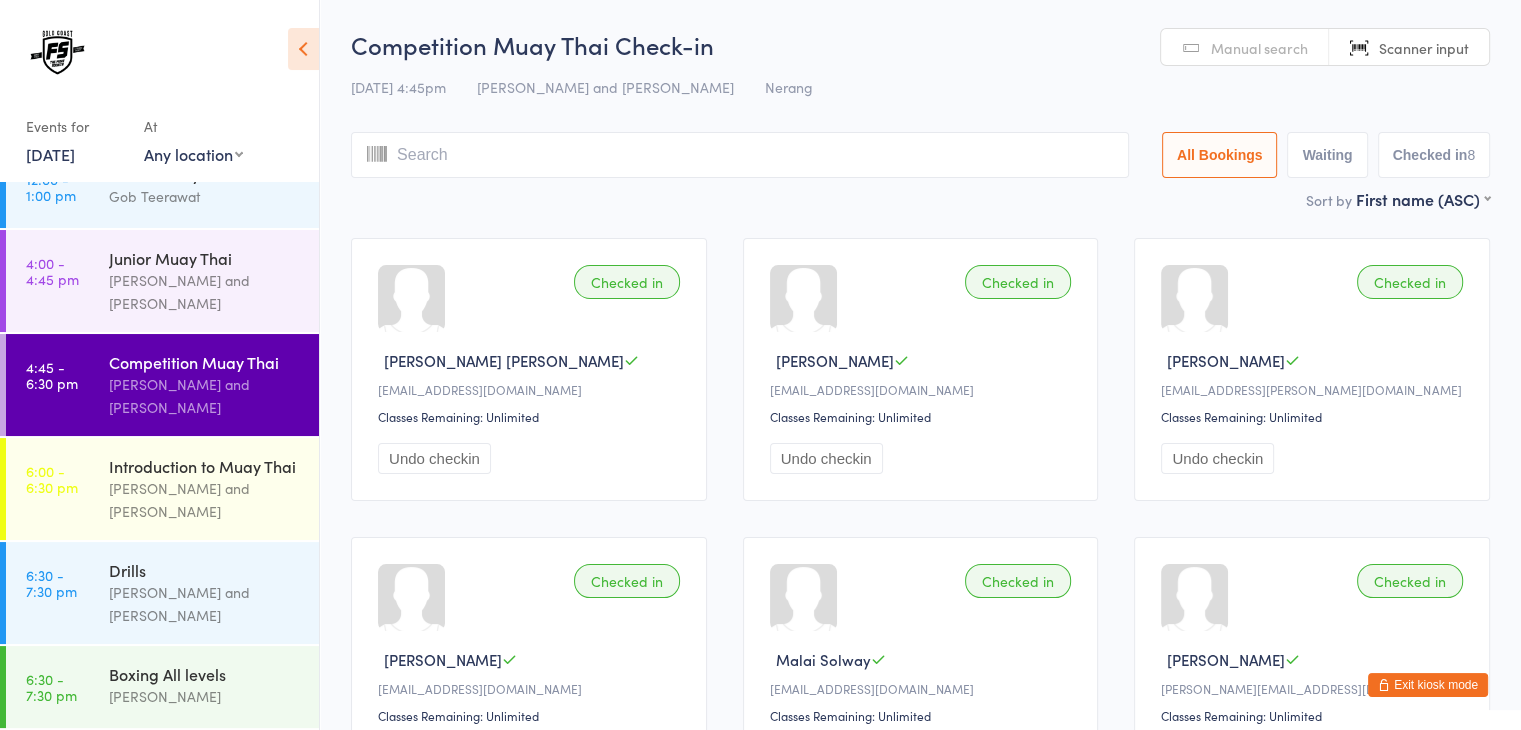 click at bounding box center [740, 155] 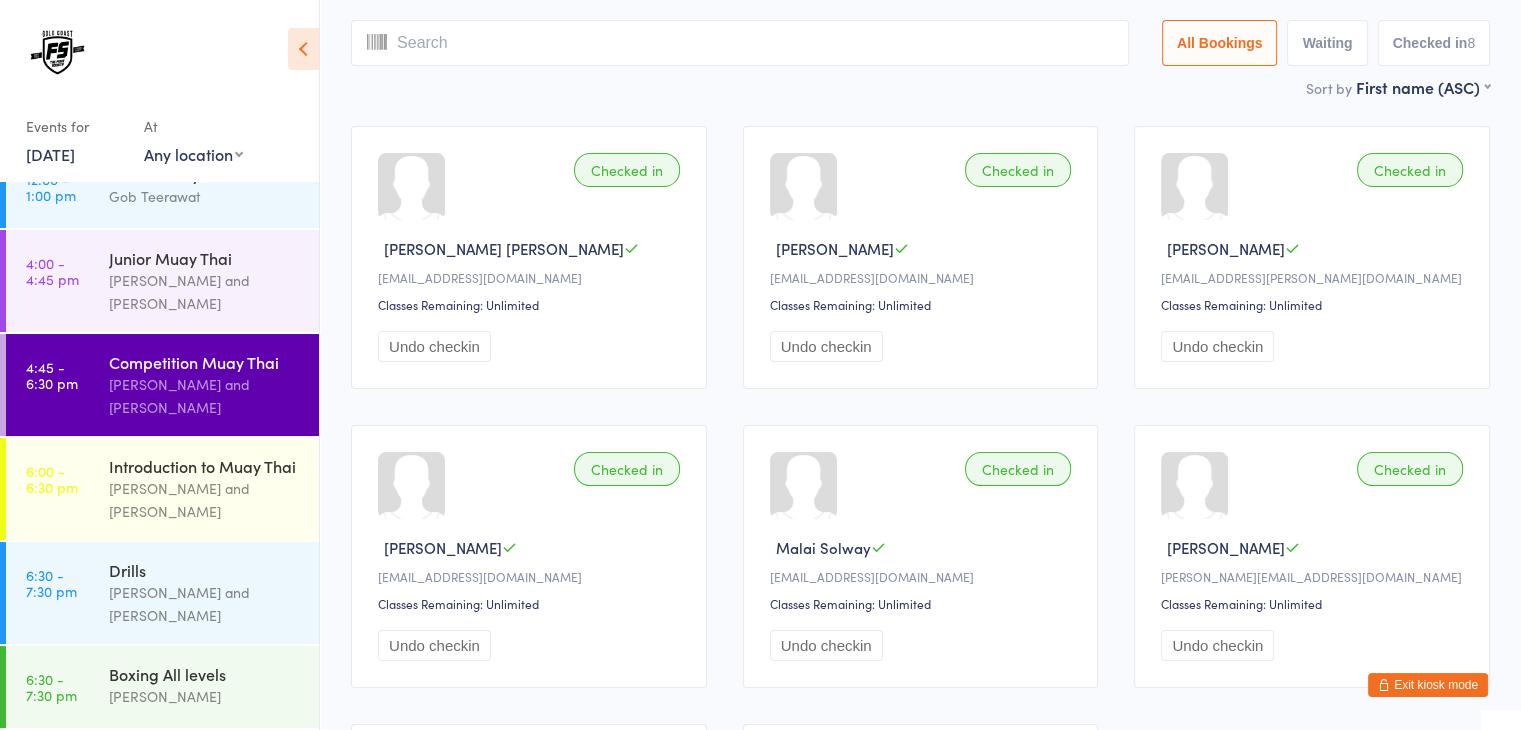 scroll, scrollTop: 132, scrollLeft: 0, axis: vertical 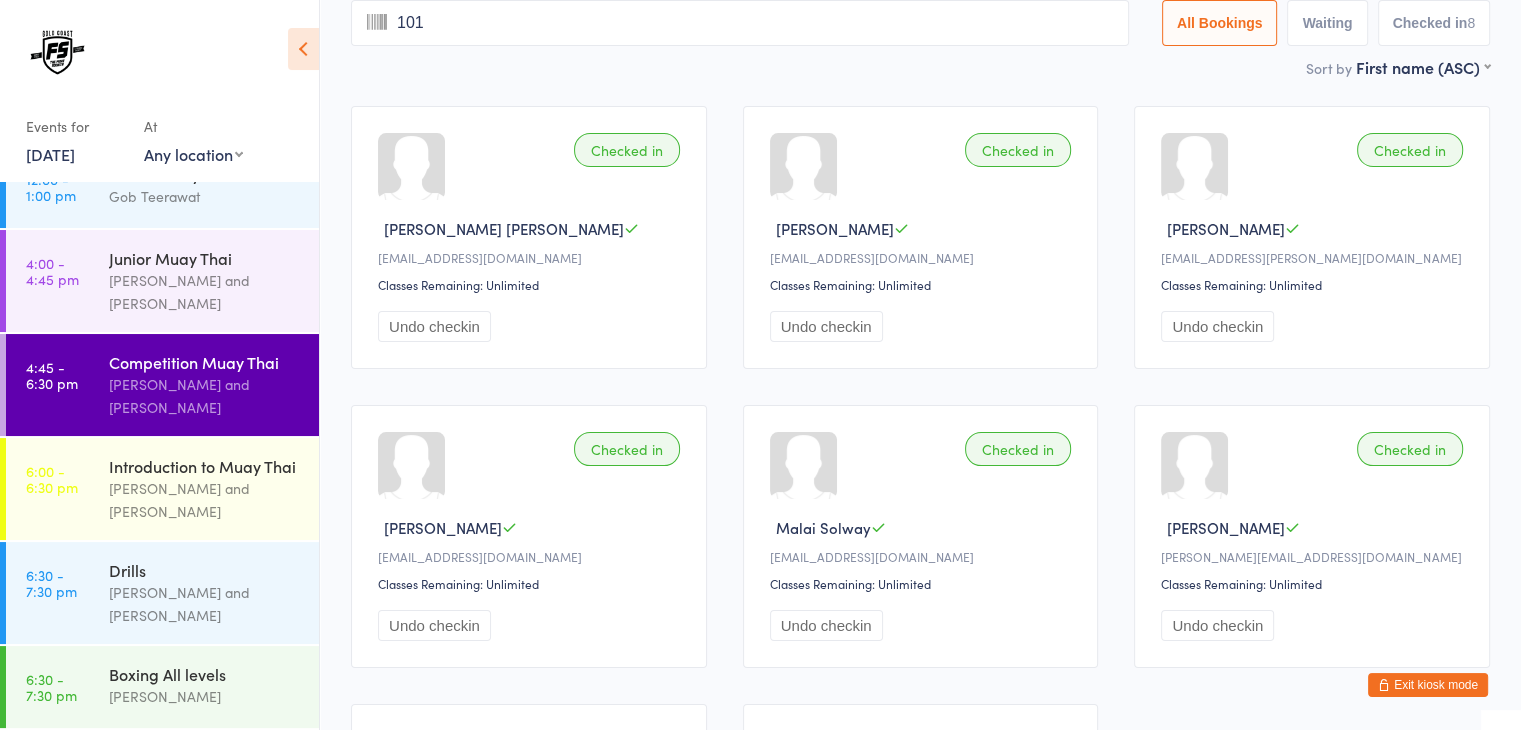 type on "1014" 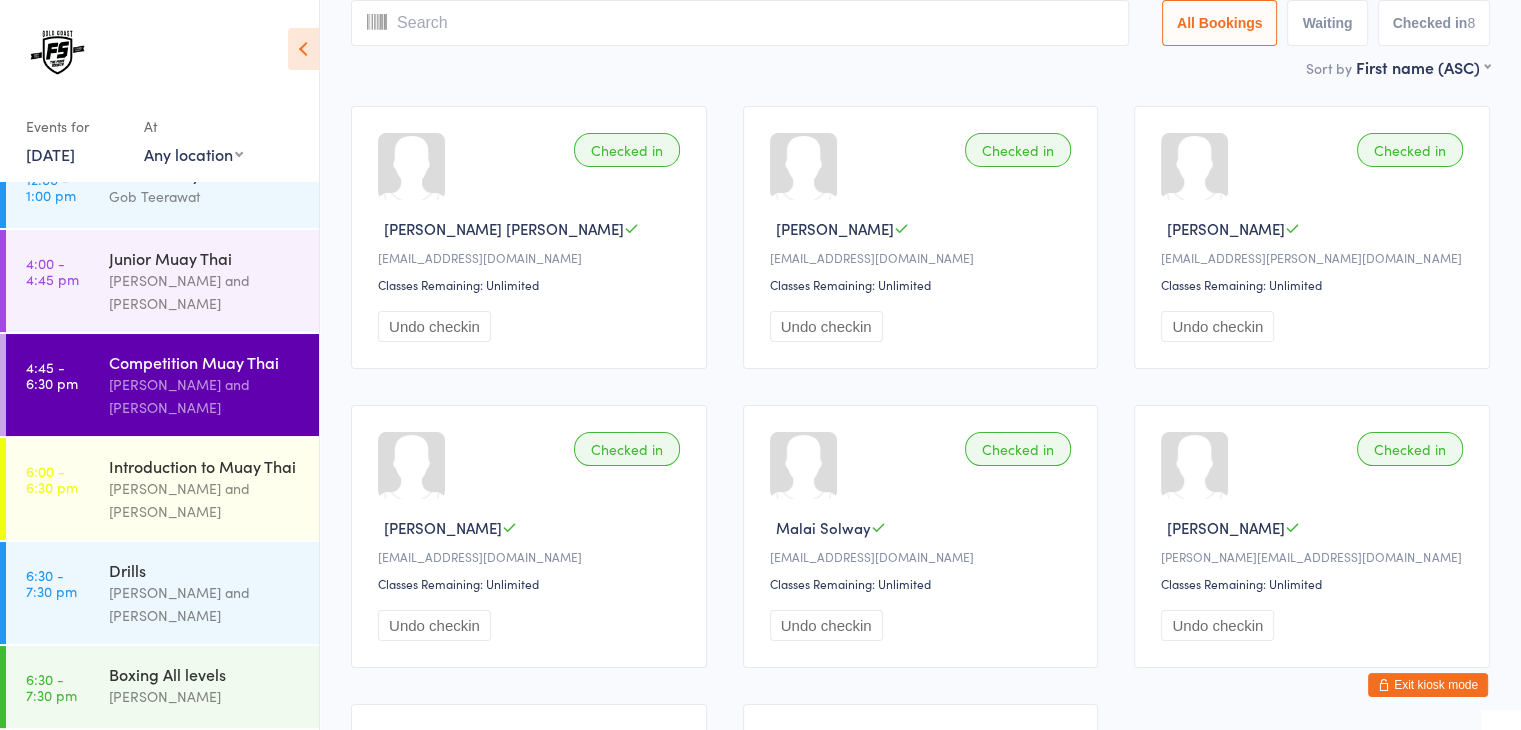 scroll, scrollTop: 0, scrollLeft: 0, axis: both 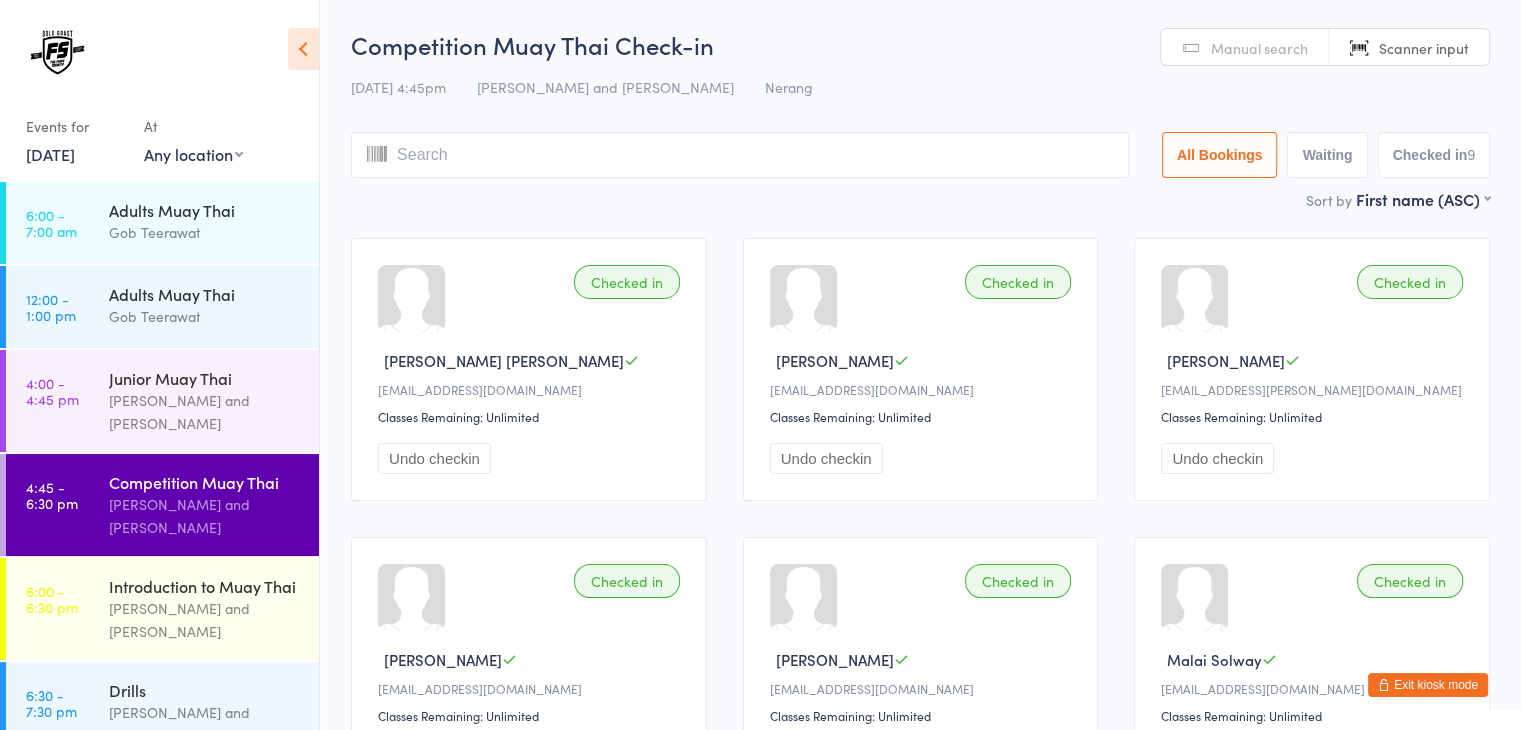 click at bounding box center (740, 155) 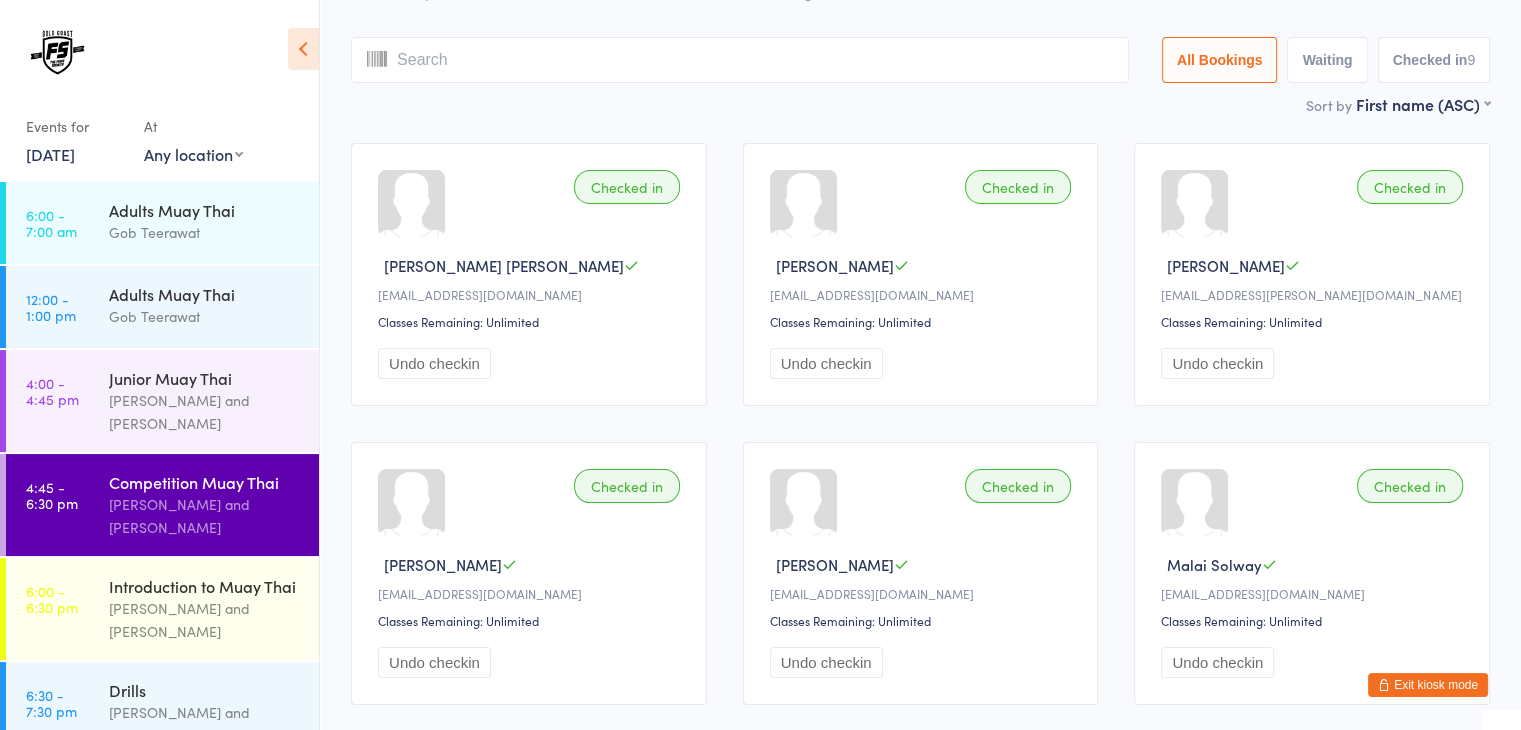 scroll, scrollTop: 132, scrollLeft: 0, axis: vertical 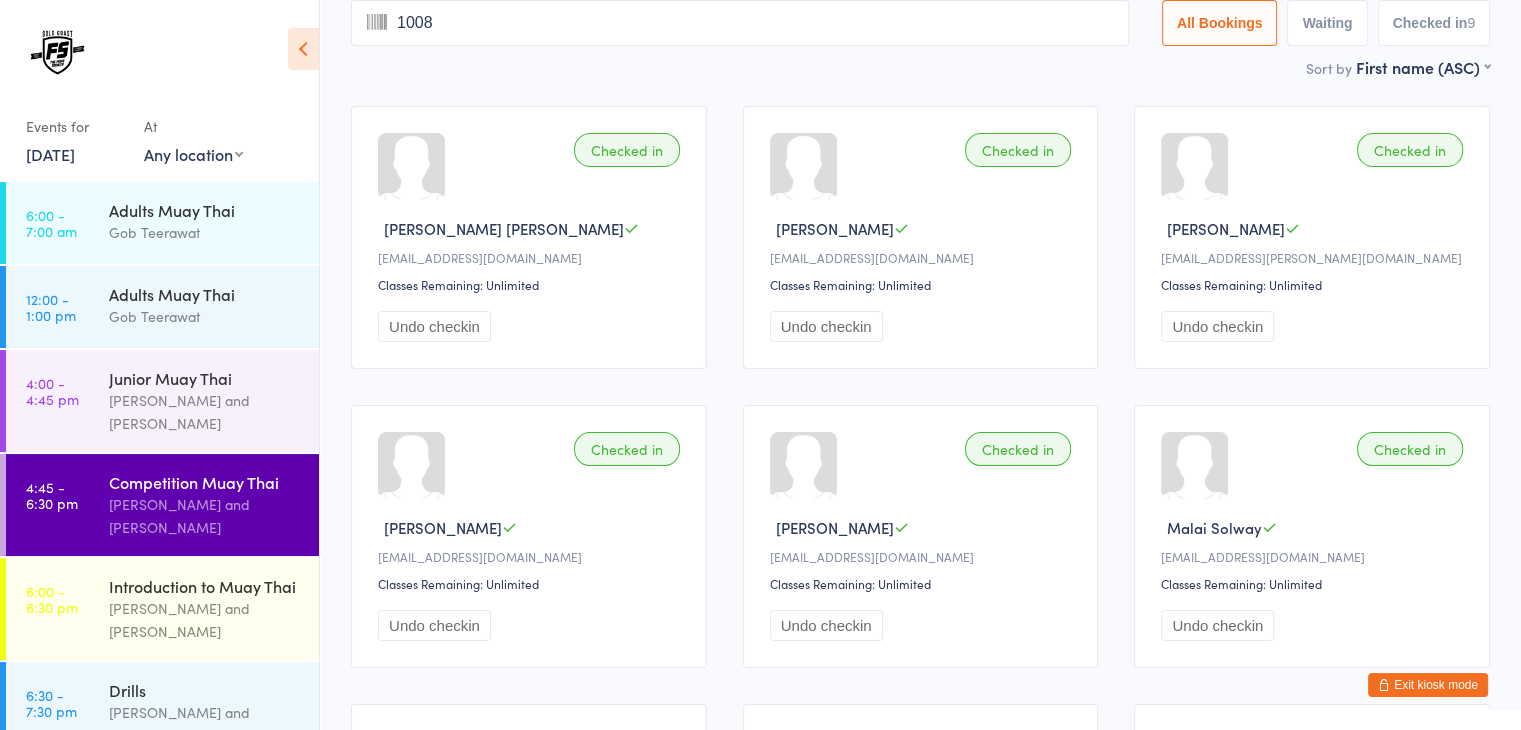 type on "1008" 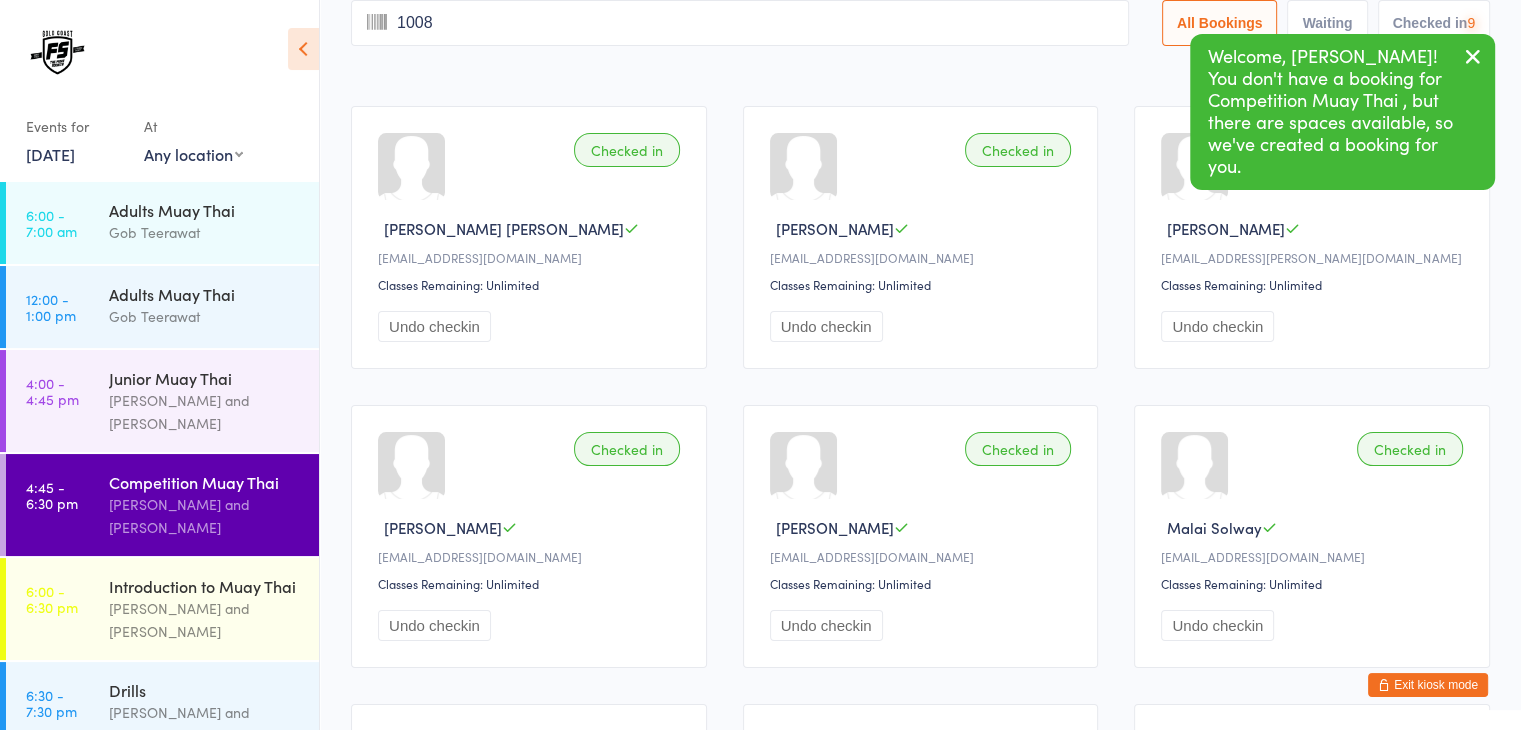 type 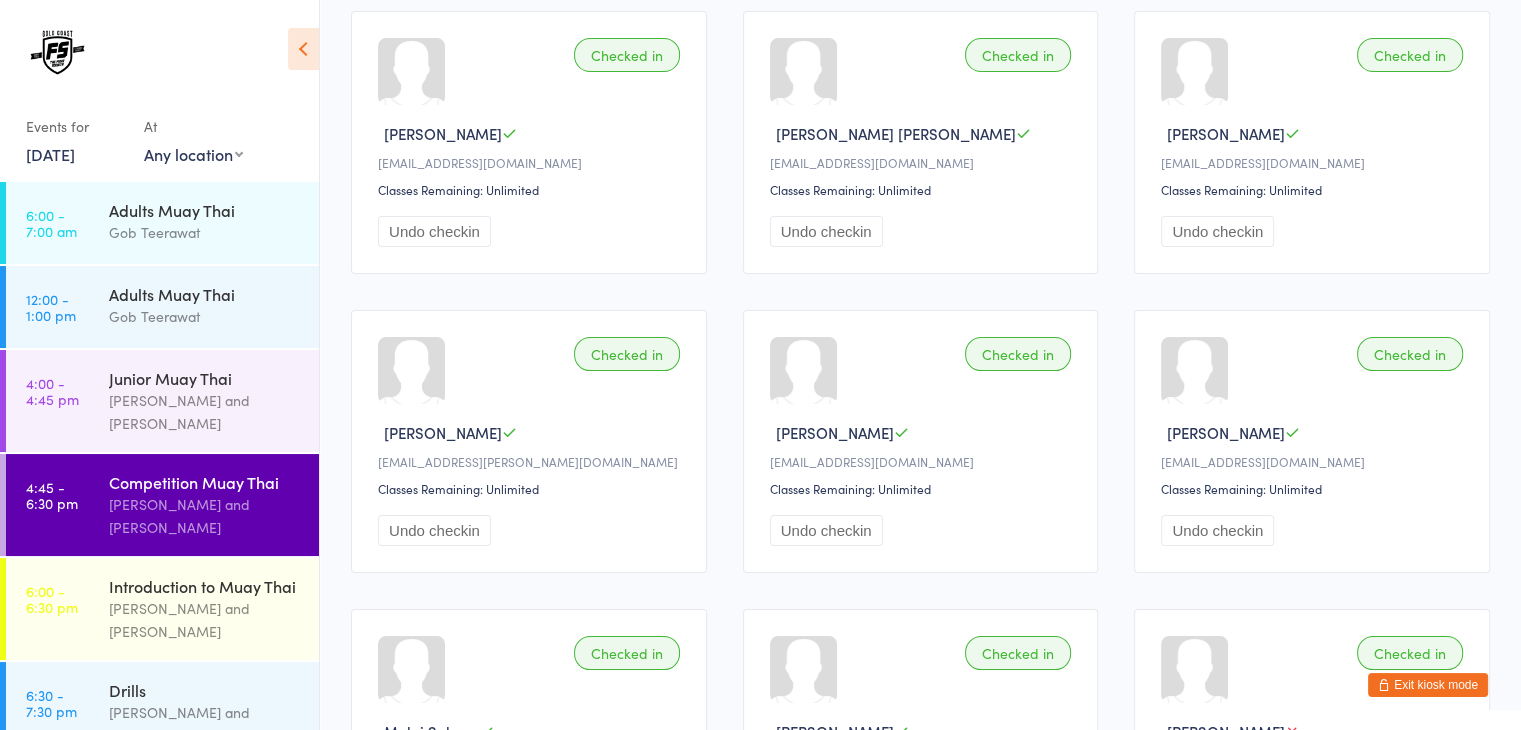 scroll, scrollTop: 0, scrollLeft: 0, axis: both 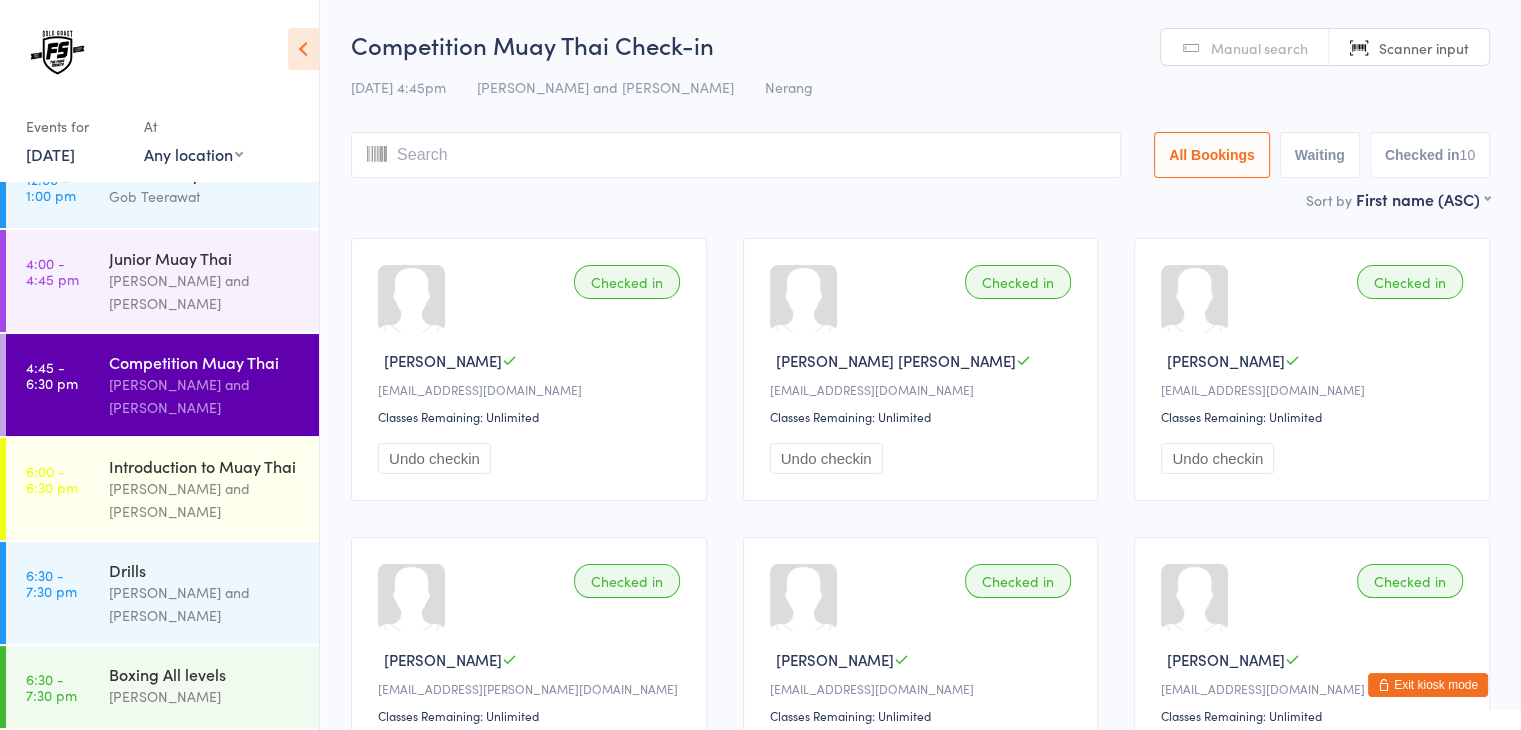 click on "Exit kiosk mode" at bounding box center (1428, 685) 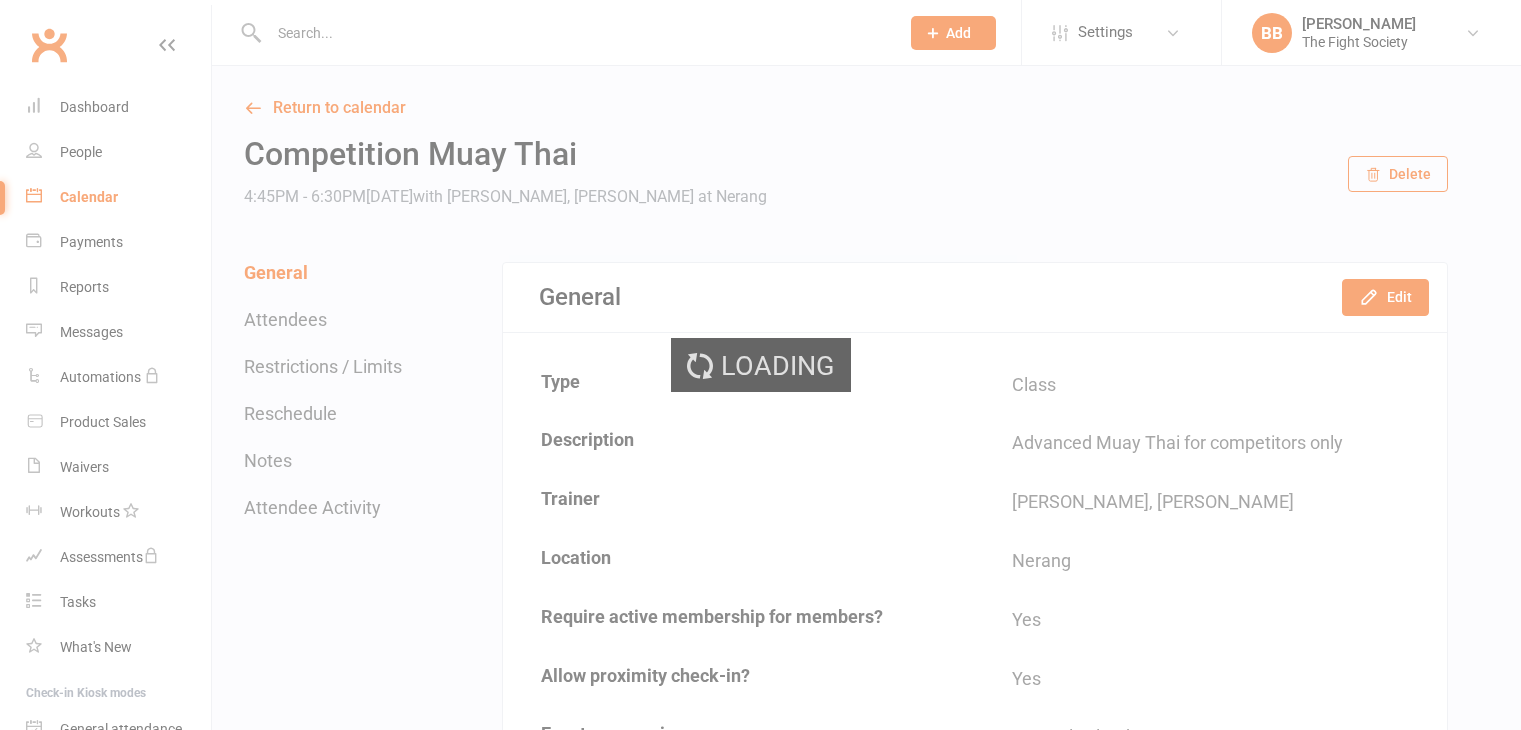scroll, scrollTop: 0, scrollLeft: 0, axis: both 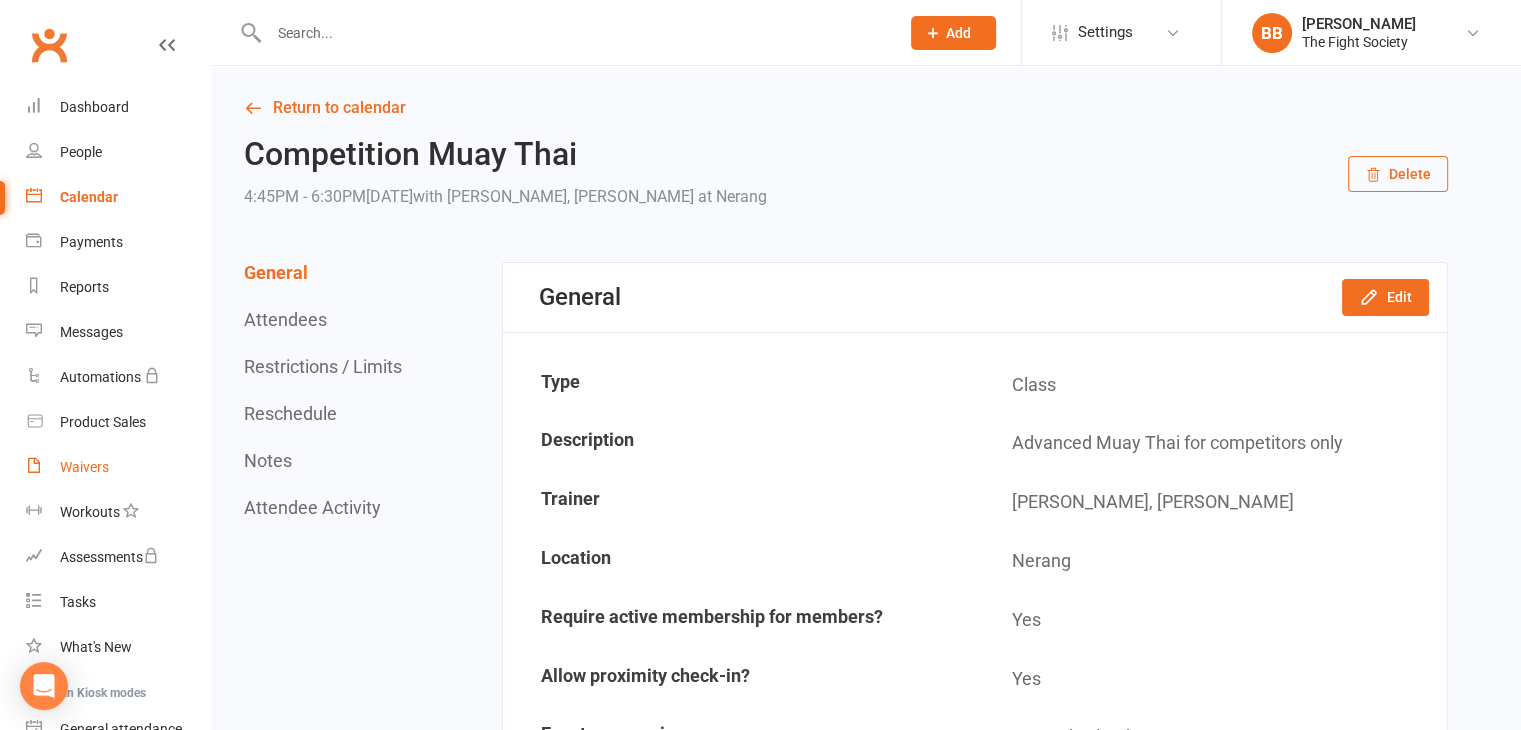 click on "Waivers" at bounding box center [84, 467] 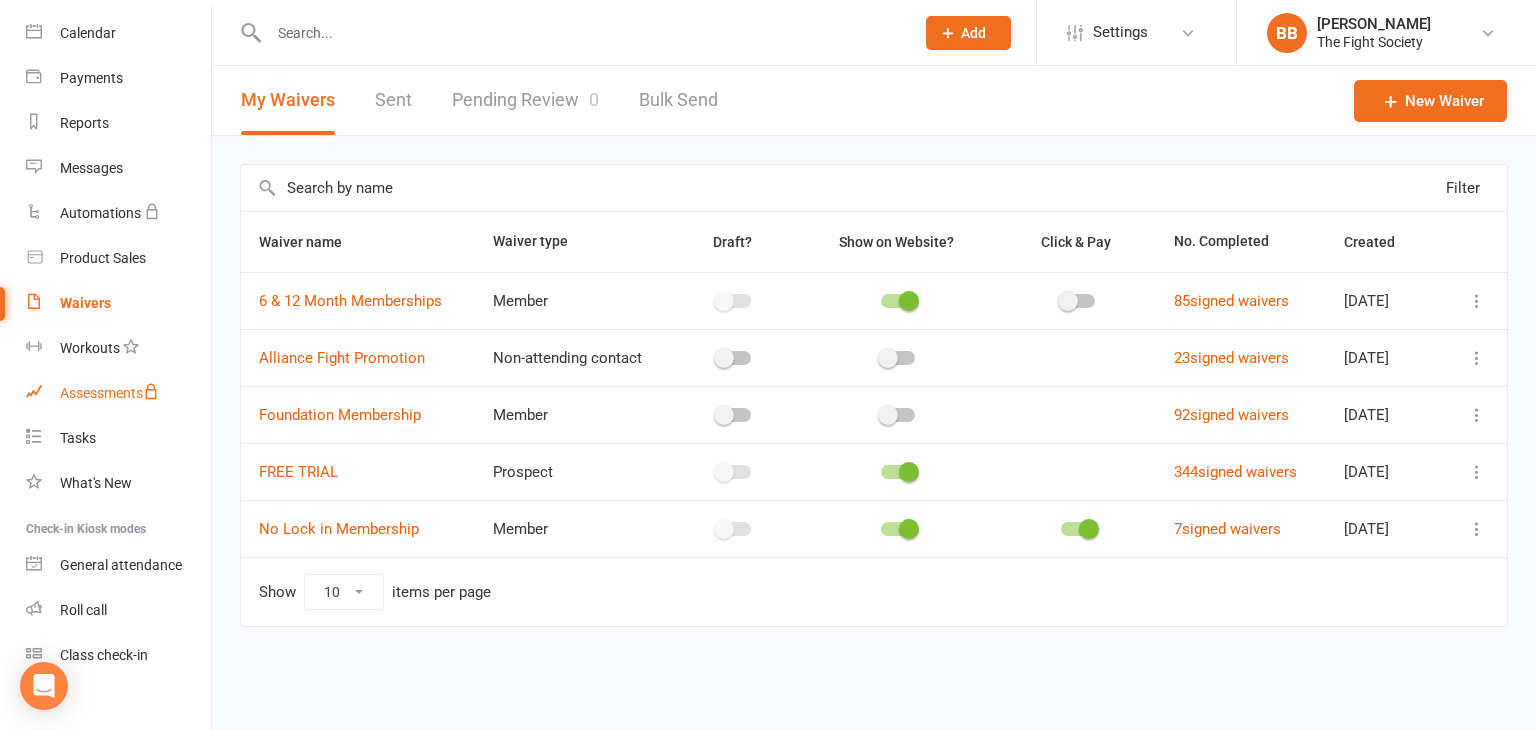 scroll, scrollTop: 187, scrollLeft: 0, axis: vertical 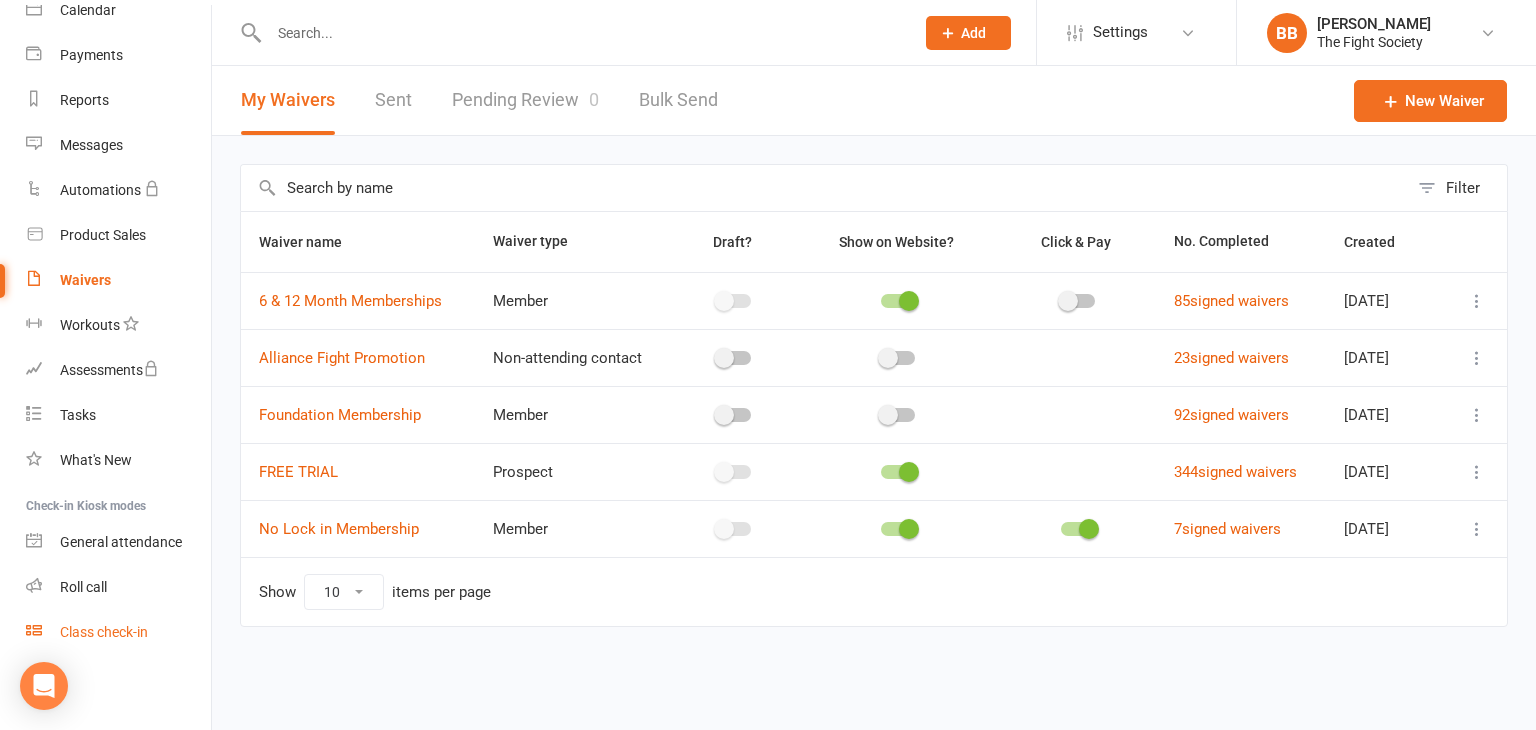 click on "Class check-in" at bounding box center (104, 632) 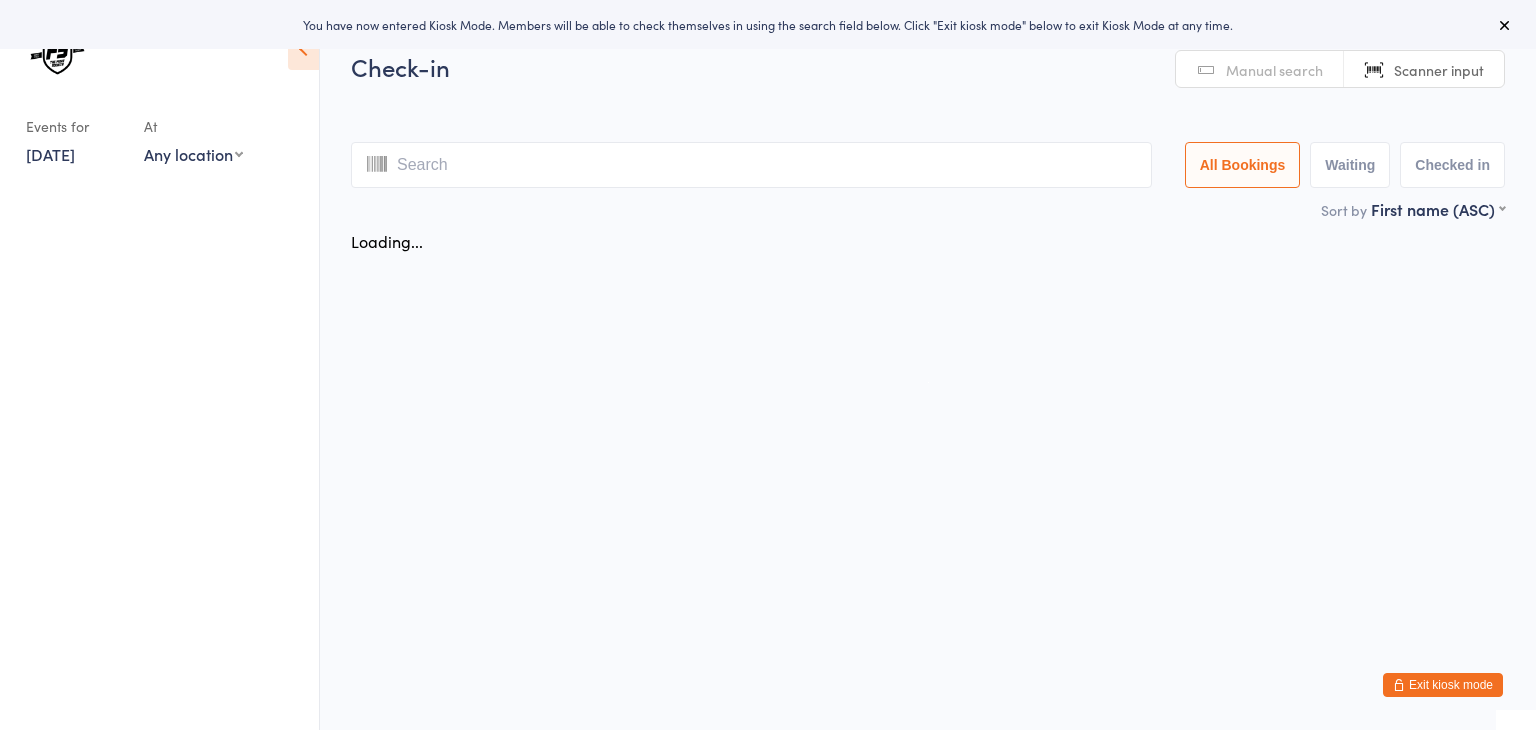 scroll, scrollTop: 0, scrollLeft: 0, axis: both 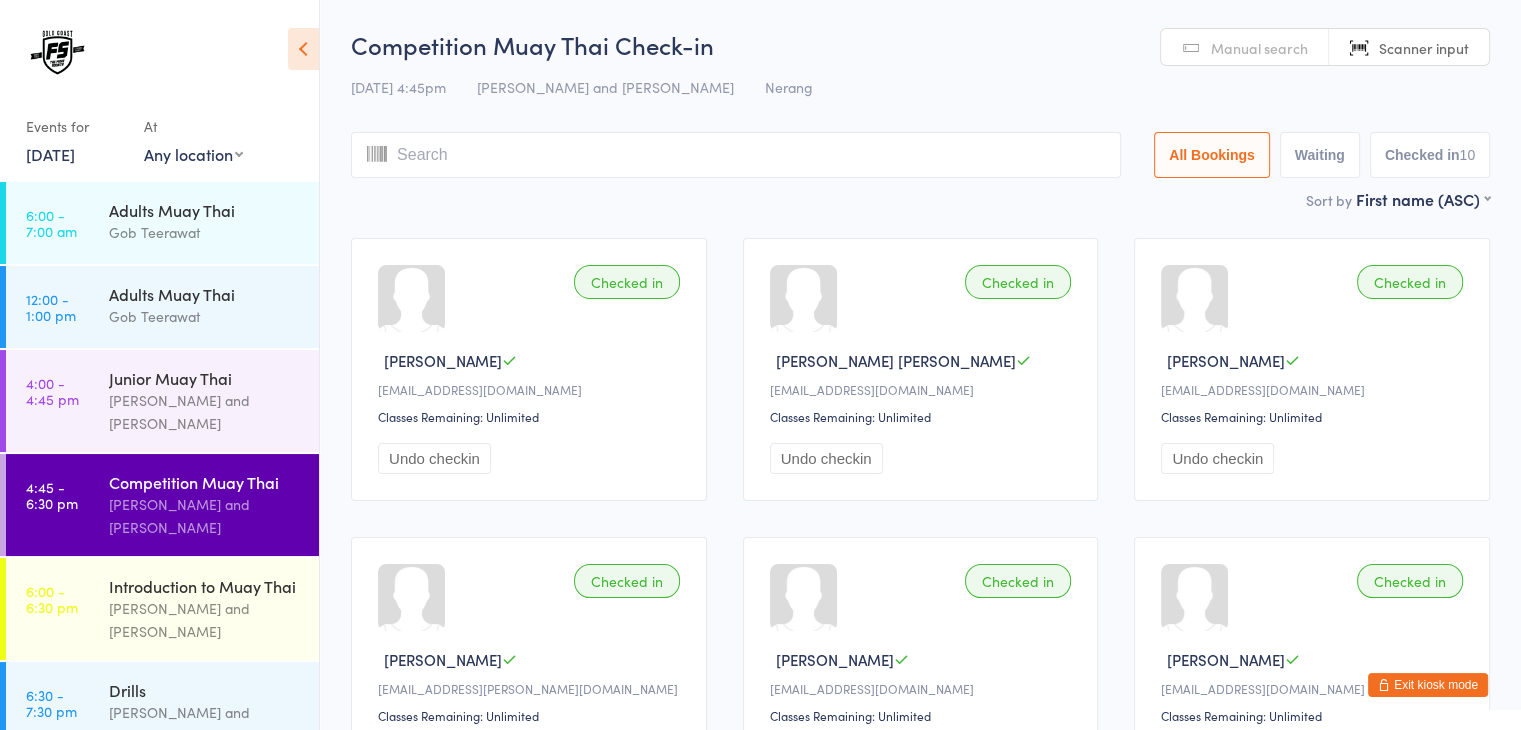 click on "[PERSON_NAME] and [PERSON_NAME]" at bounding box center (205, 620) 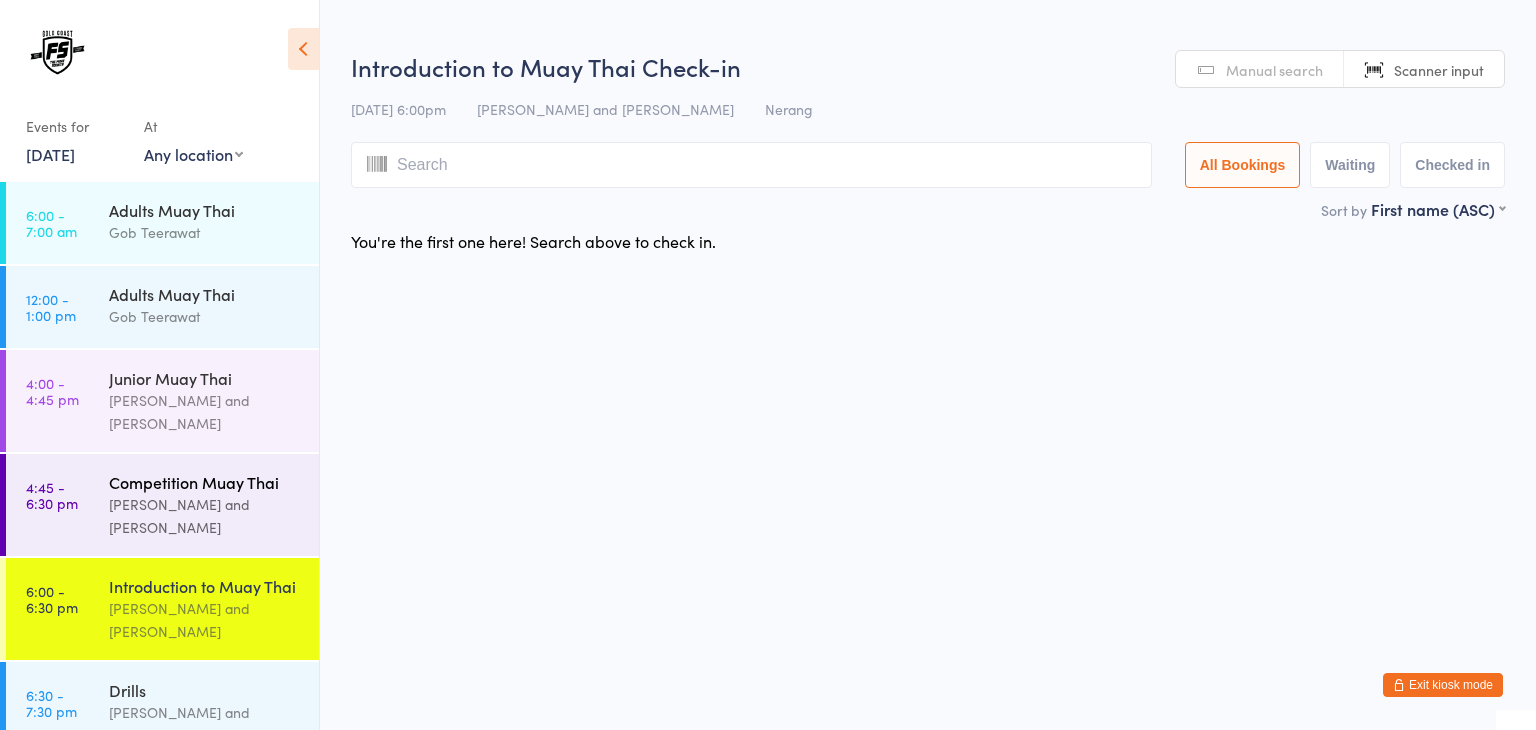 click on "Competition Muay Thai" at bounding box center [205, 482] 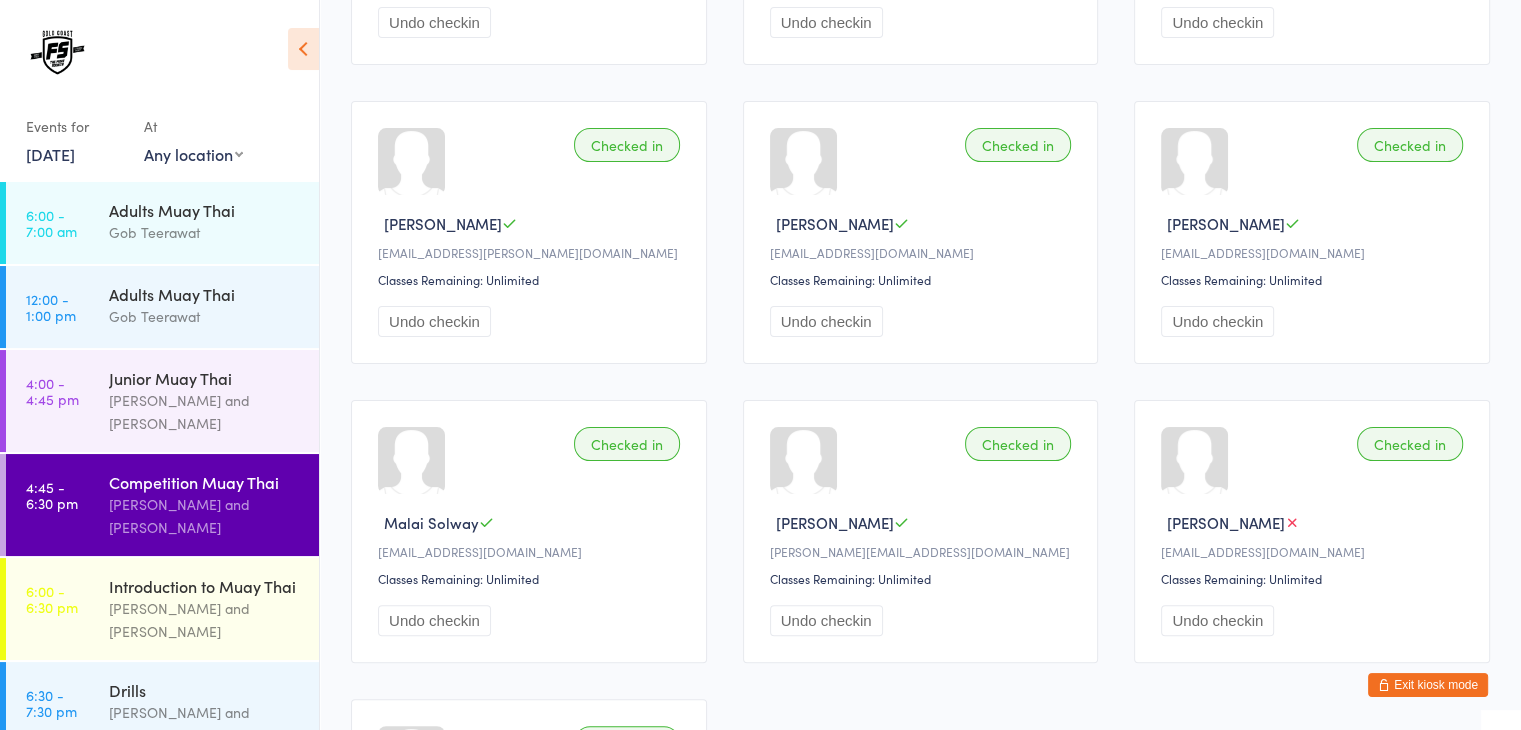 scroll, scrollTop: 0, scrollLeft: 0, axis: both 